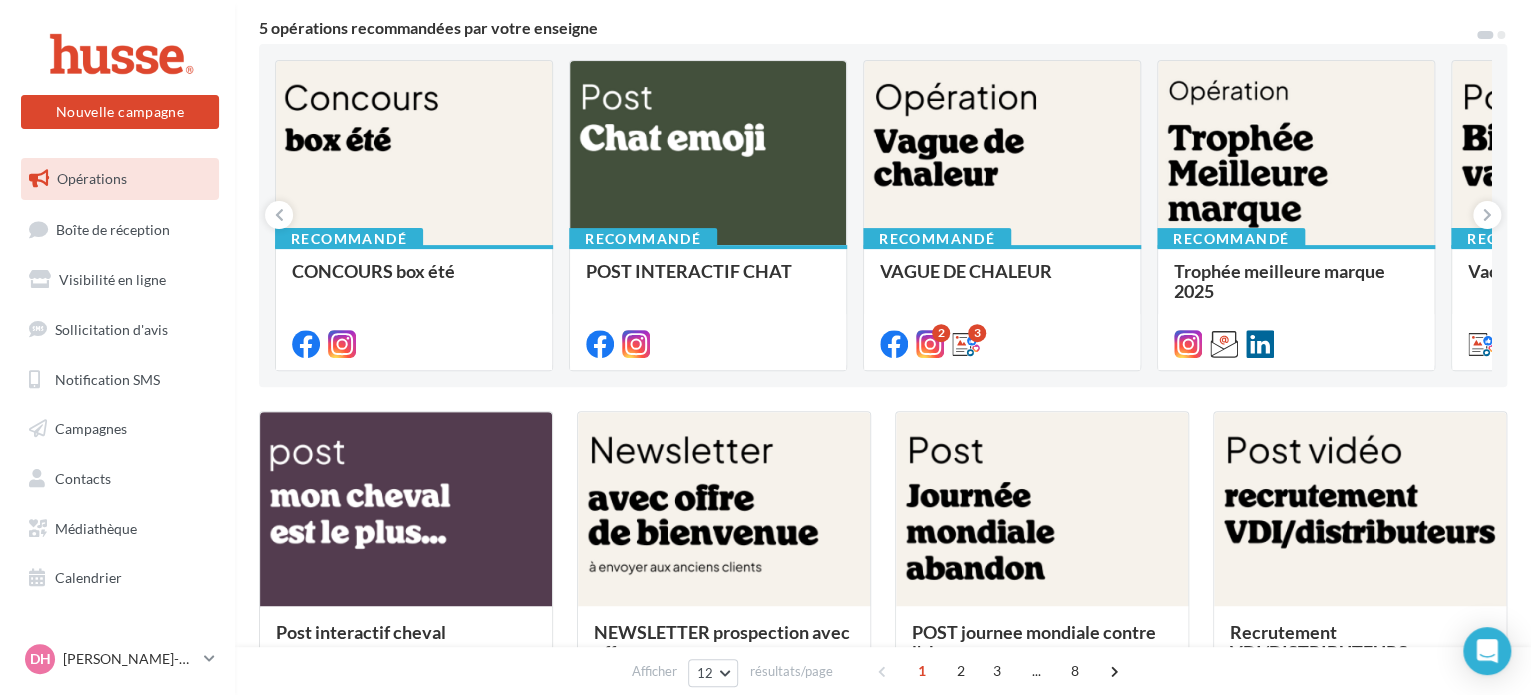 scroll, scrollTop: 172, scrollLeft: 0, axis: vertical 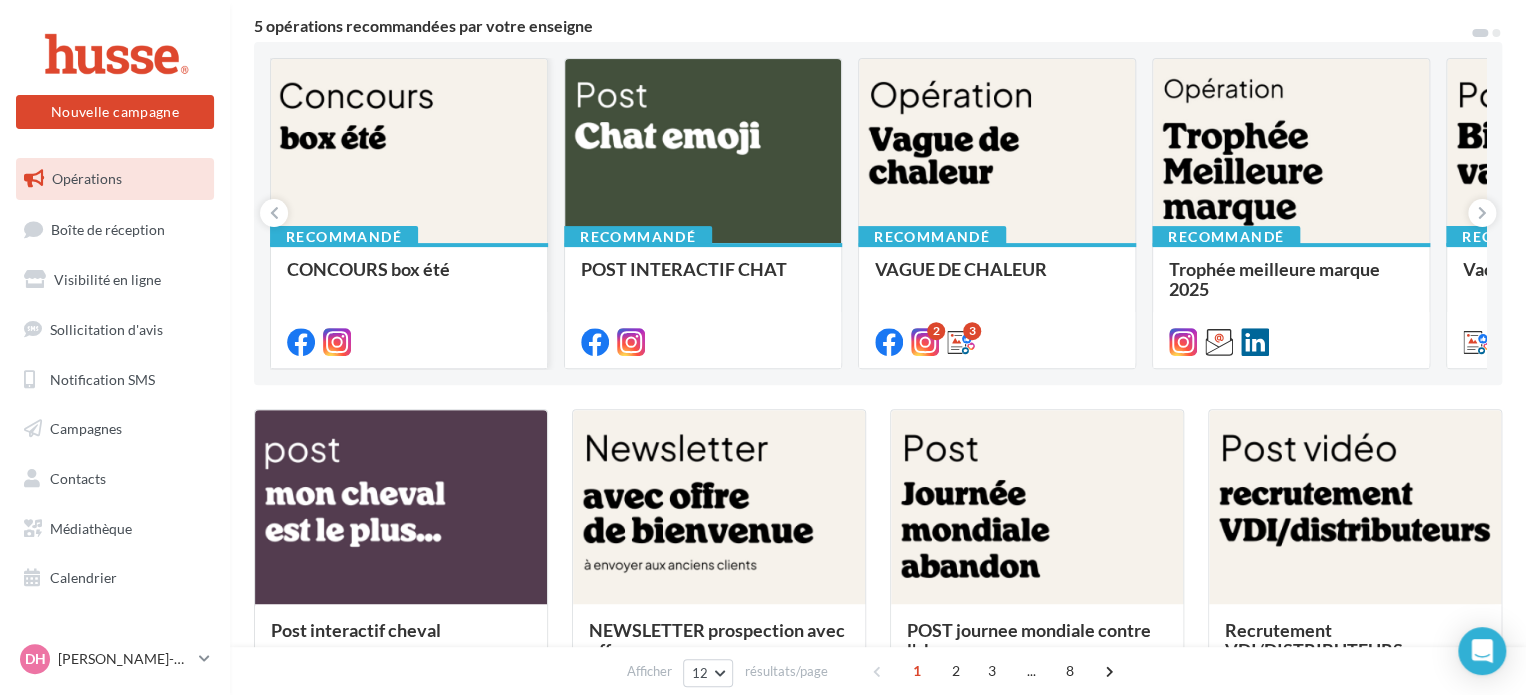 click at bounding box center [409, 152] 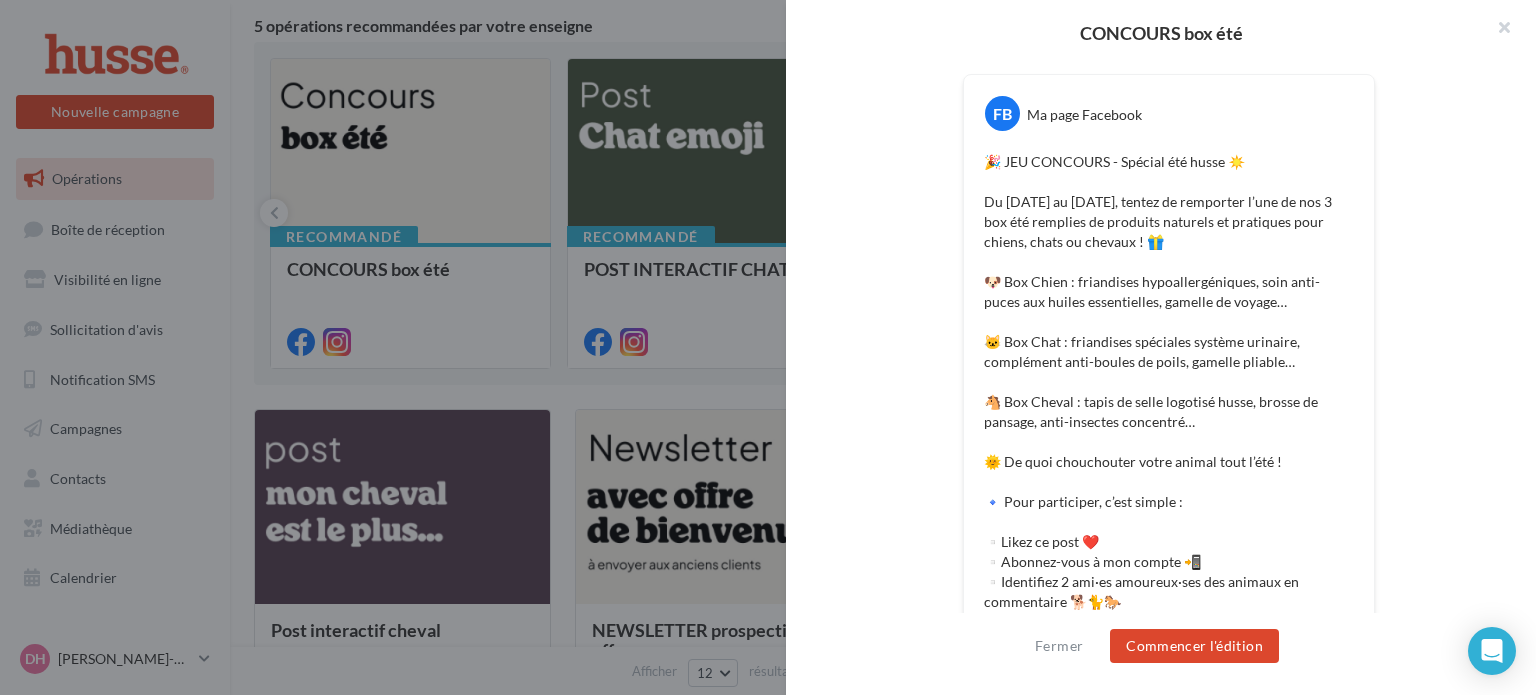 scroll, scrollTop: 346, scrollLeft: 0, axis: vertical 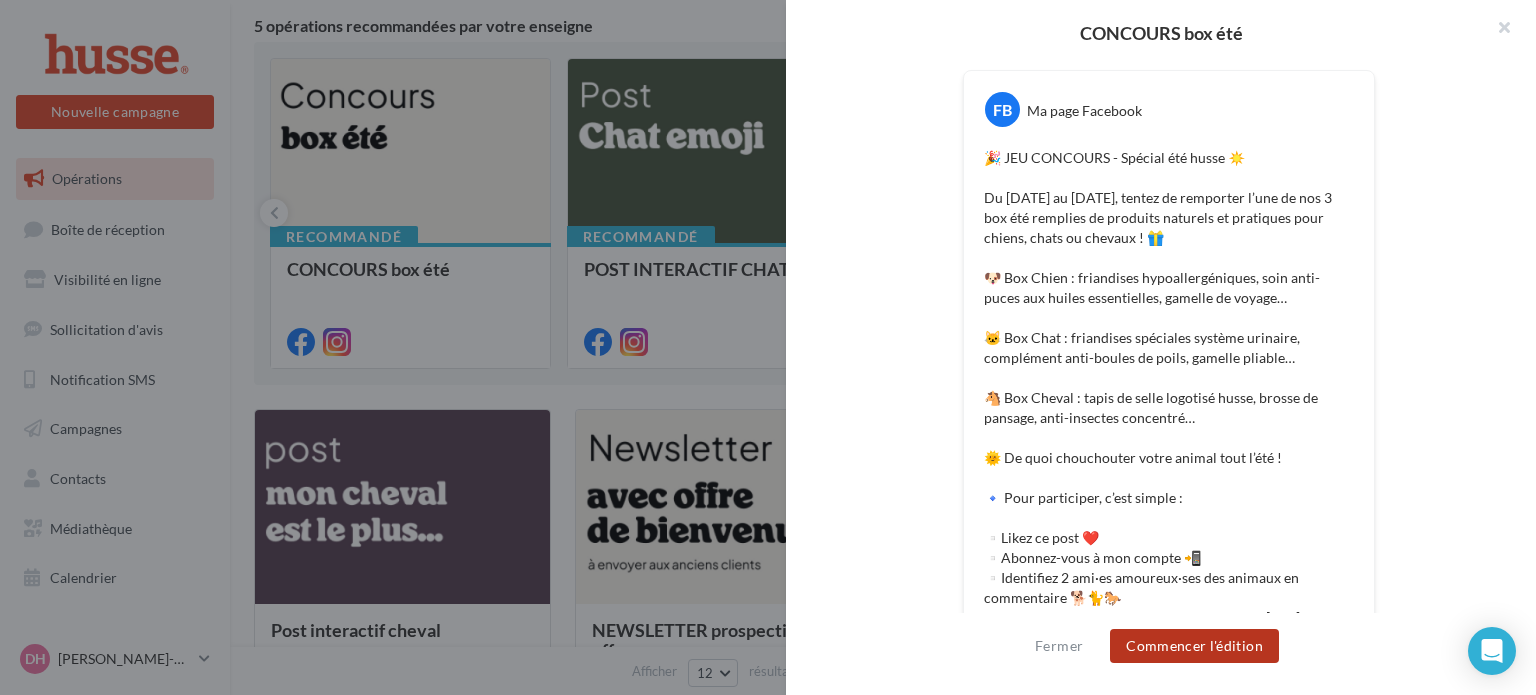 click on "Commencer l'édition" at bounding box center (1194, 646) 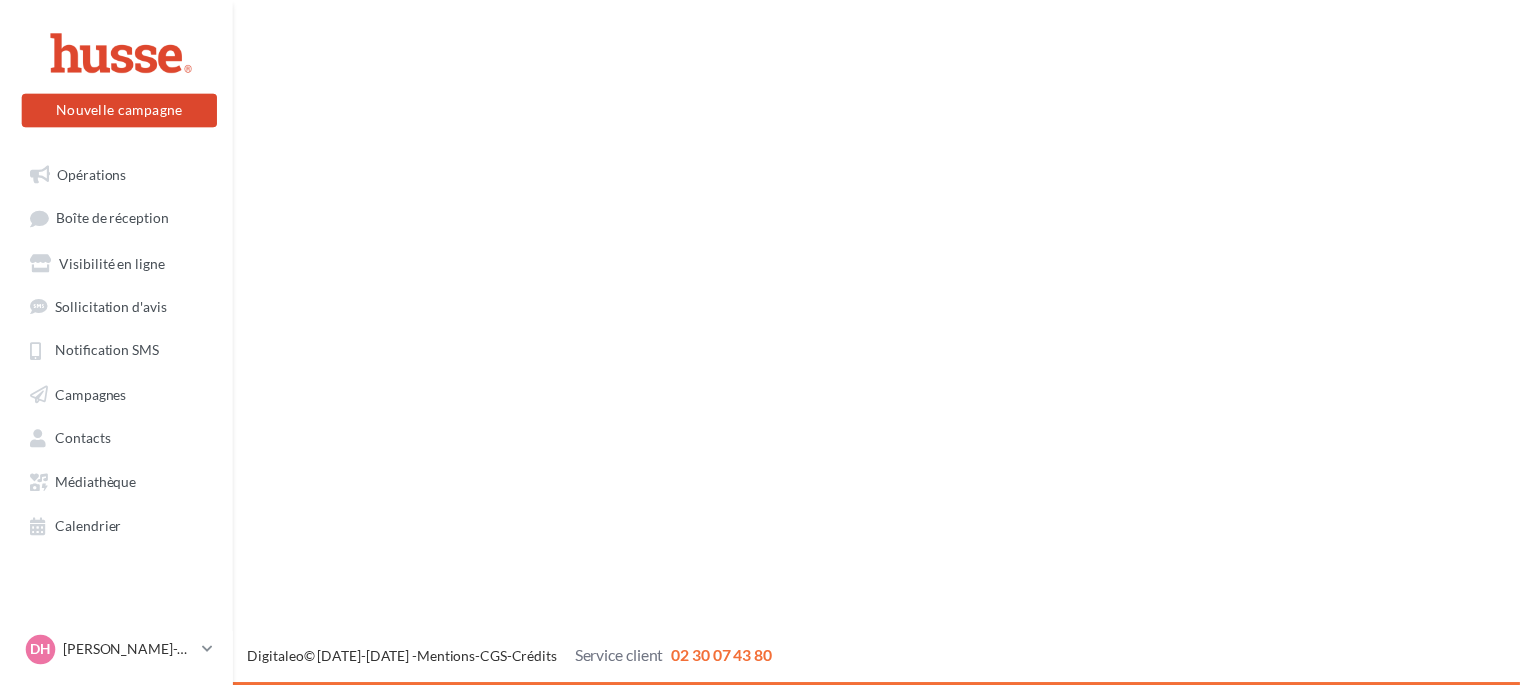 scroll, scrollTop: 0, scrollLeft: 0, axis: both 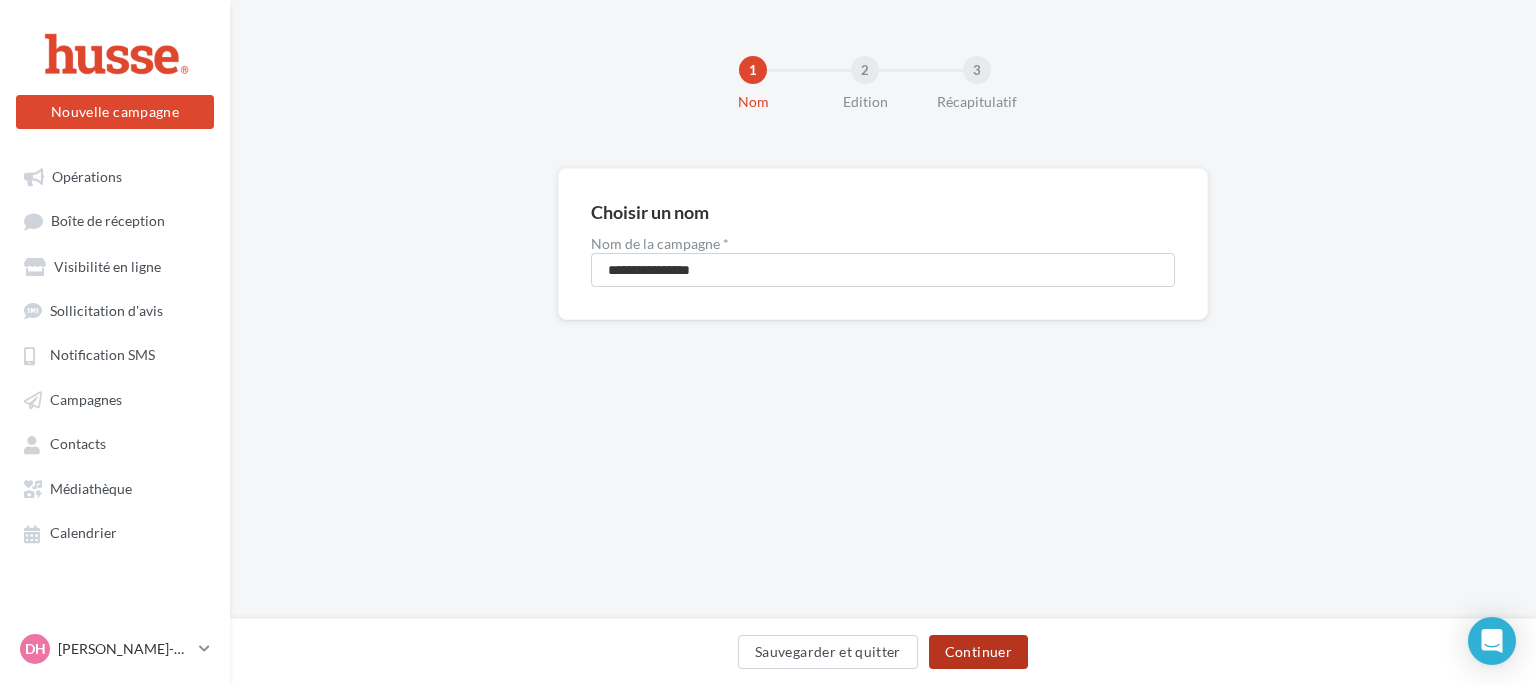 click on "Continuer" at bounding box center (978, 652) 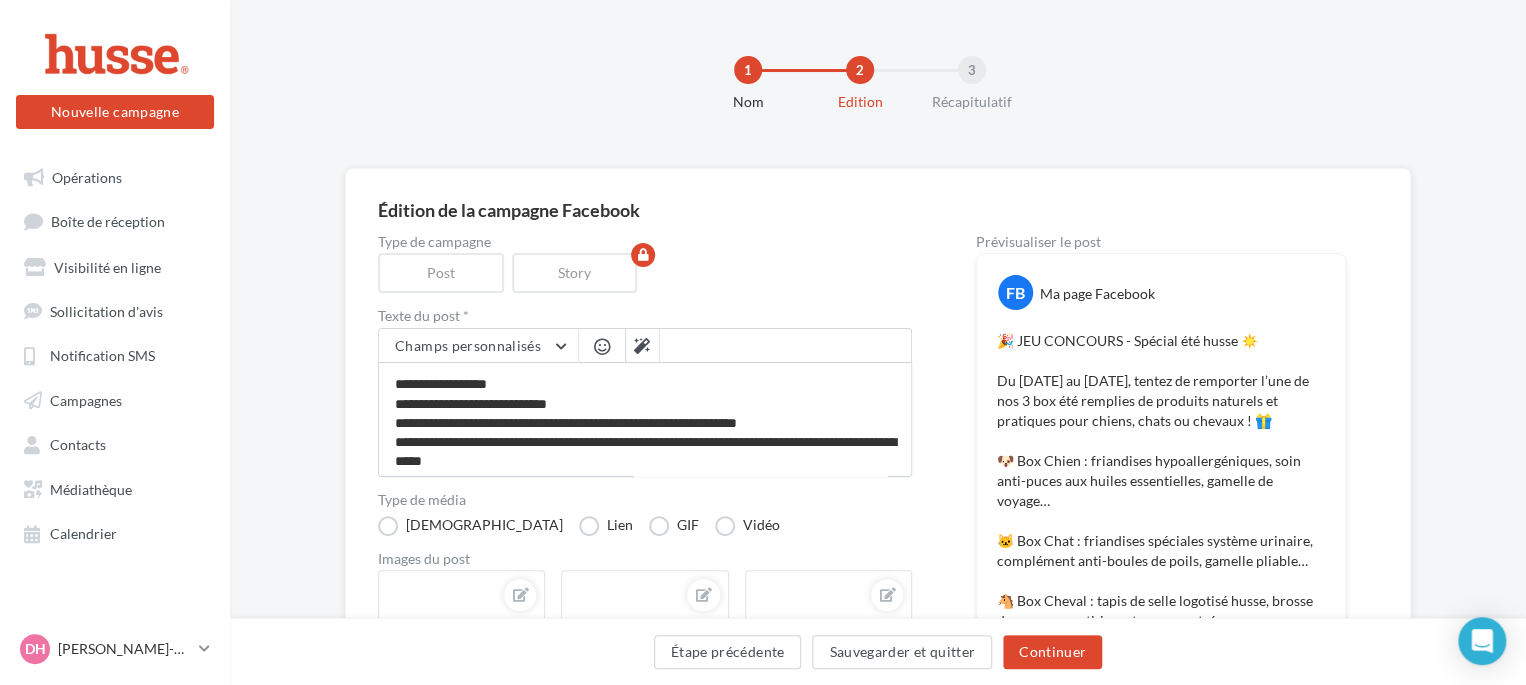 scroll, scrollTop: 0, scrollLeft: 0, axis: both 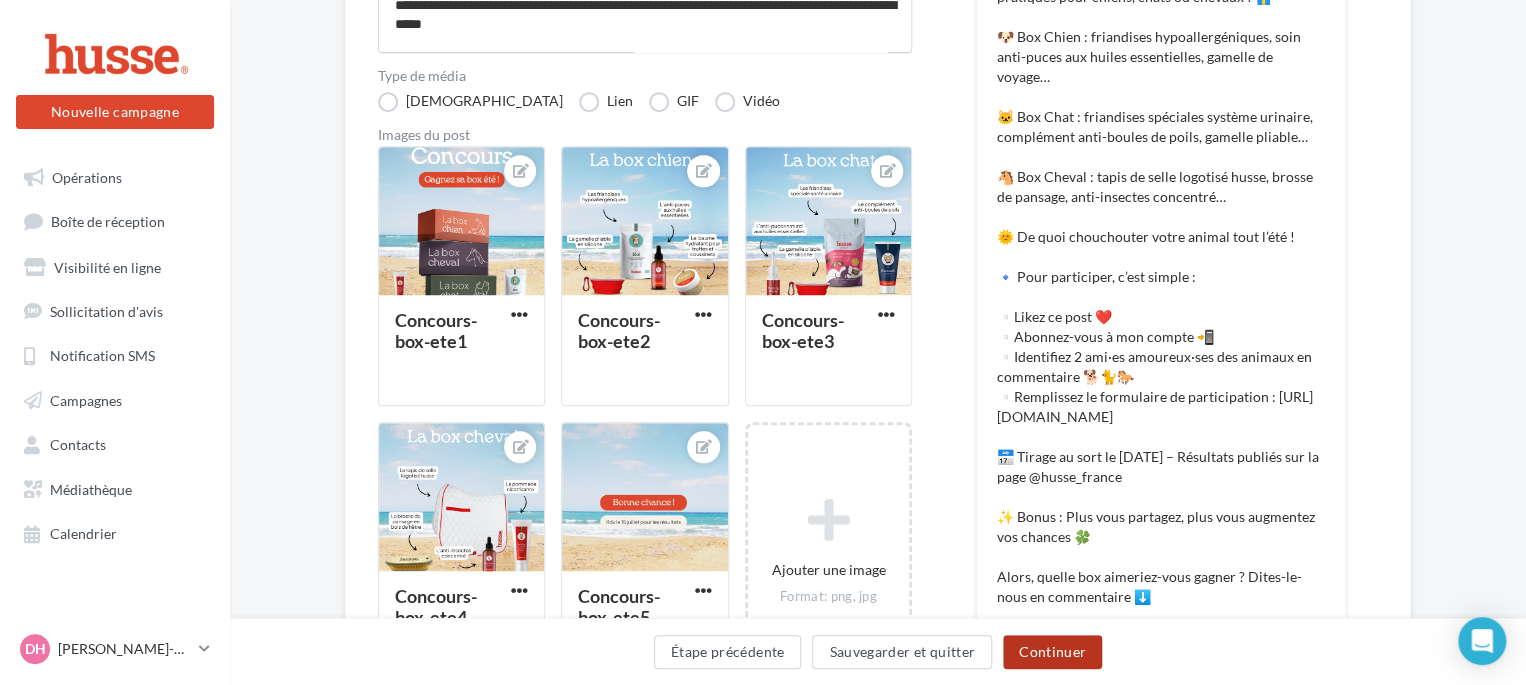 click on "Continuer" at bounding box center (1052, 652) 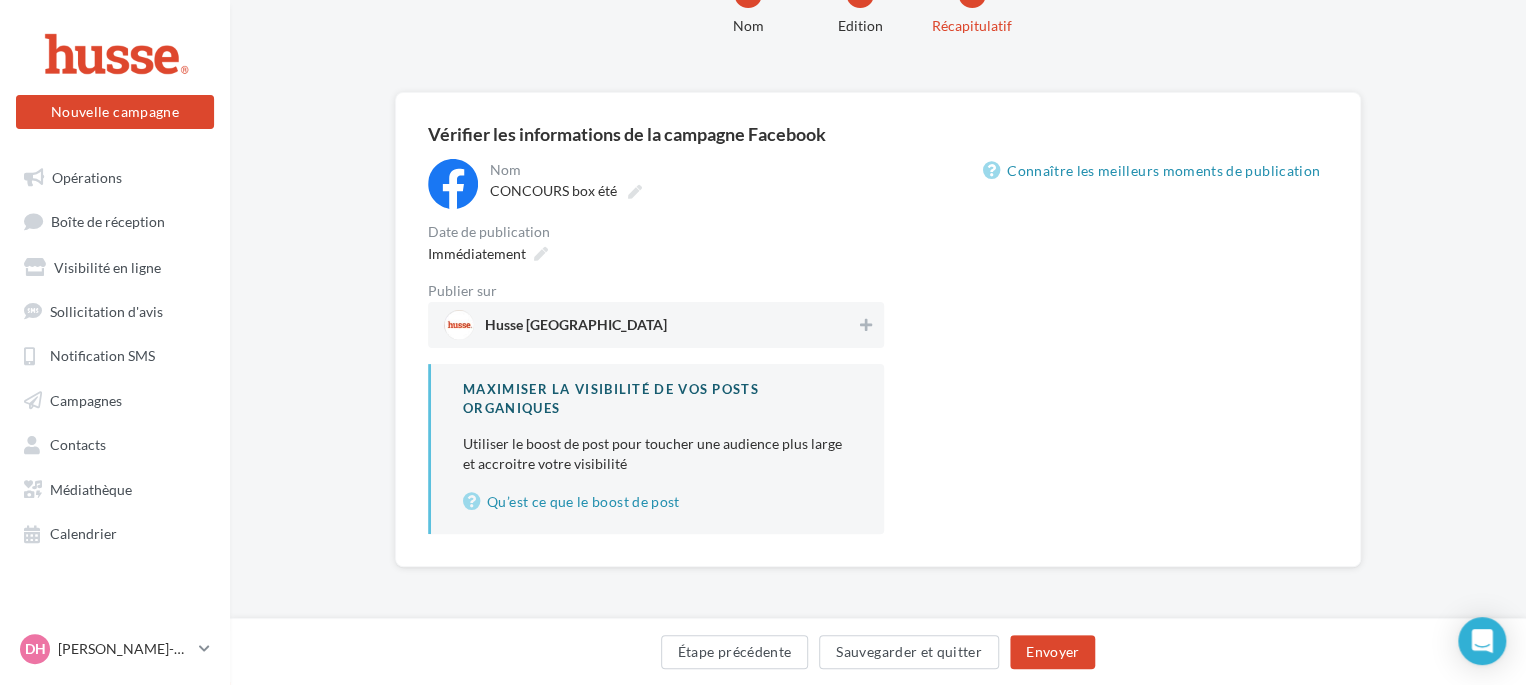 scroll, scrollTop: 75, scrollLeft: 0, axis: vertical 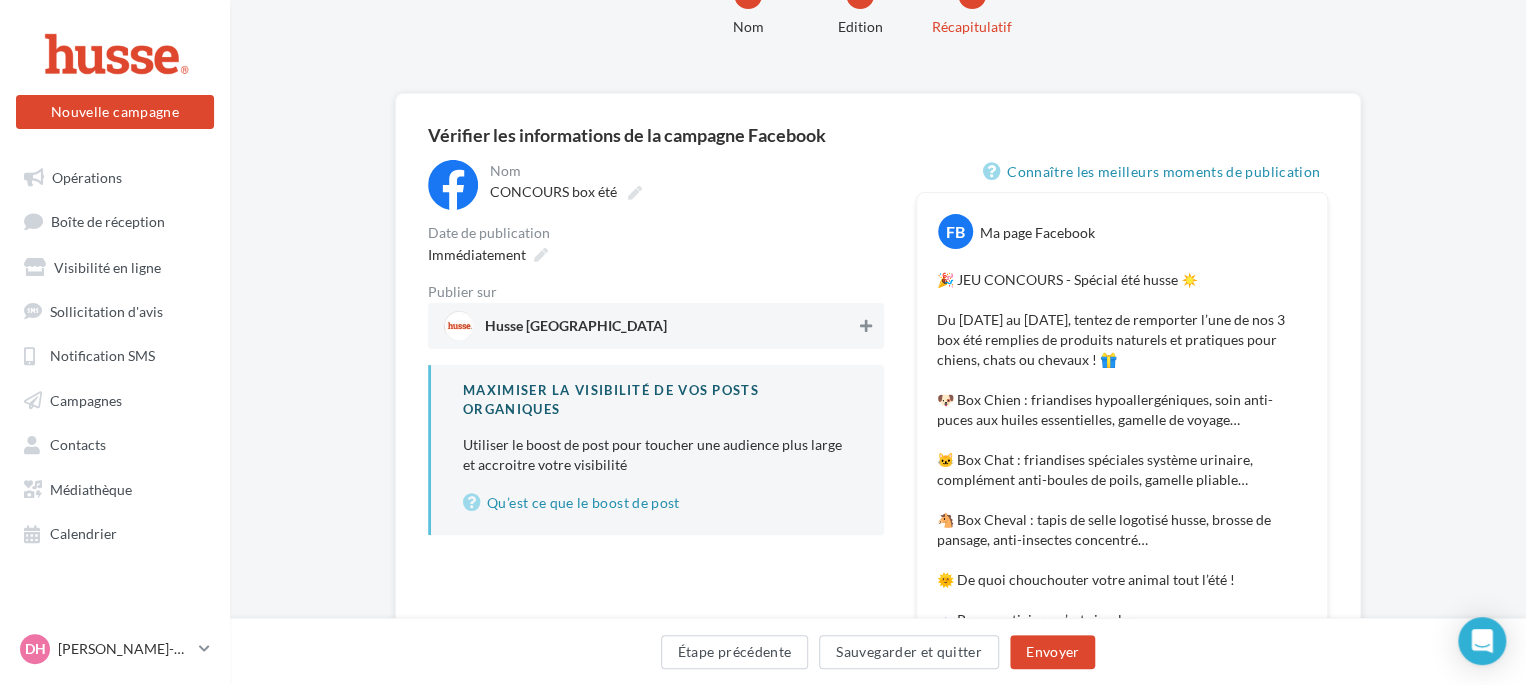 click at bounding box center [866, 326] 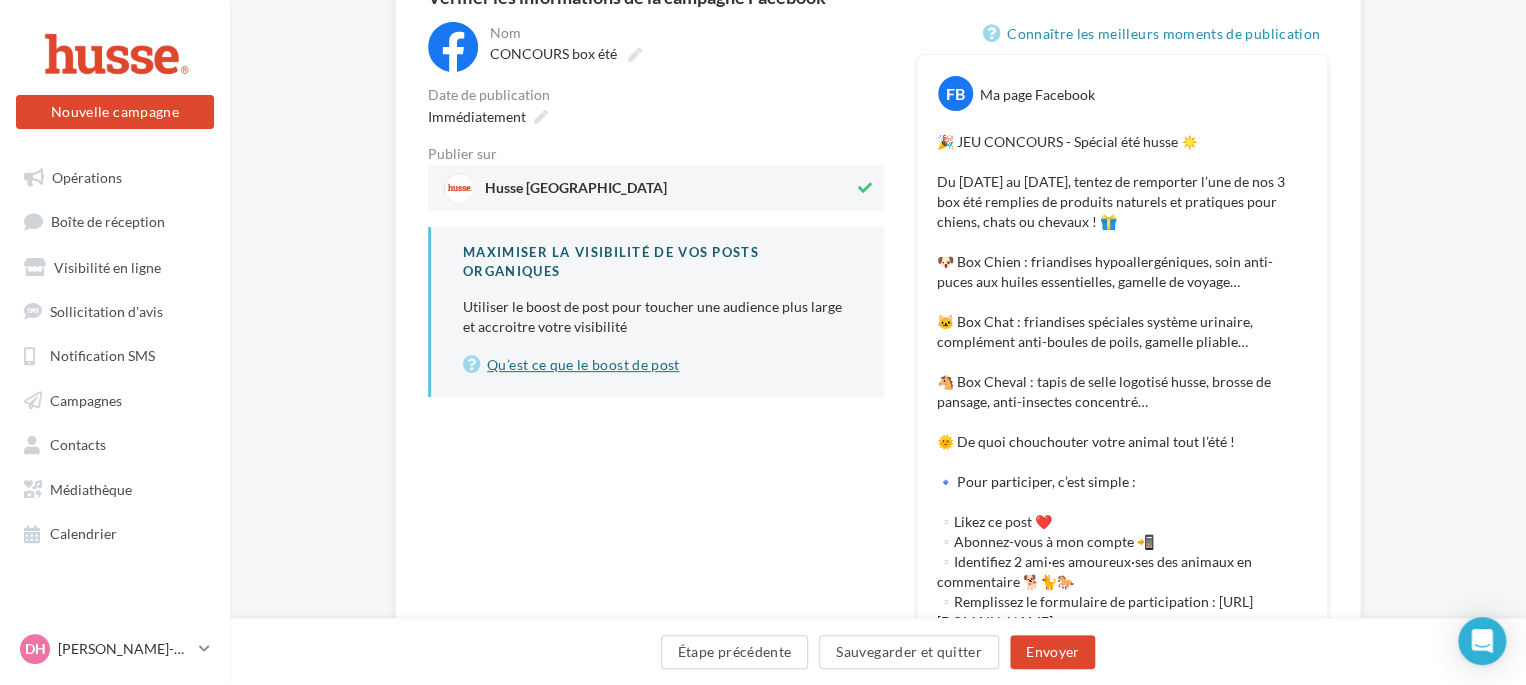 scroll, scrollTop: 200, scrollLeft: 0, axis: vertical 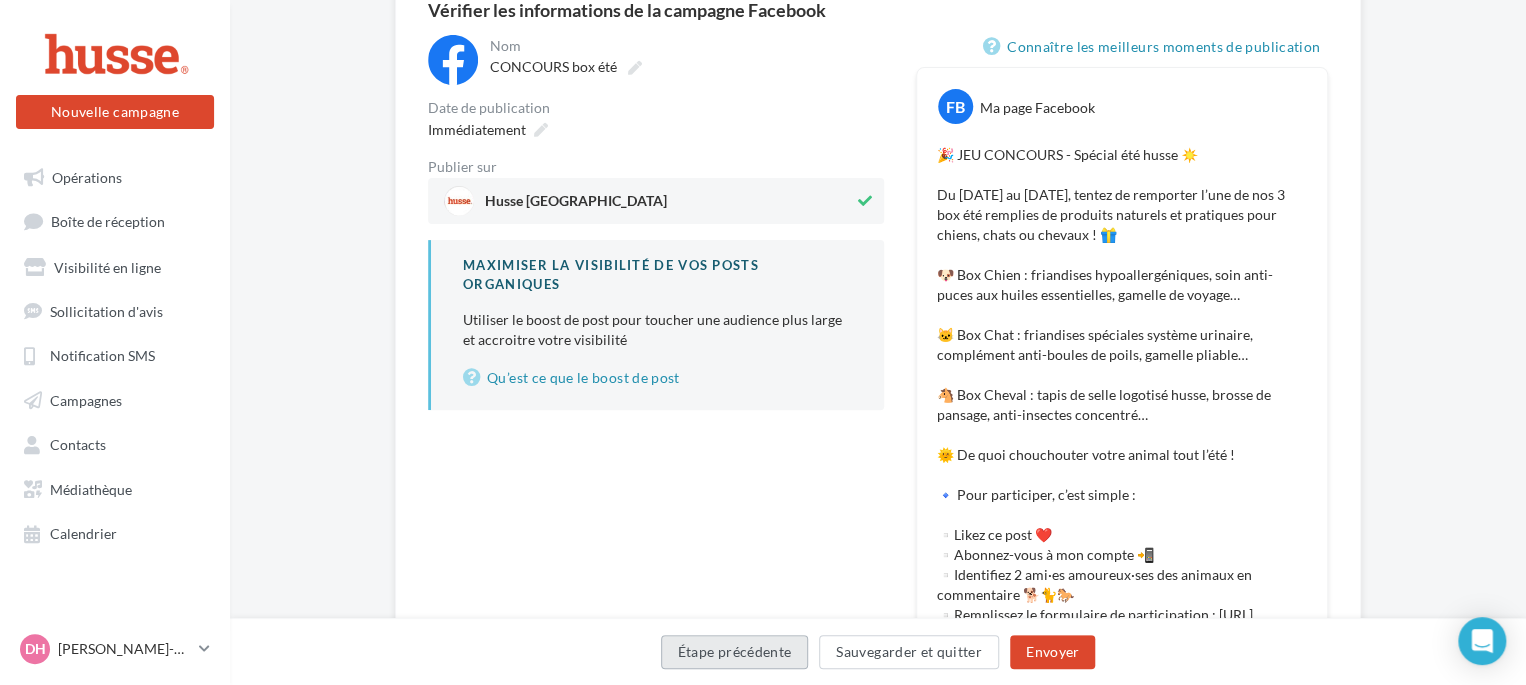 click on "Étape précédente" at bounding box center [735, 652] 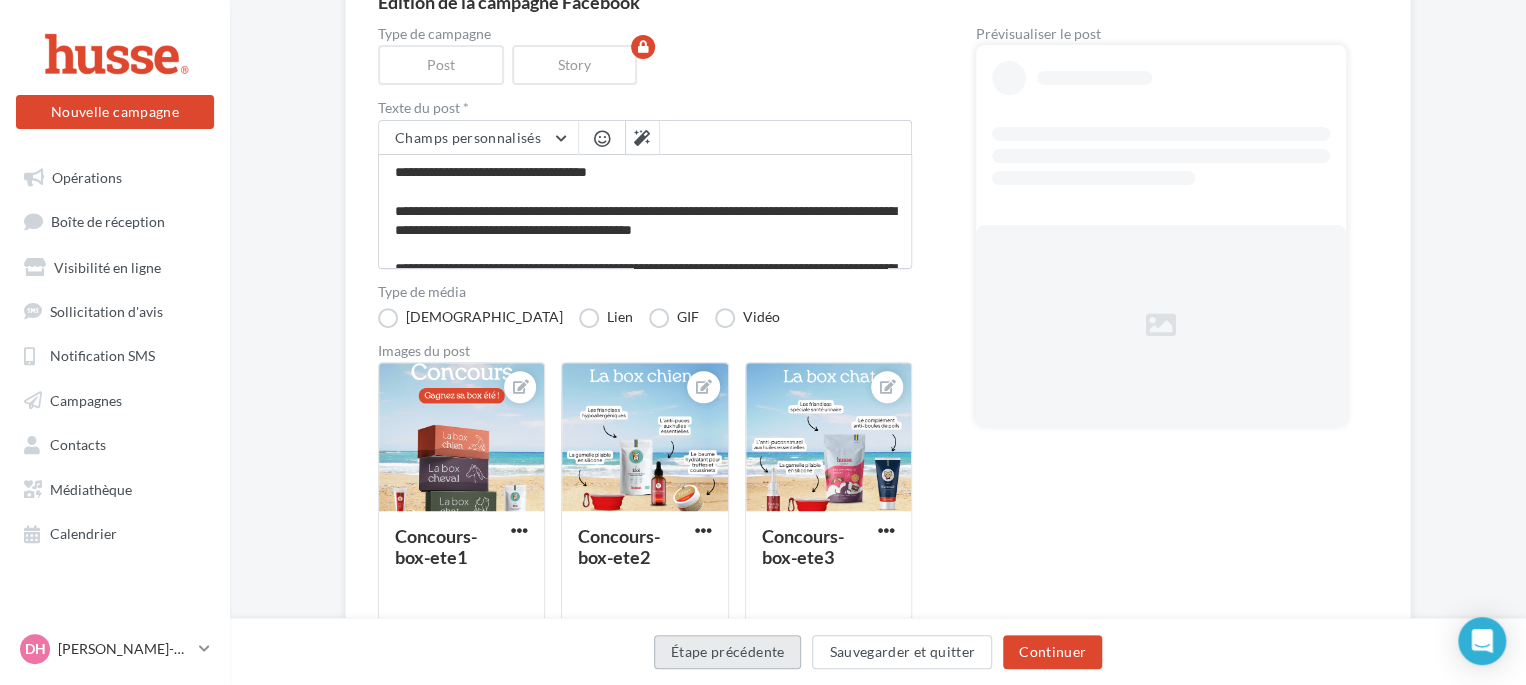 click on "Étape précédente" at bounding box center [728, 652] 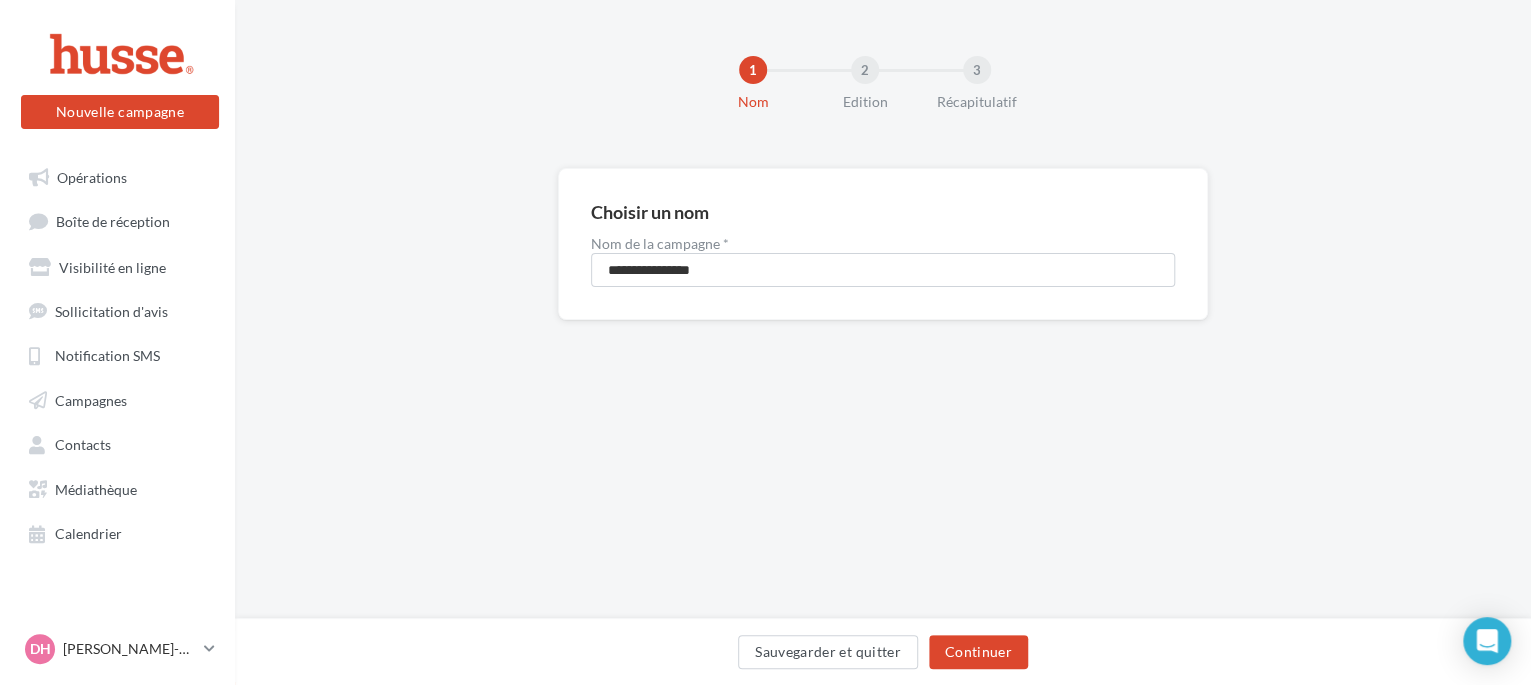 scroll, scrollTop: 0, scrollLeft: 0, axis: both 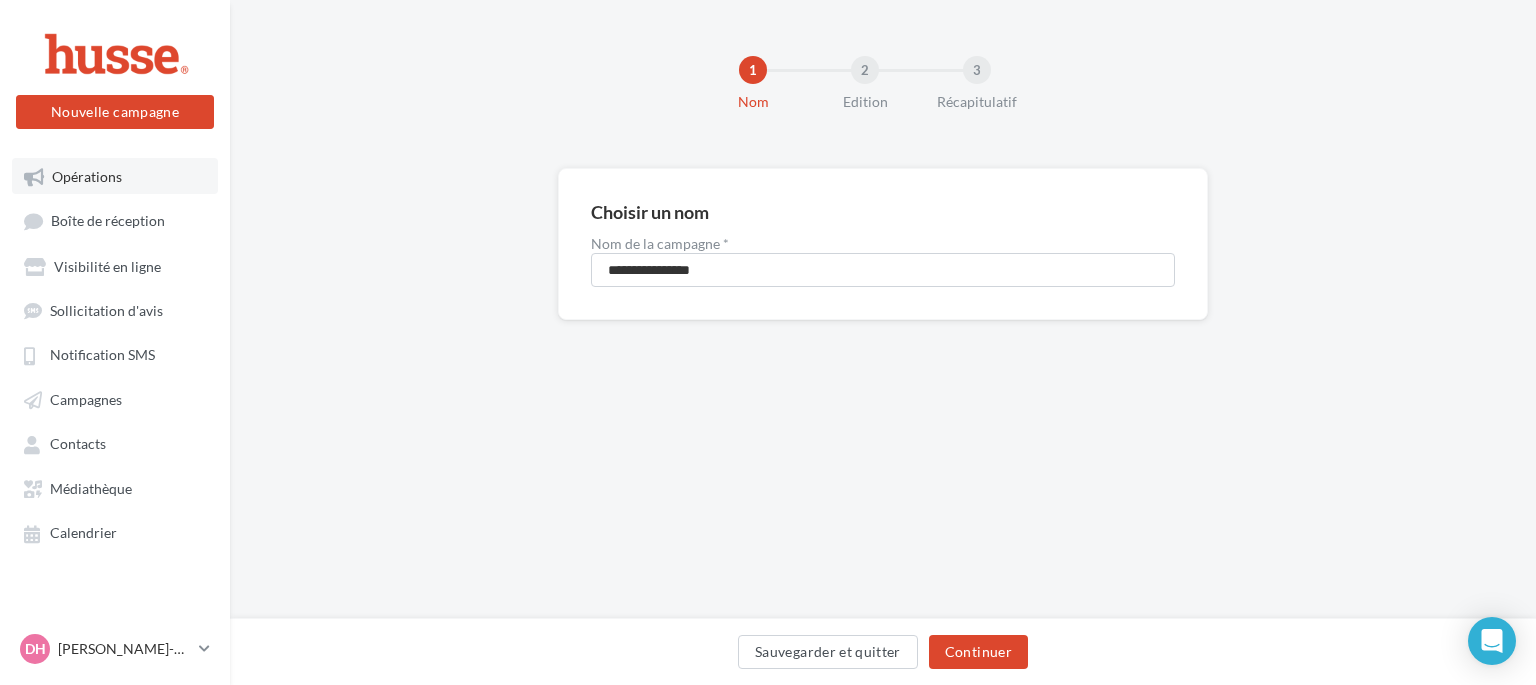 click on "Opérations" at bounding box center (87, 176) 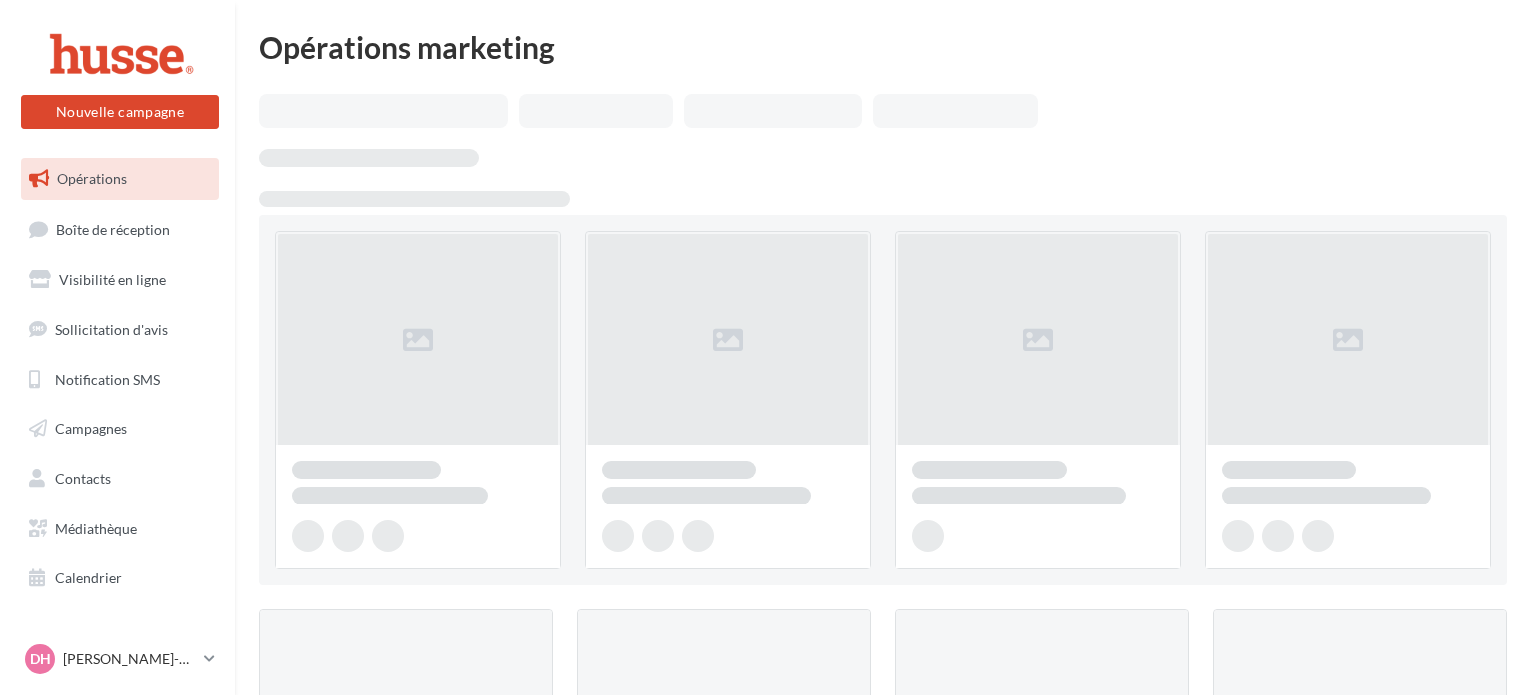 scroll, scrollTop: 0, scrollLeft: 0, axis: both 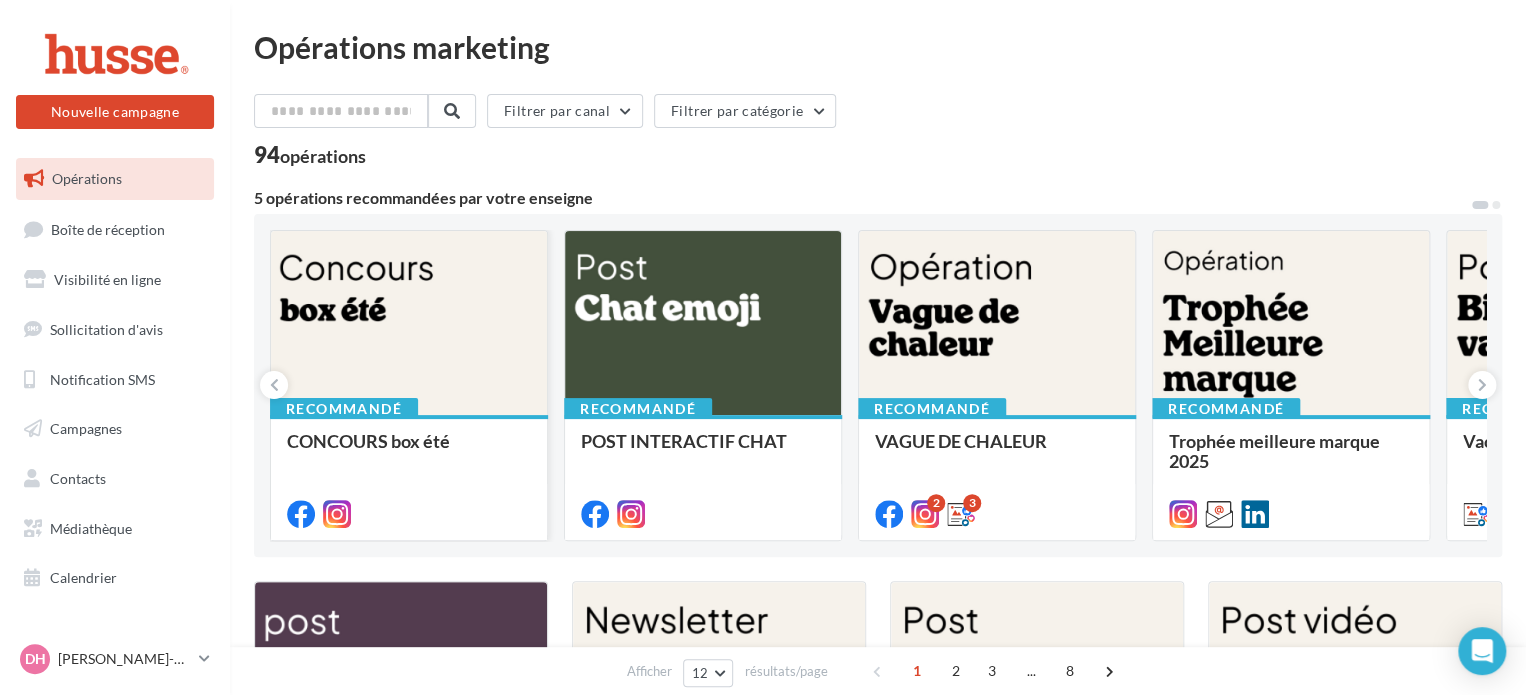 click at bounding box center (409, 324) 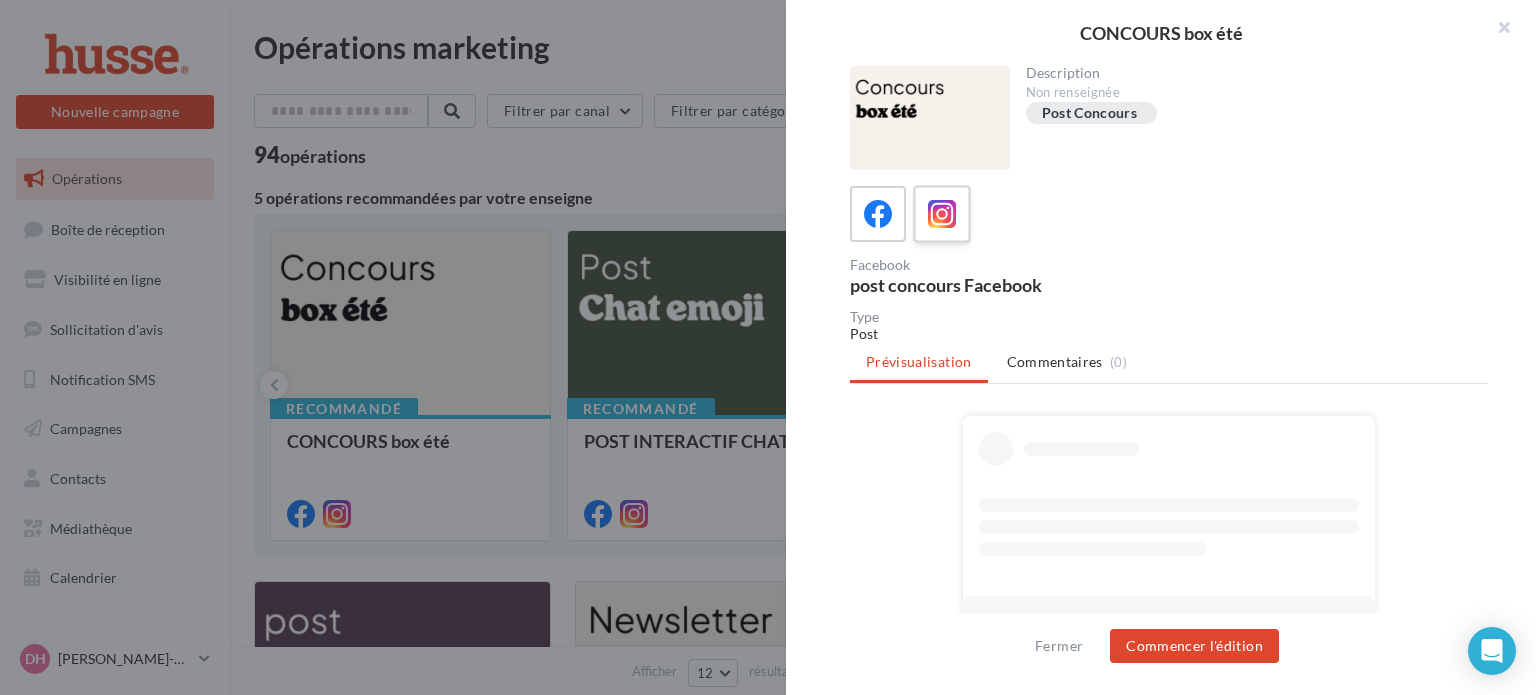 click at bounding box center (942, 214) 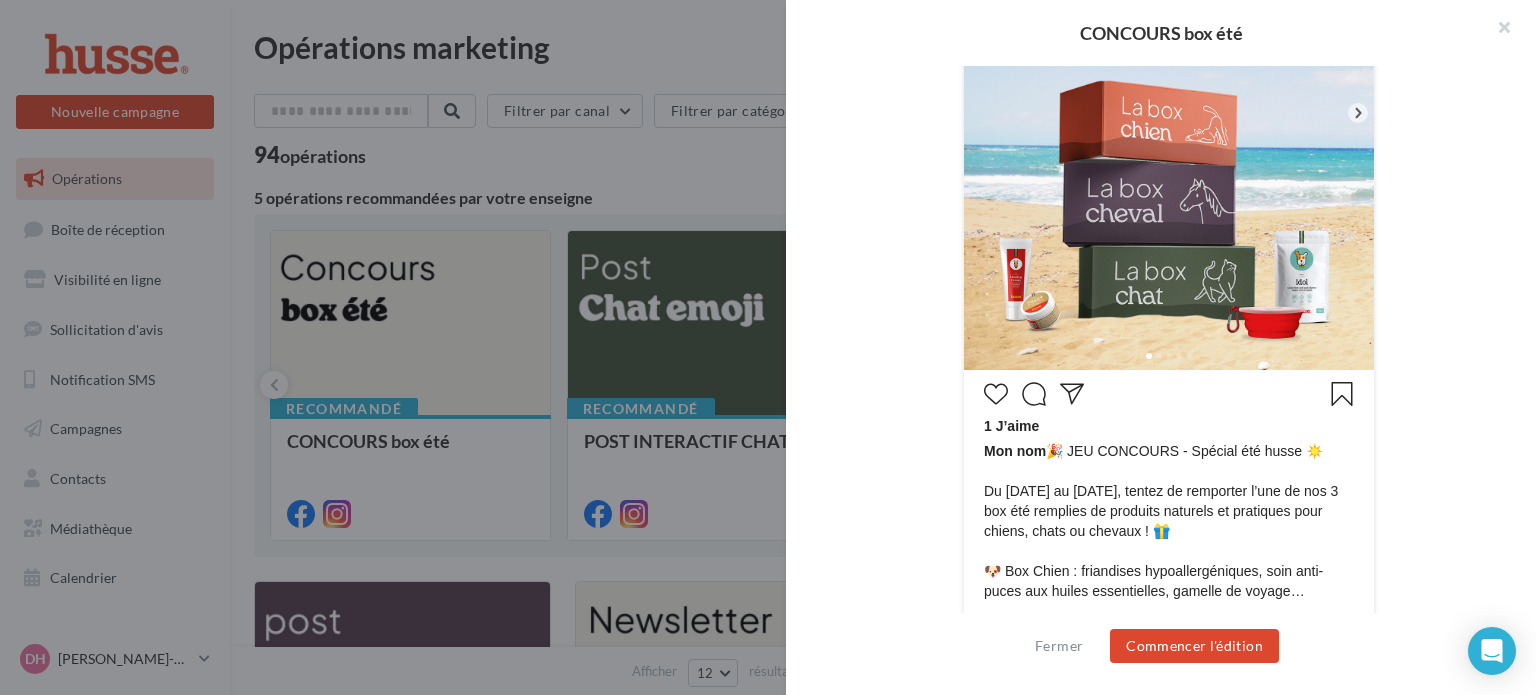 scroll, scrollTop: 628, scrollLeft: 0, axis: vertical 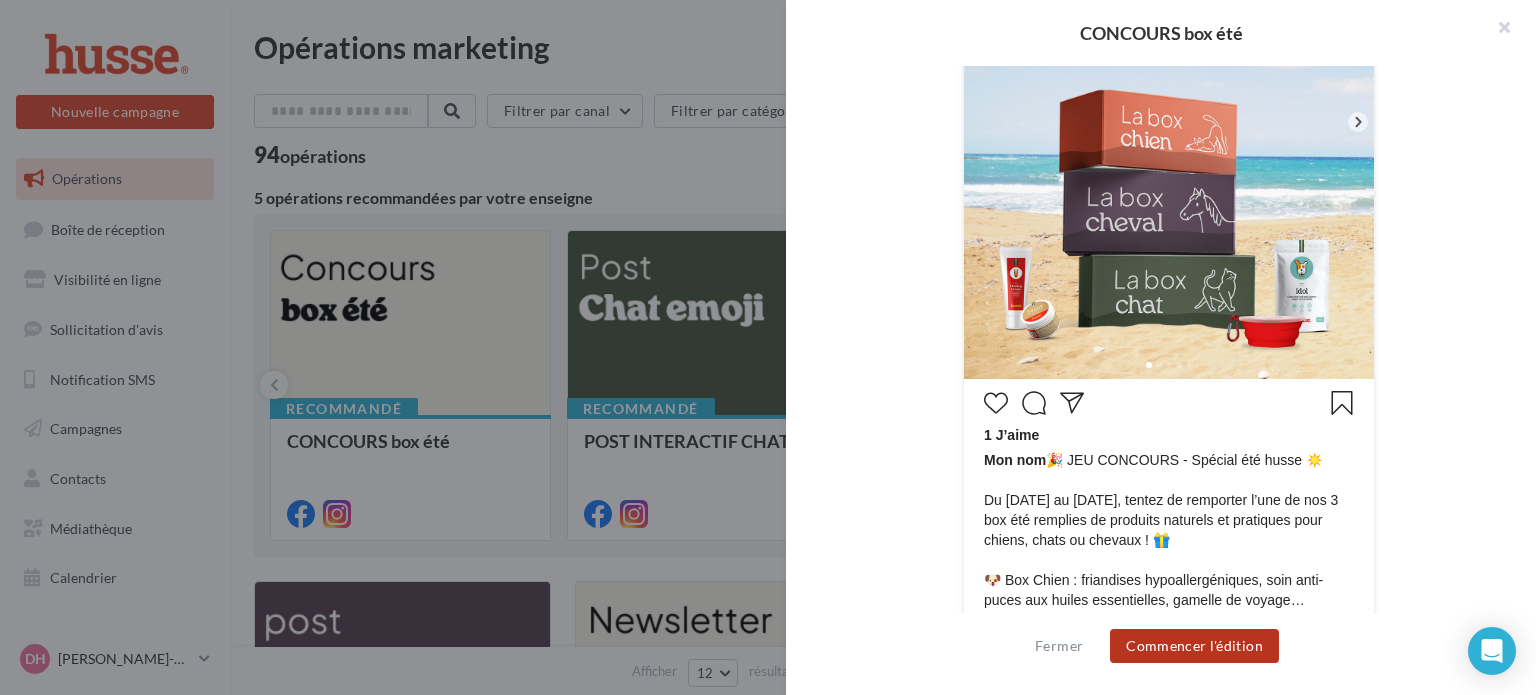 click on "Commencer l'édition" at bounding box center (1194, 646) 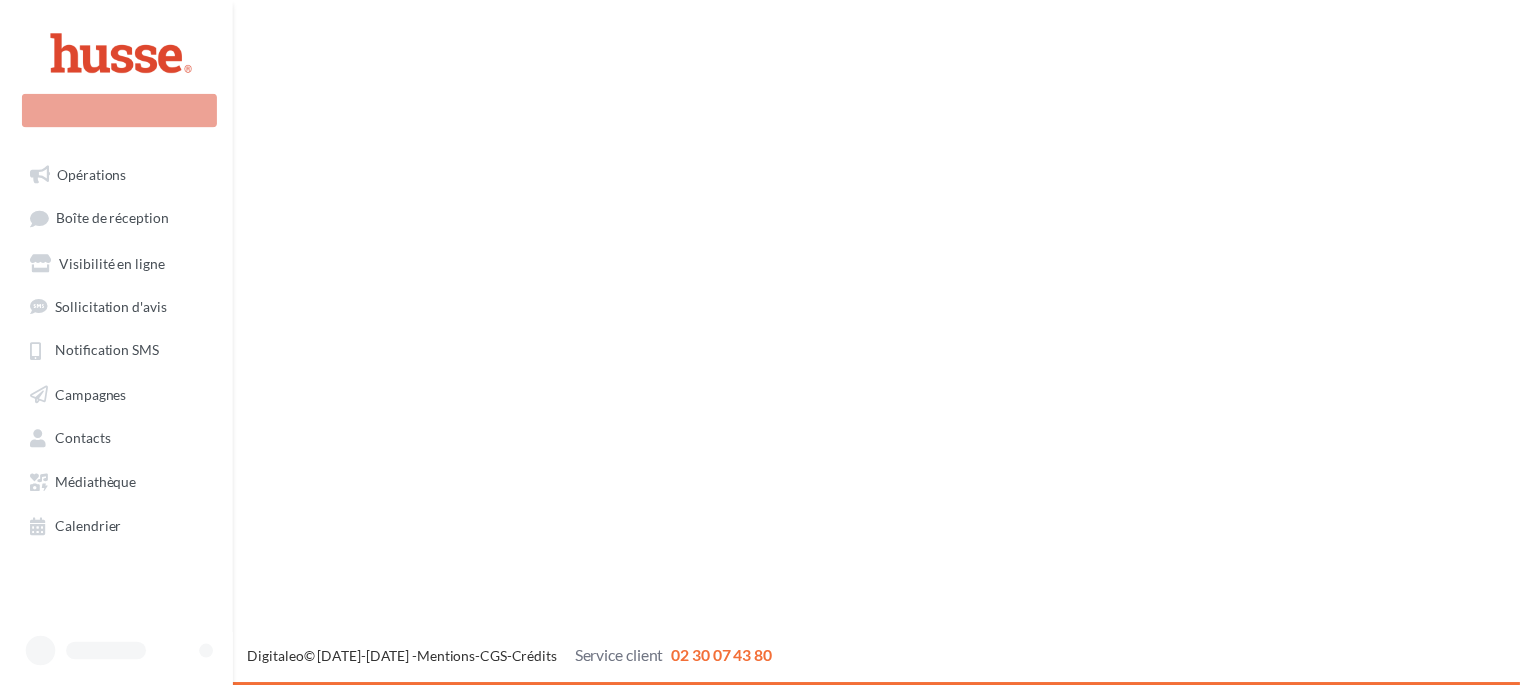 scroll, scrollTop: 0, scrollLeft: 0, axis: both 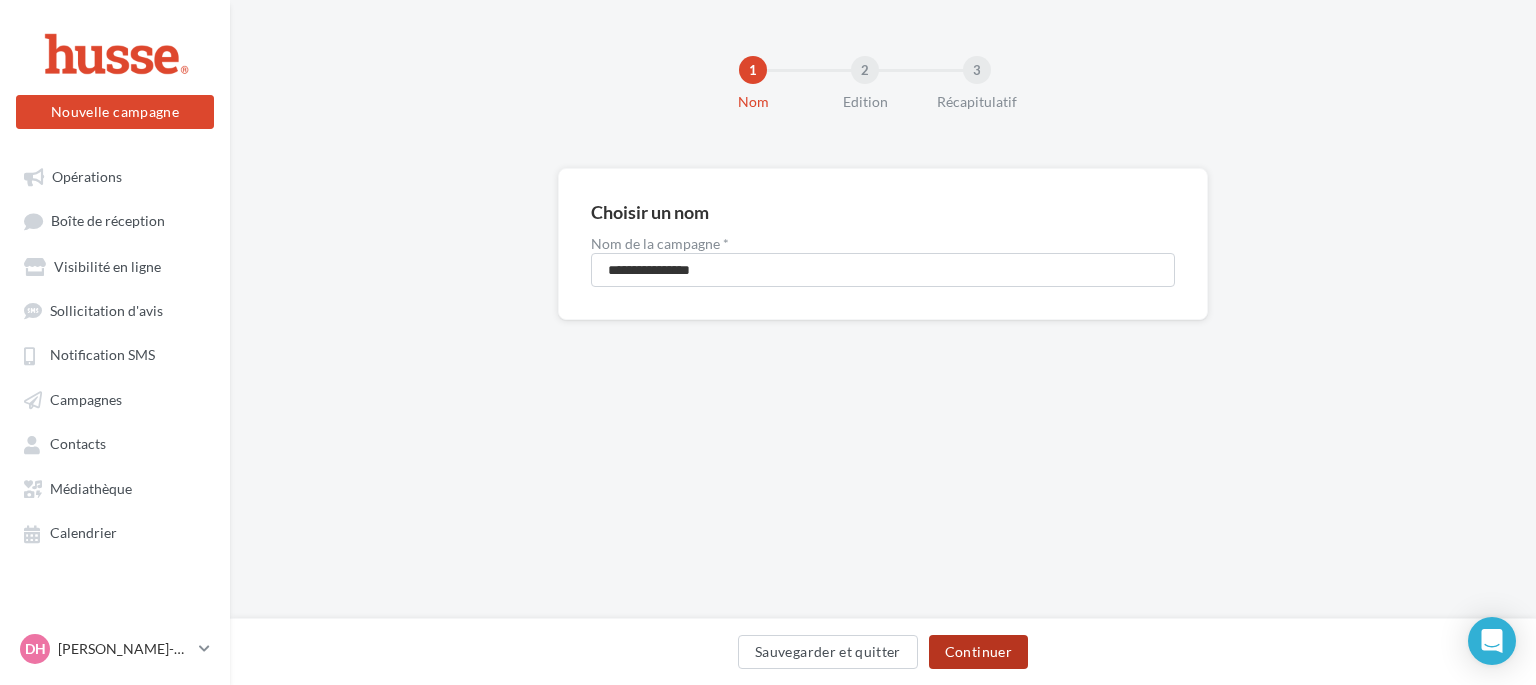 click on "Continuer" at bounding box center (978, 652) 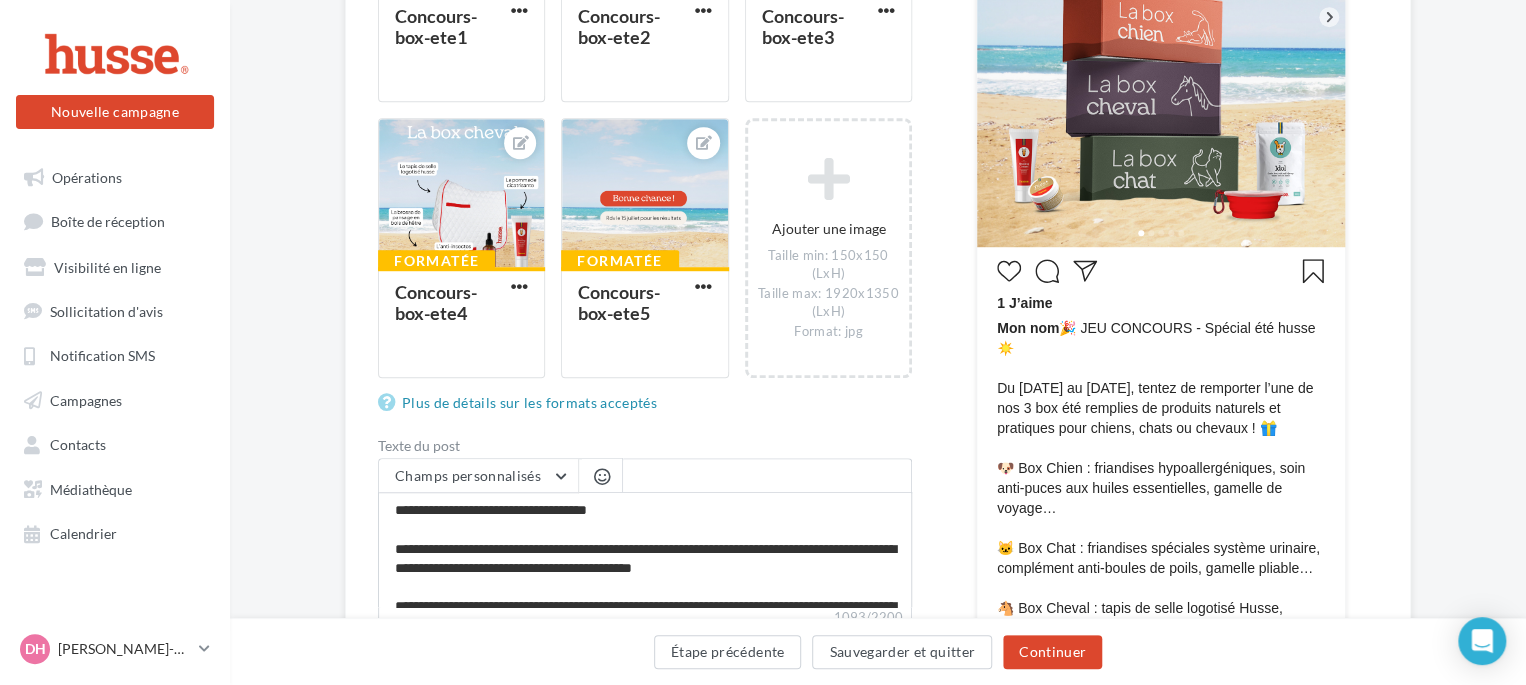 scroll, scrollTop: 546, scrollLeft: 0, axis: vertical 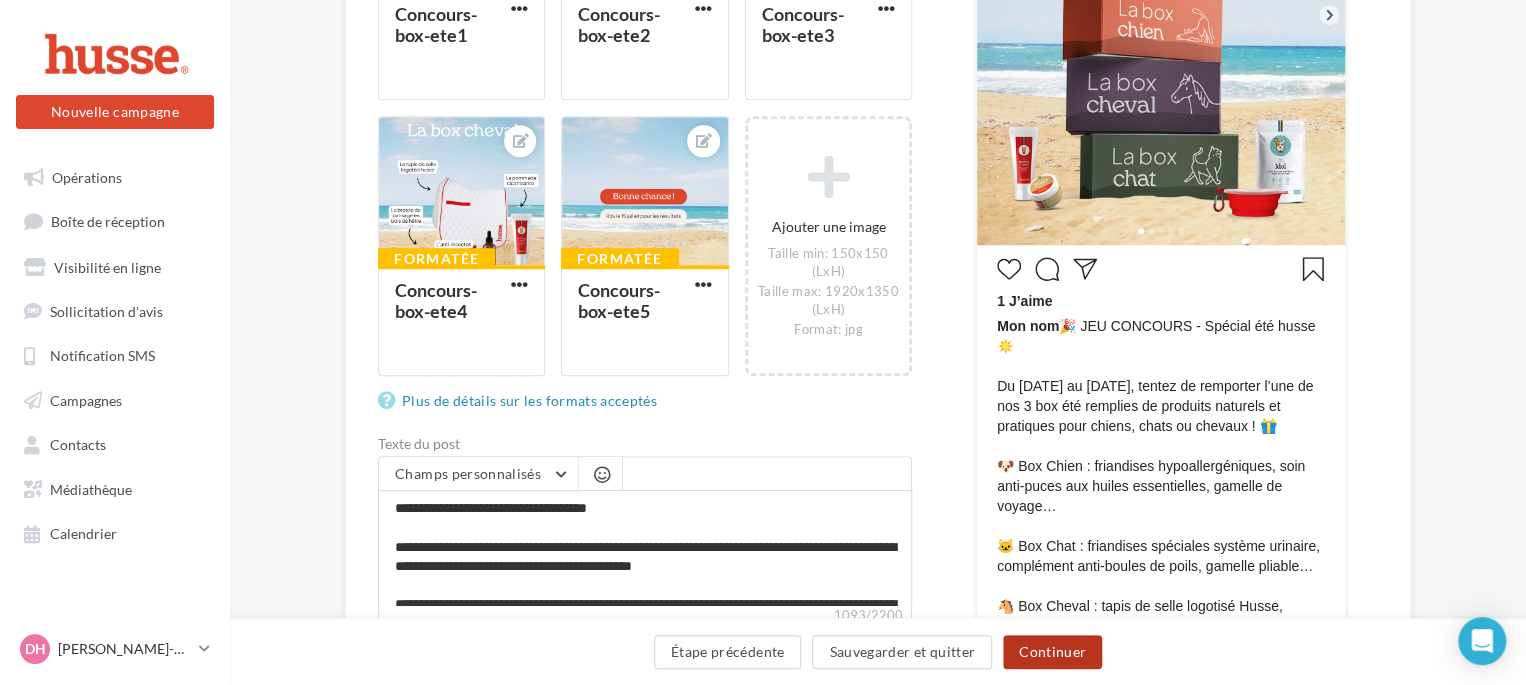 click on "Continuer" at bounding box center [1052, 652] 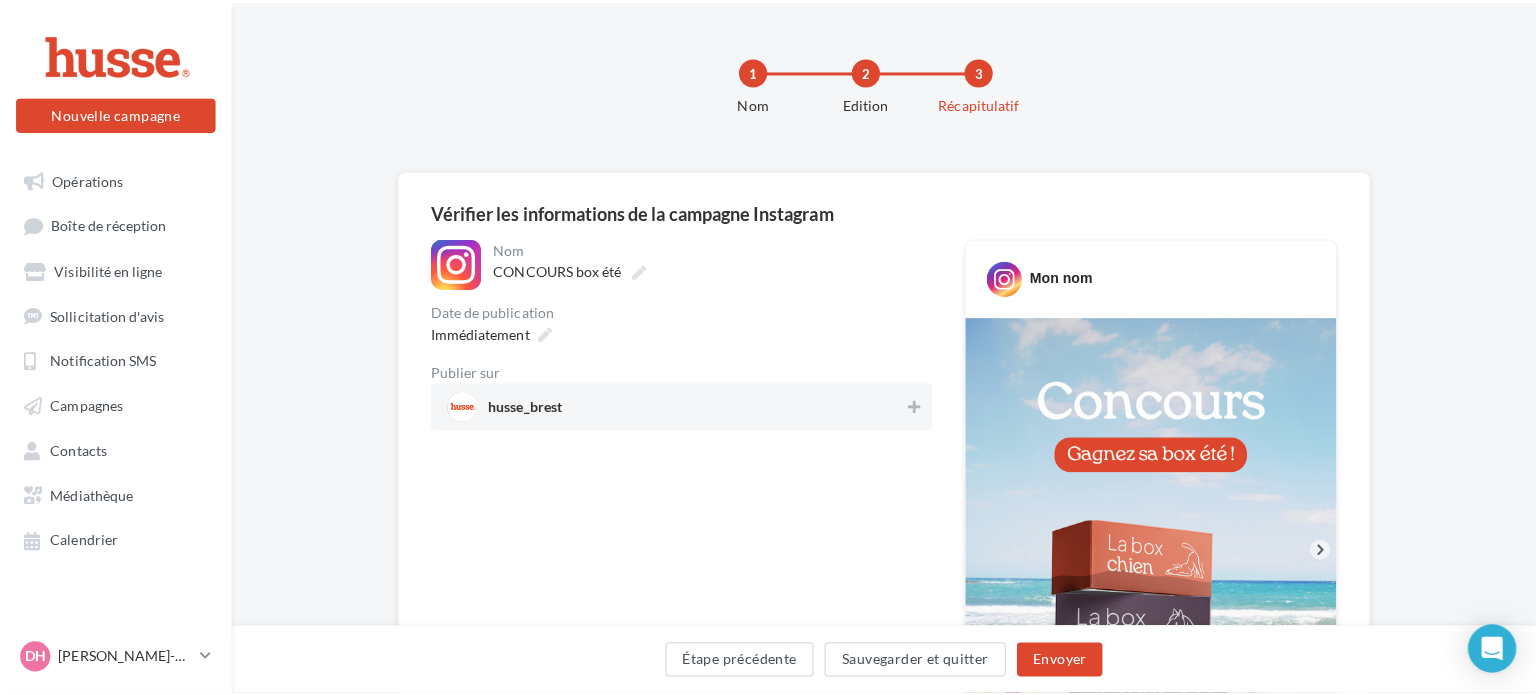scroll, scrollTop: 202, scrollLeft: 0, axis: vertical 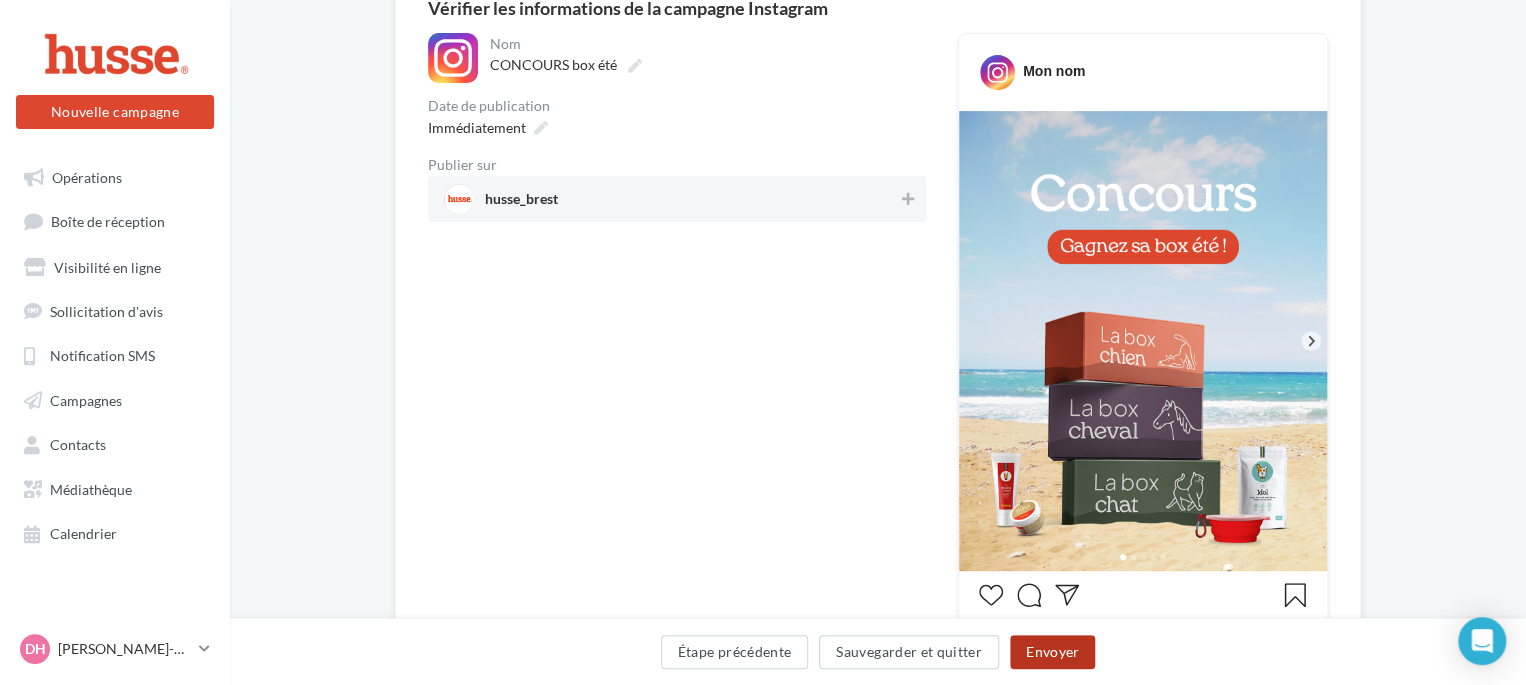 click on "Envoyer" at bounding box center [1052, 652] 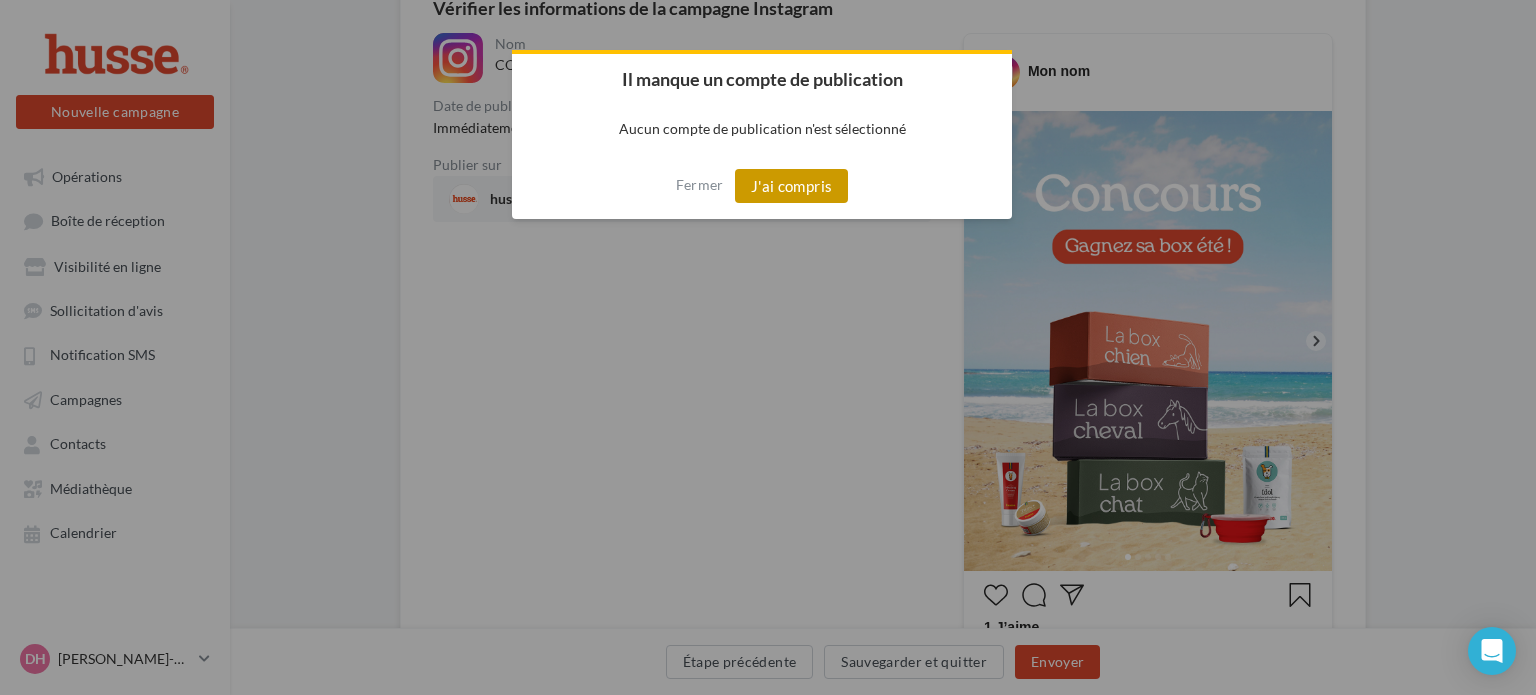 click on "J'ai compris" at bounding box center (792, 186) 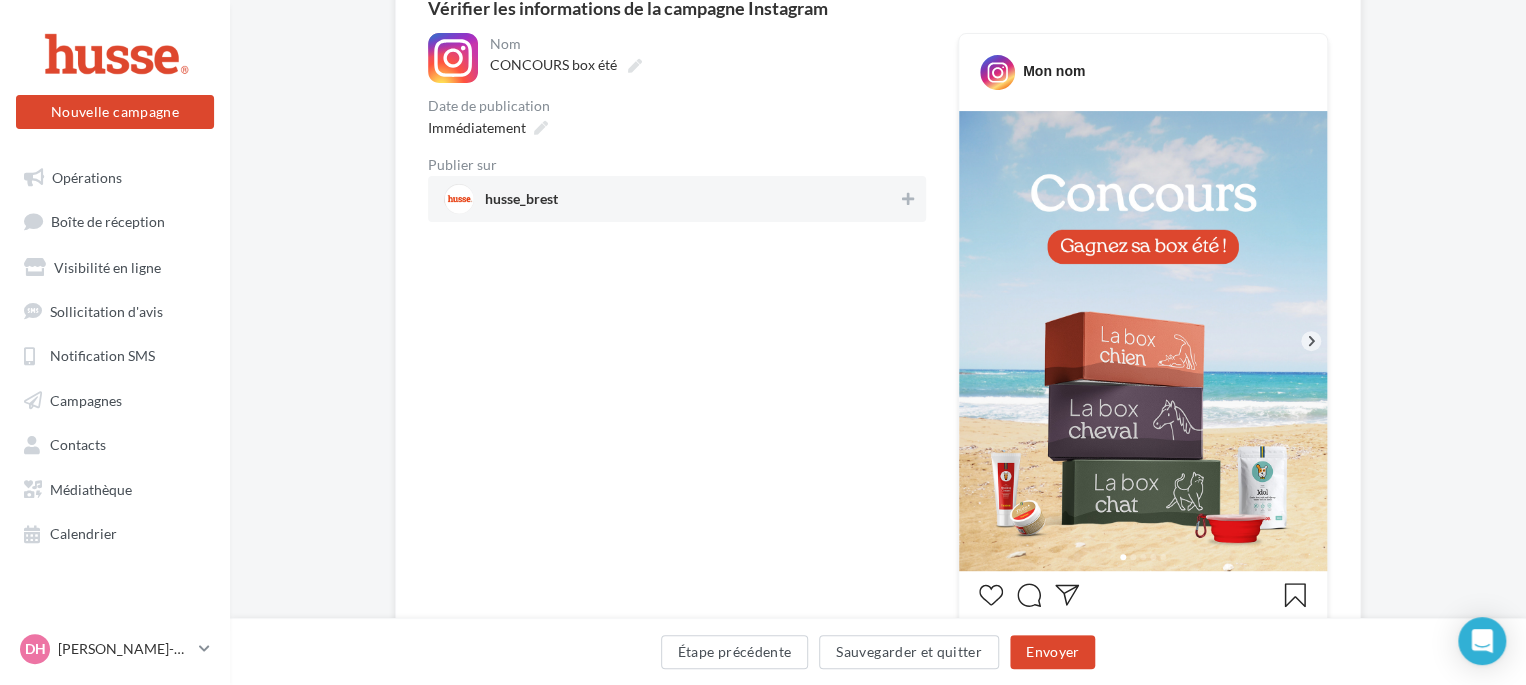 click on "husse_brest" at bounding box center (671, 199) 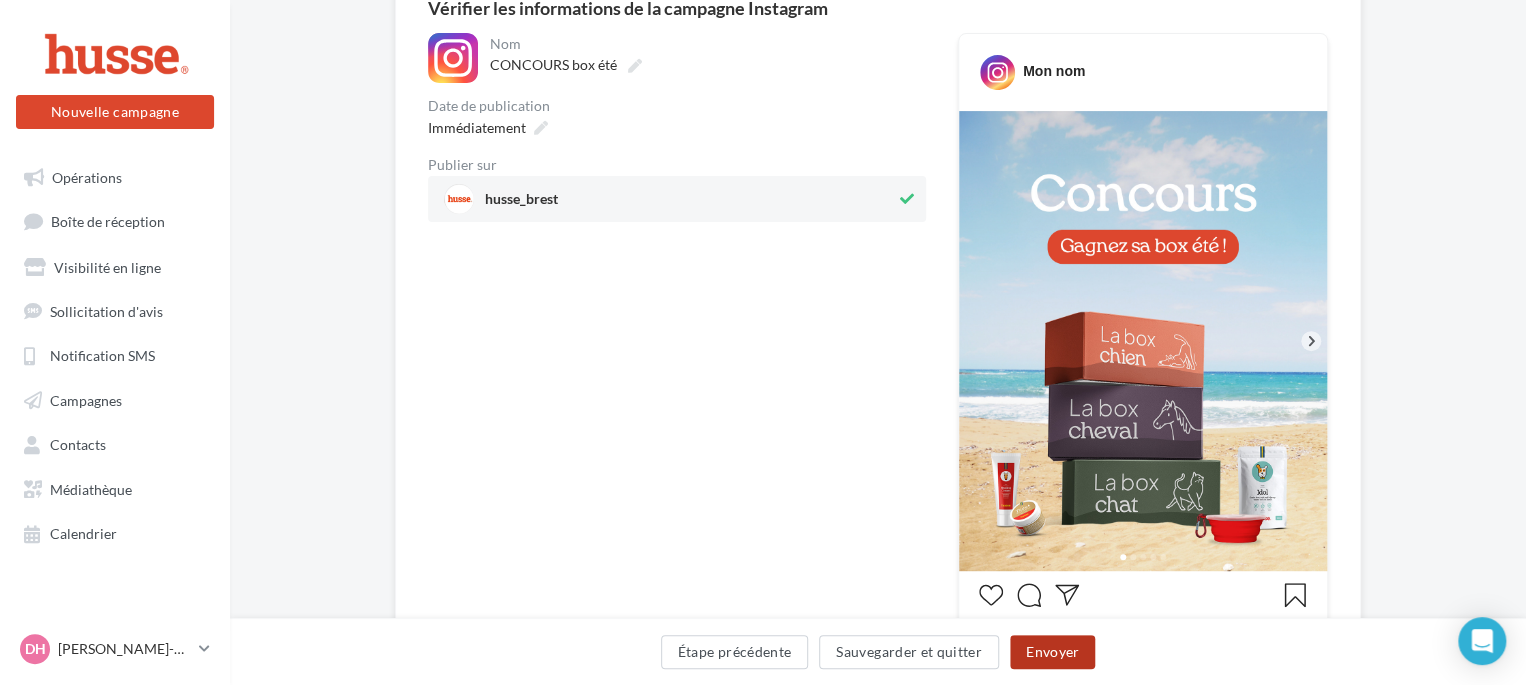 click on "Envoyer" at bounding box center (1052, 652) 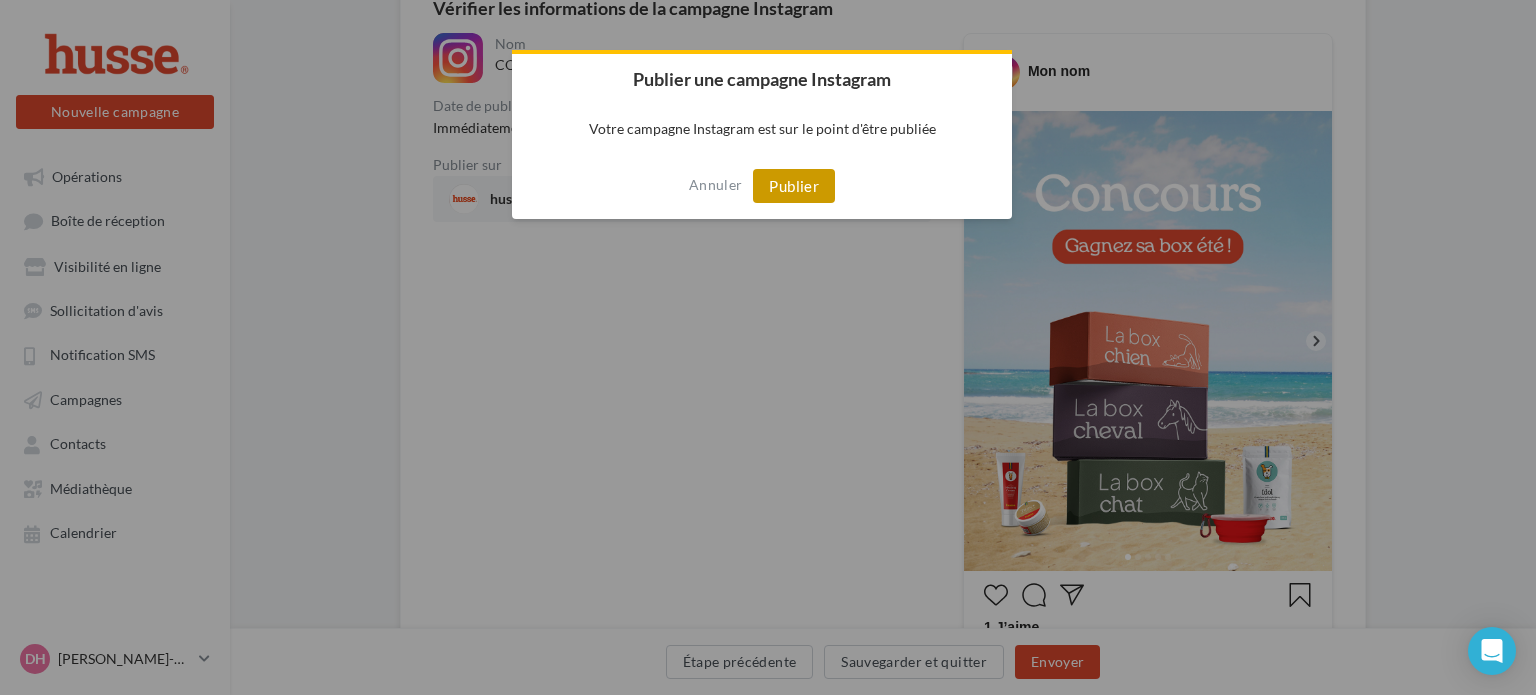 click on "Publier" at bounding box center [794, 186] 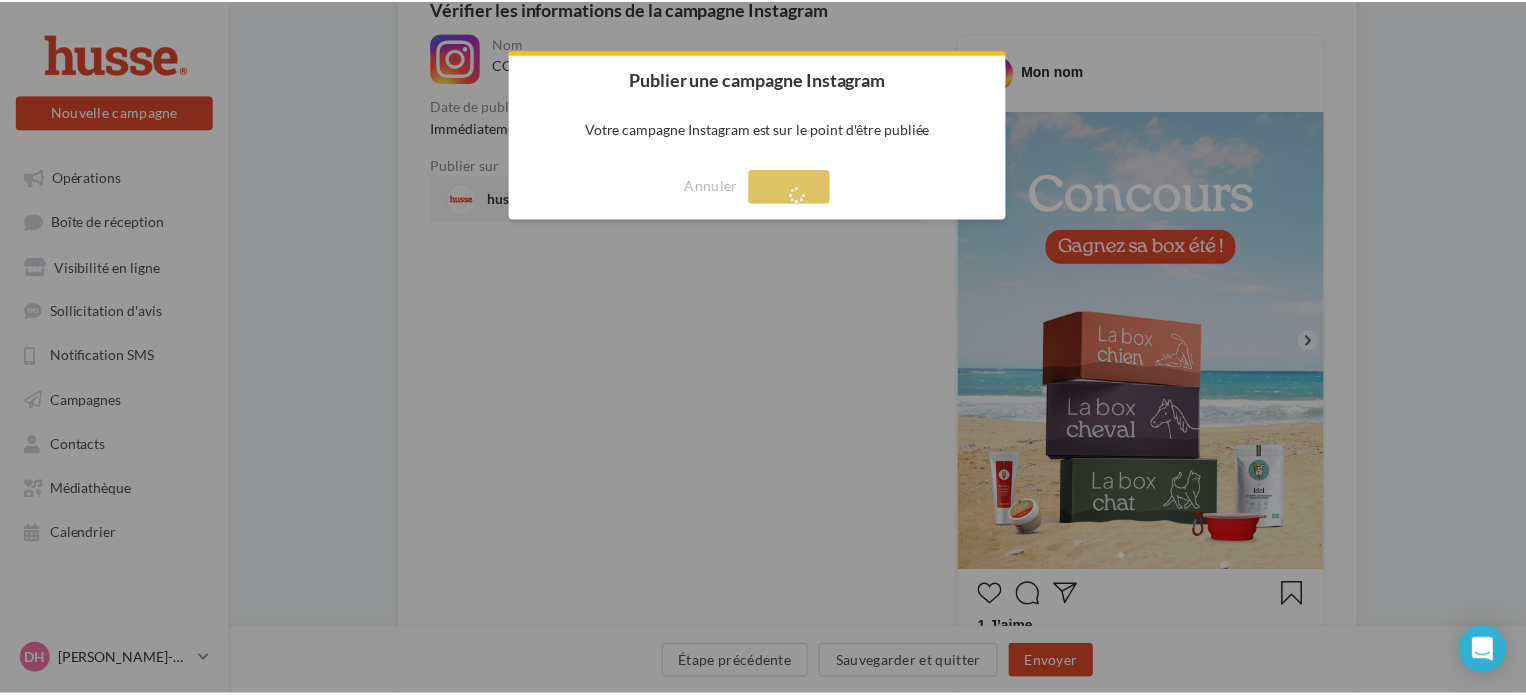 scroll, scrollTop: 32, scrollLeft: 0, axis: vertical 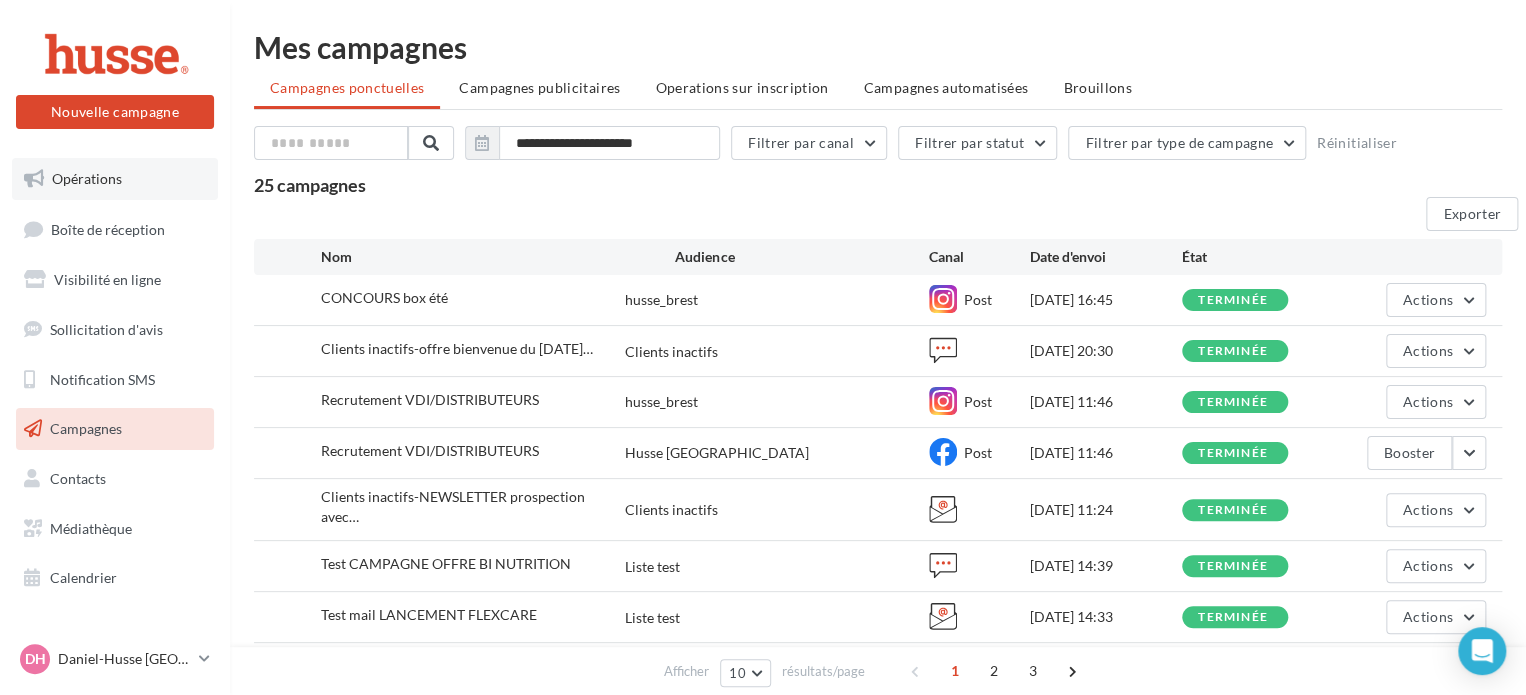 click on "Opérations" at bounding box center (87, 178) 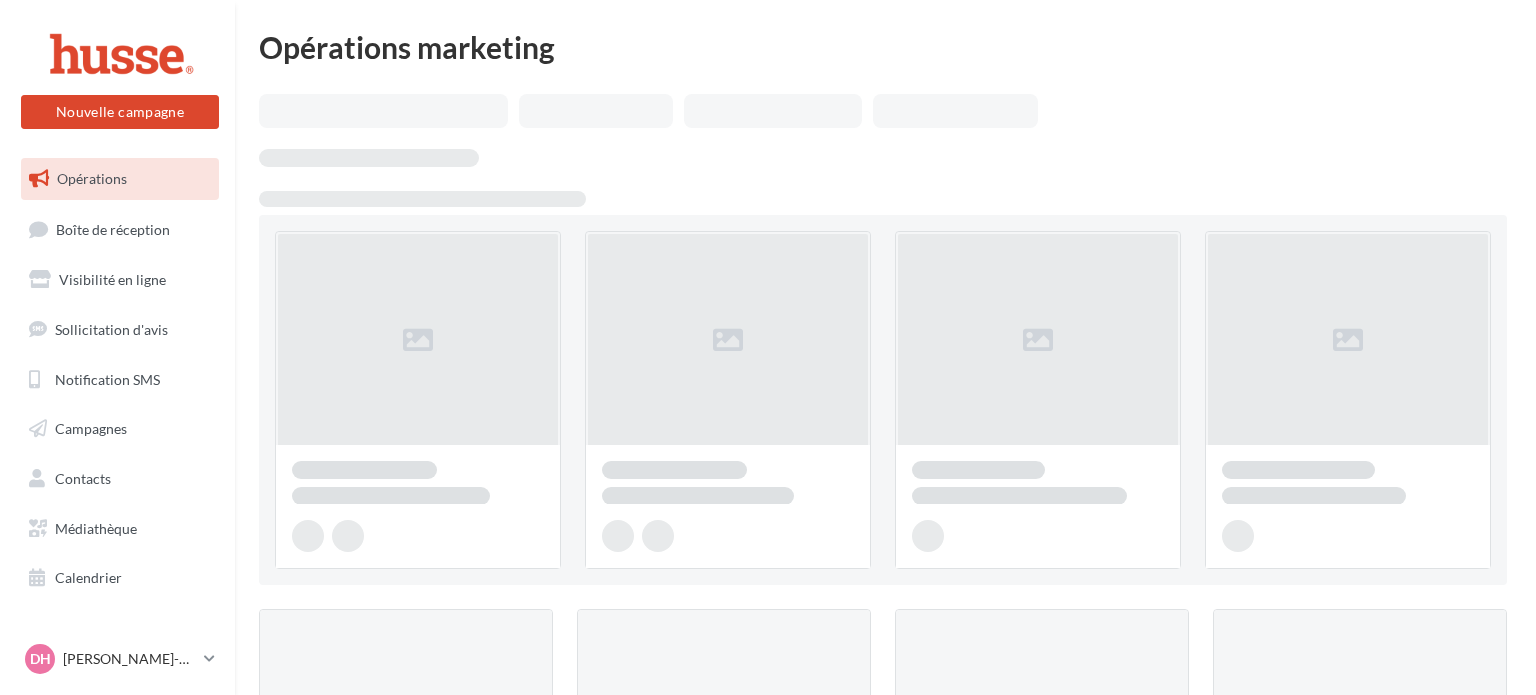 scroll, scrollTop: 0, scrollLeft: 0, axis: both 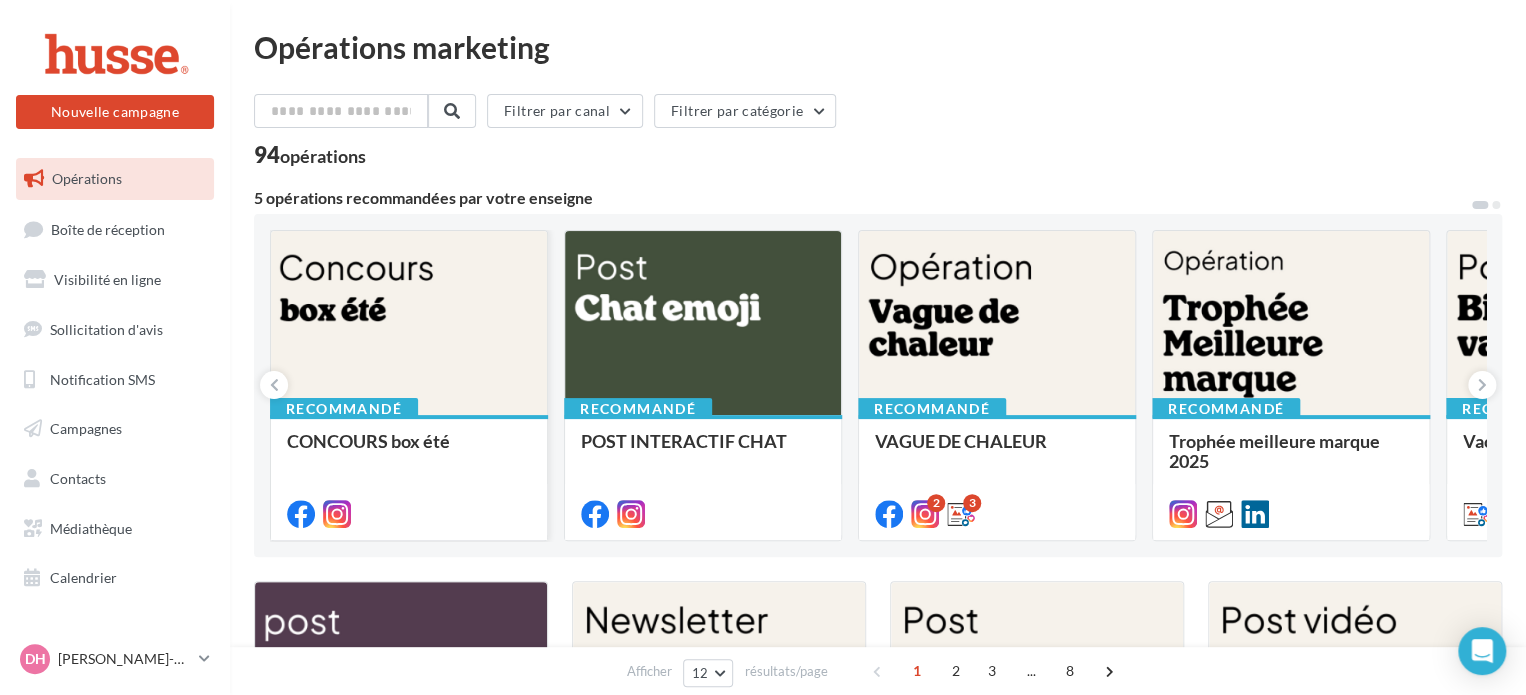 click at bounding box center (409, 324) 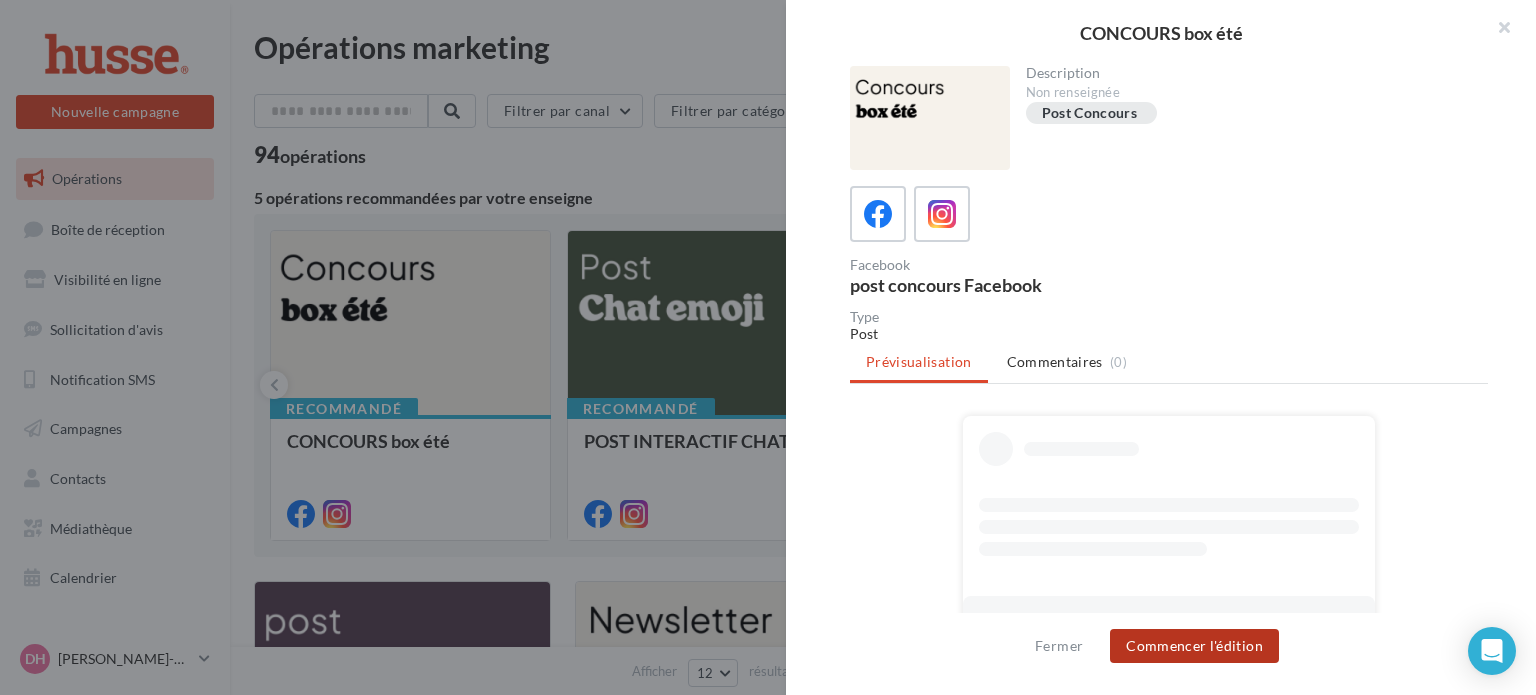 click on "Commencer l'édition" at bounding box center (1194, 646) 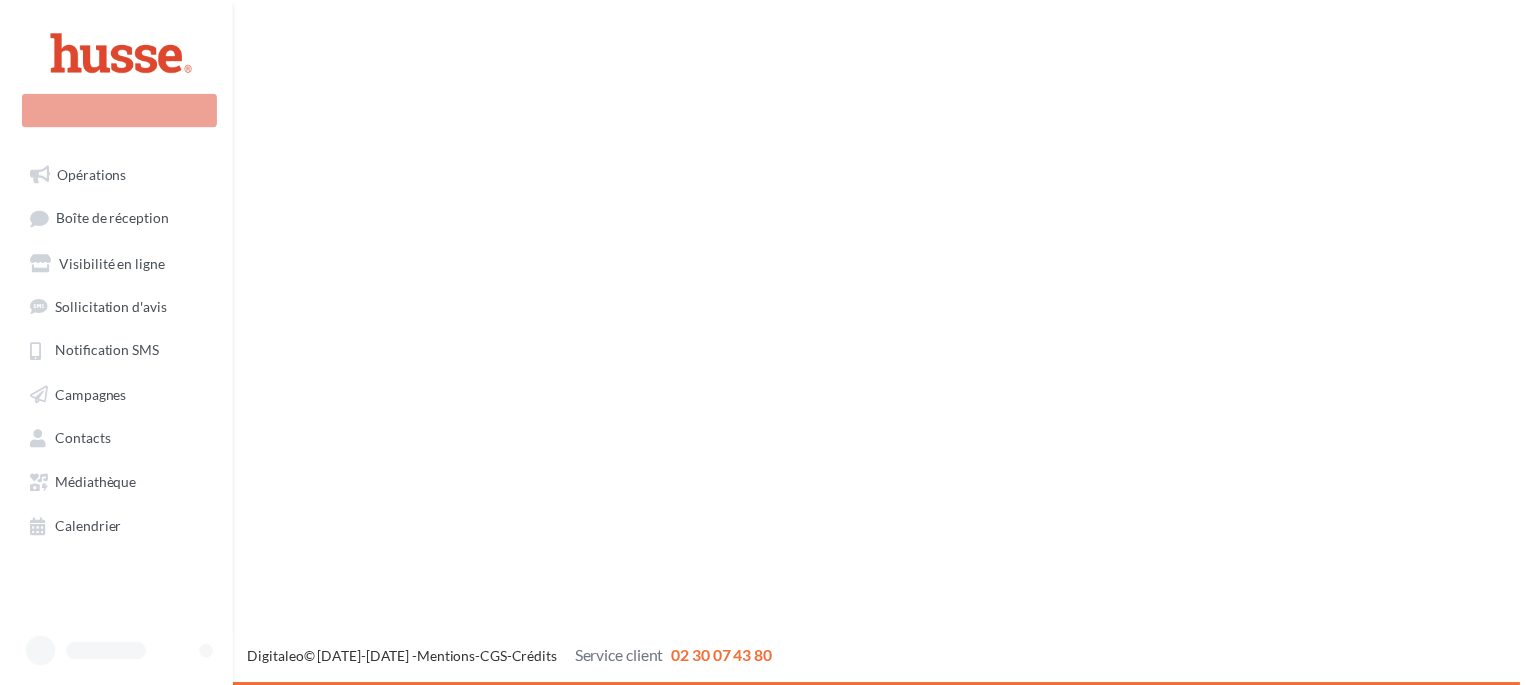 scroll, scrollTop: 0, scrollLeft: 0, axis: both 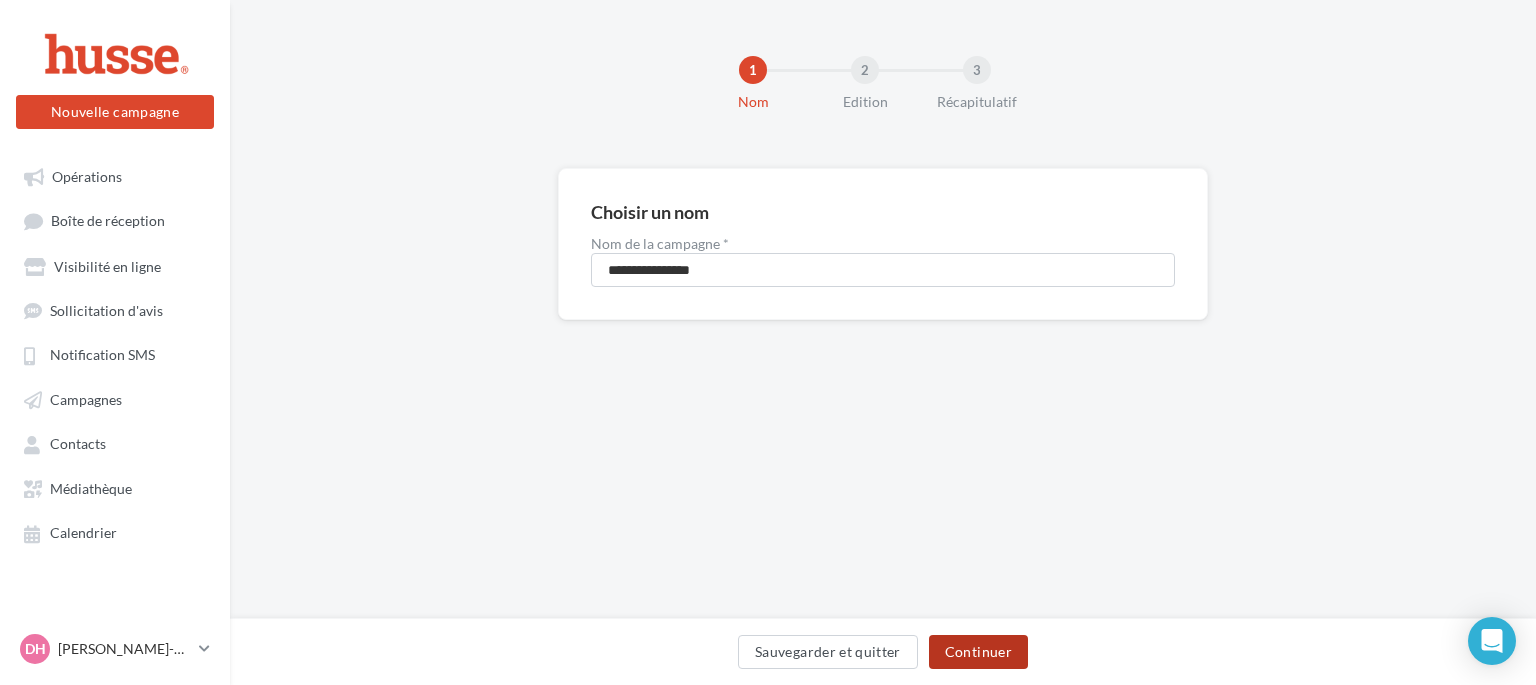 click on "Continuer" at bounding box center [978, 652] 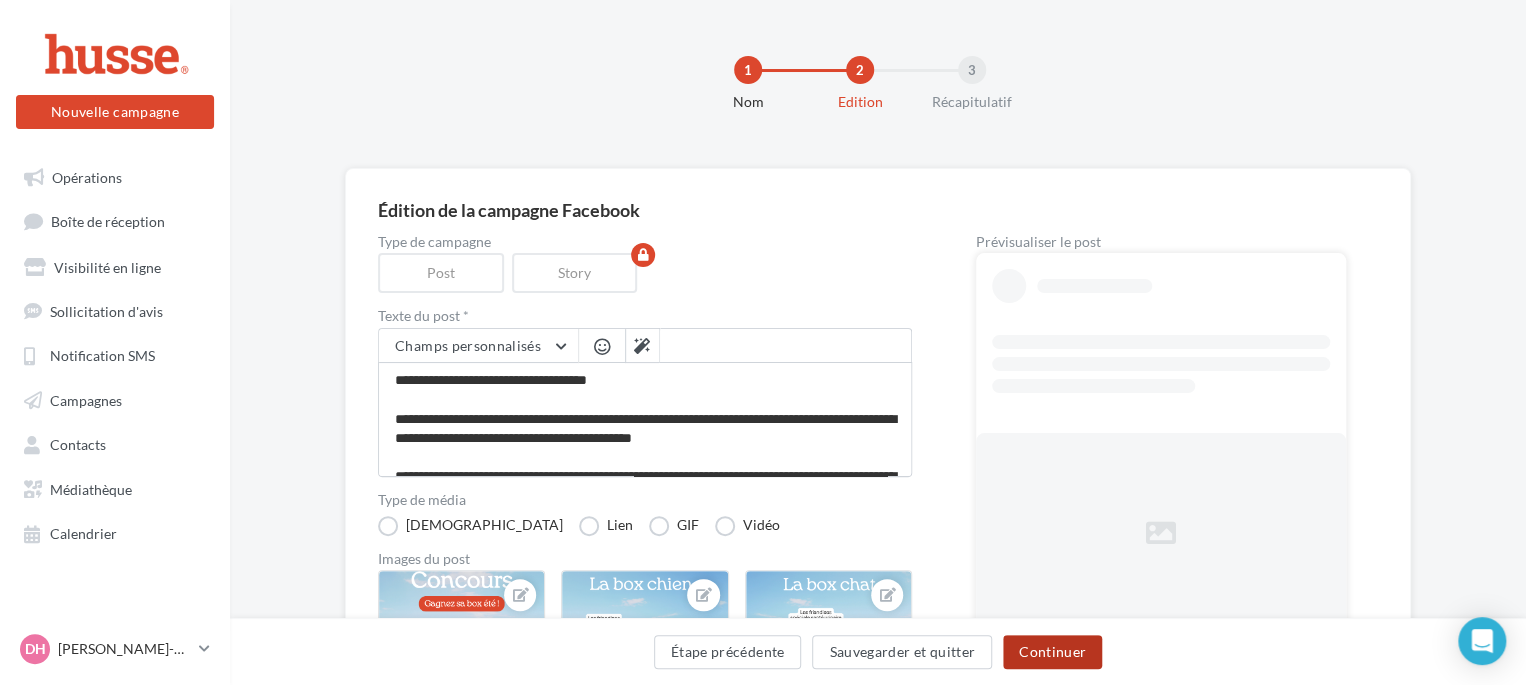click on "Continuer" at bounding box center [1052, 652] 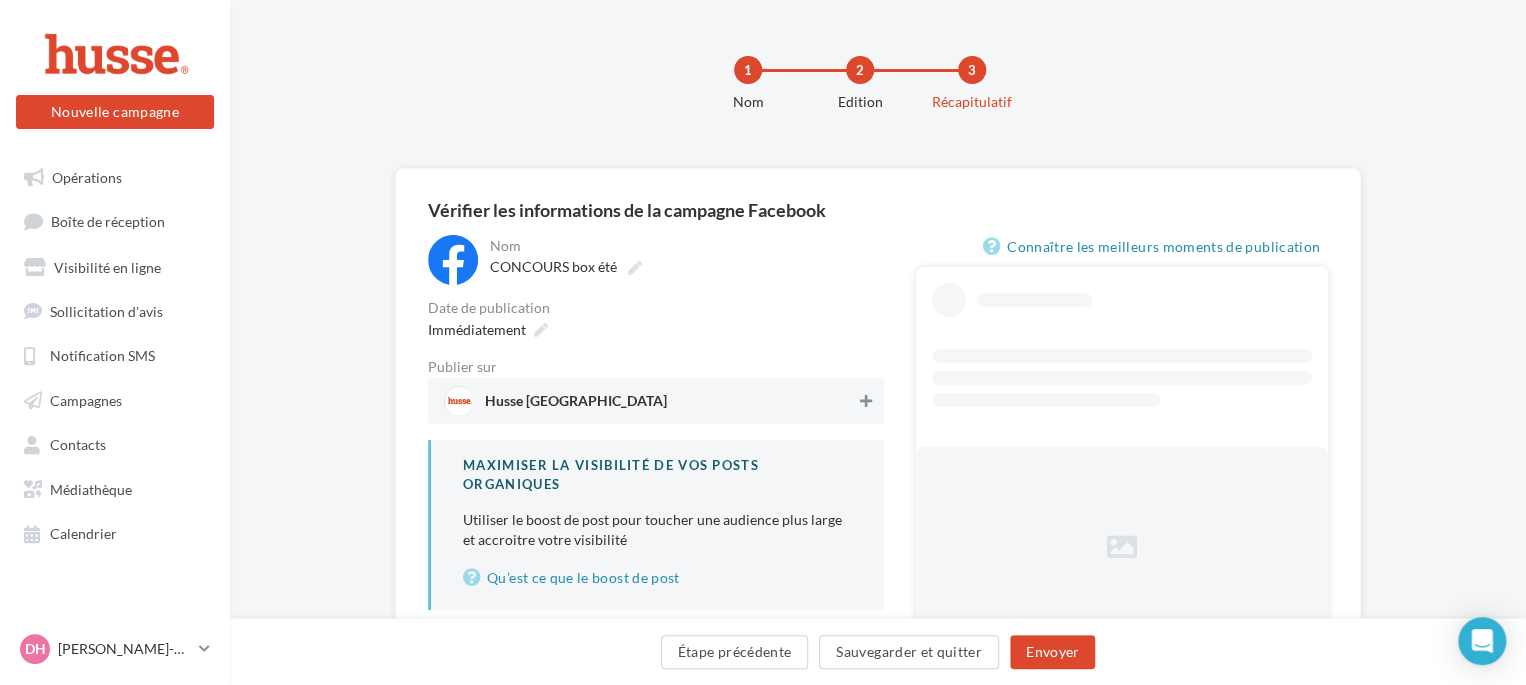 click at bounding box center [866, 401] 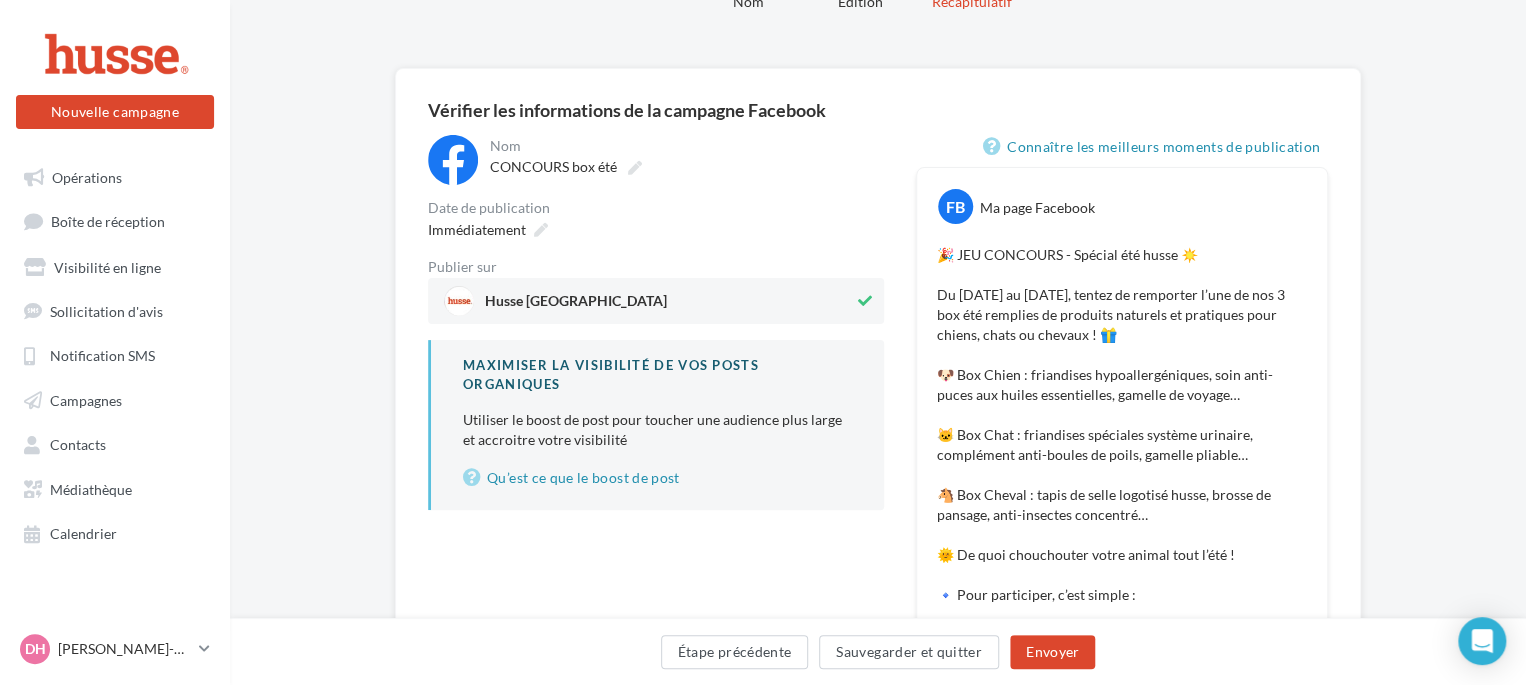 scroll, scrollTop: 100, scrollLeft: 0, axis: vertical 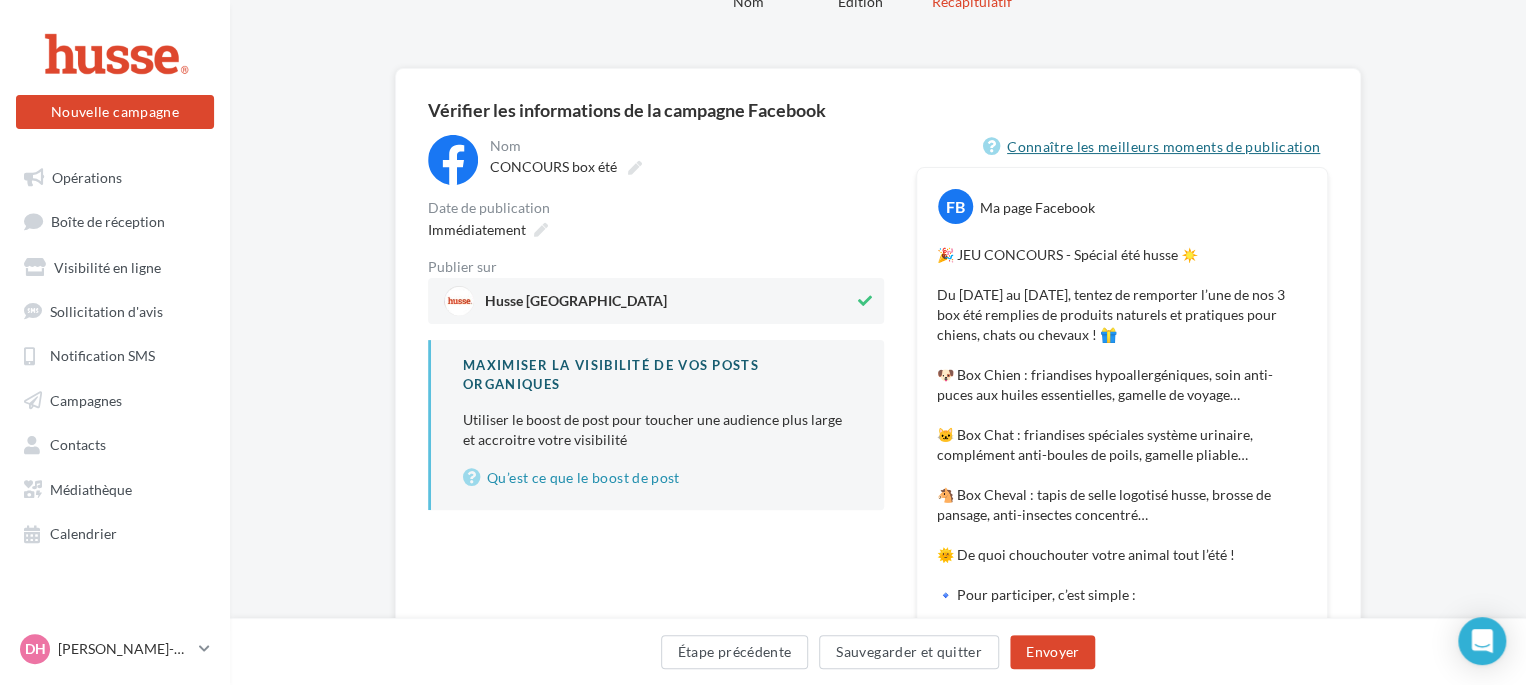 click on "Connaître les meilleurs moments de publication" at bounding box center (1155, 147) 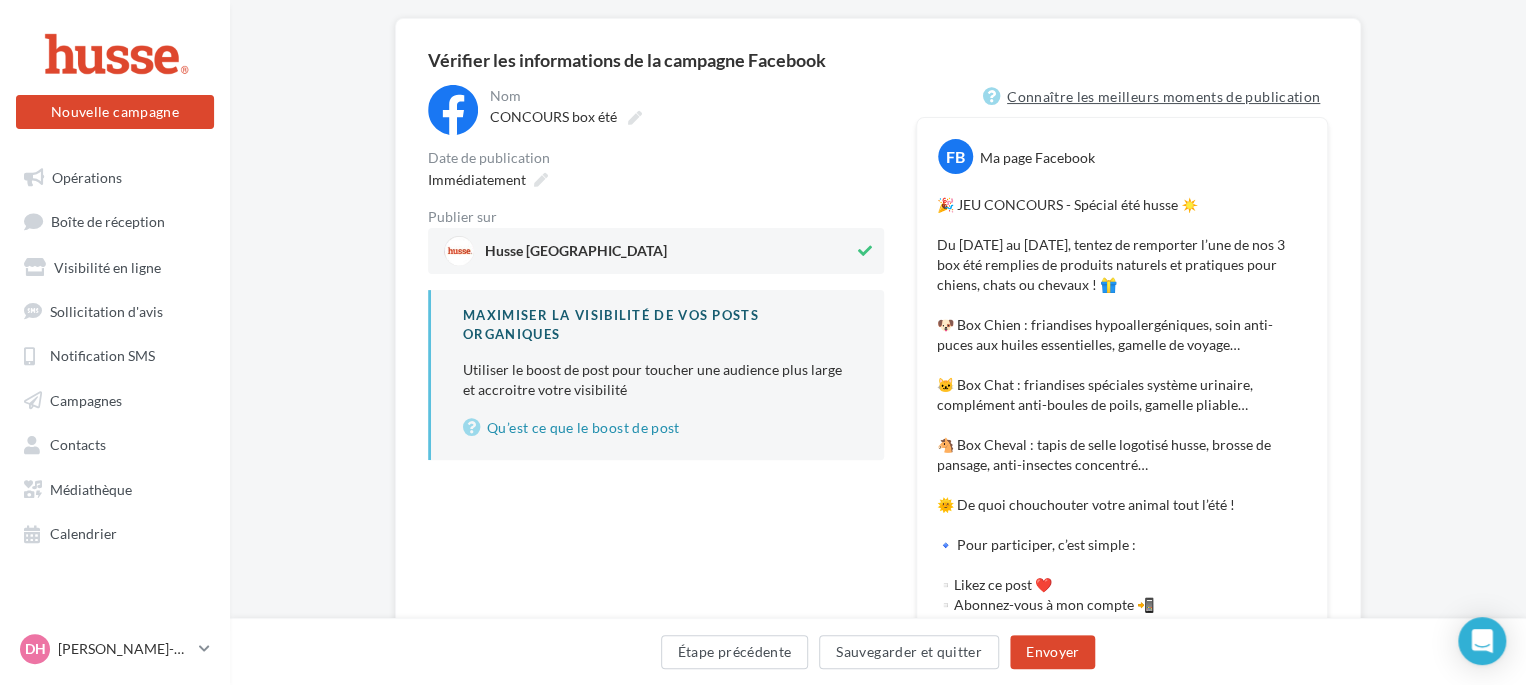scroll, scrollTop: 168, scrollLeft: 0, axis: vertical 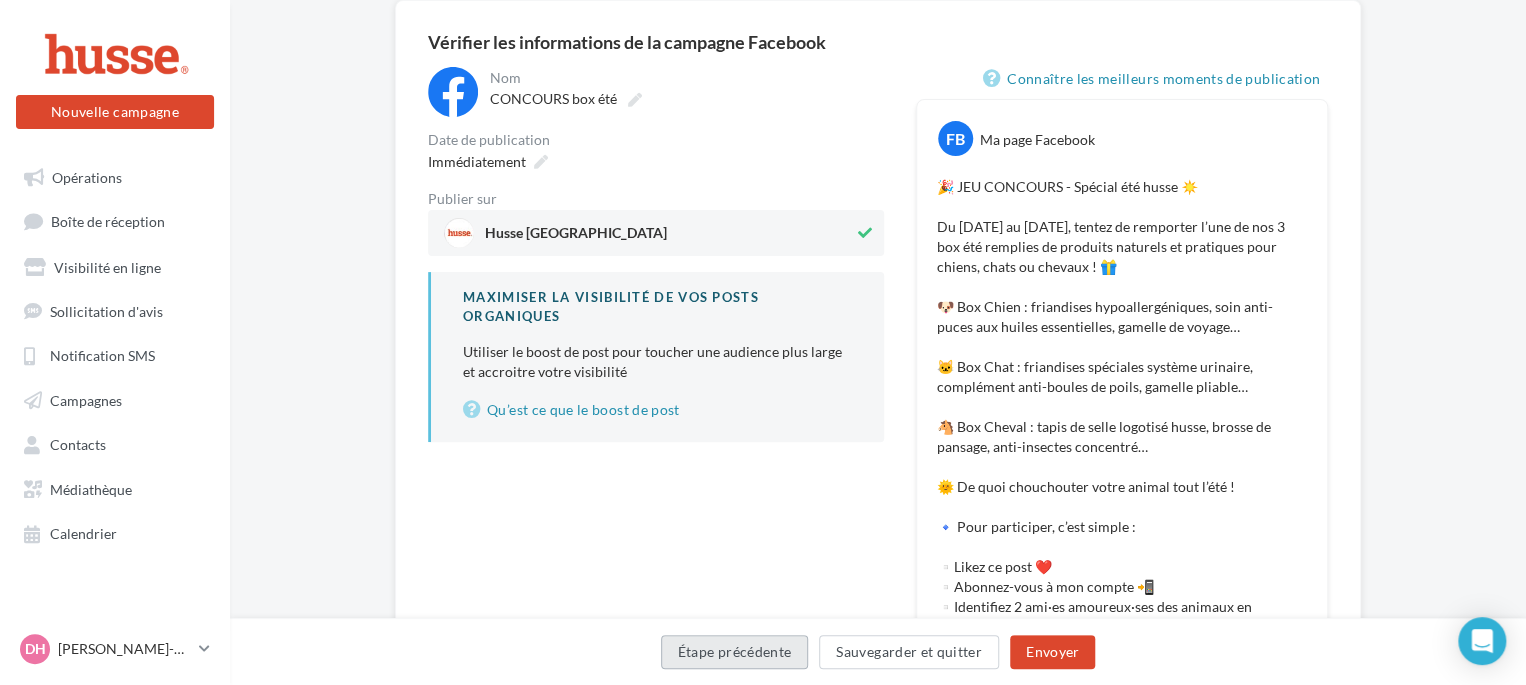 click on "Étape précédente" at bounding box center [735, 652] 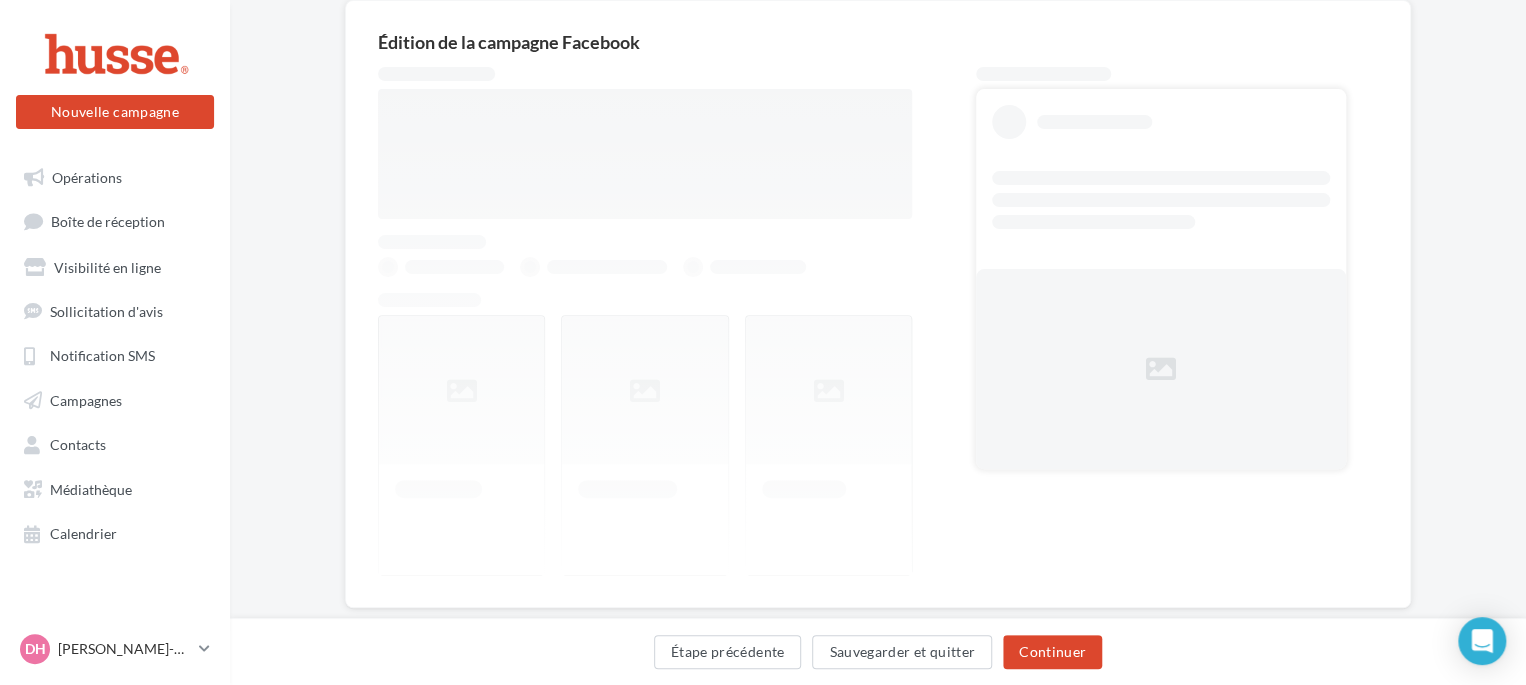 scroll, scrollTop: 208, scrollLeft: 0, axis: vertical 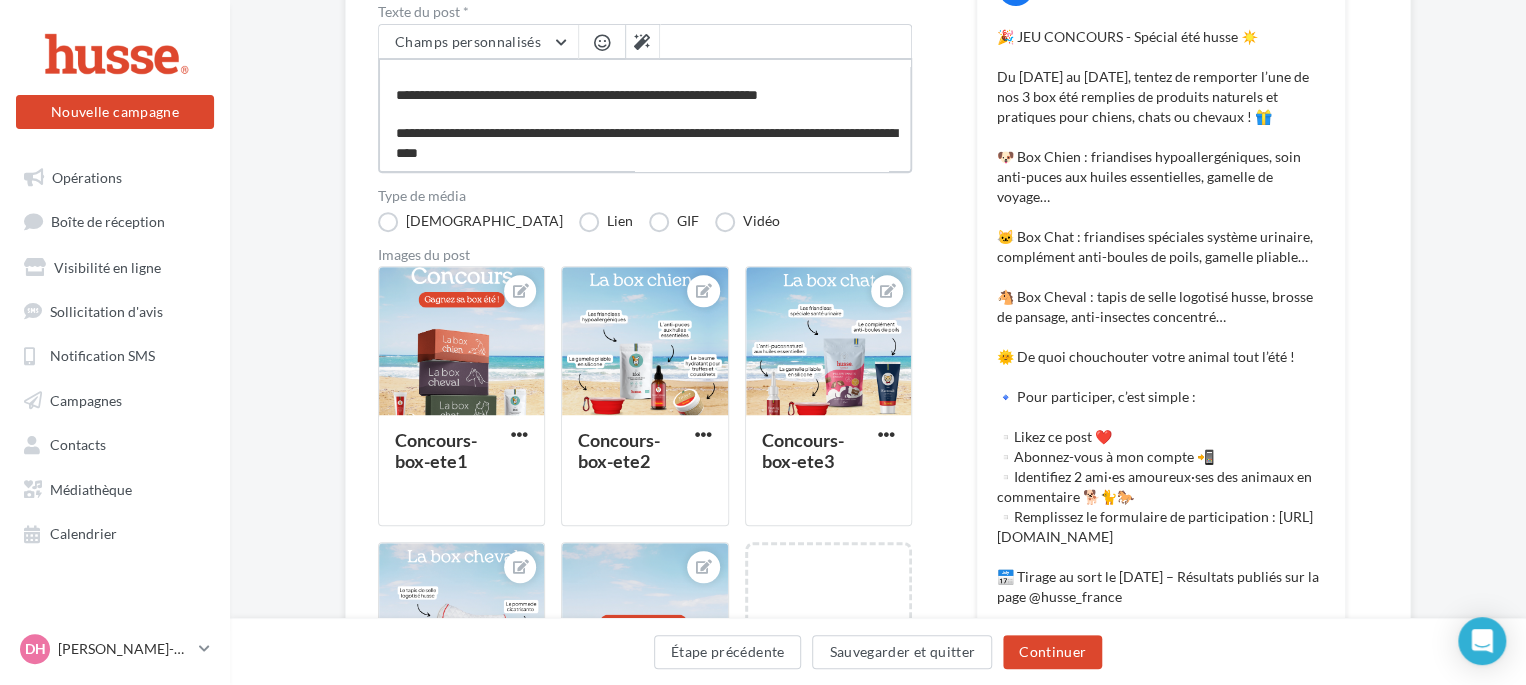 click at bounding box center [645, 115] 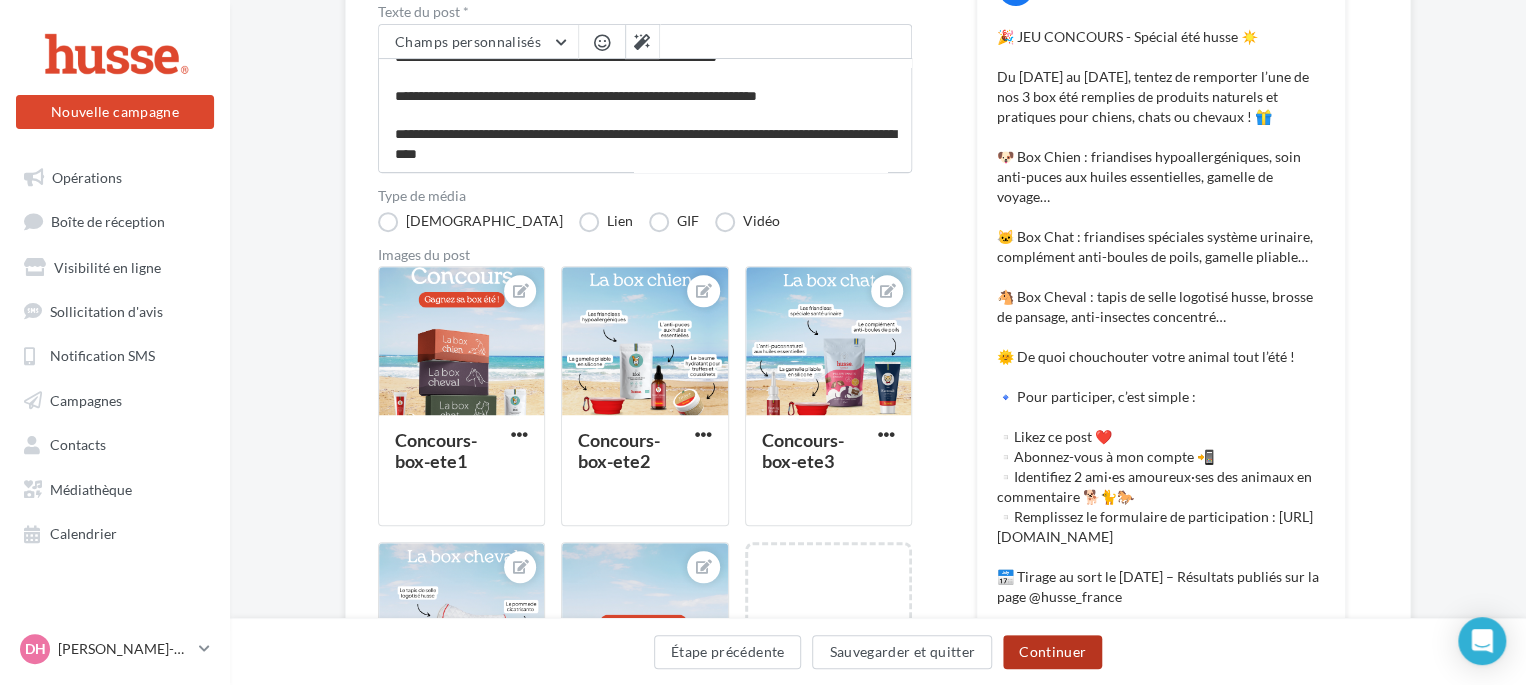 click on "Continuer" at bounding box center [1052, 652] 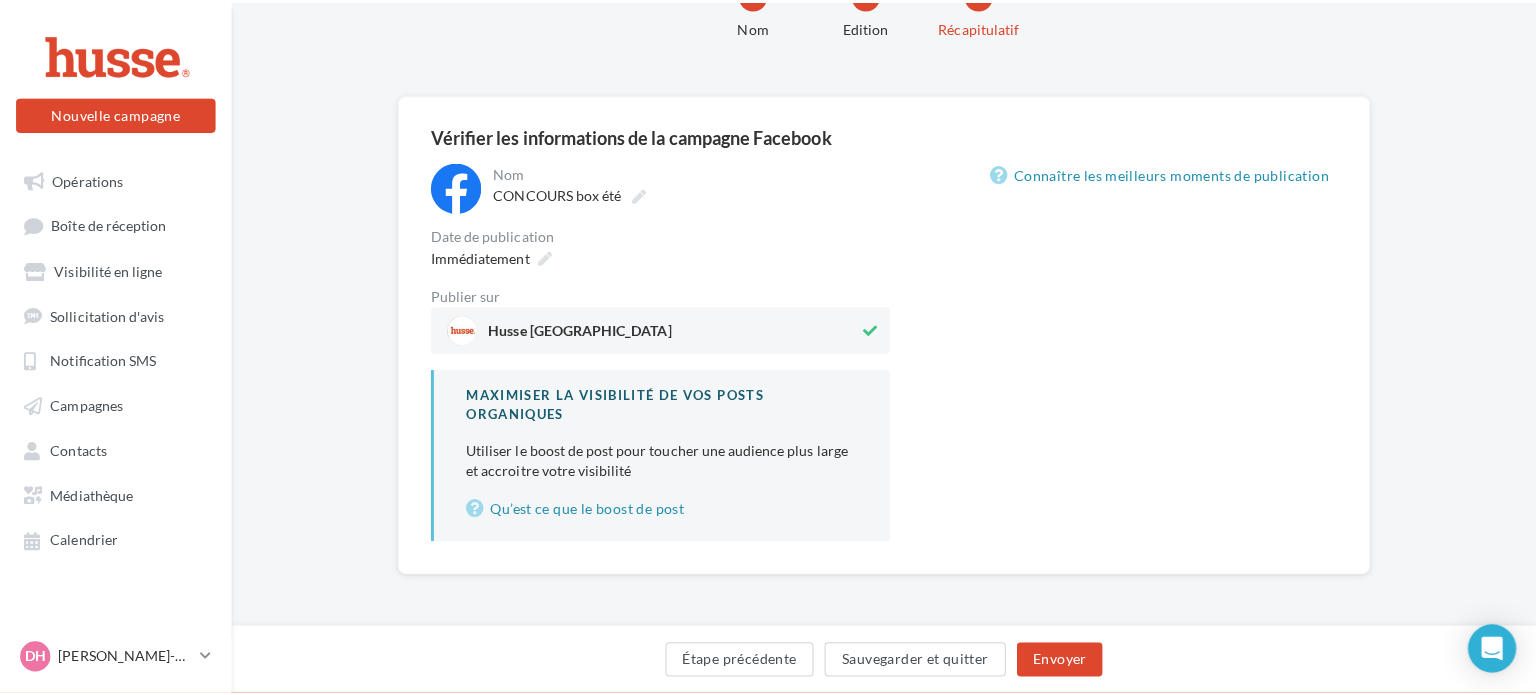 scroll, scrollTop: 128, scrollLeft: 0, axis: vertical 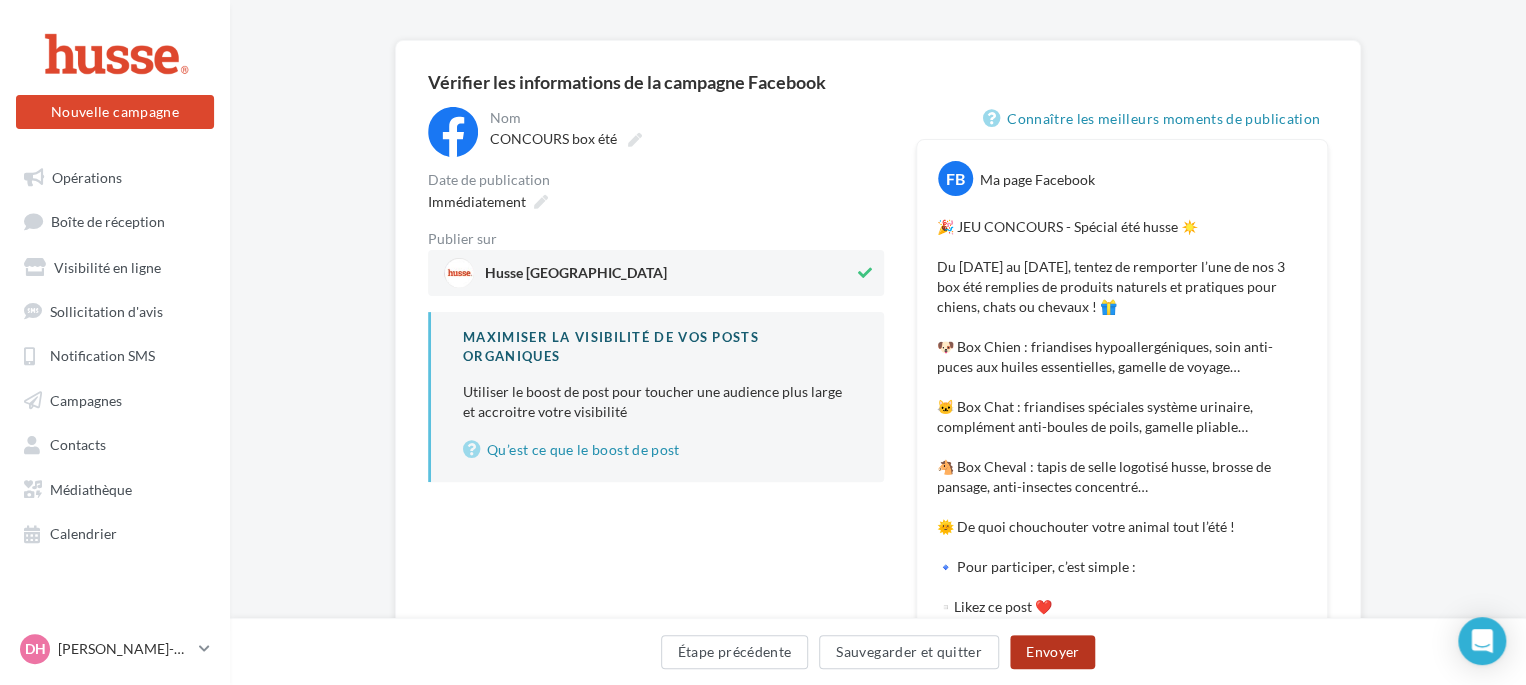 click on "Envoyer" at bounding box center (1052, 652) 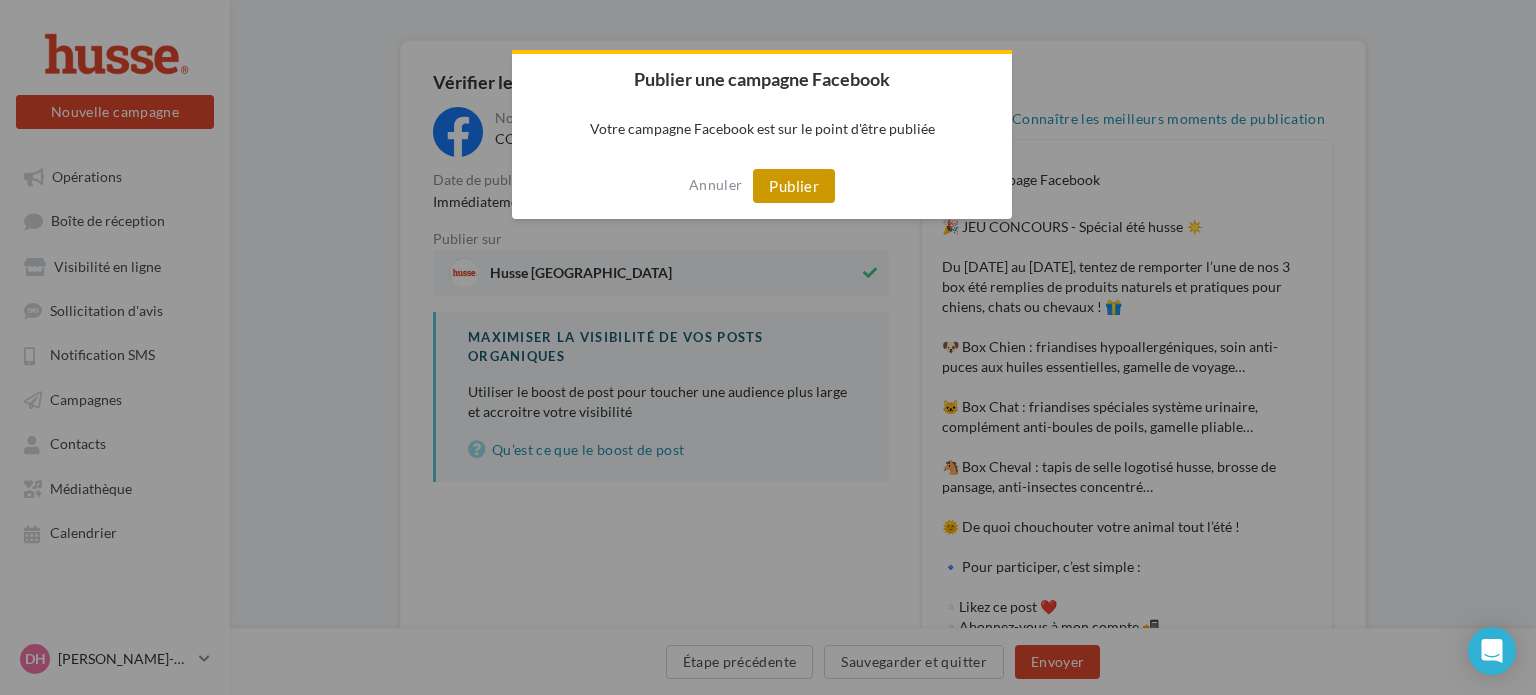 click on "Publier" at bounding box center [794, 186] 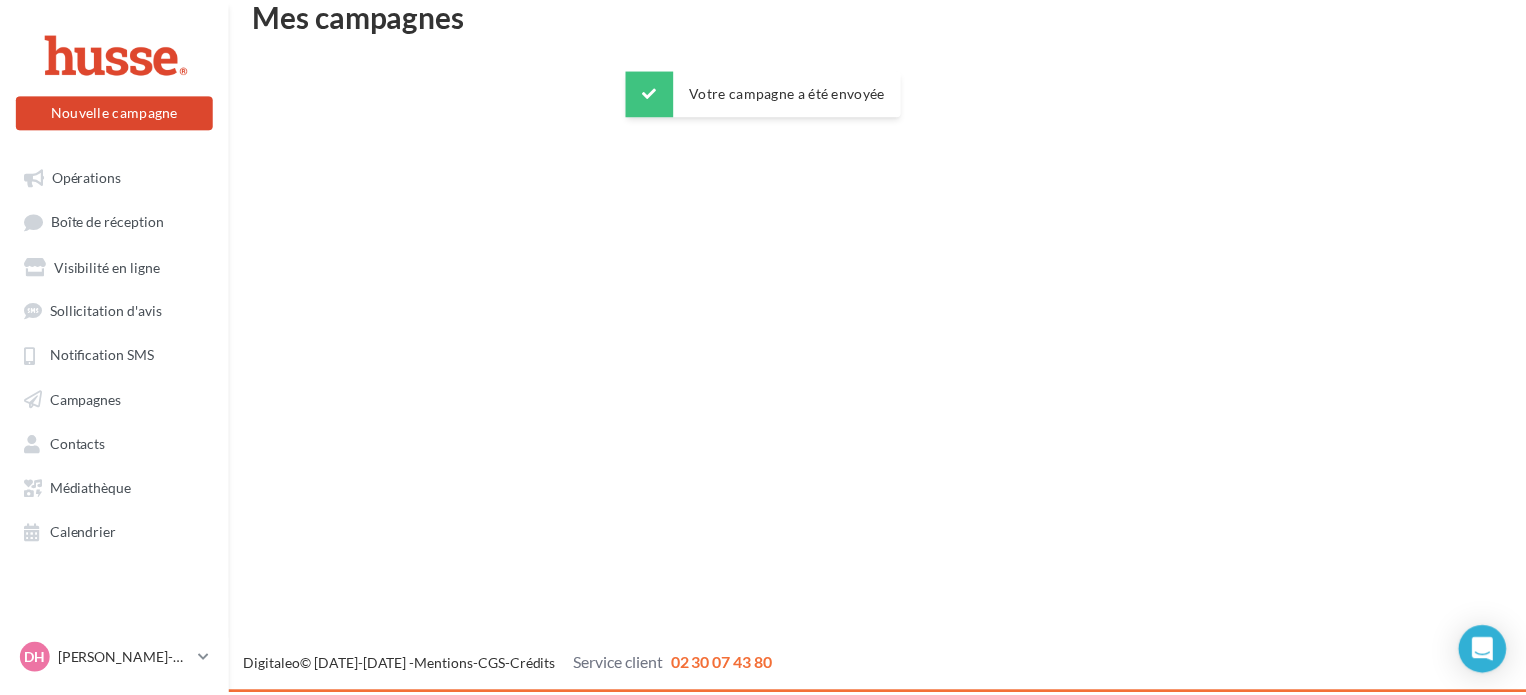 scroll, scrollTop: 32, scrollLeft: 0, axis: vertical 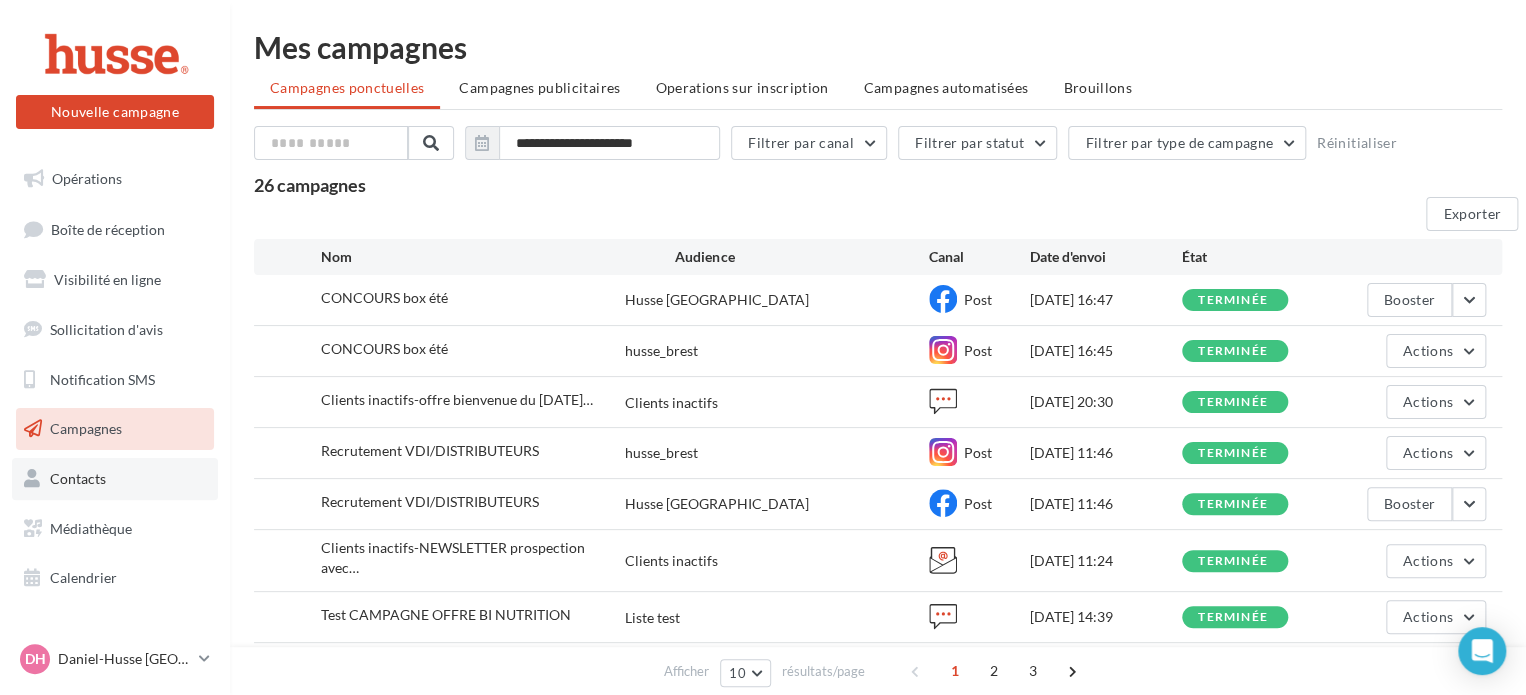 click on "Contacts" at bounding box center [78, 478] 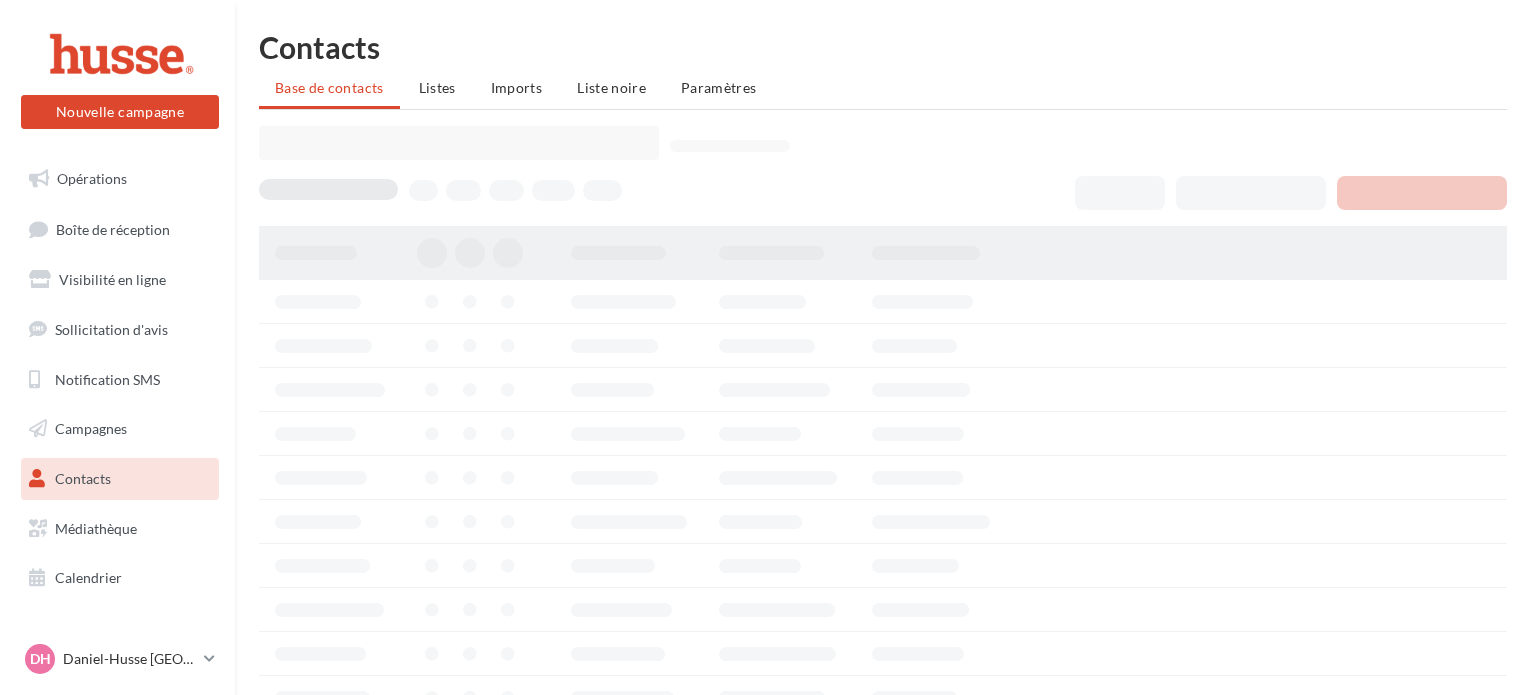 scroll, scrollTop: 0, scrollLeft: 0, axis: both 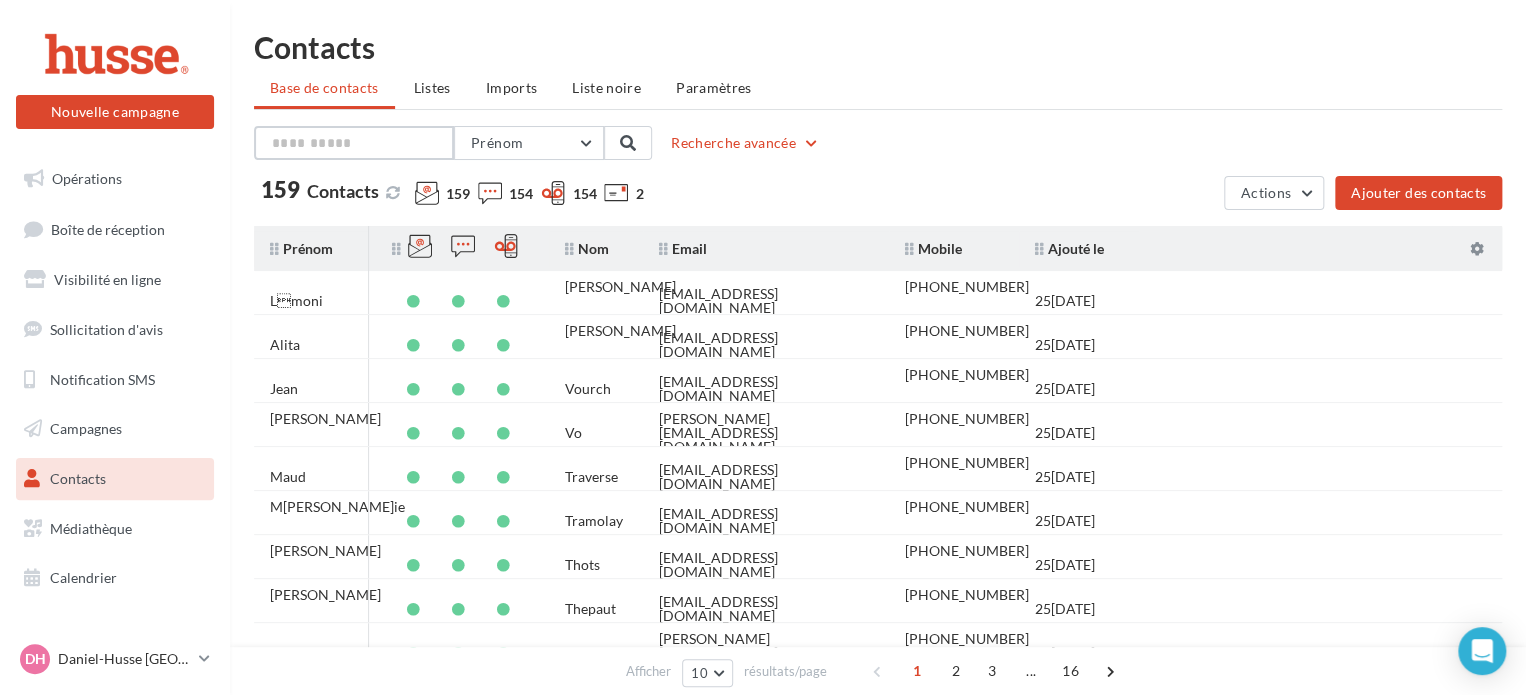click at bounding box center (354, 143) 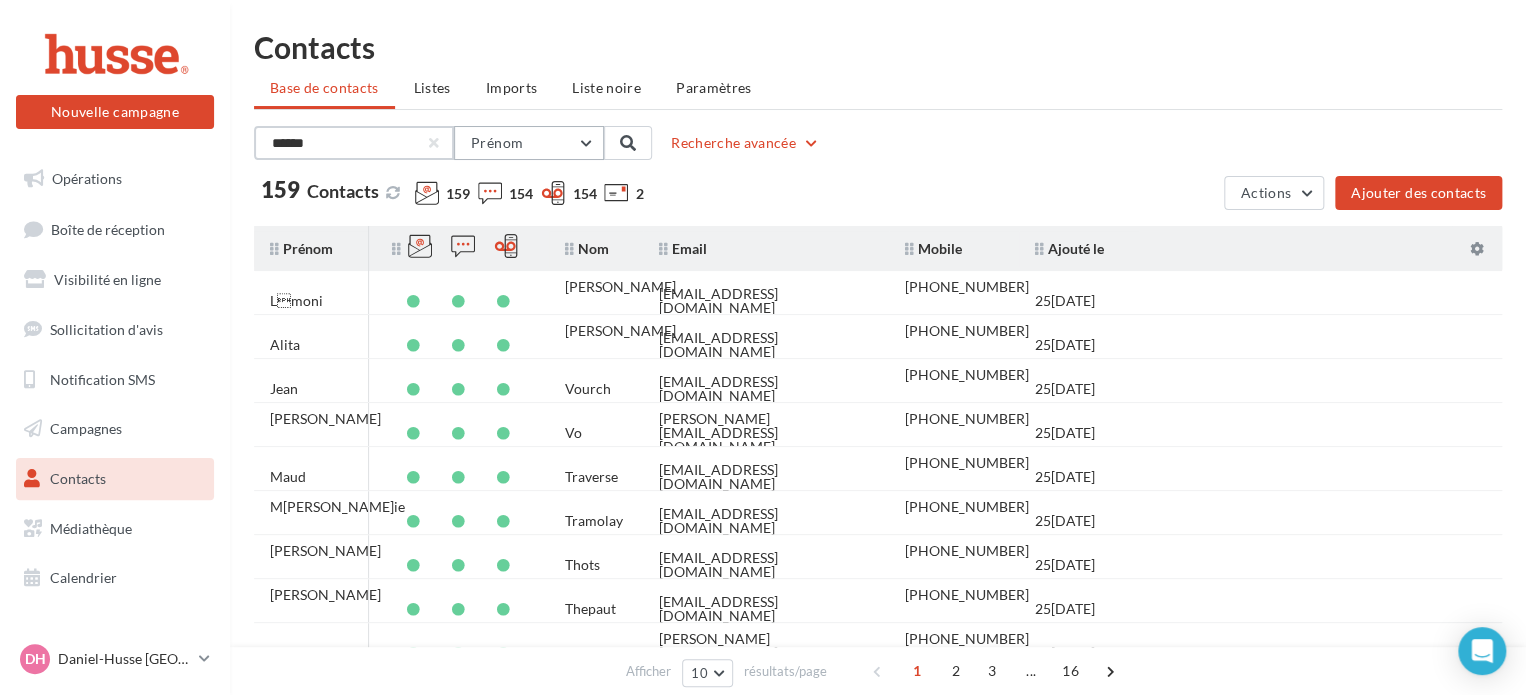 type on "******" 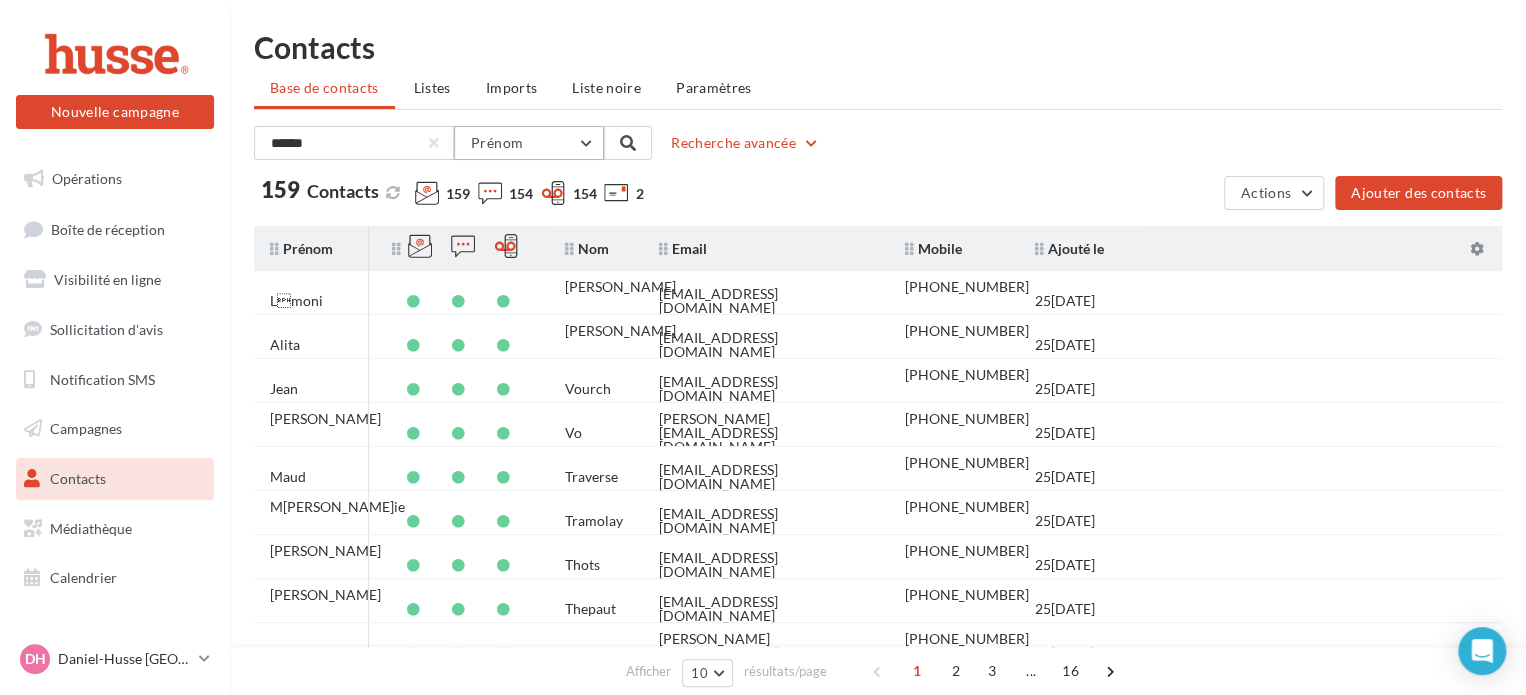 click on "Prénom" at bounding box center [529, 143] 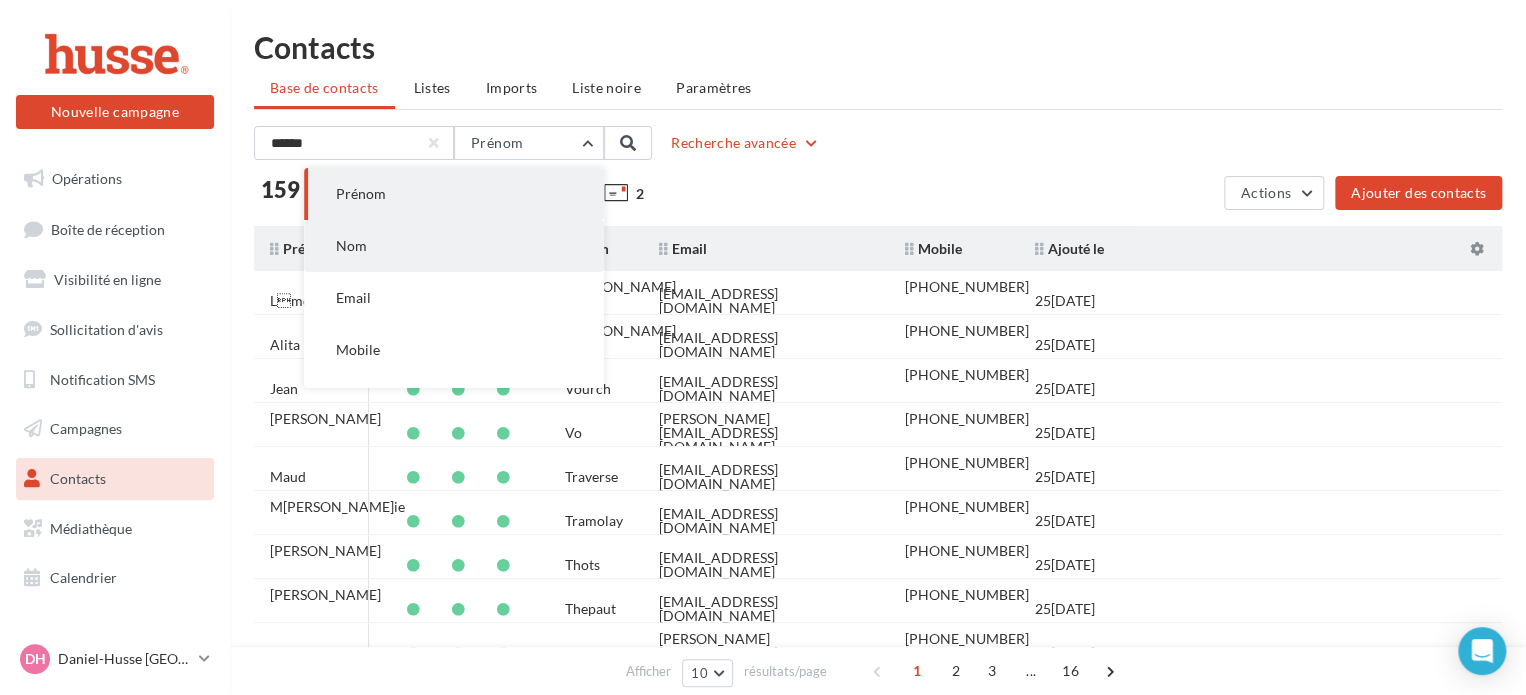 click on "Nom" at bounding box center (454, 246) 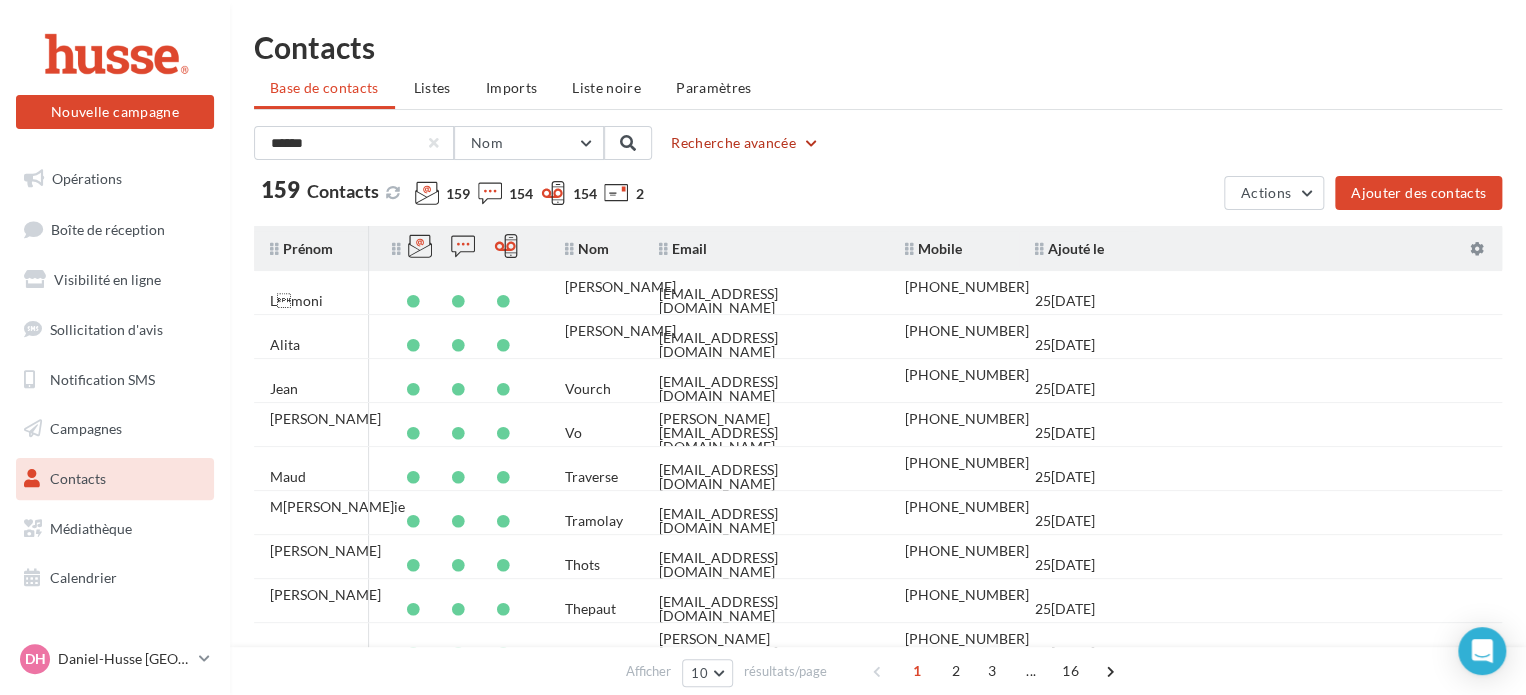 click on "Recherche avancée" at bounding box center [745, 143] 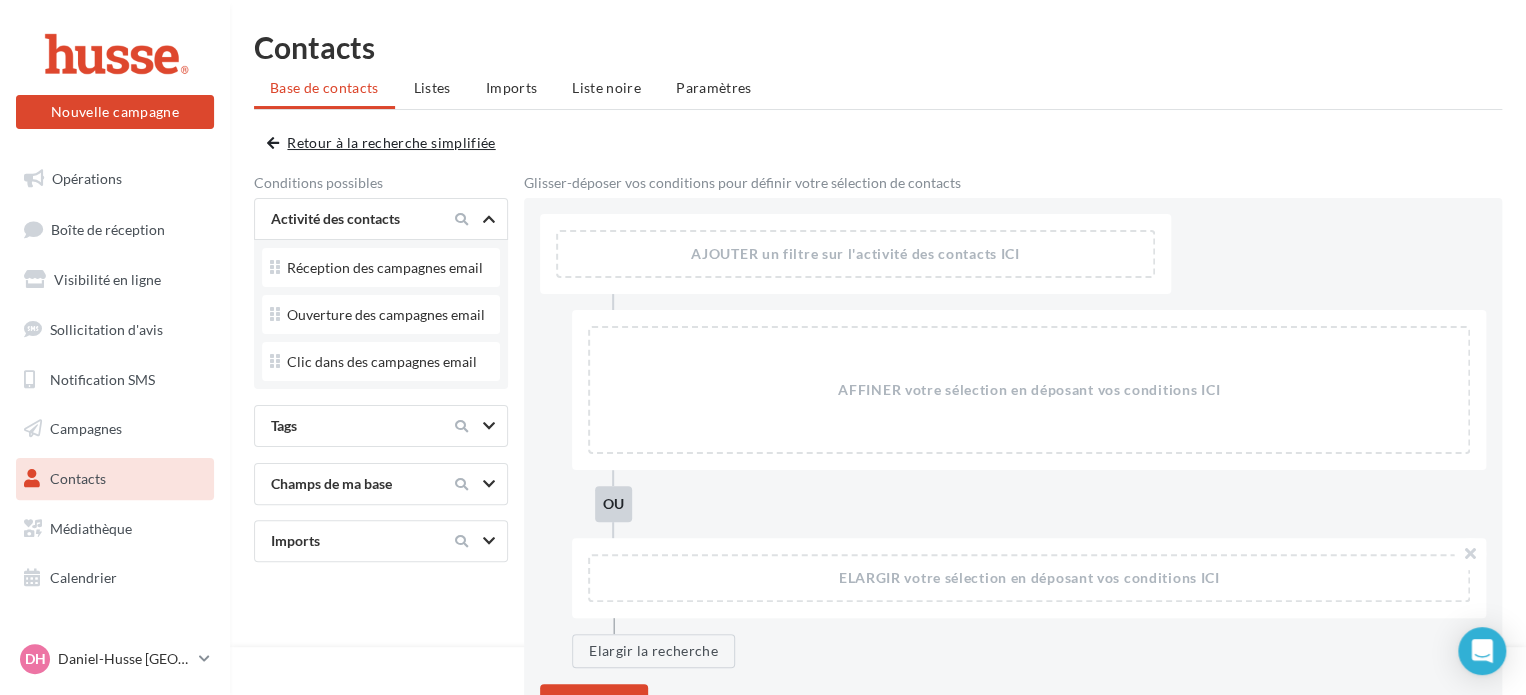 click on "Retour à la recherche simplifiée" at bounding box center (385, 143) 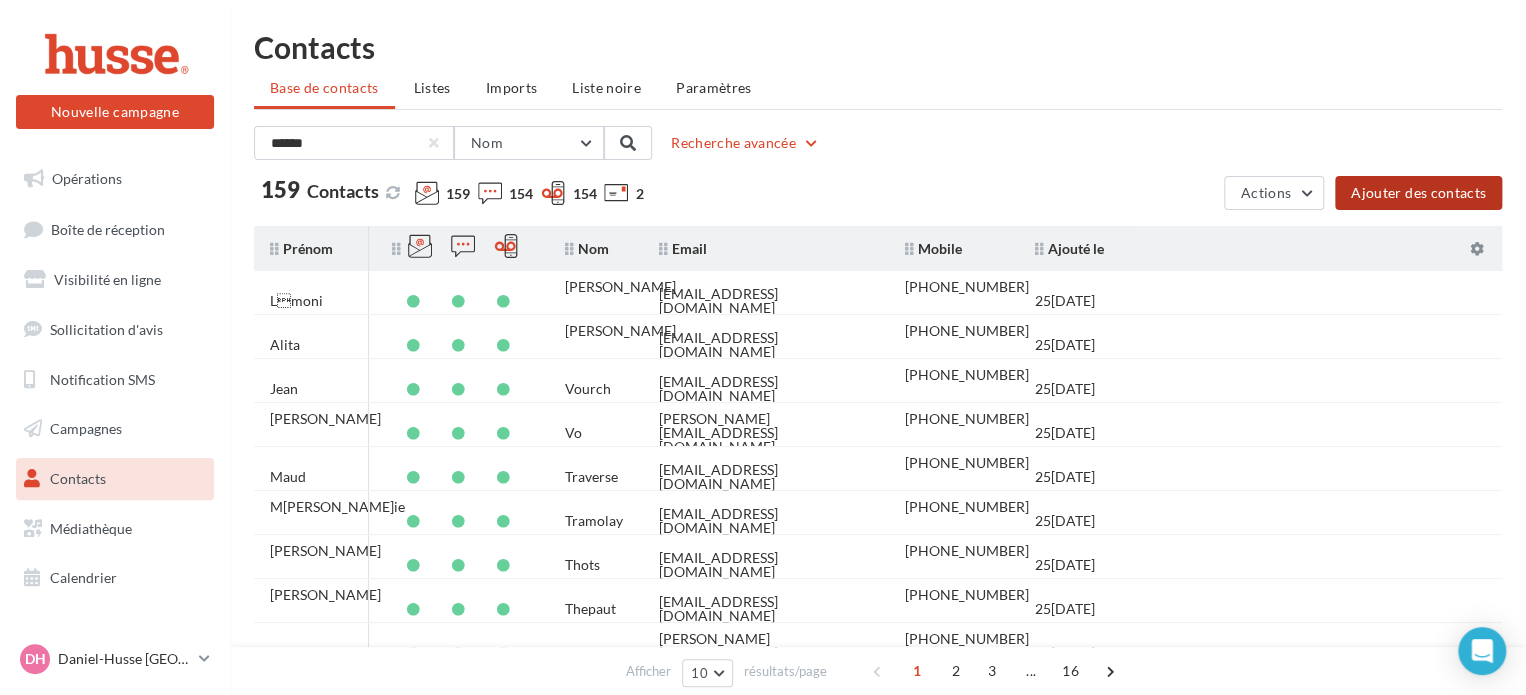 click on "Ajouter des contacts" at bounding box center [1418, 193] 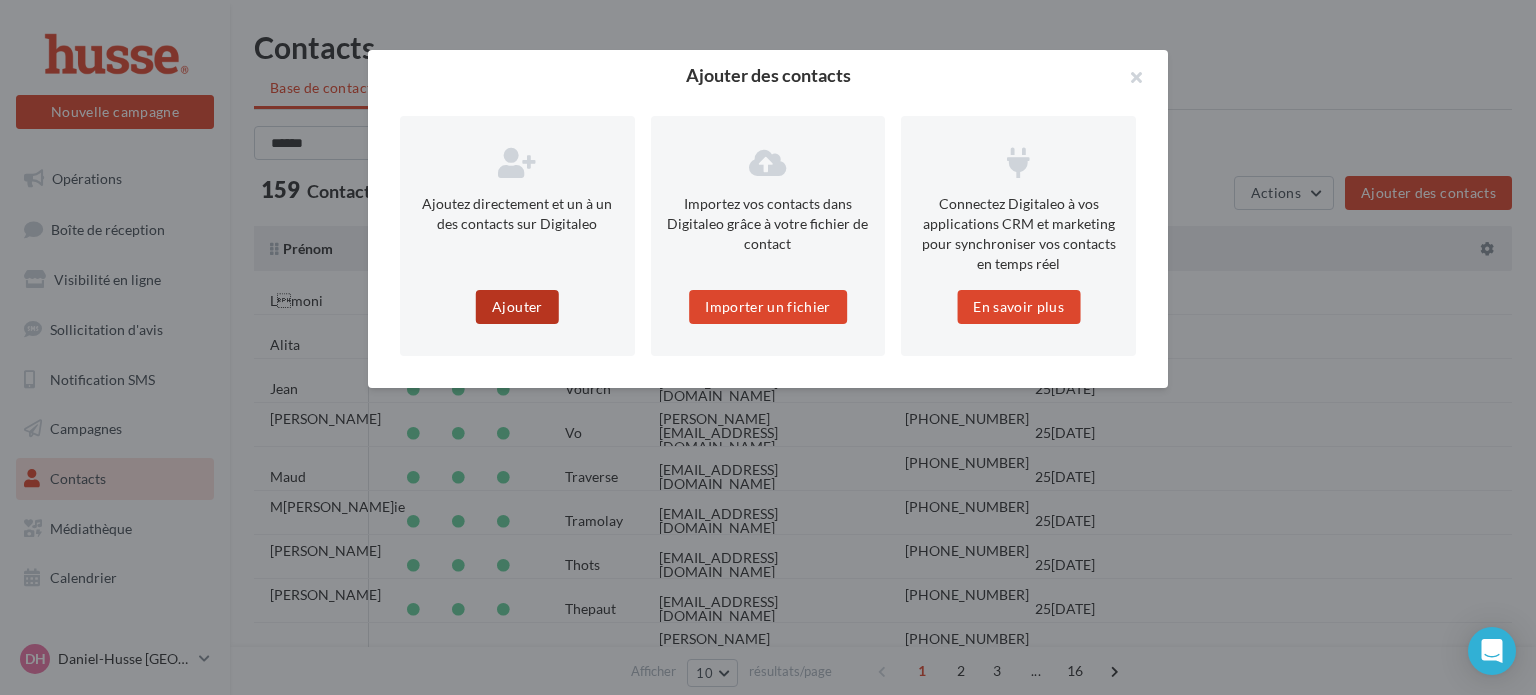 click on "Ajouter" at bounding box center (517, 307) 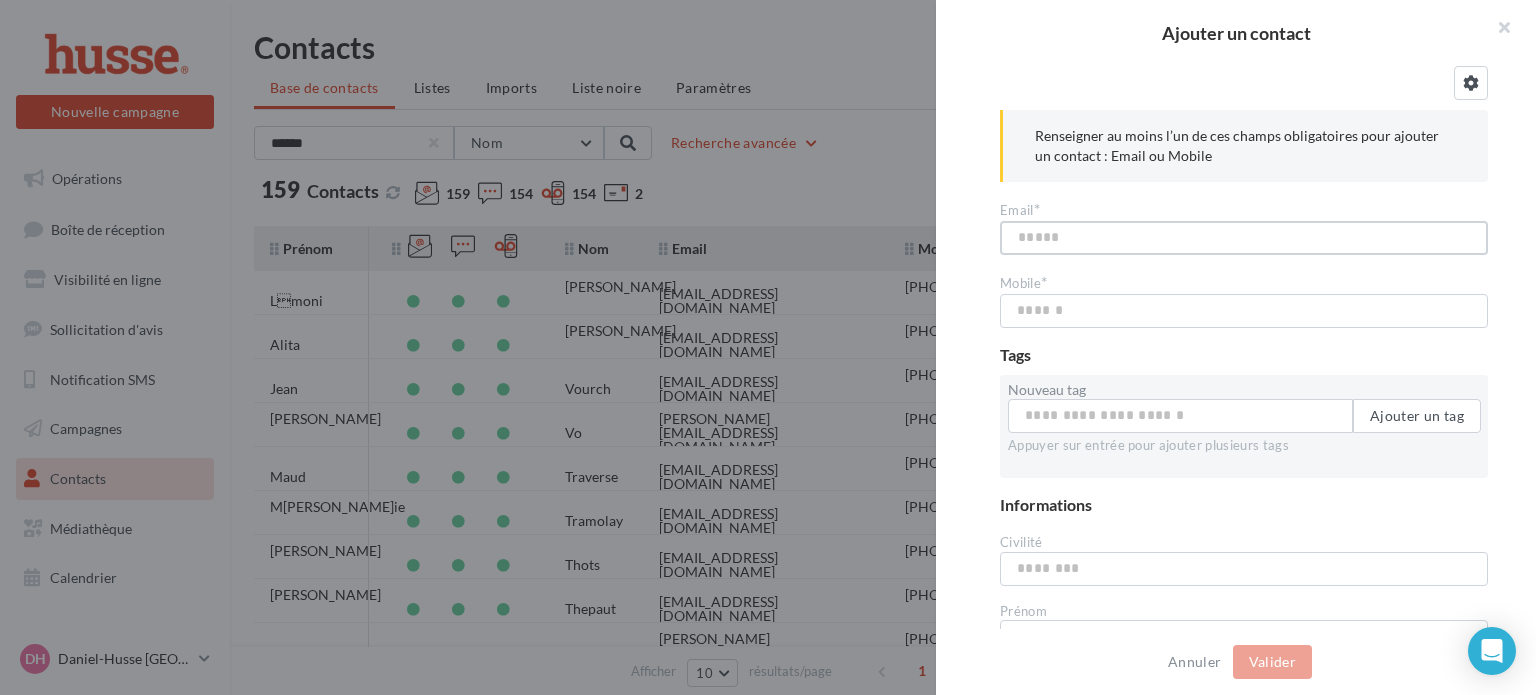 click at bounding box center [1244, 238] 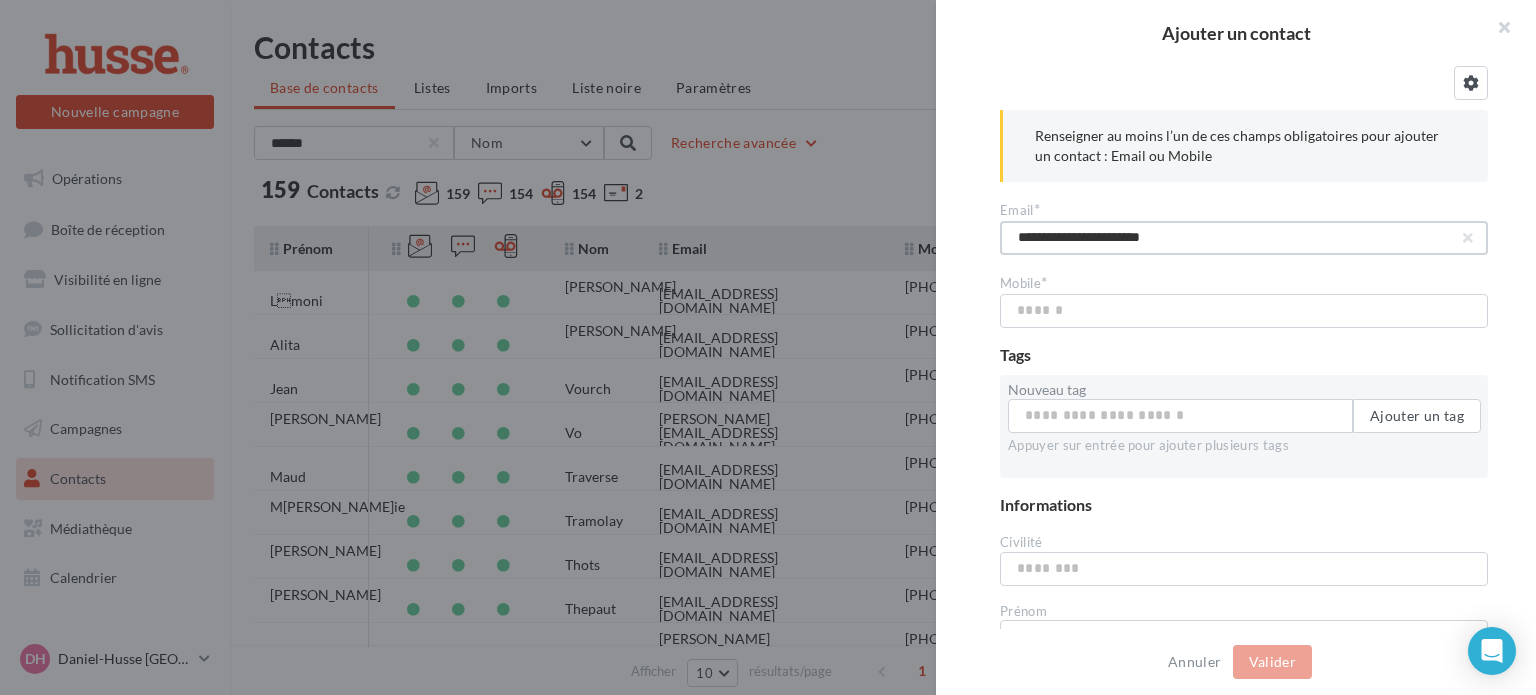 type on "**********" 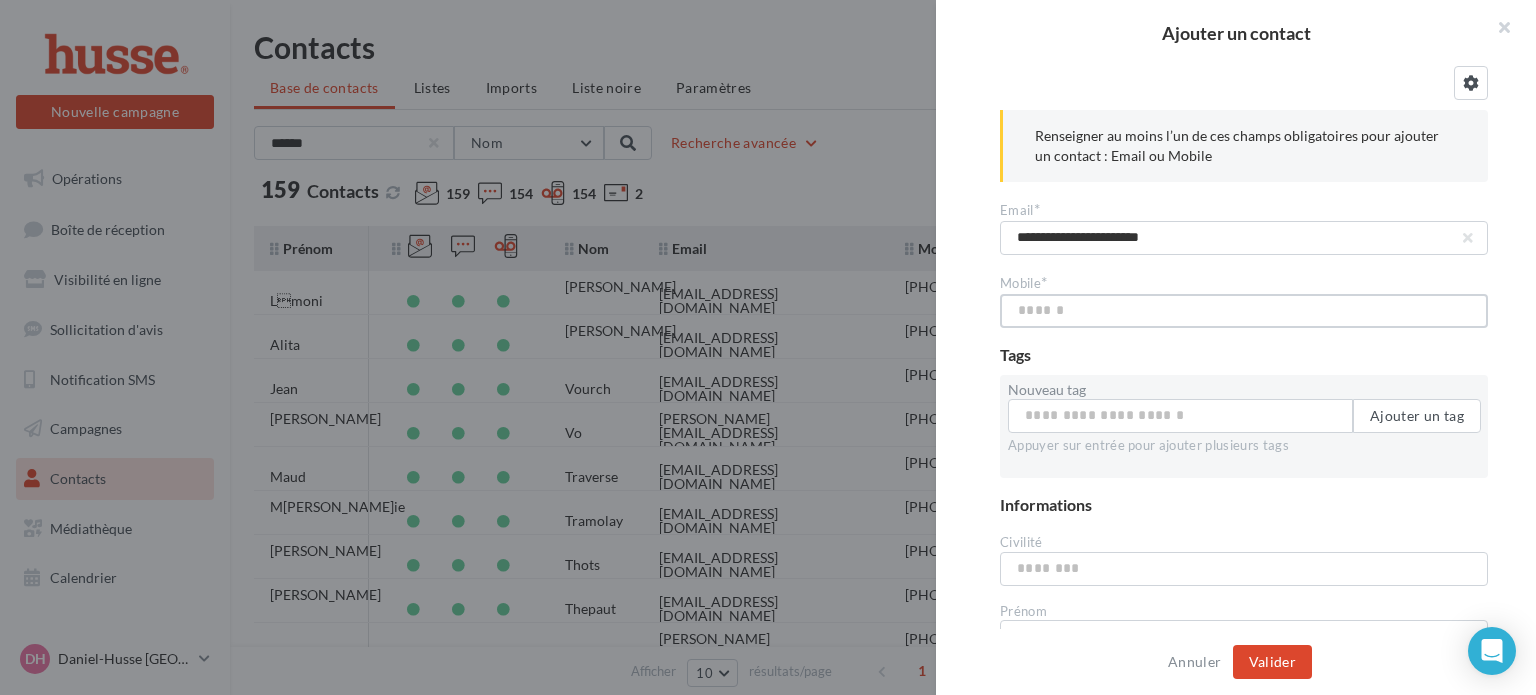 click at bounding box center (1244, 311) 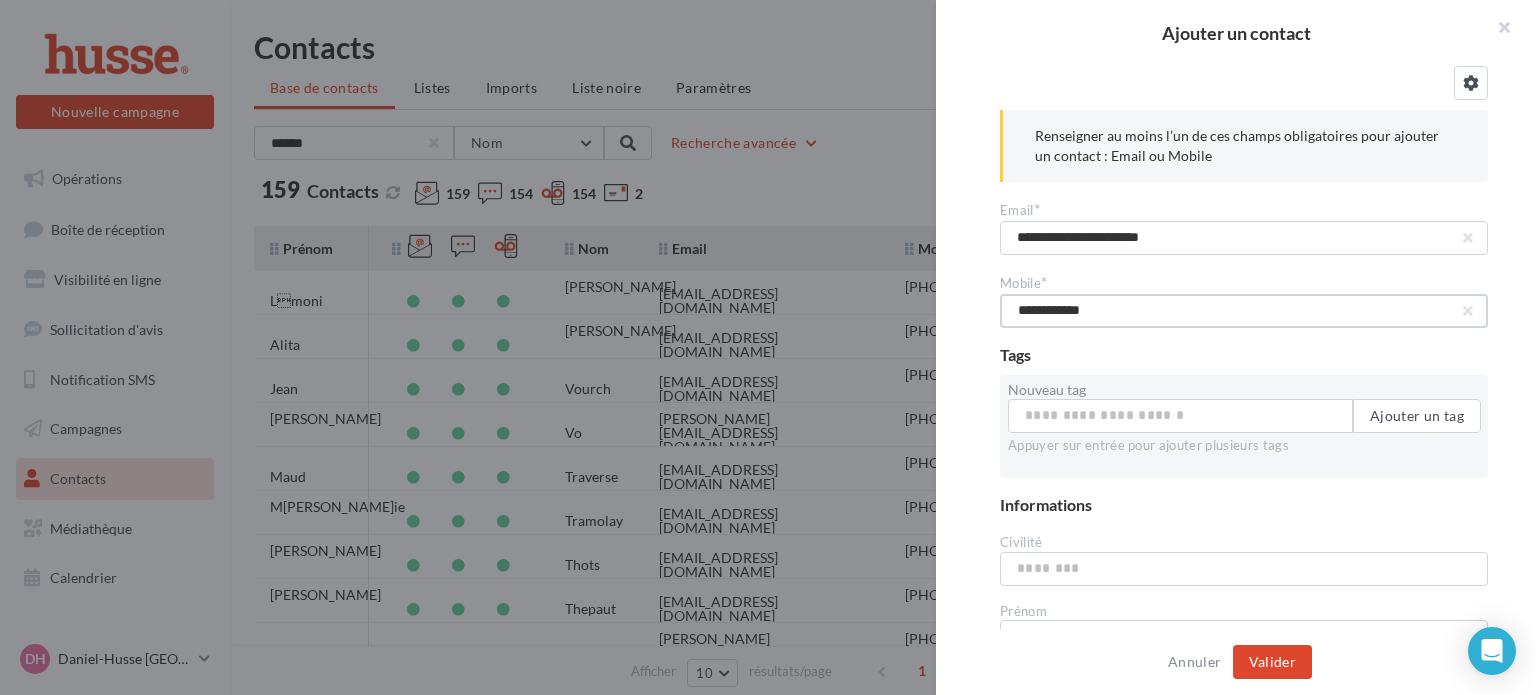 type on "**********" 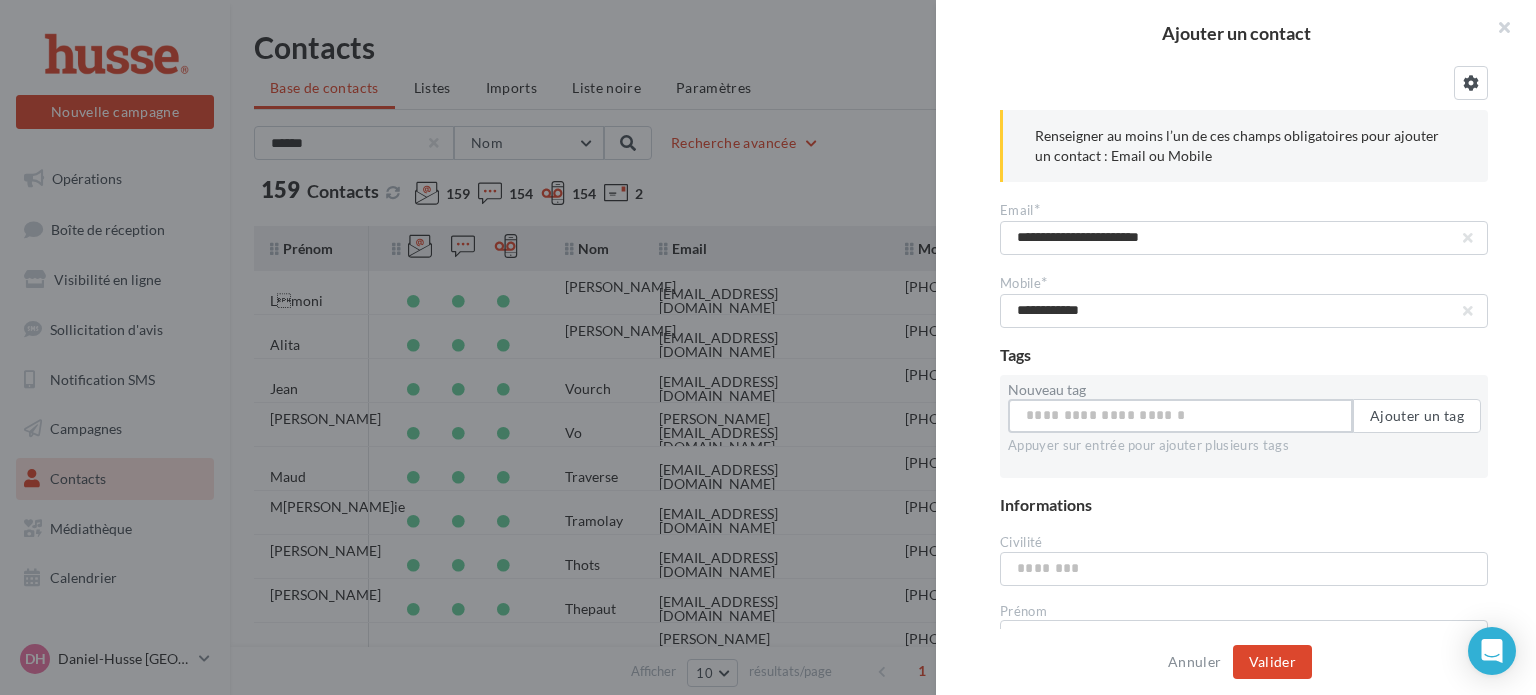 click on "Nouveau tag" at bounding box center [1180, 416] 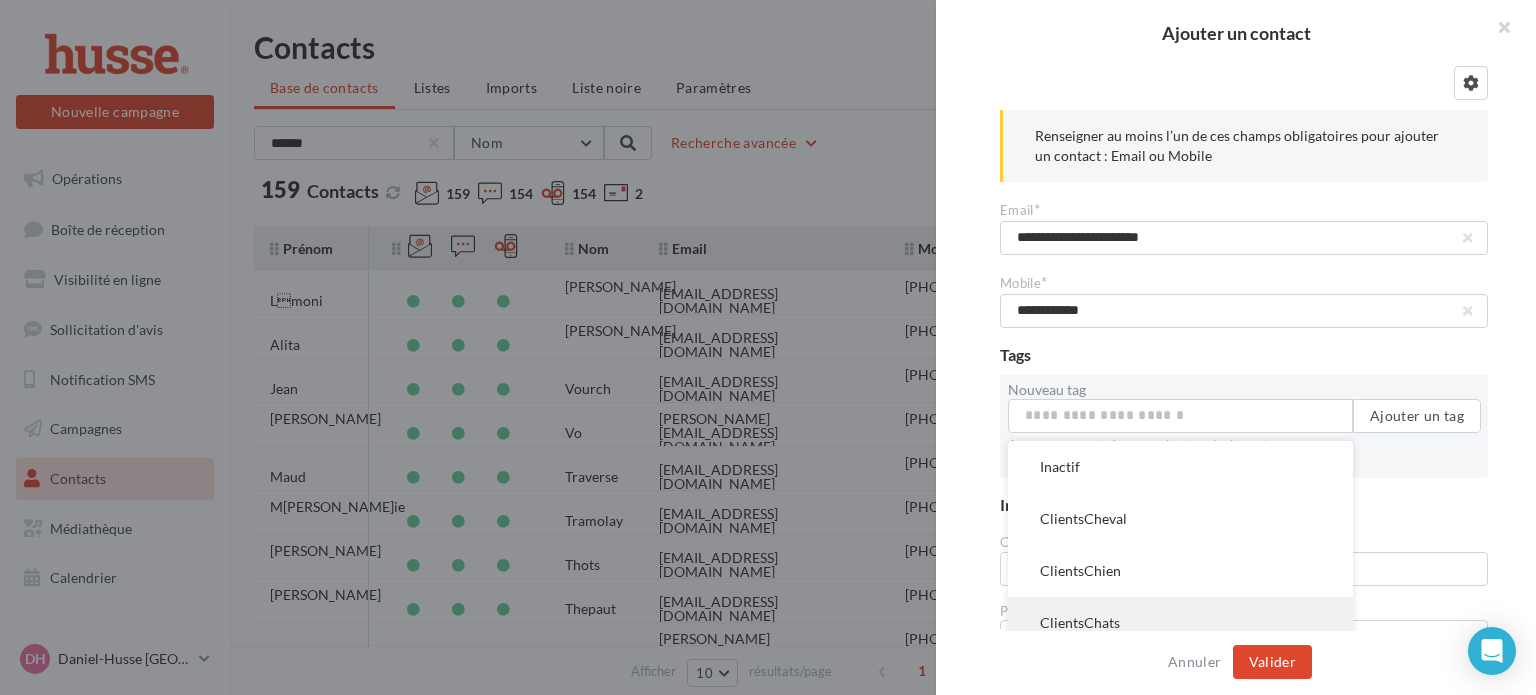 click on "ClientsChats" at bounding box center [1180, 623] 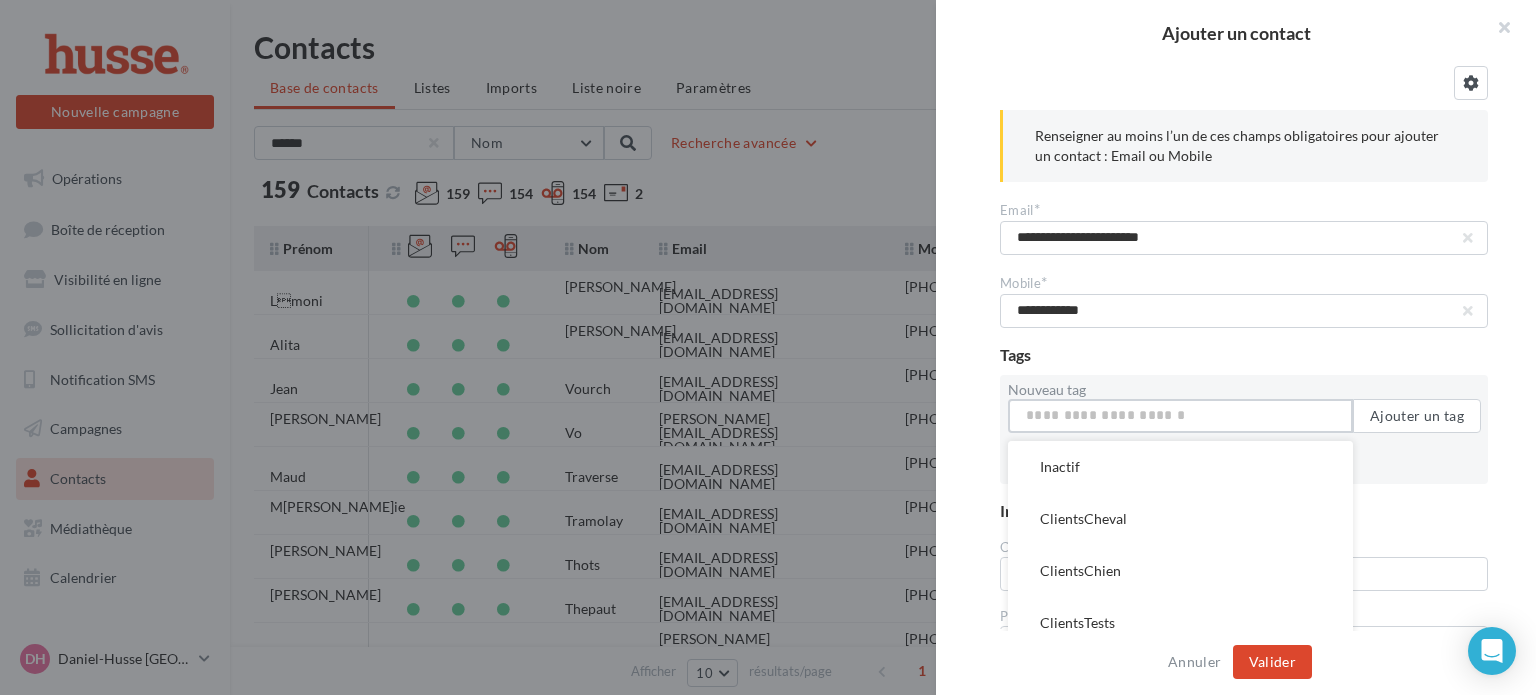 click on "Nouveau tag" at bounding box center [1180, 416] 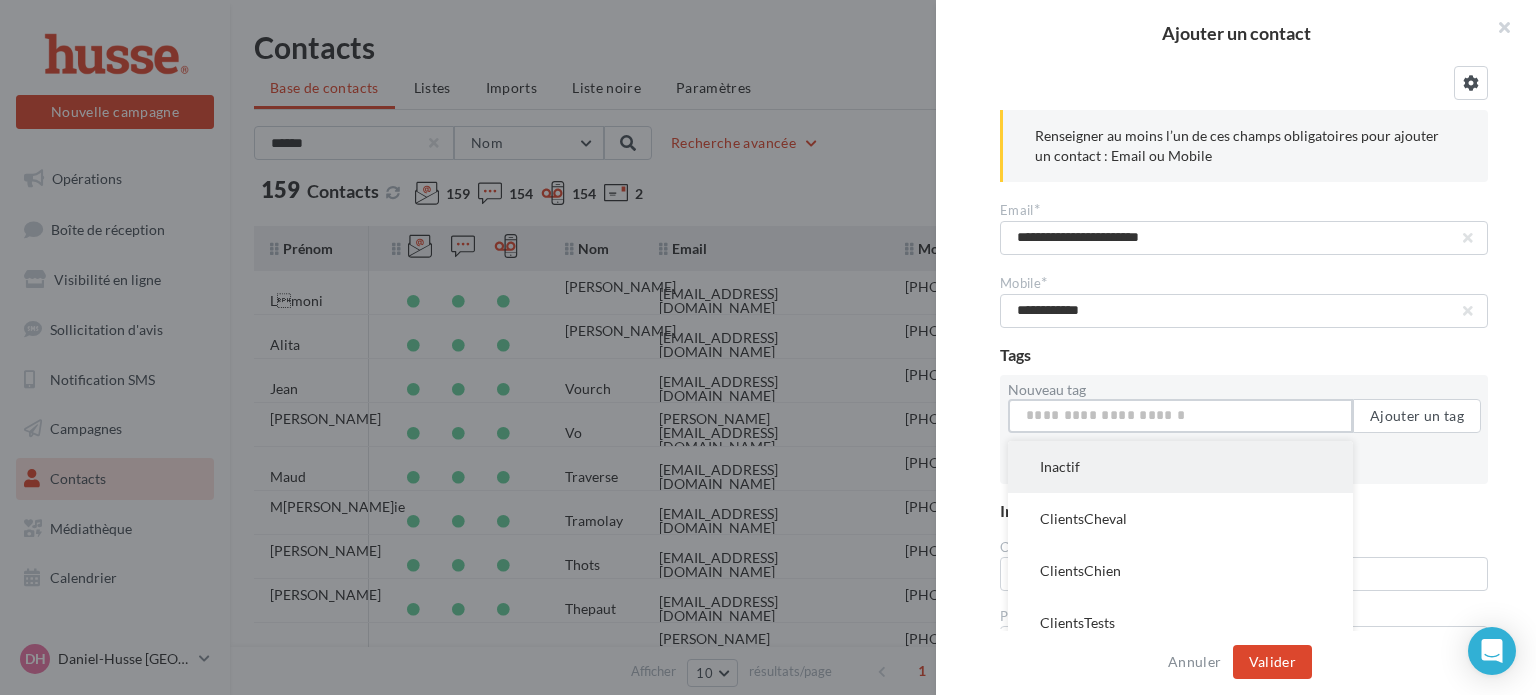 scroll, scrollTop: 40, scrollLeft: 0, axis: vertical 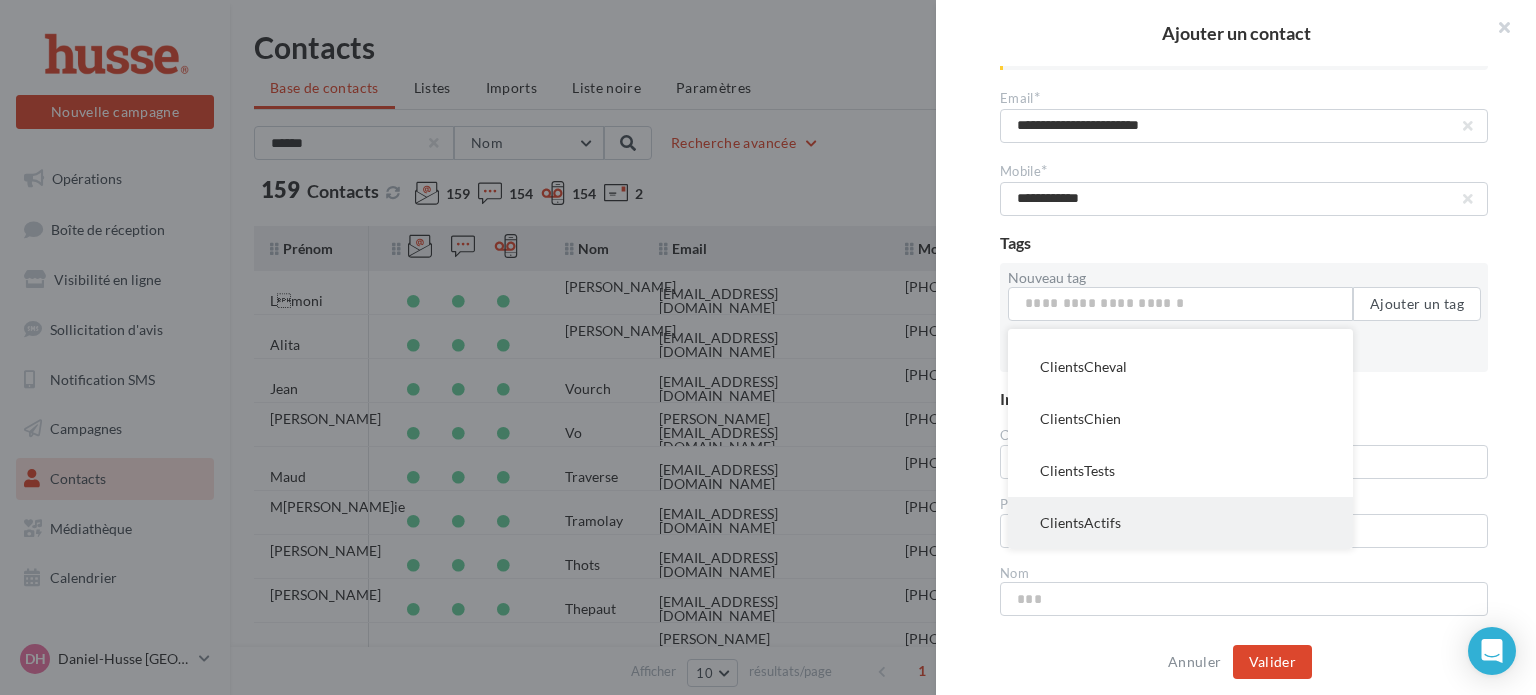click on "ClientsActifs" at bounding box center (1180, 523) 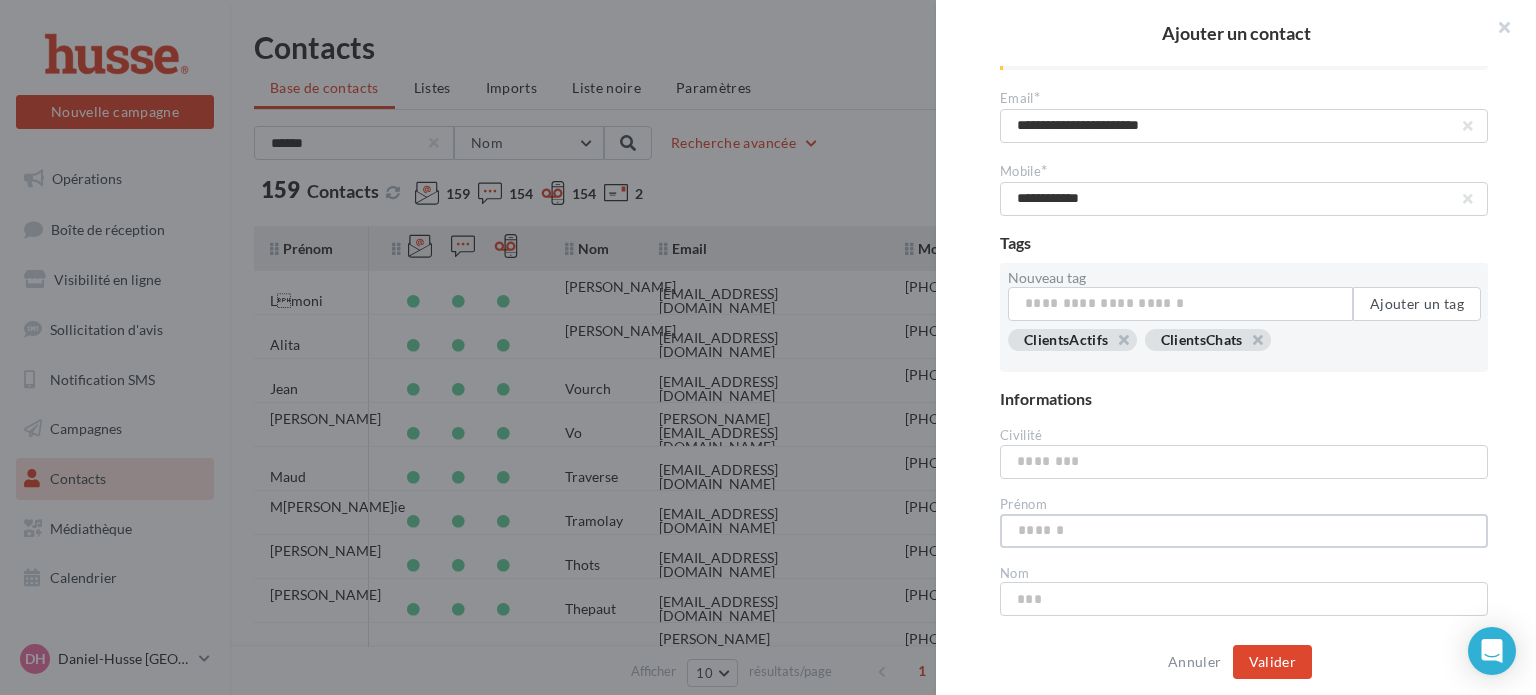 click at bounding box center (1244, 531) 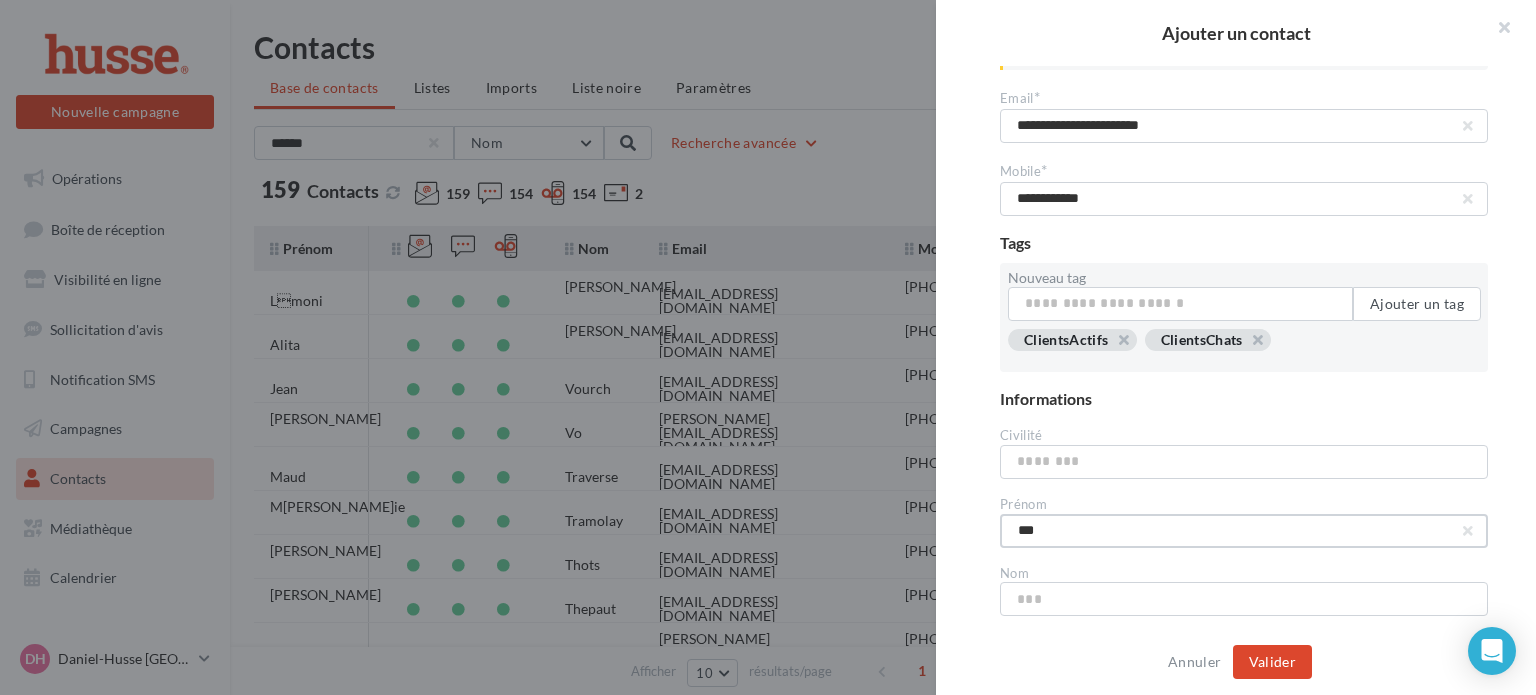 type on "***" 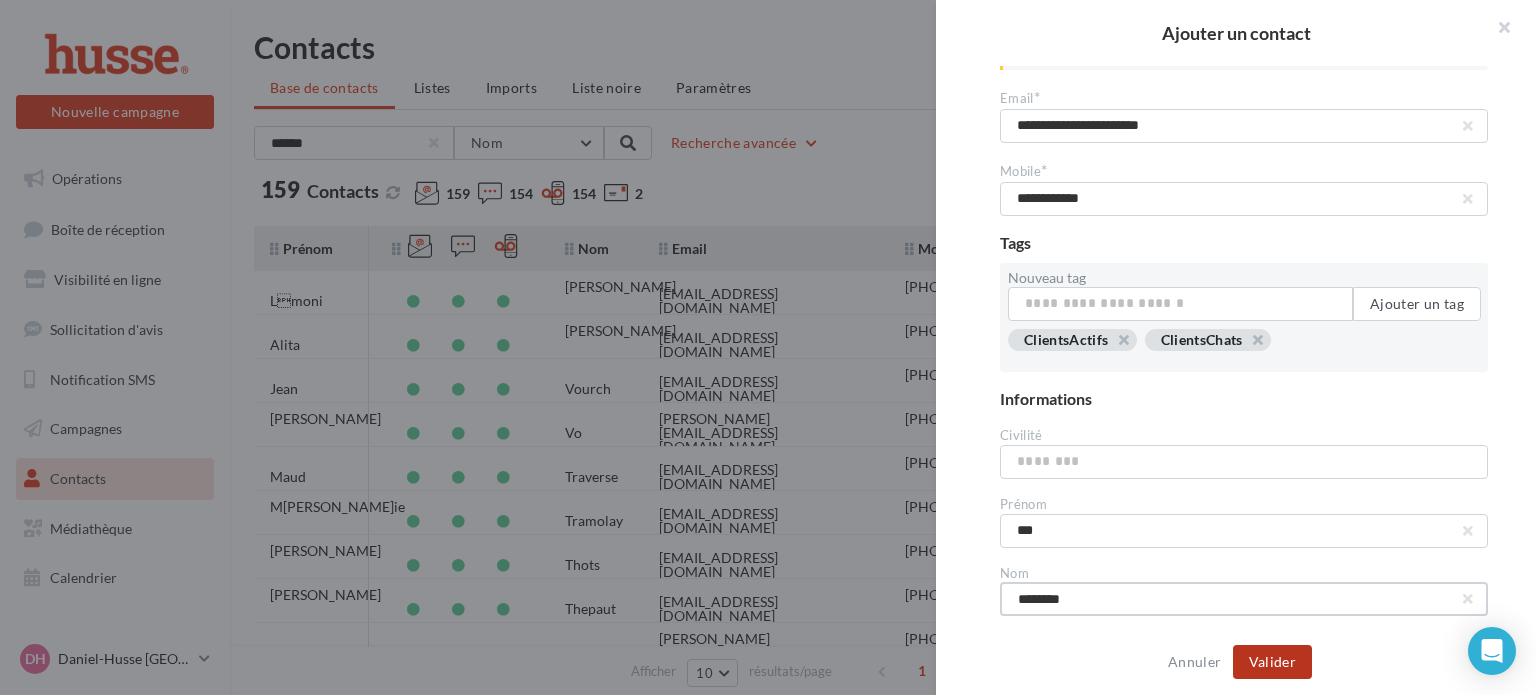type on "********" 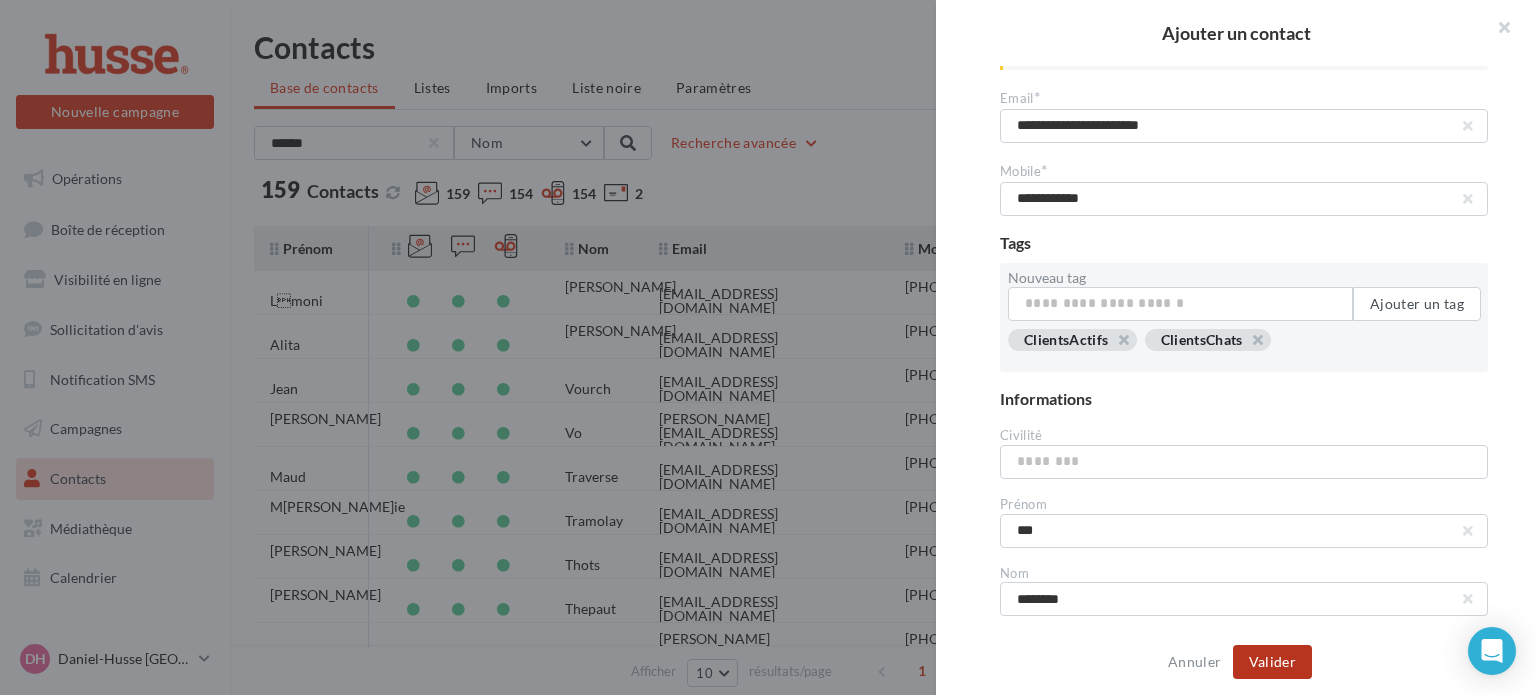 click on "Valider" at bounding box center (1272, 662) 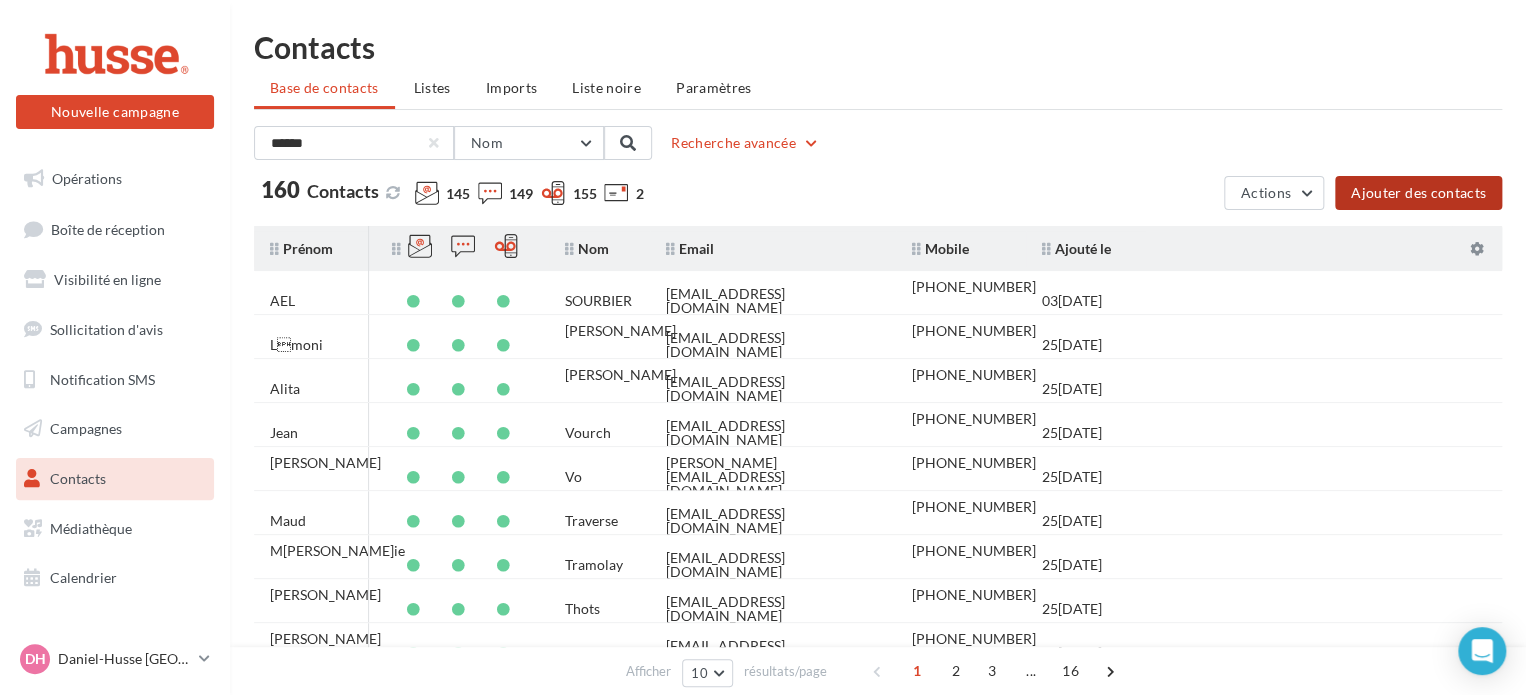 click on "Ajouter des contacts" at bounding box center [1418, 193] 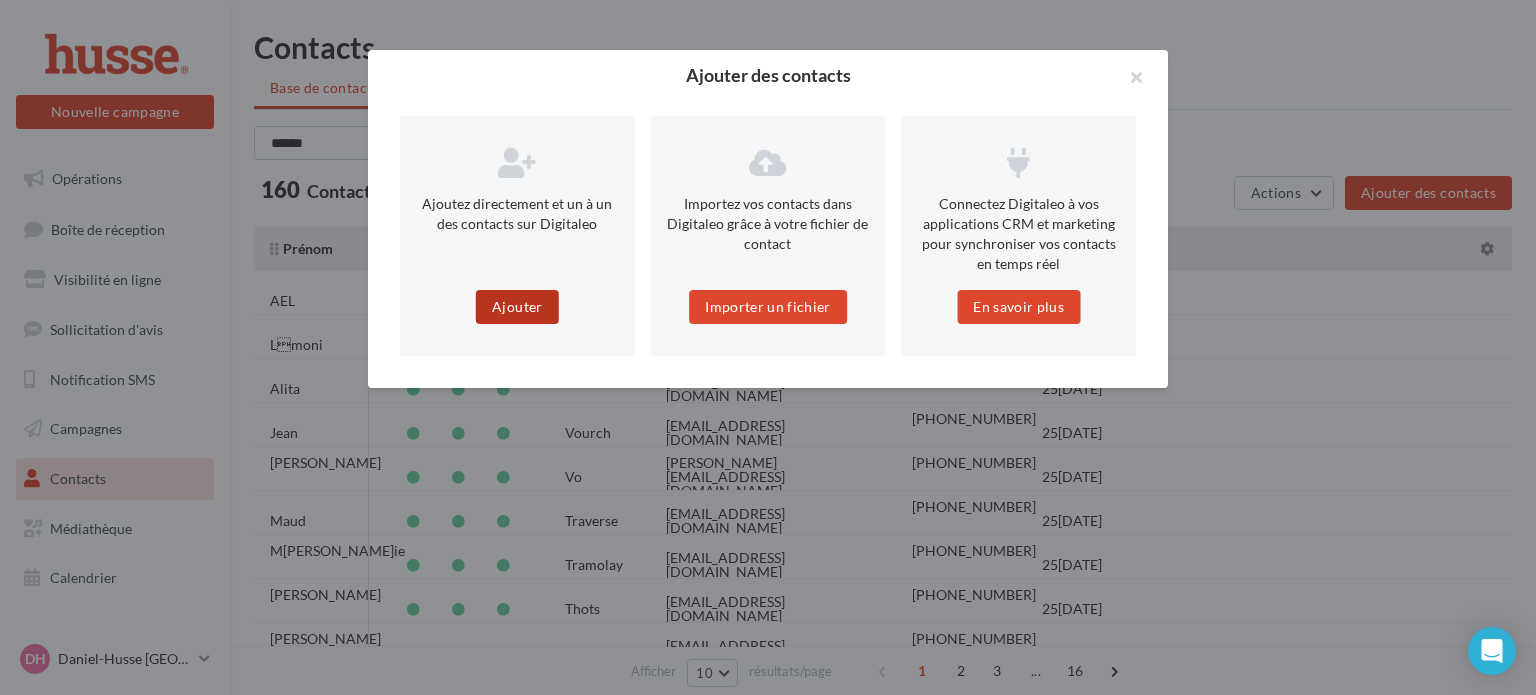 click on "Ajouter" at bounding box center [517, 307] 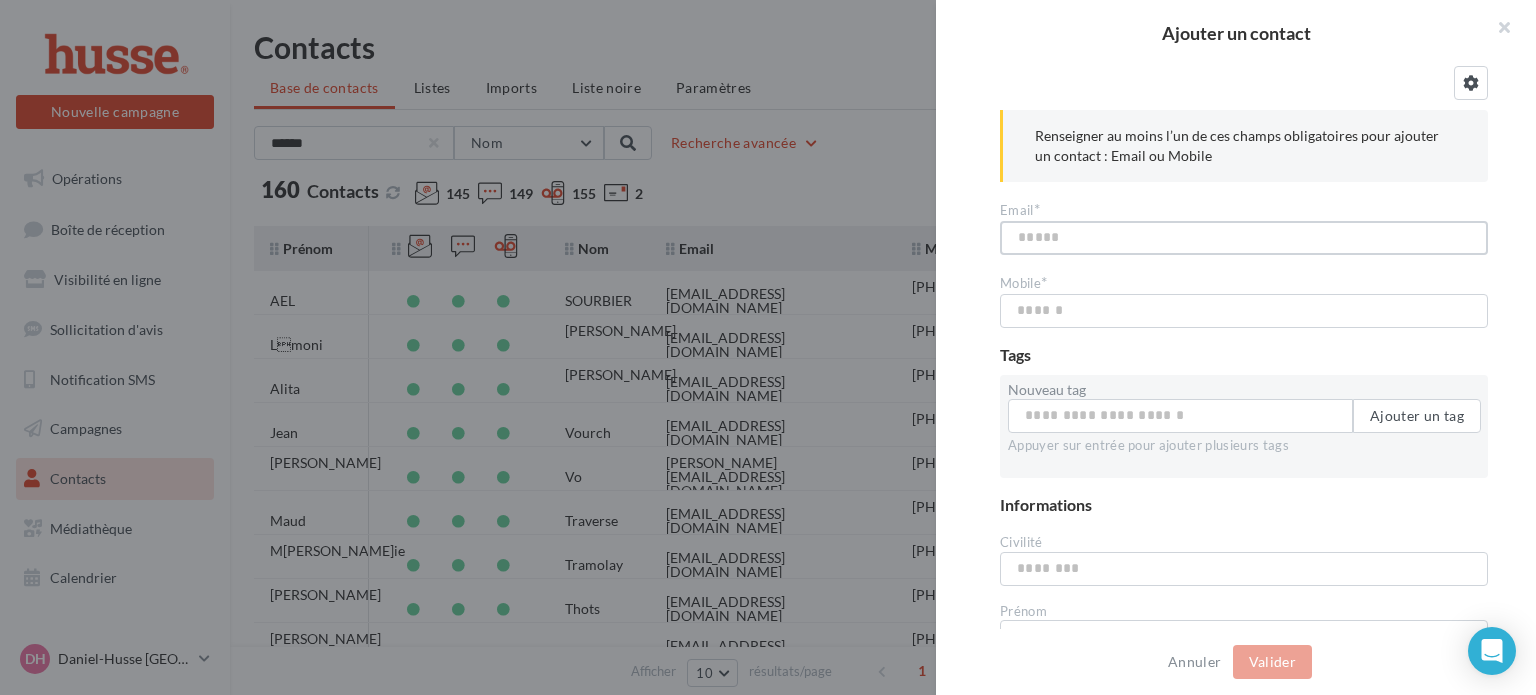 click at bounding box center (1244, 238) 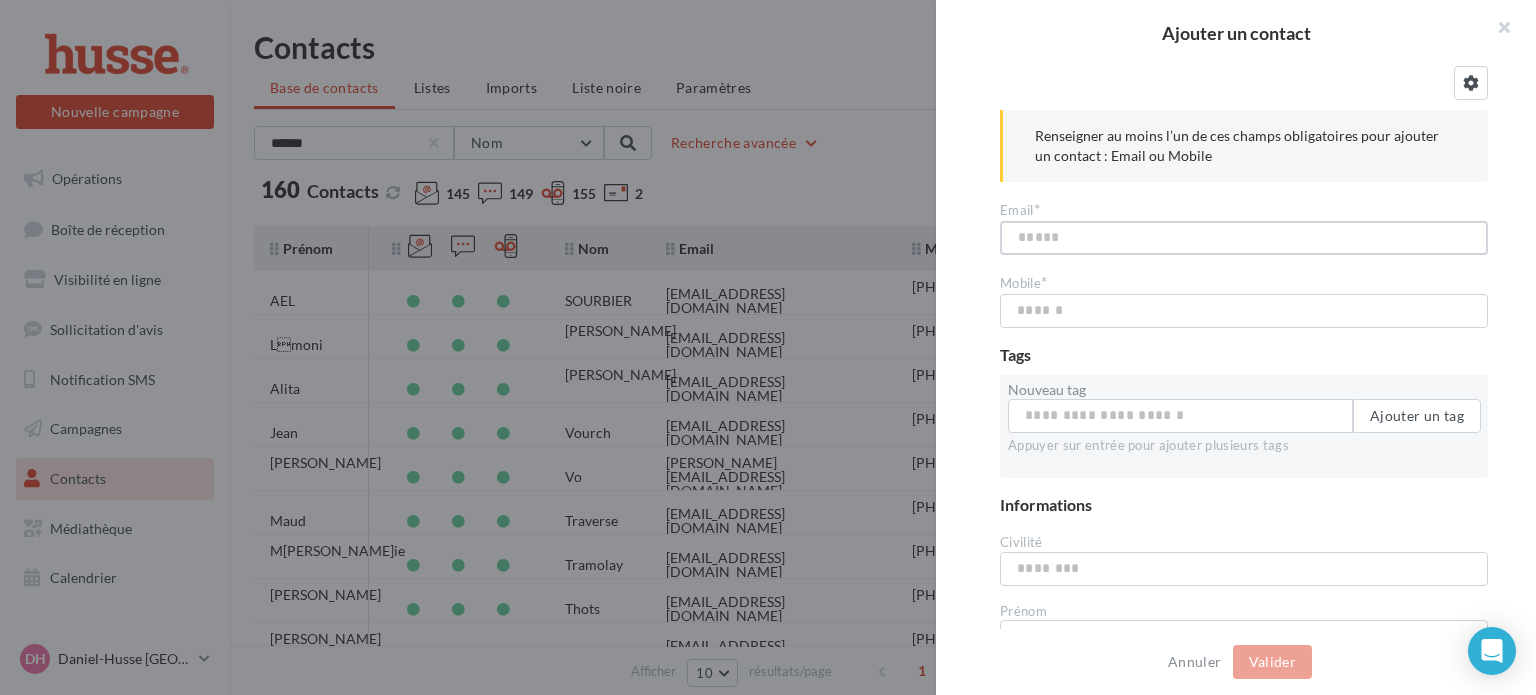 paste on "**********" 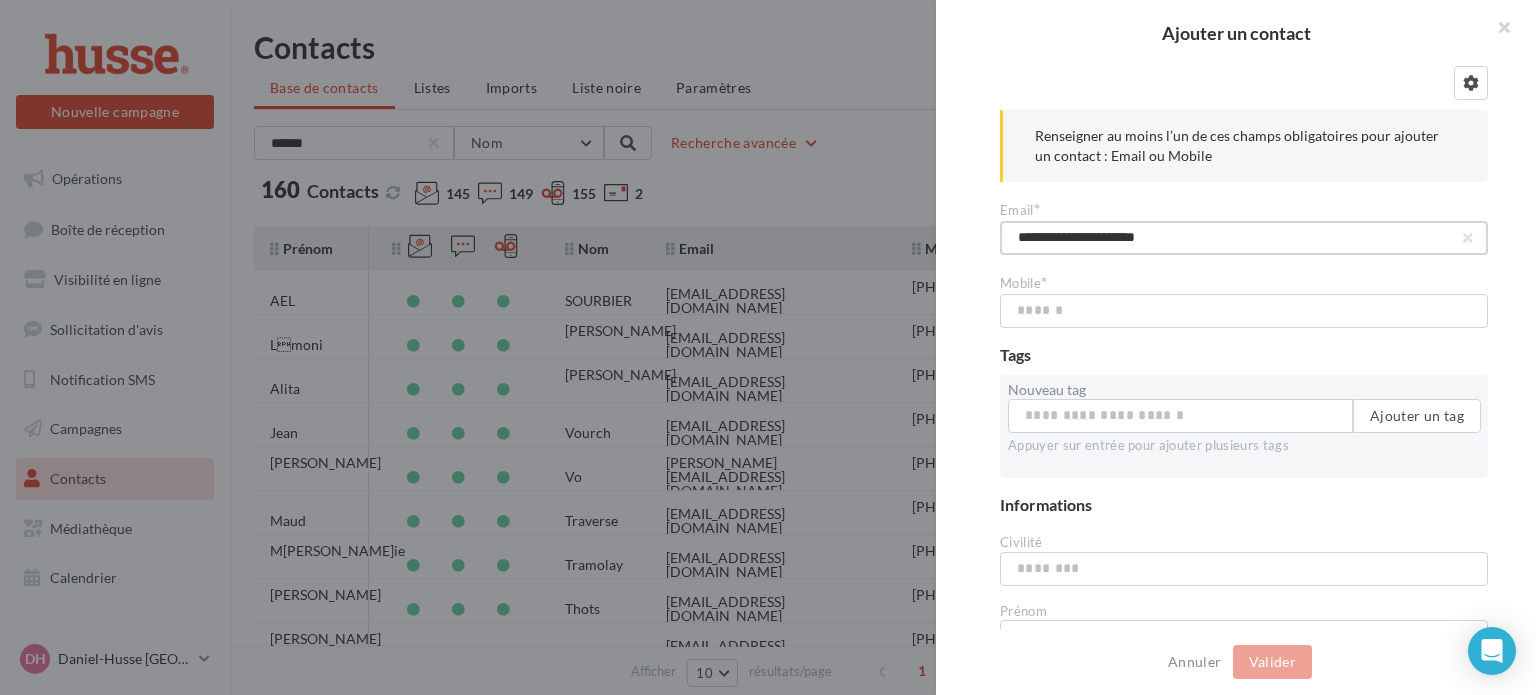 type on "**********" 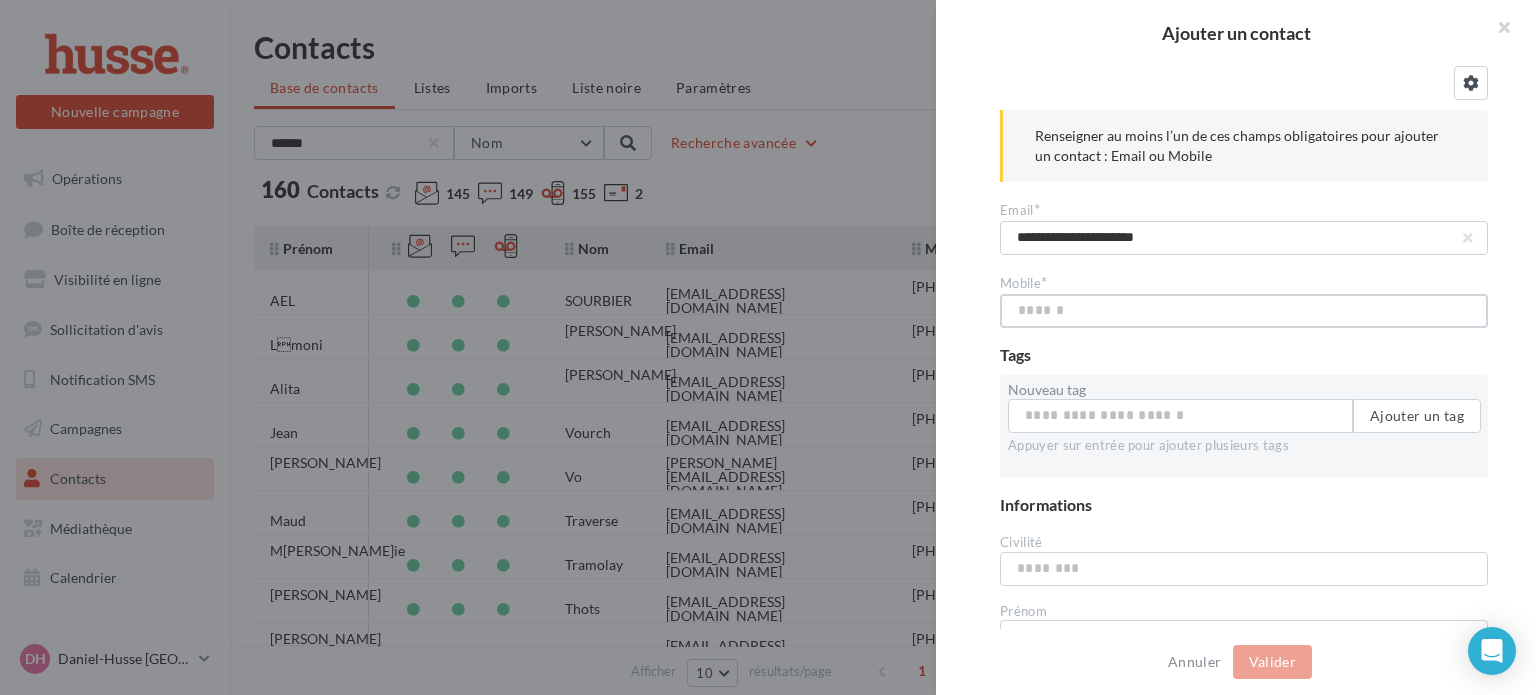 click at bounding box center [1244, 311] 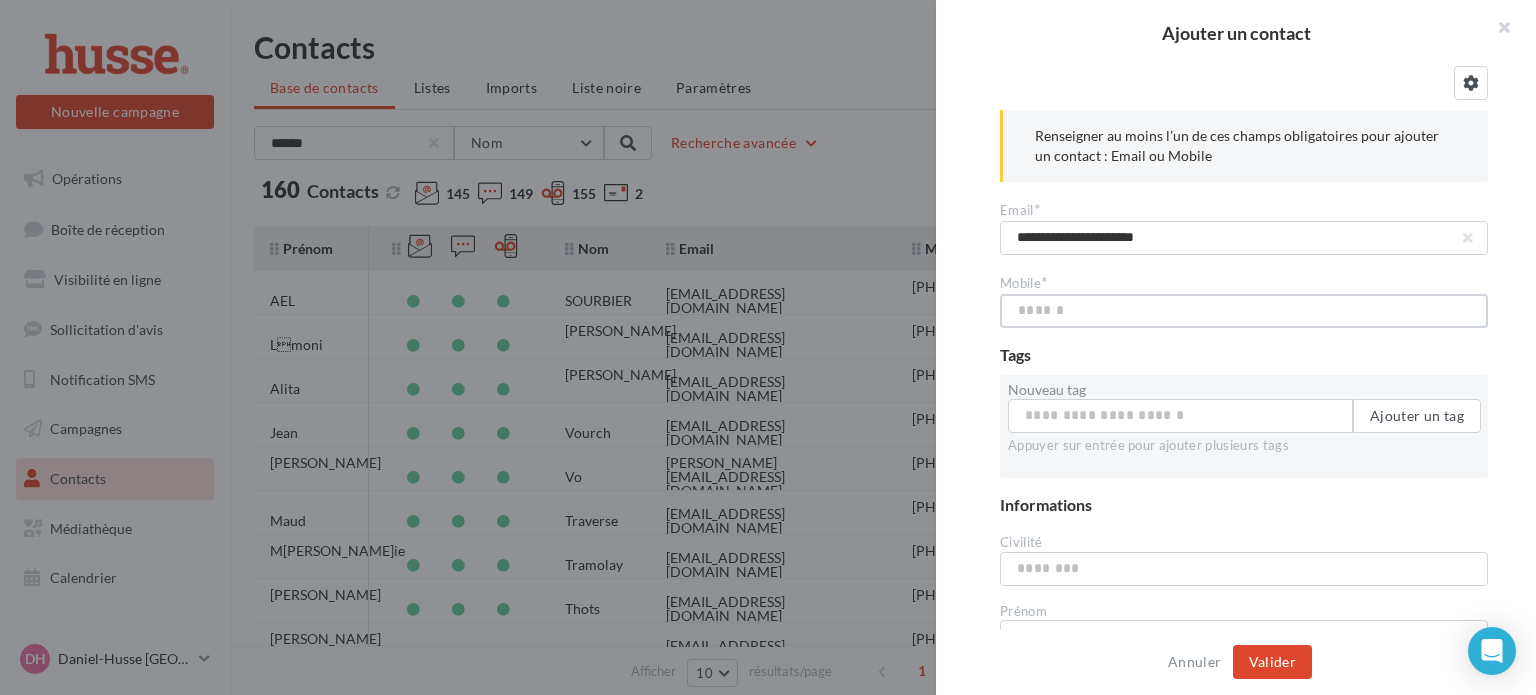 click at bounding box center (1244, 311) 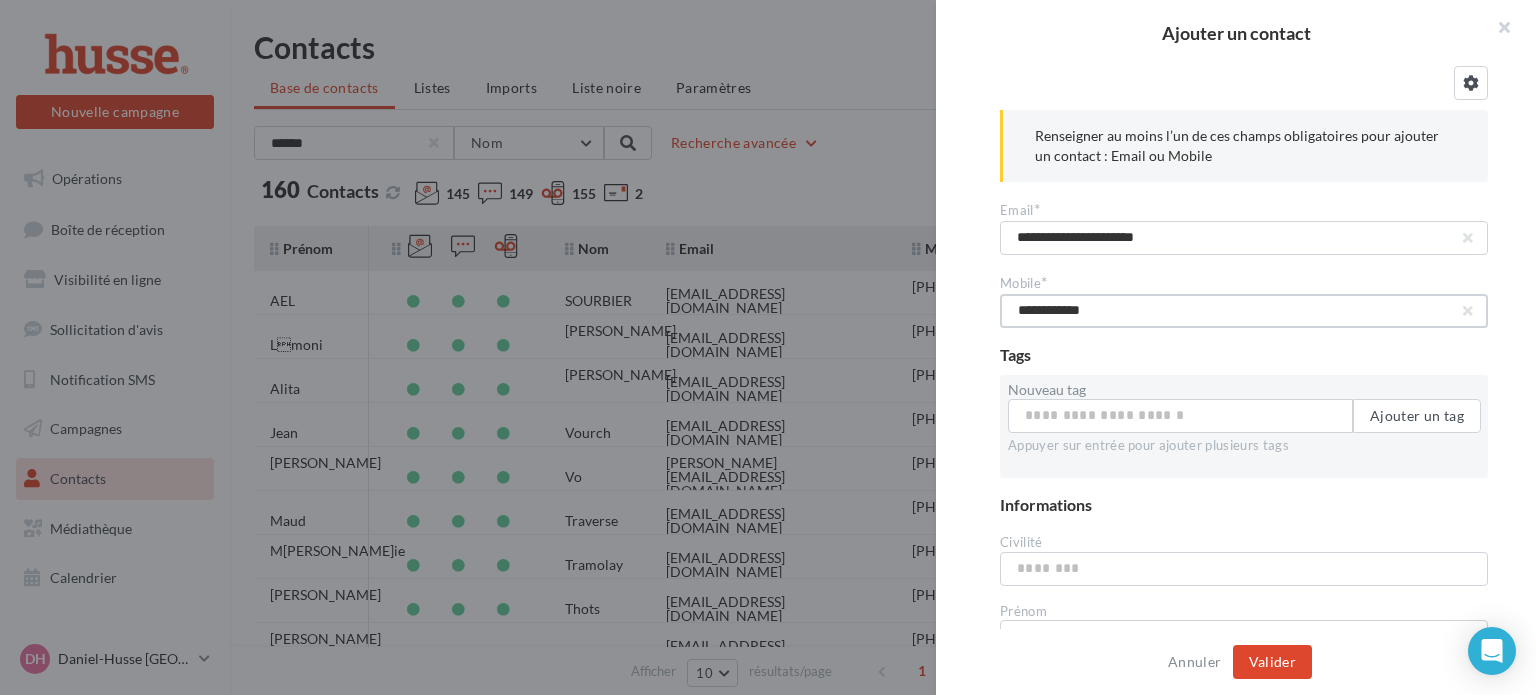 type on "**********" 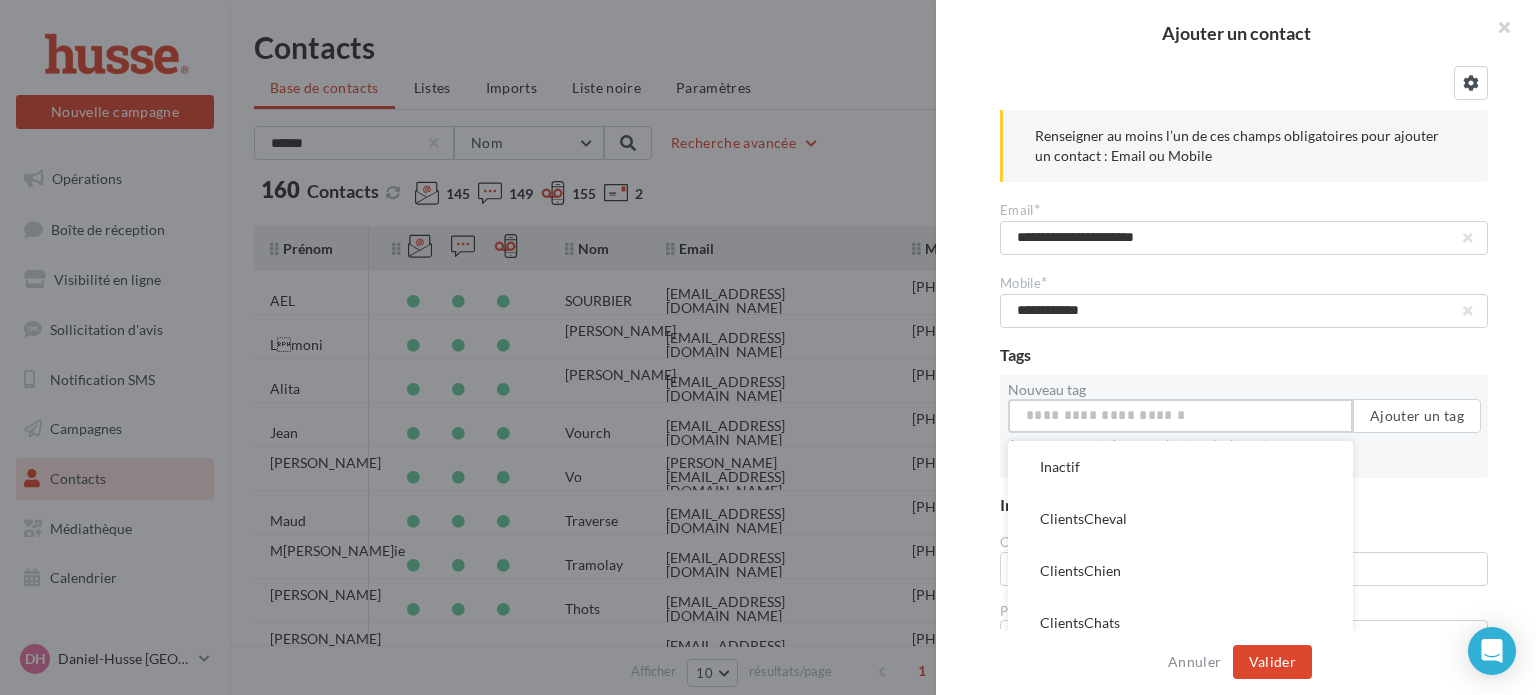 click on "Nouveau tag" at bounding box center (1180, 416) 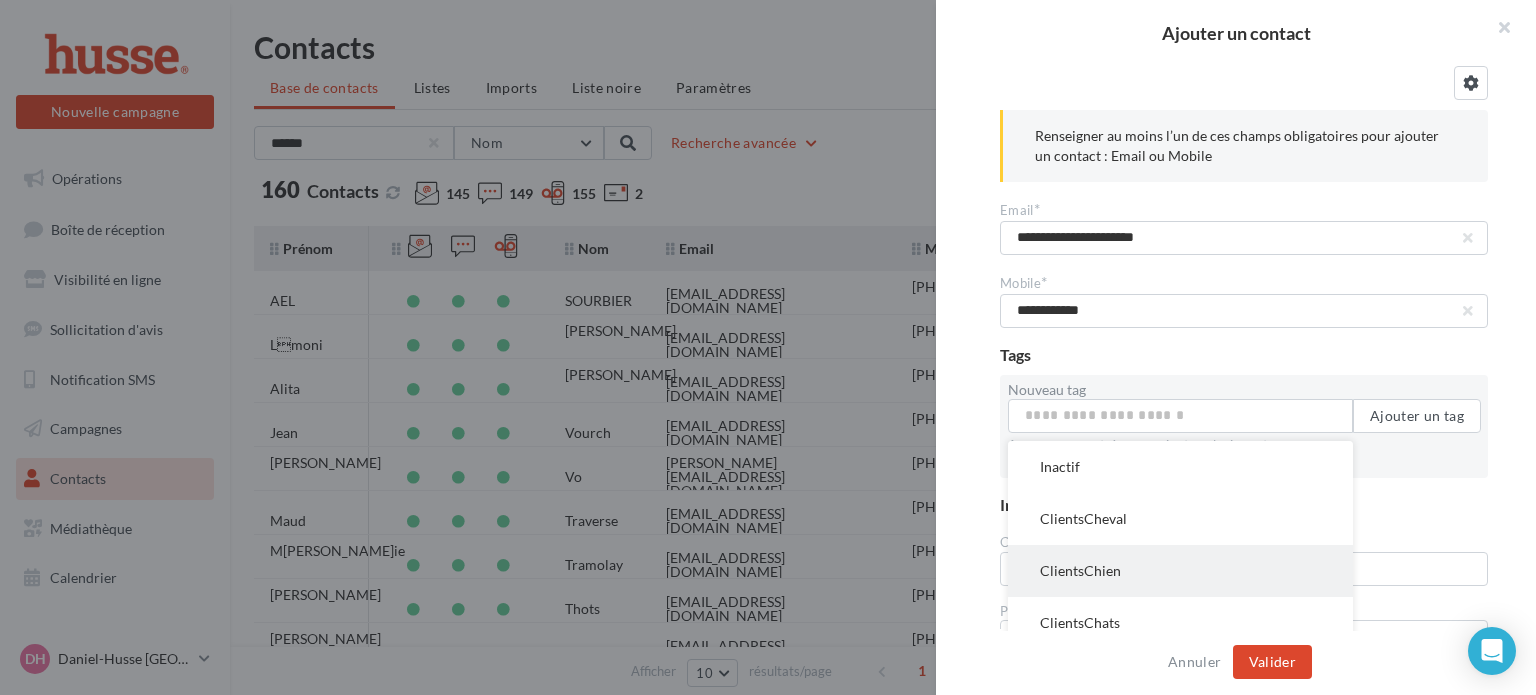 click on "ClientsChien" at bounding box center (1180, 571) 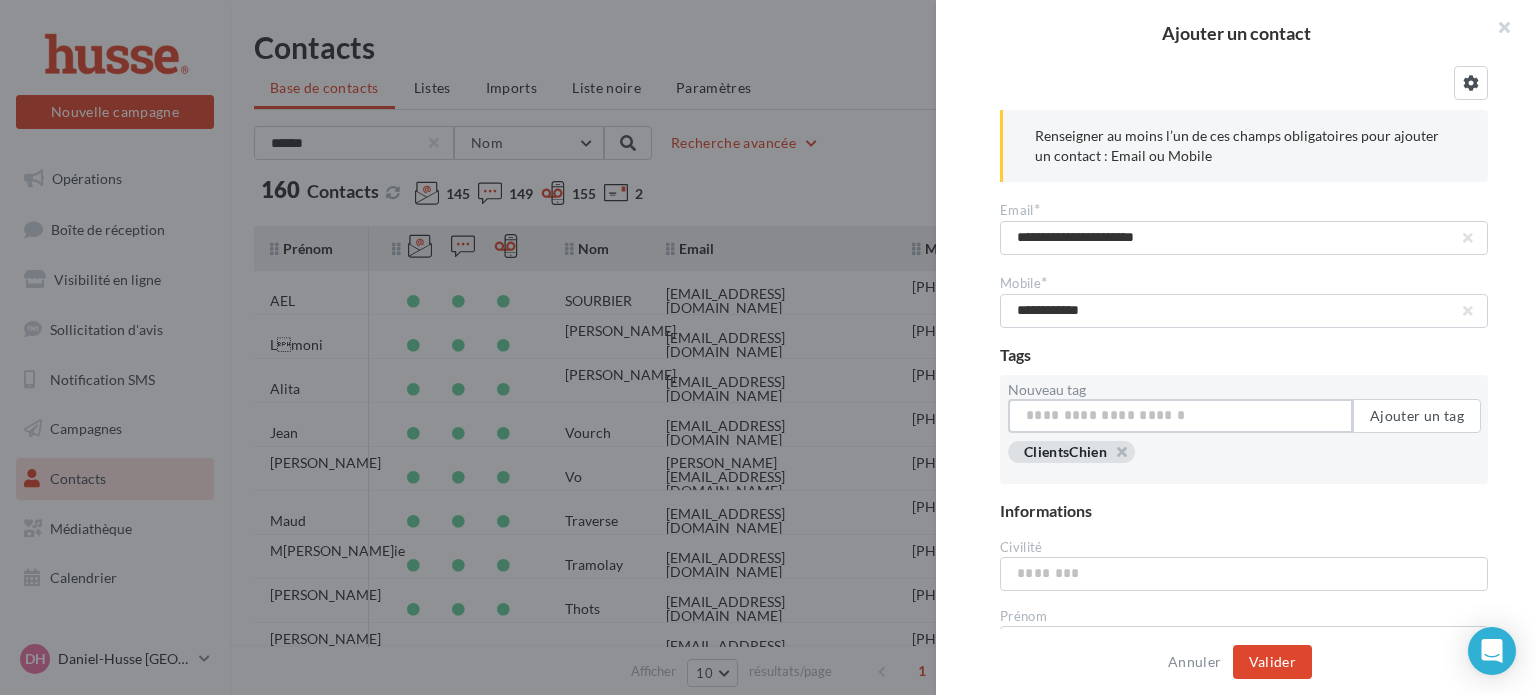 click on "Nouveau tag" at bounding box center (1180, 416) 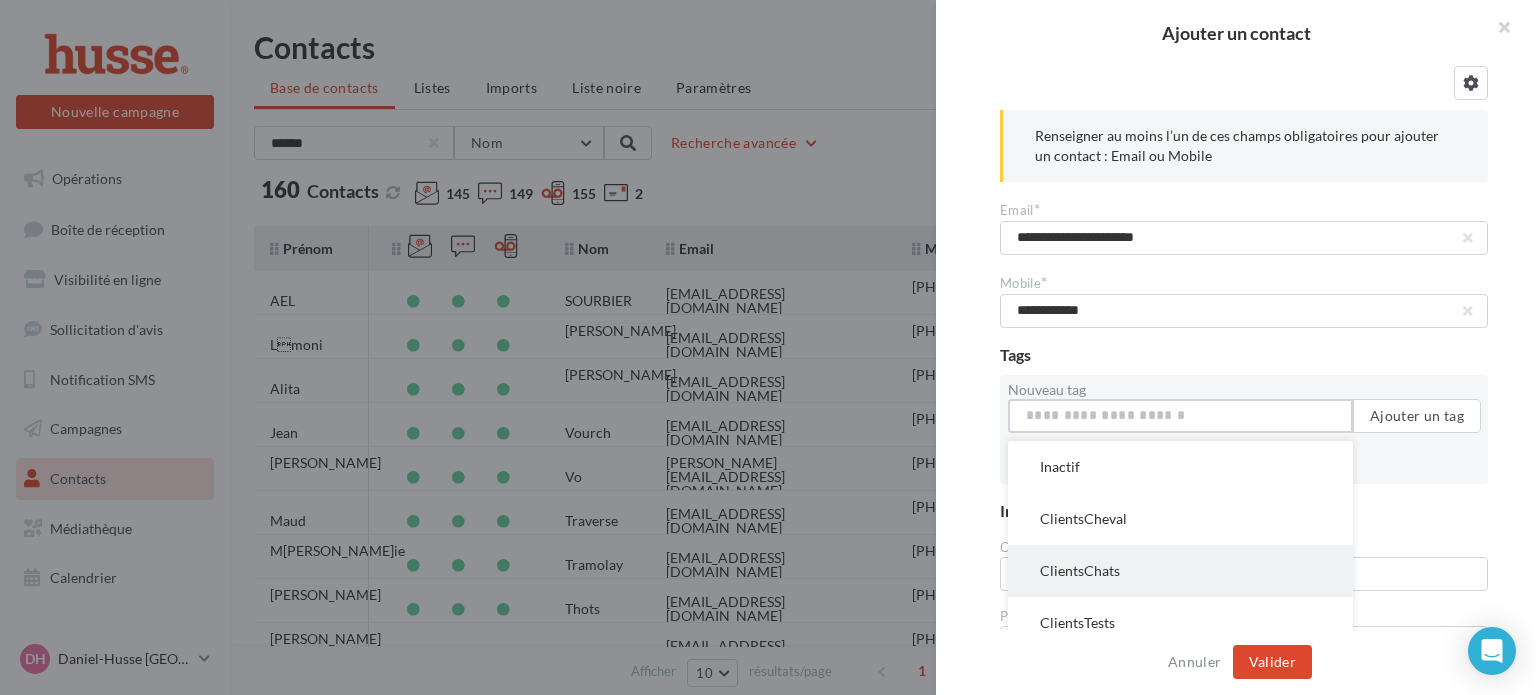 scroll, scrollTop: 40, scrollLeft: 0, axis: vertical 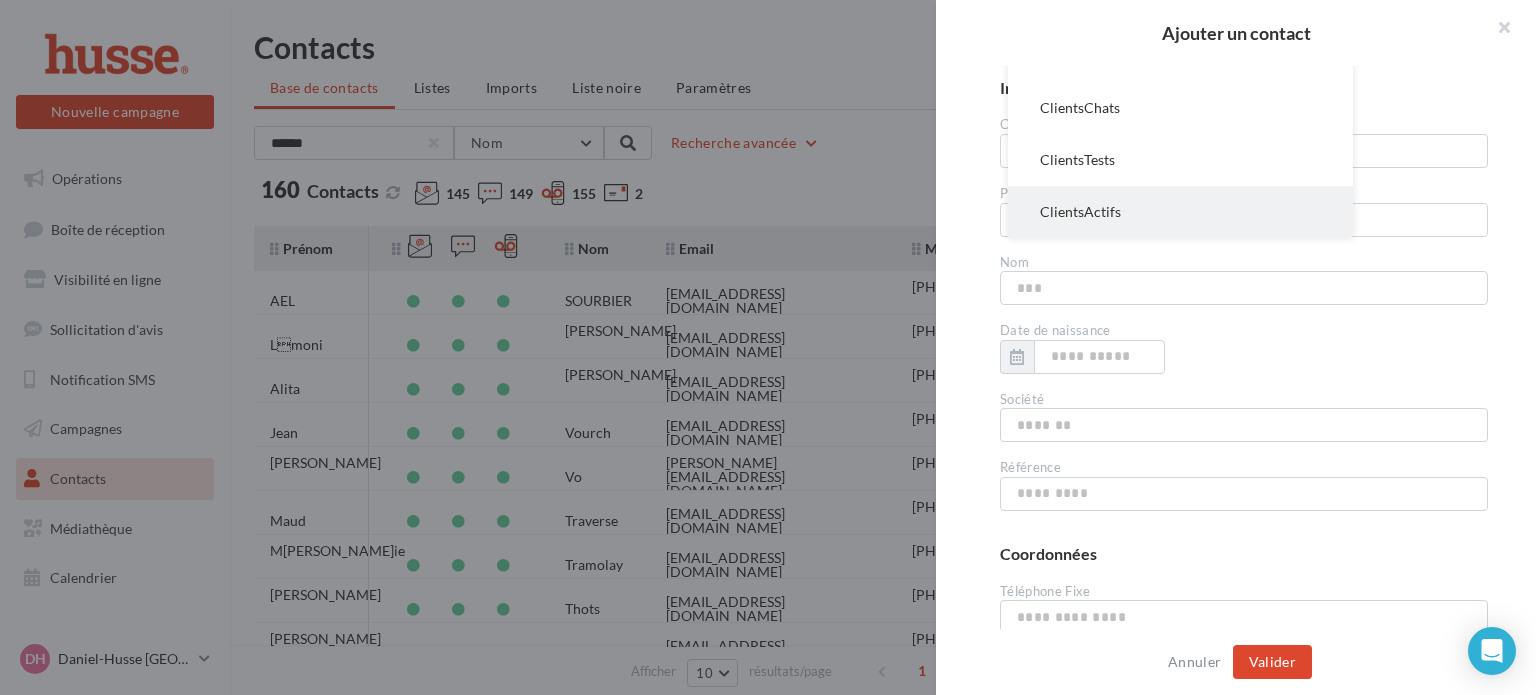 click on "ClientsActifs" at bounding box center [1180, 212] 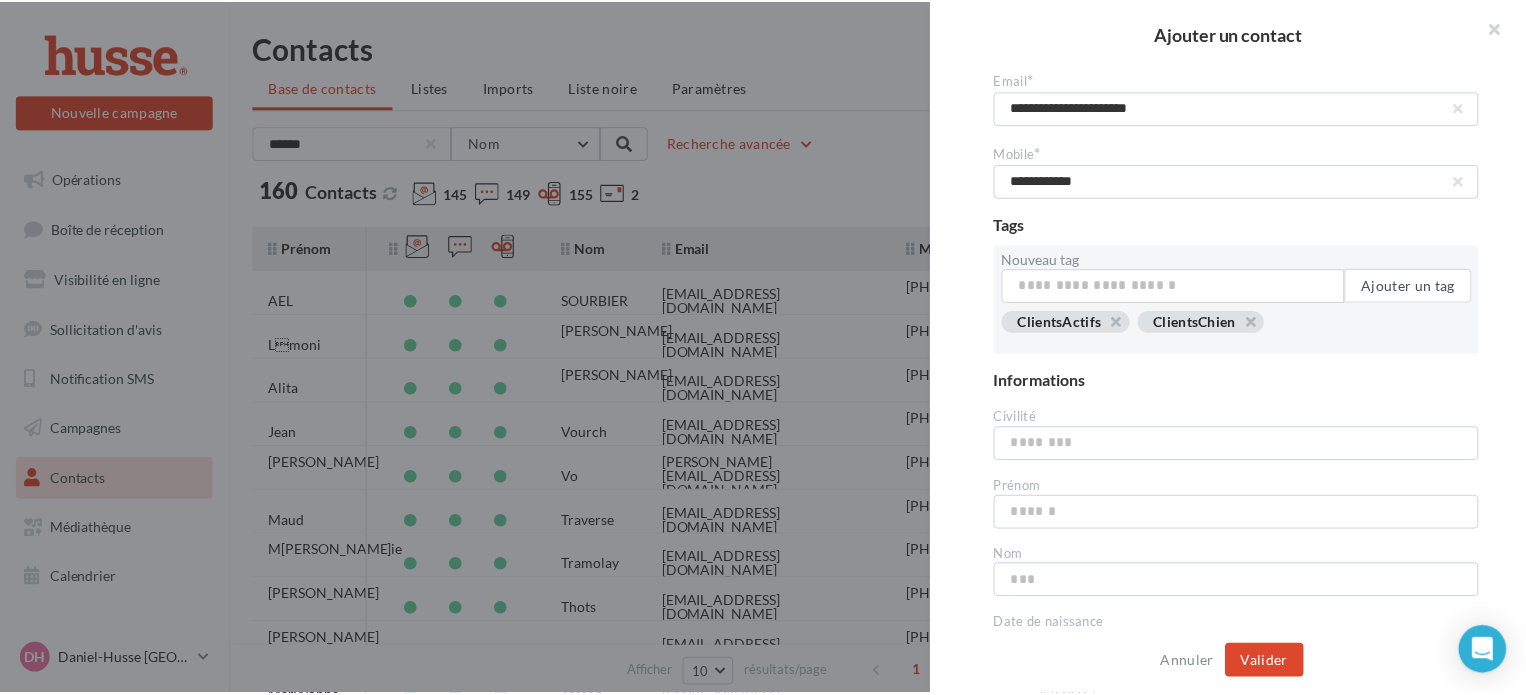 scroll, scrollTop: 128, scrollLeft: 0, axis: vertical 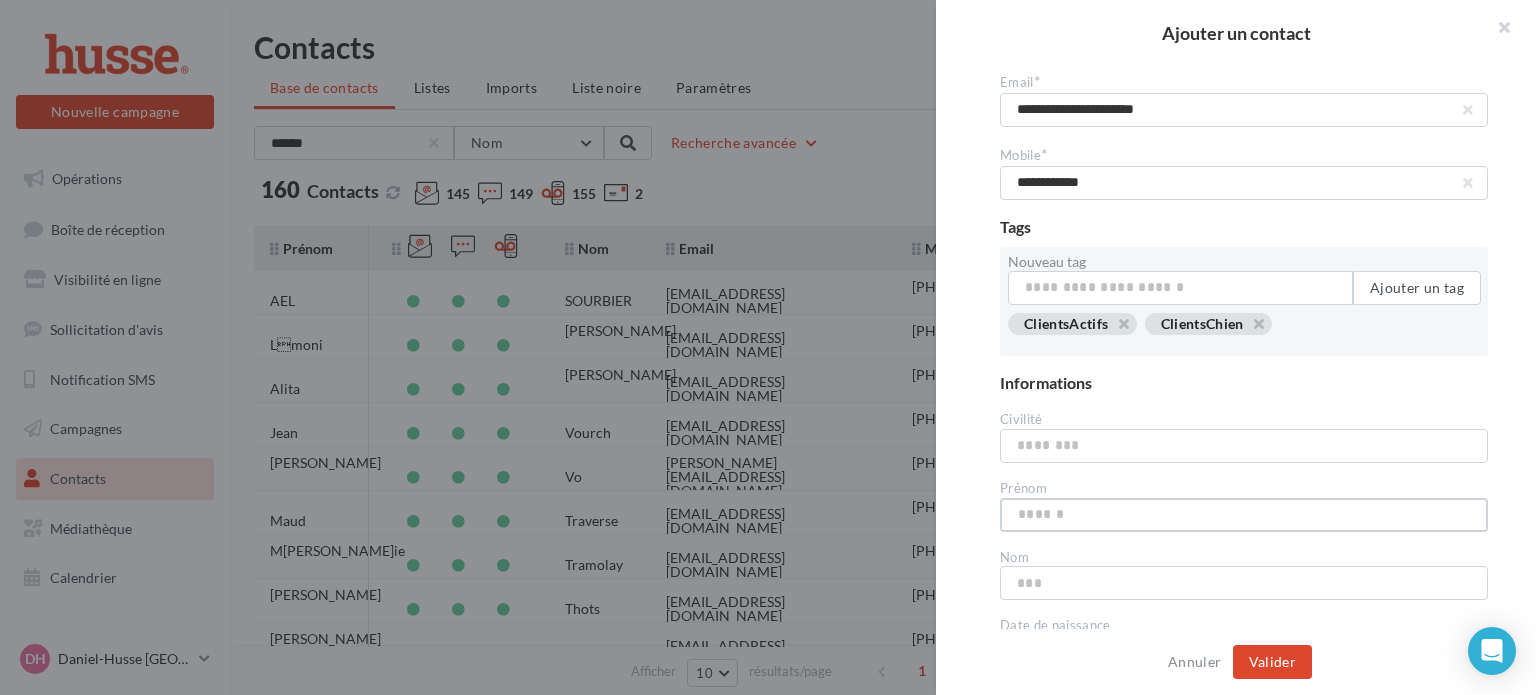 click at bounding box center [1244, 515] 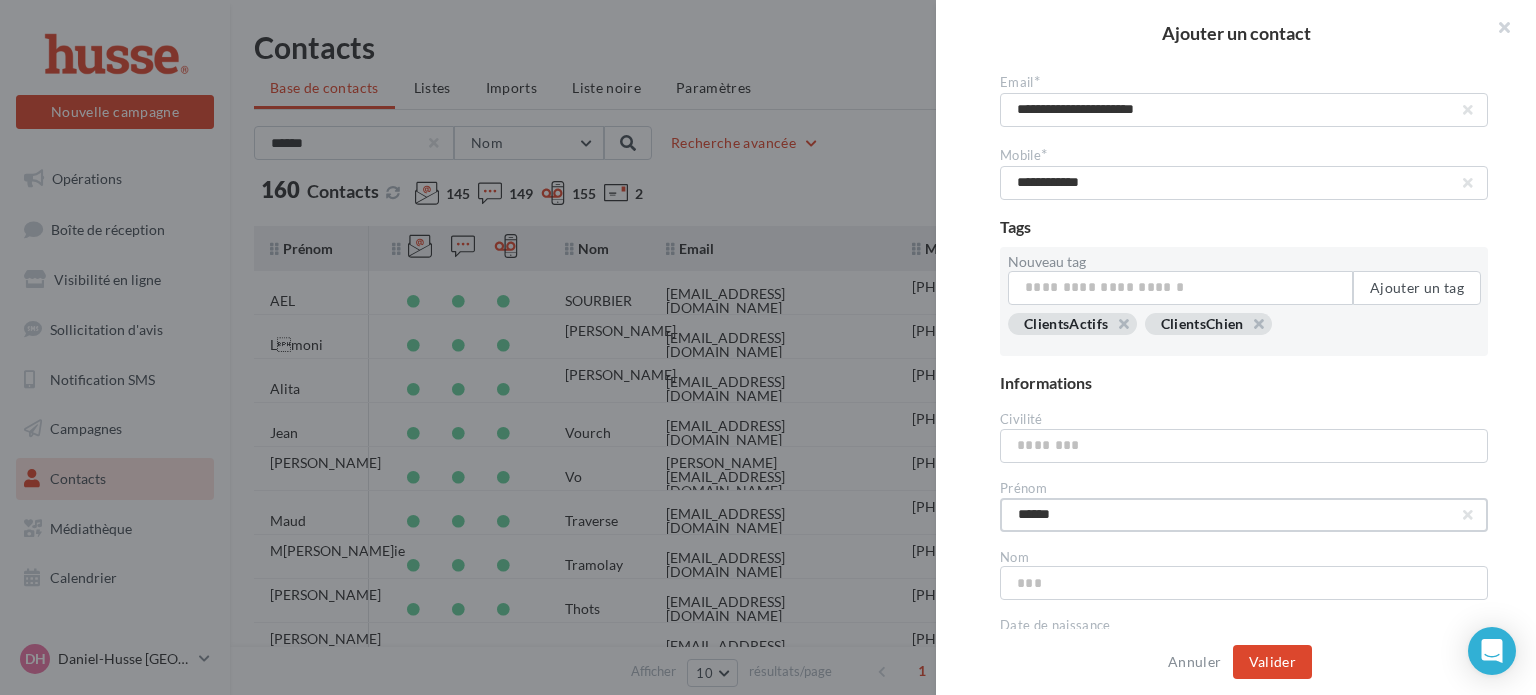 type on "******" 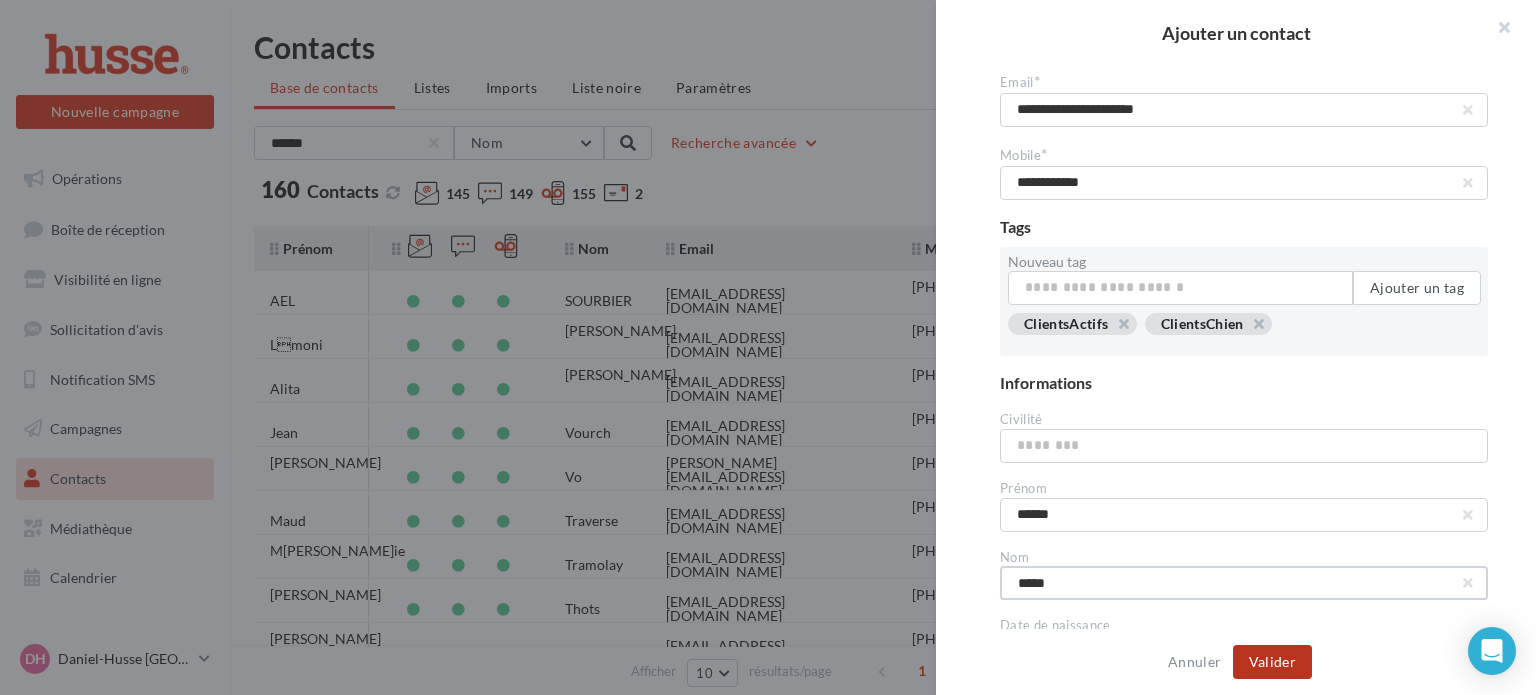 type on "*****" 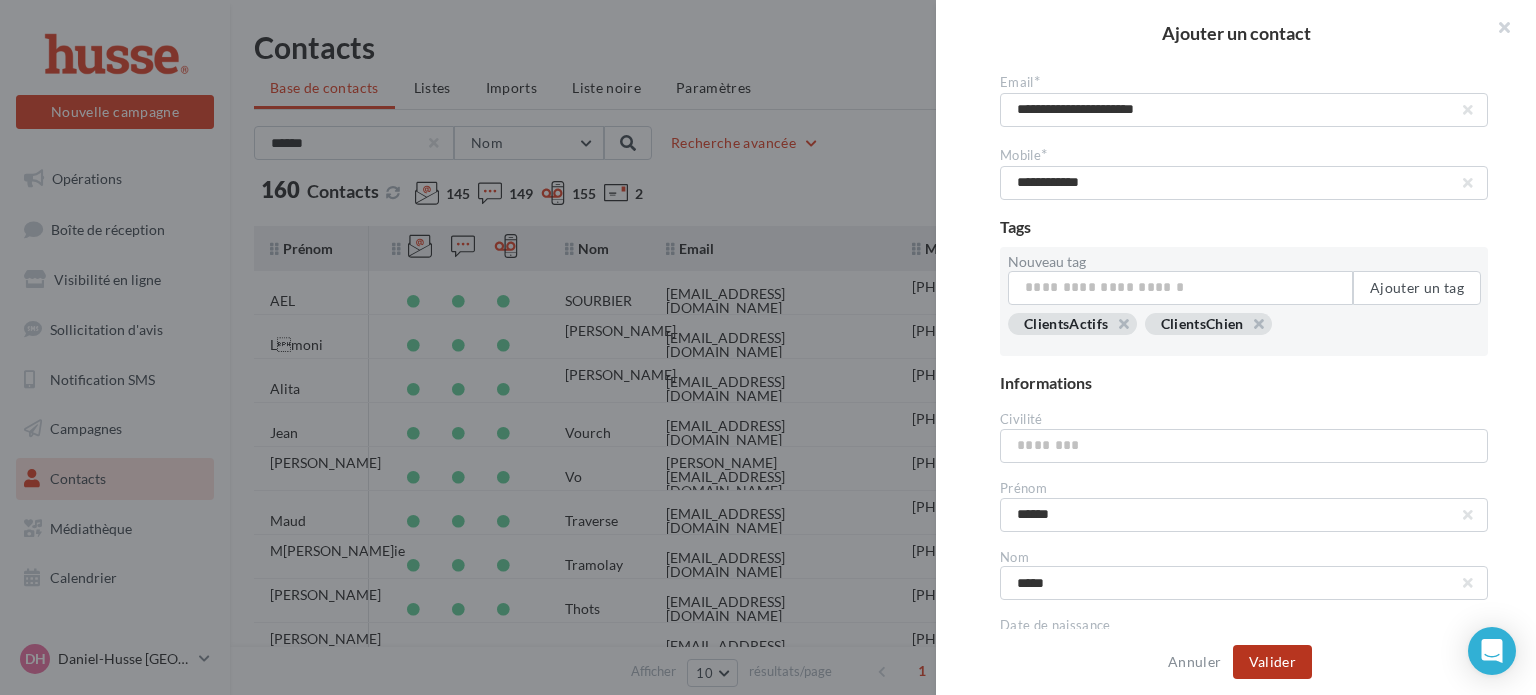 click on "Valider" at bounding box center [1272, 662] 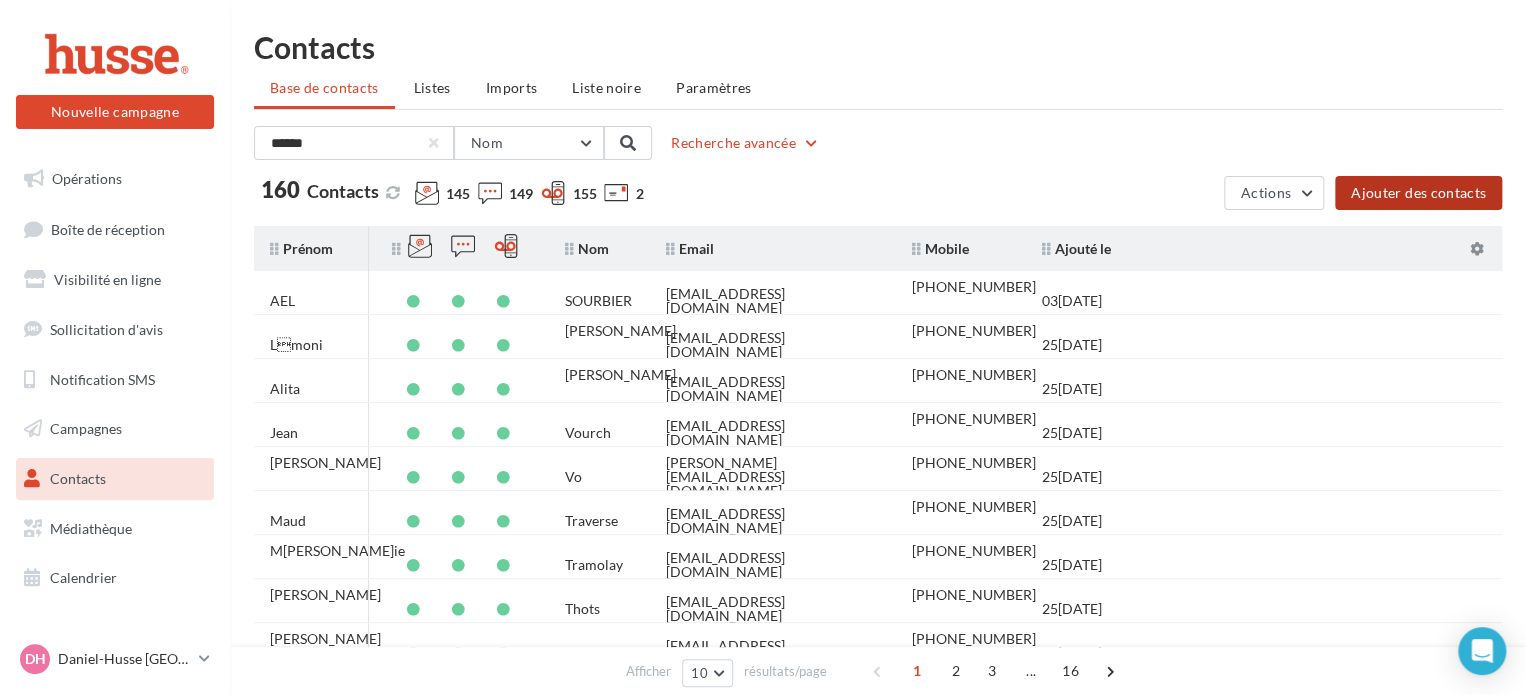 click on "Ajouter des contacts" at bounding box center (1418, 193) 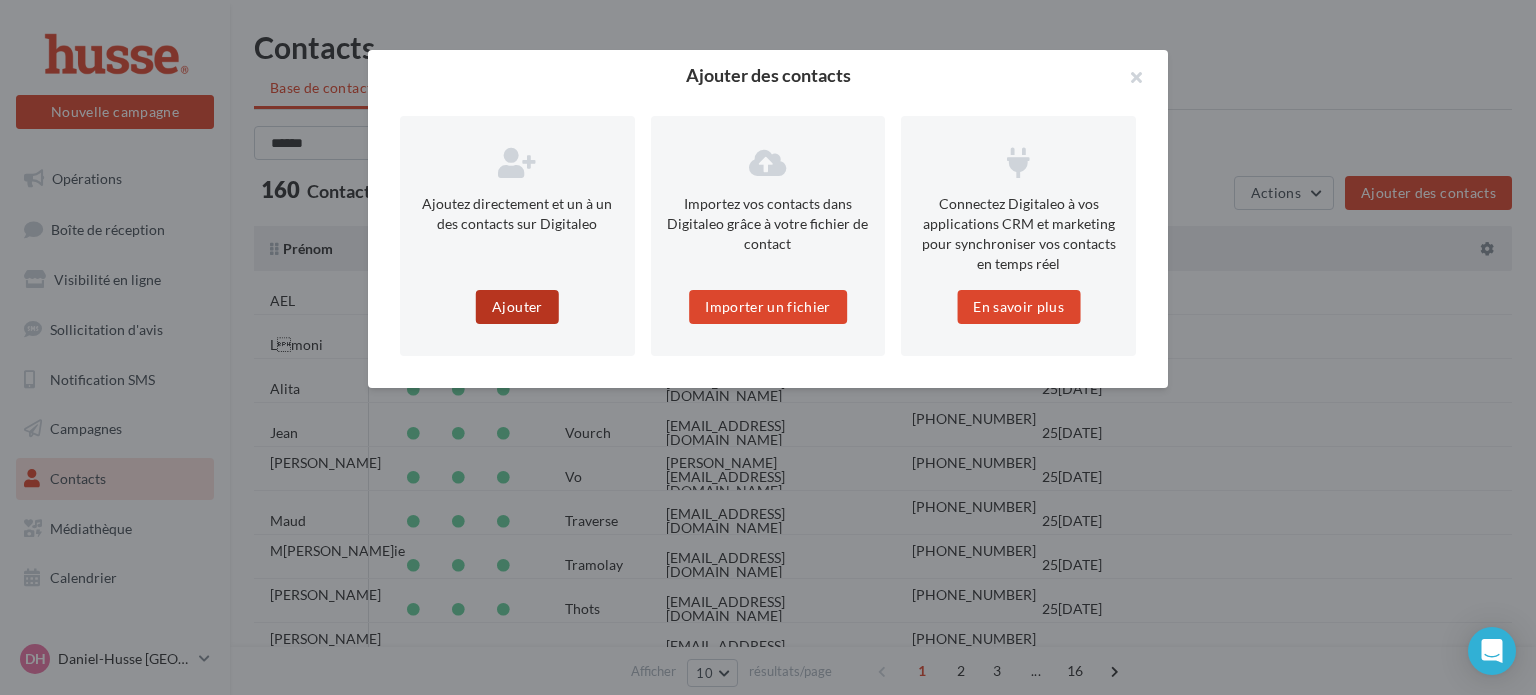 click on "Ajouter" at bounding box center (517, 307) 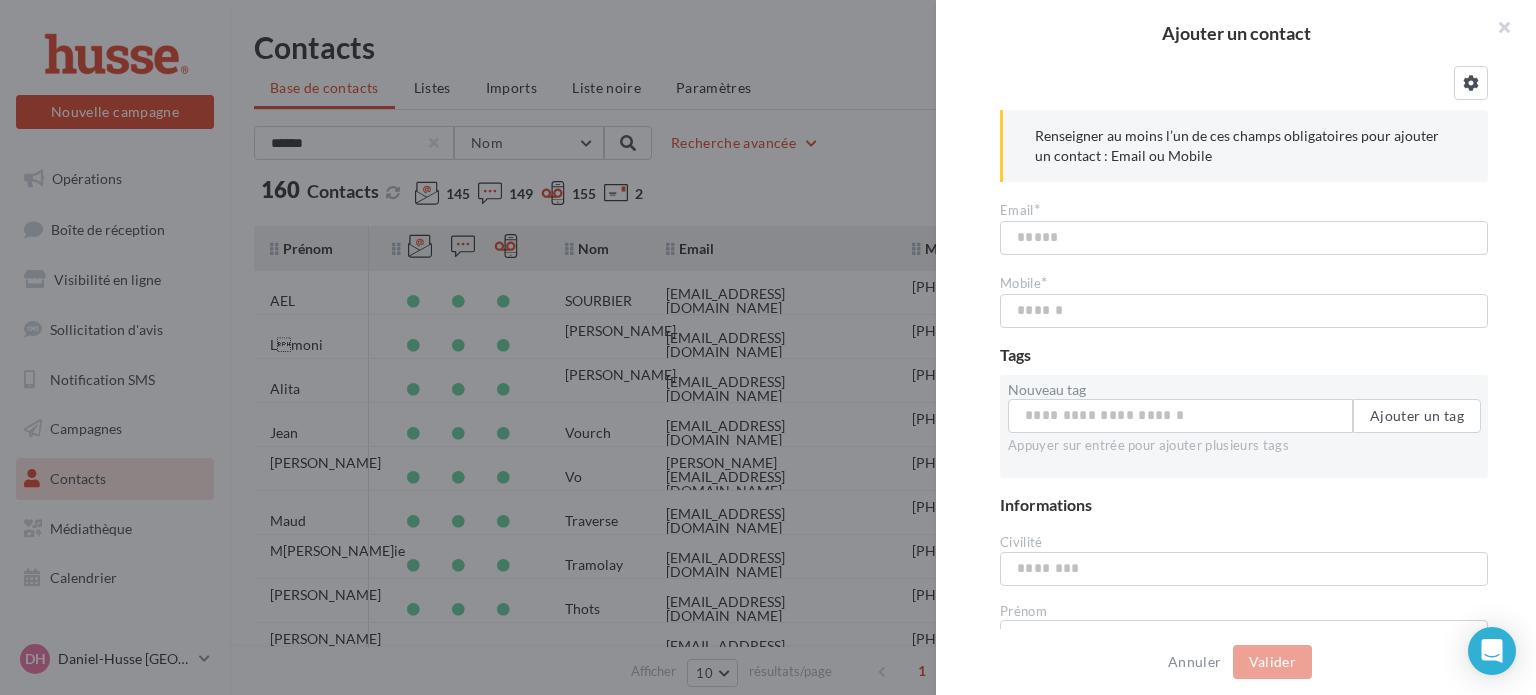 click at bounding box center [768, 347] 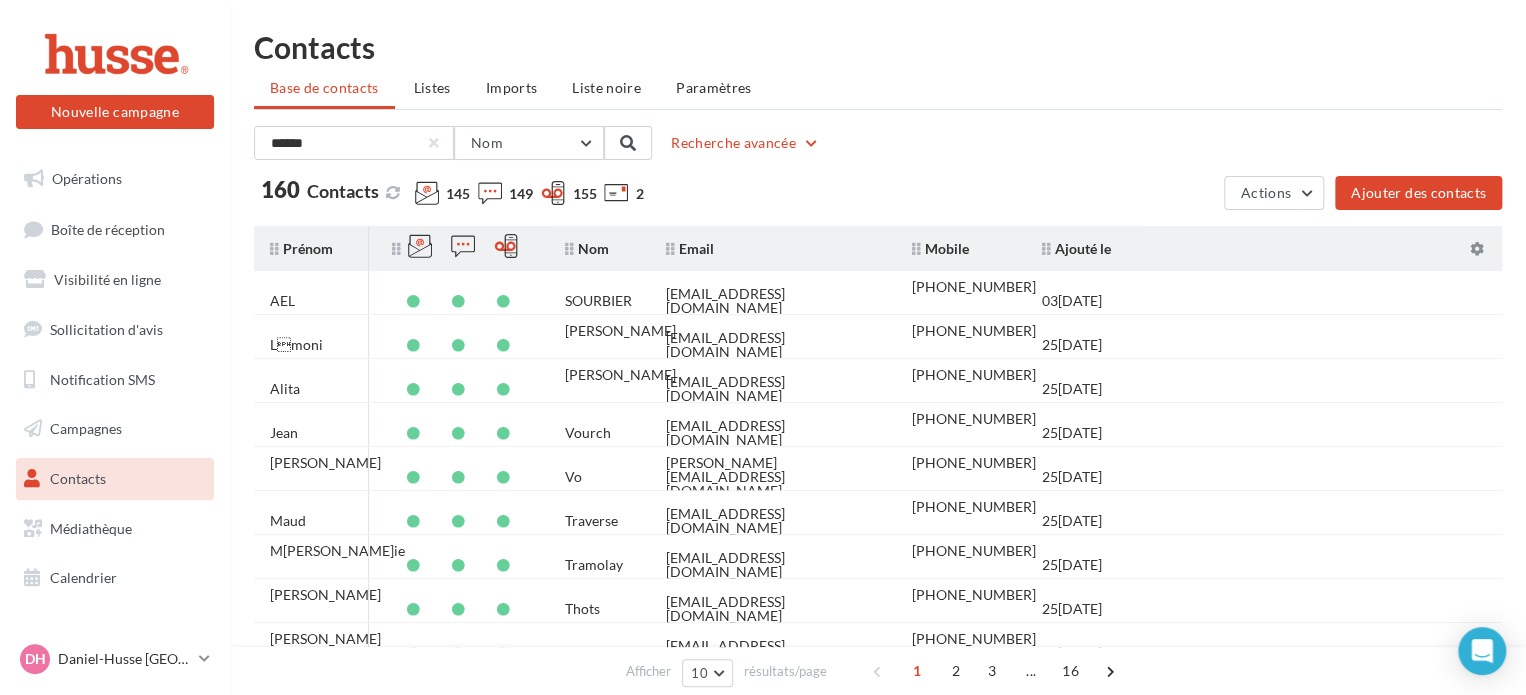 click on "Nom" at bounding box center (587, 248) 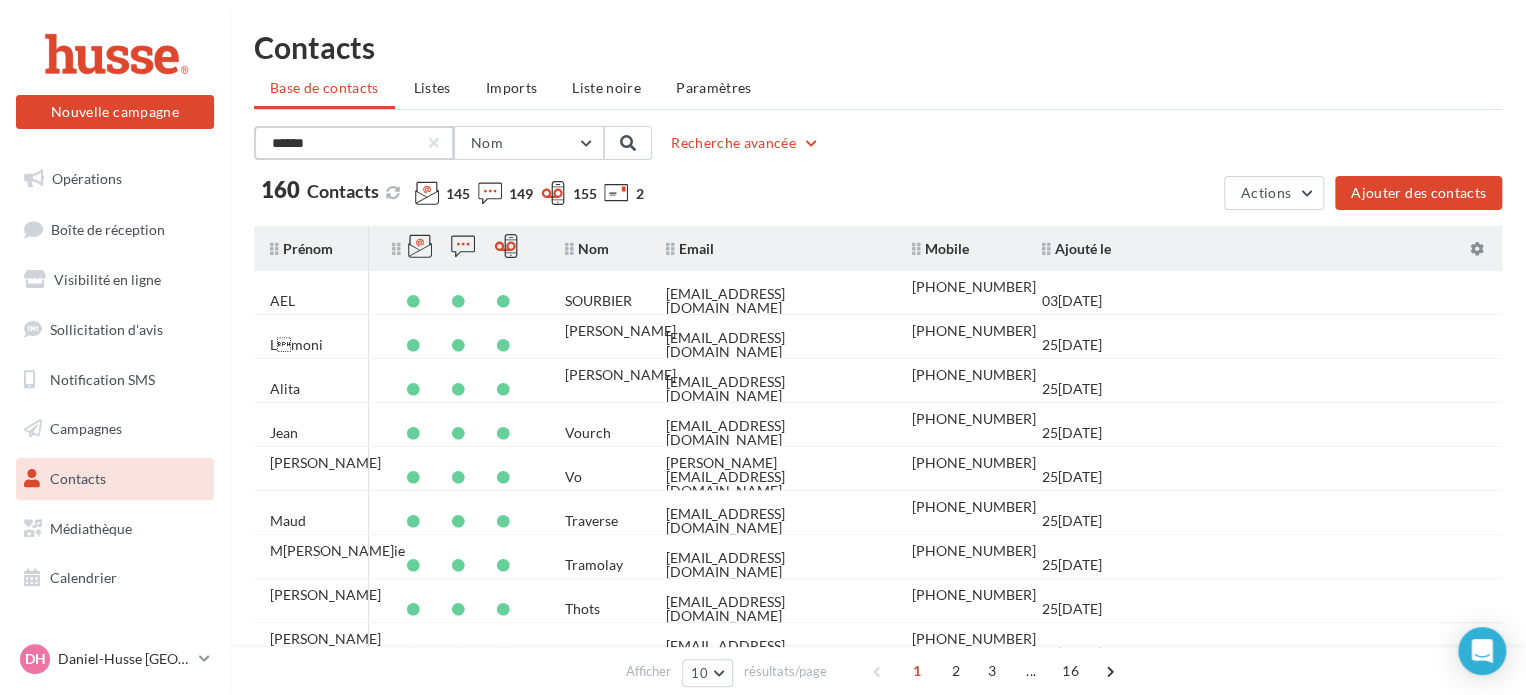 click on "******" at bounding box center [354, 143] 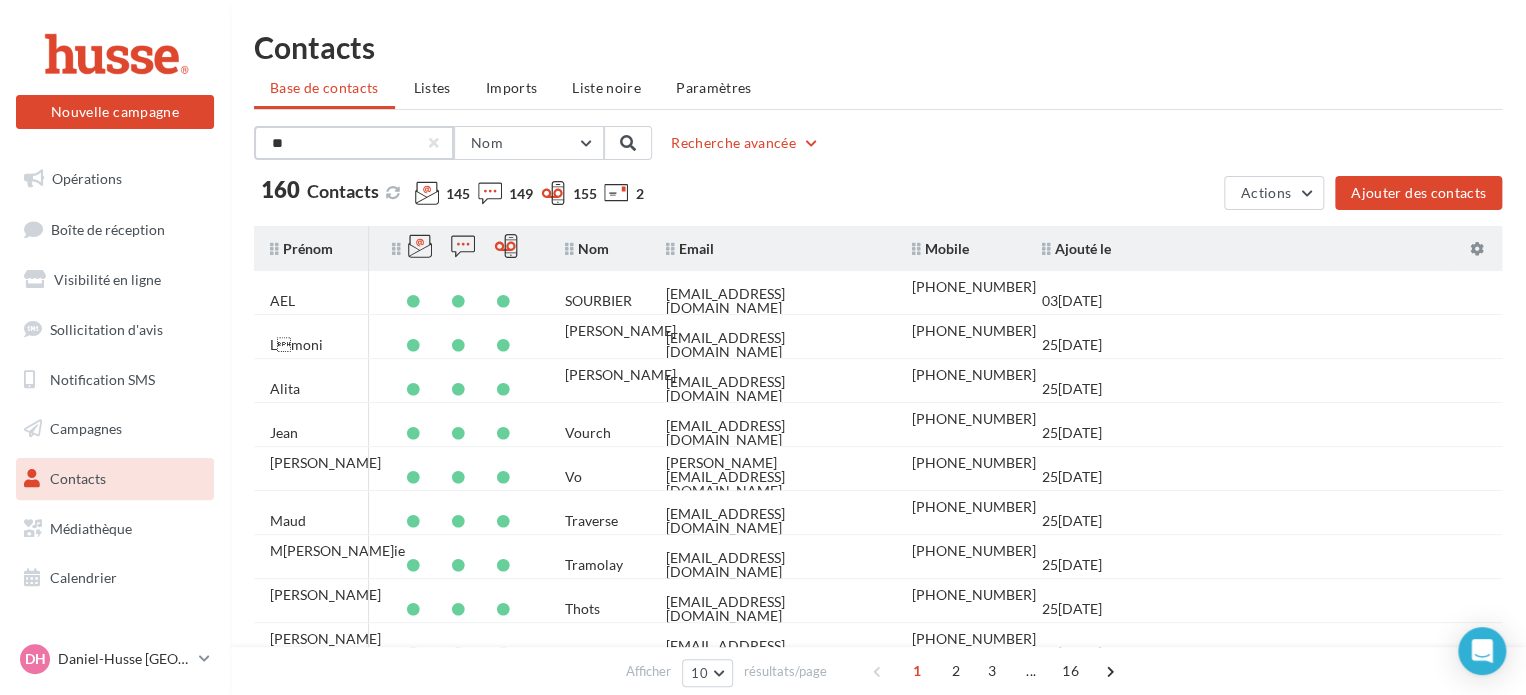 type on "*" 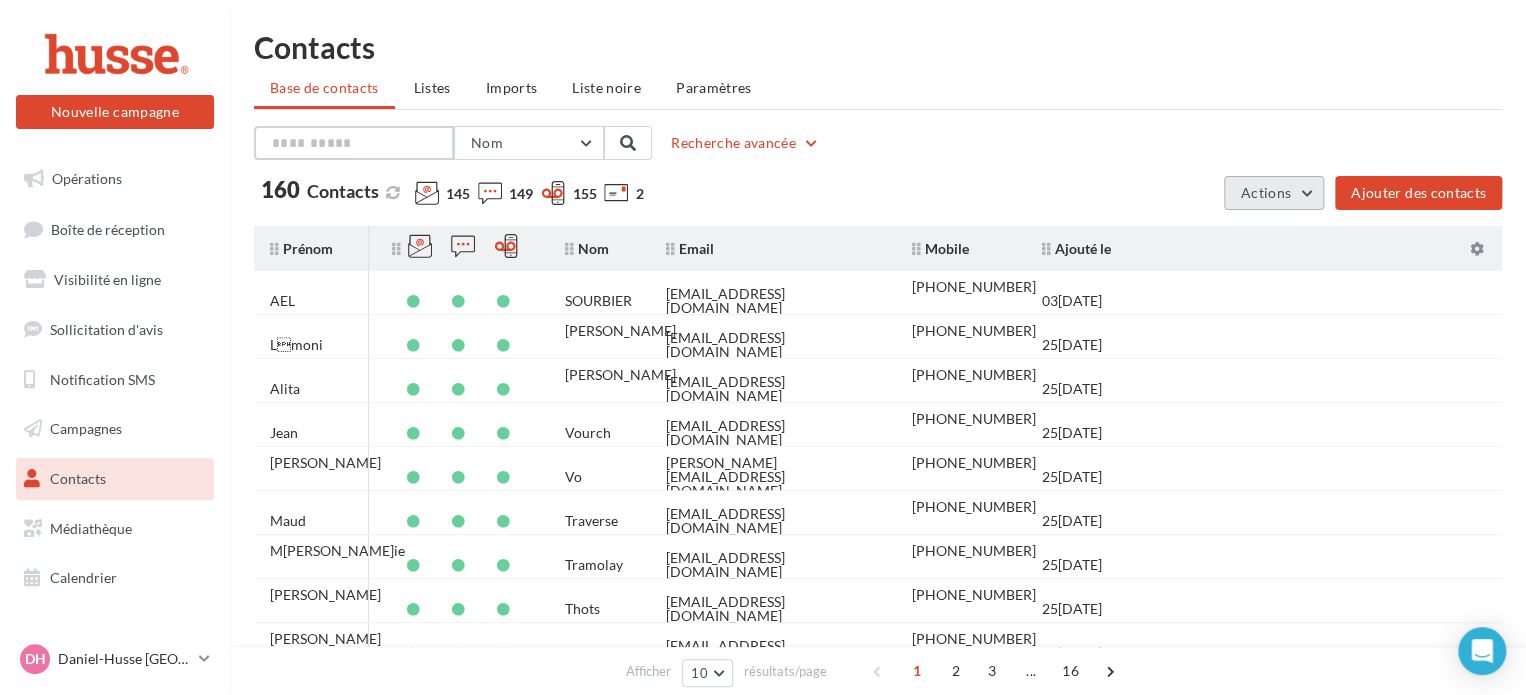 type 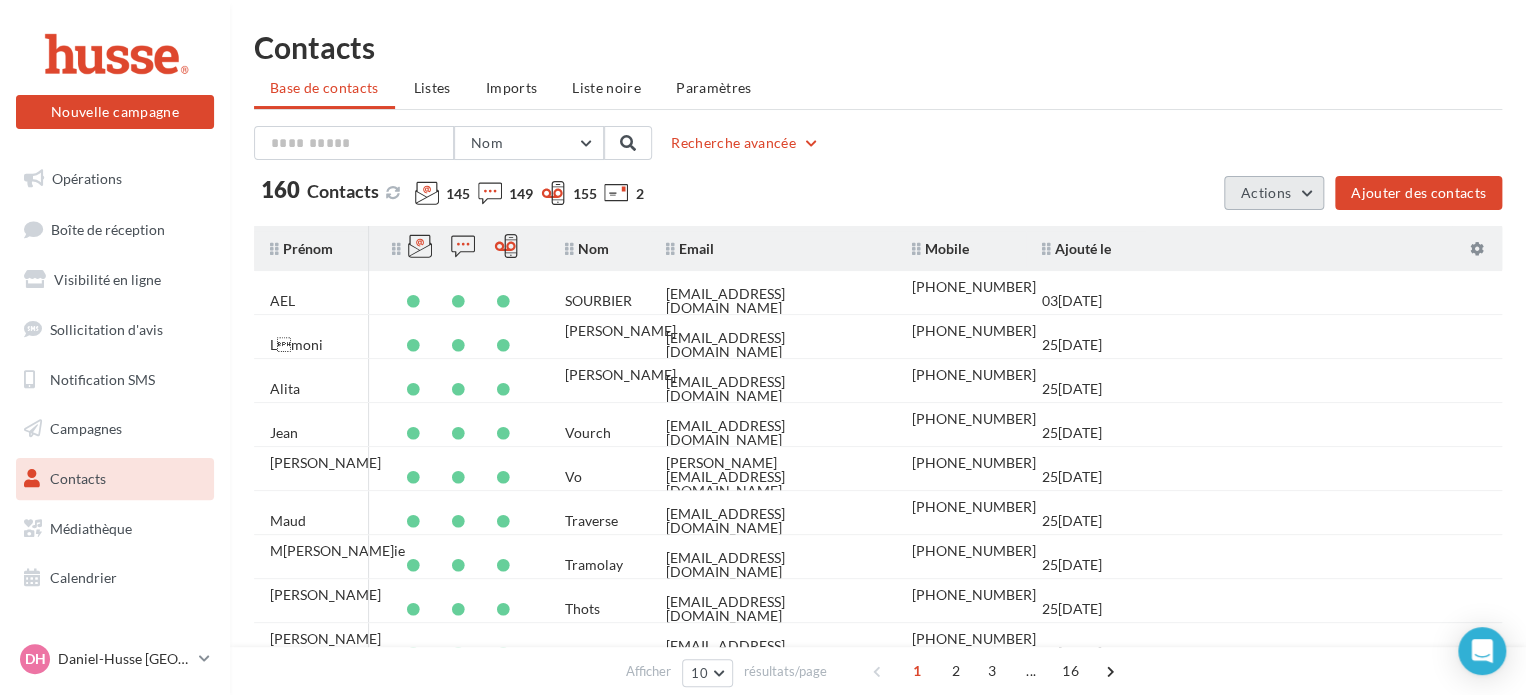 click on "Actions" at bounding box center [1274, 193] 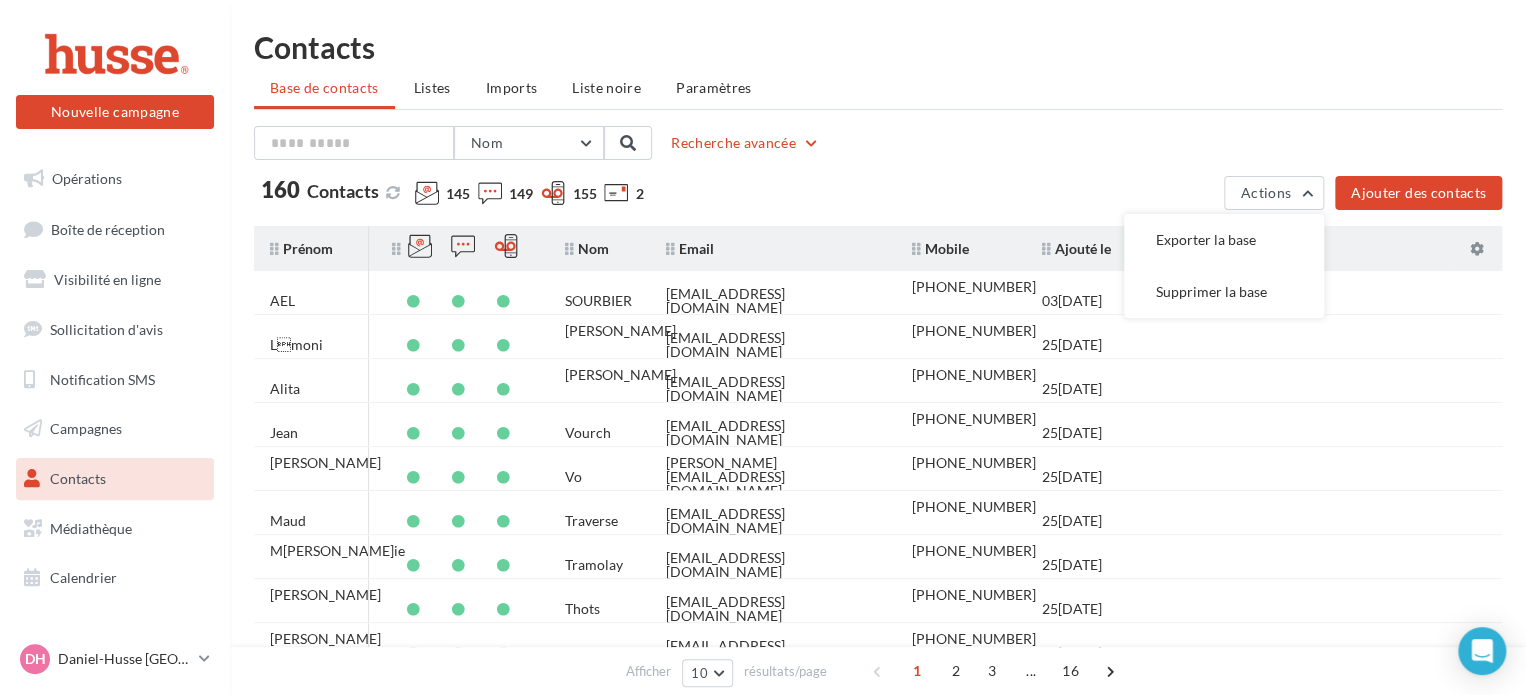 click on "160   Contacts                   145       149       155       2" at bounding box center (735, 197) 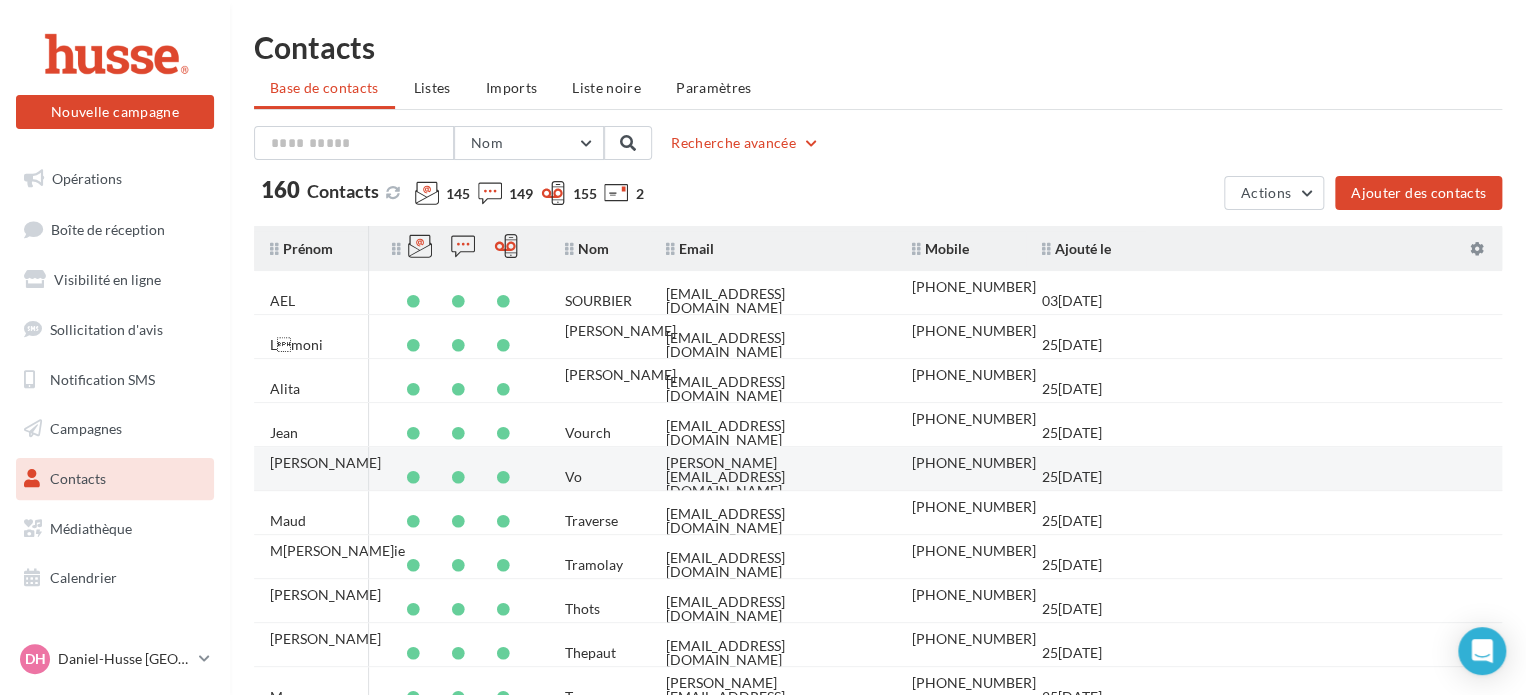 scroll, scrollTop: 148, scrollLeft: 0, axis: vertical 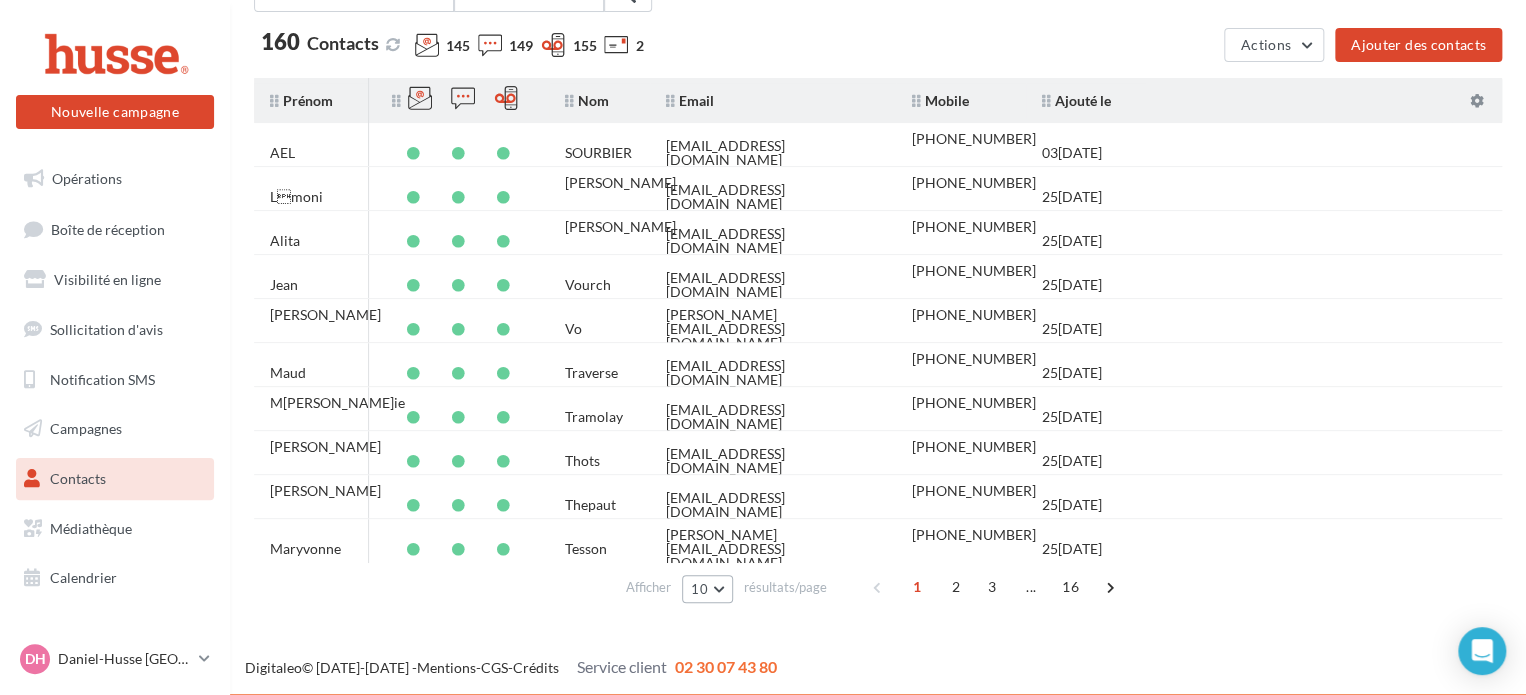 click on "10" at bounding box center [707, 589] 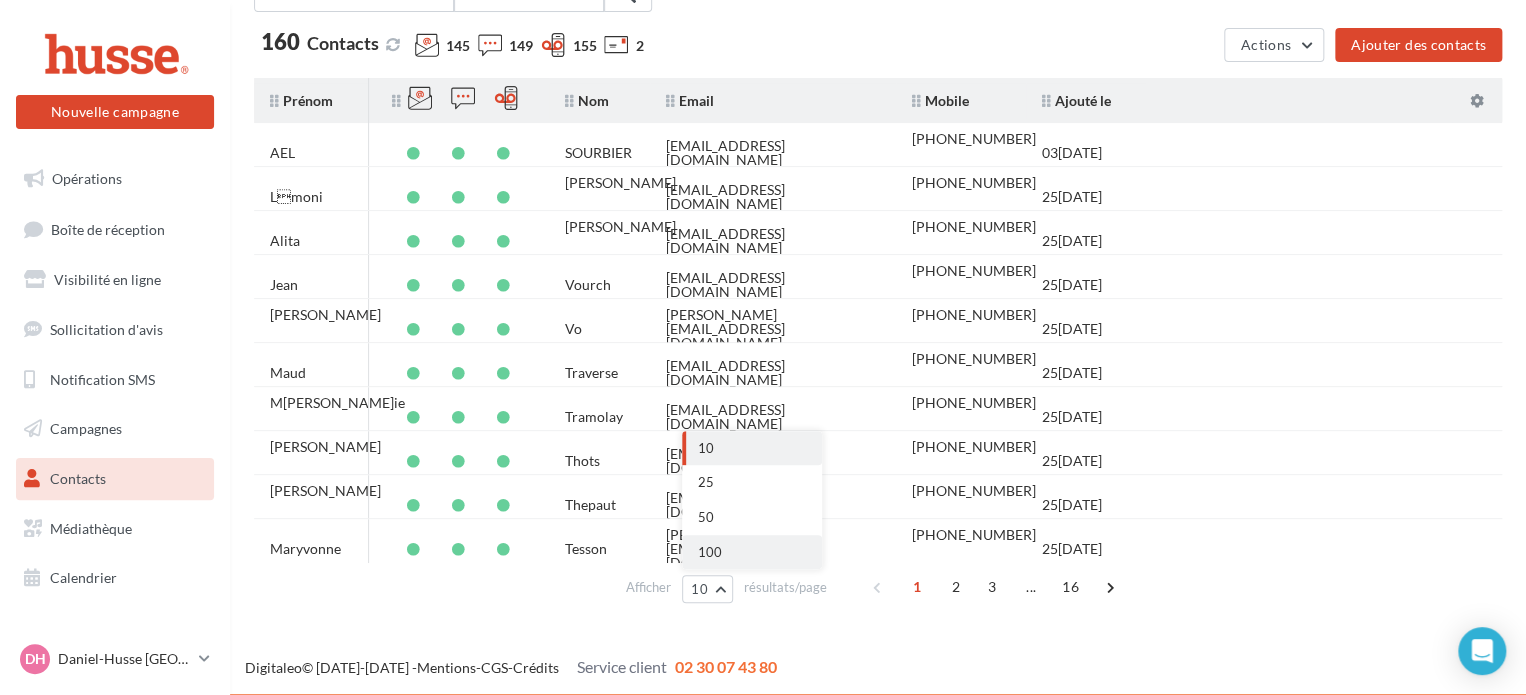 click on "100" at bounding box center [752, 552] 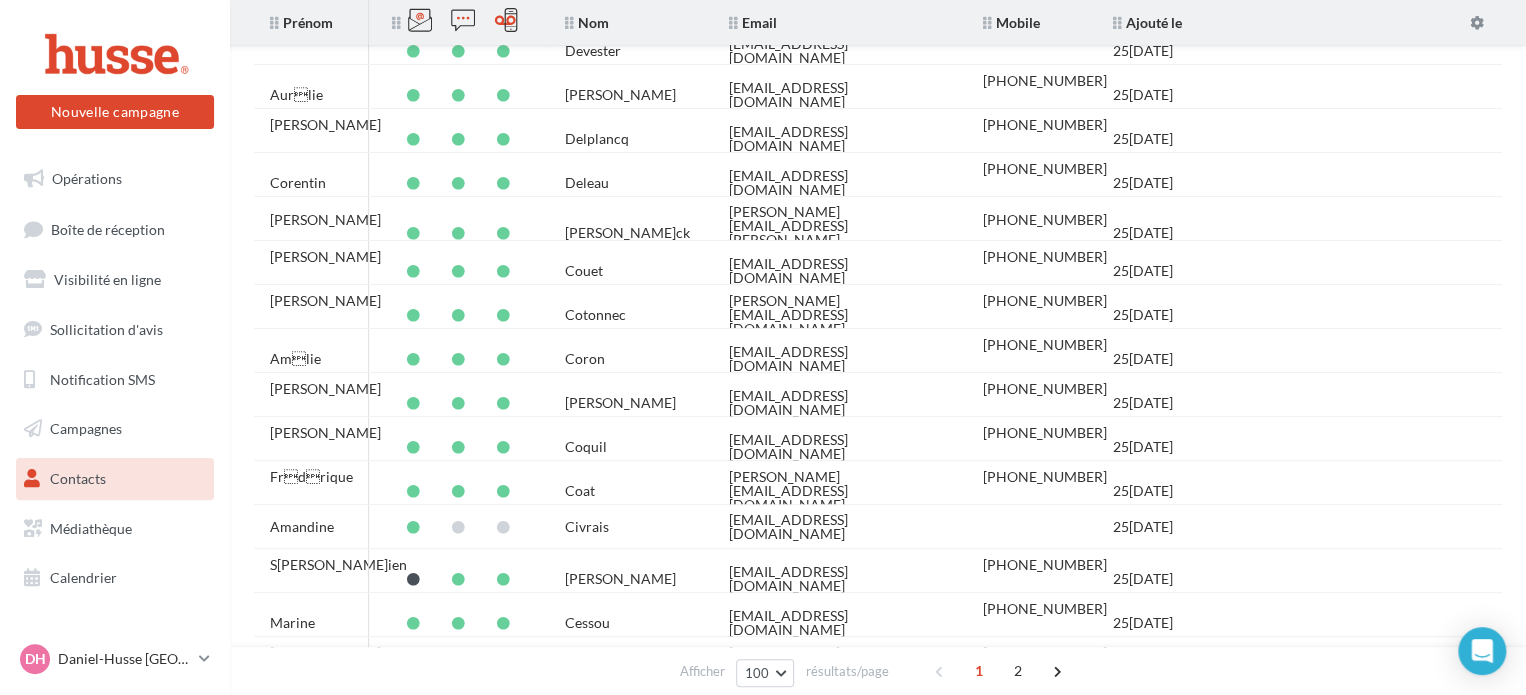 scroll, scrollTop: 4064, scrollLeft: 0, axis: vertical 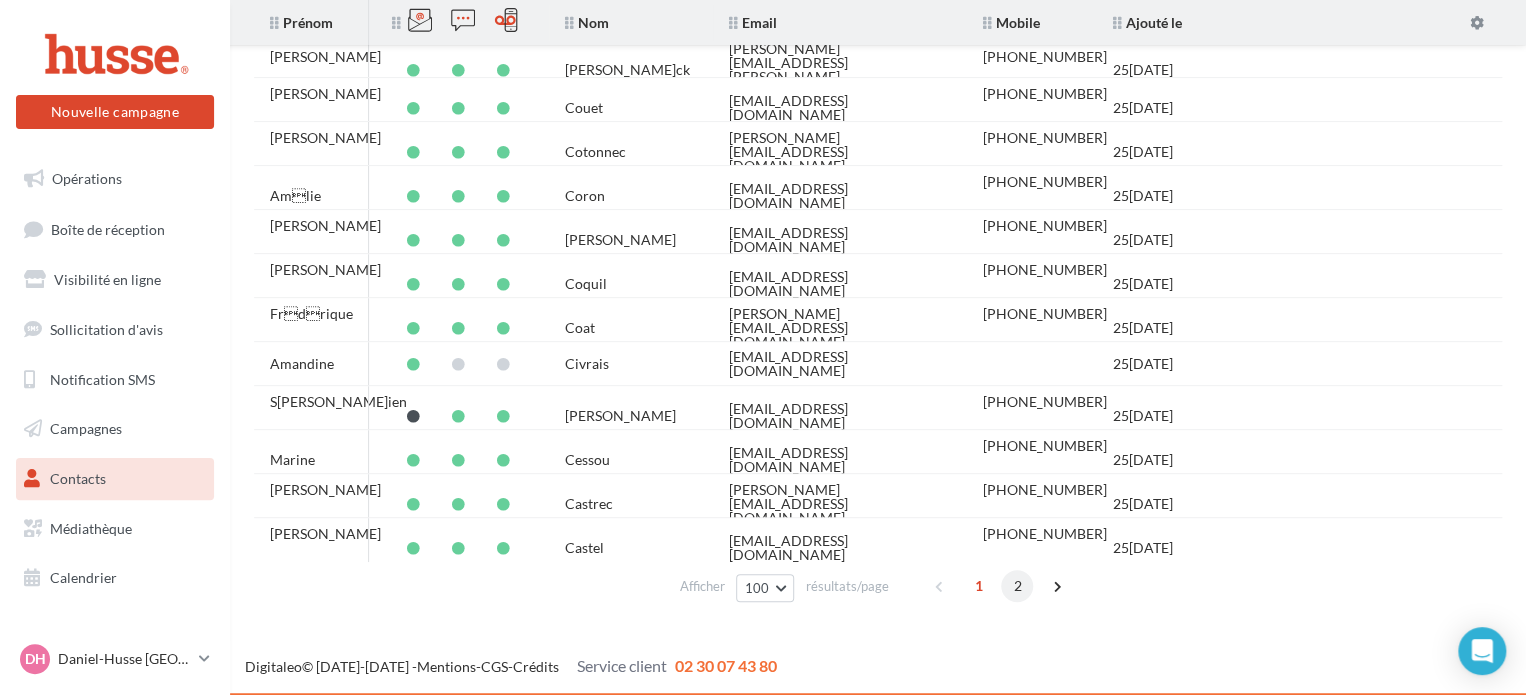 click on "2" at bounding box center (1017, 586) 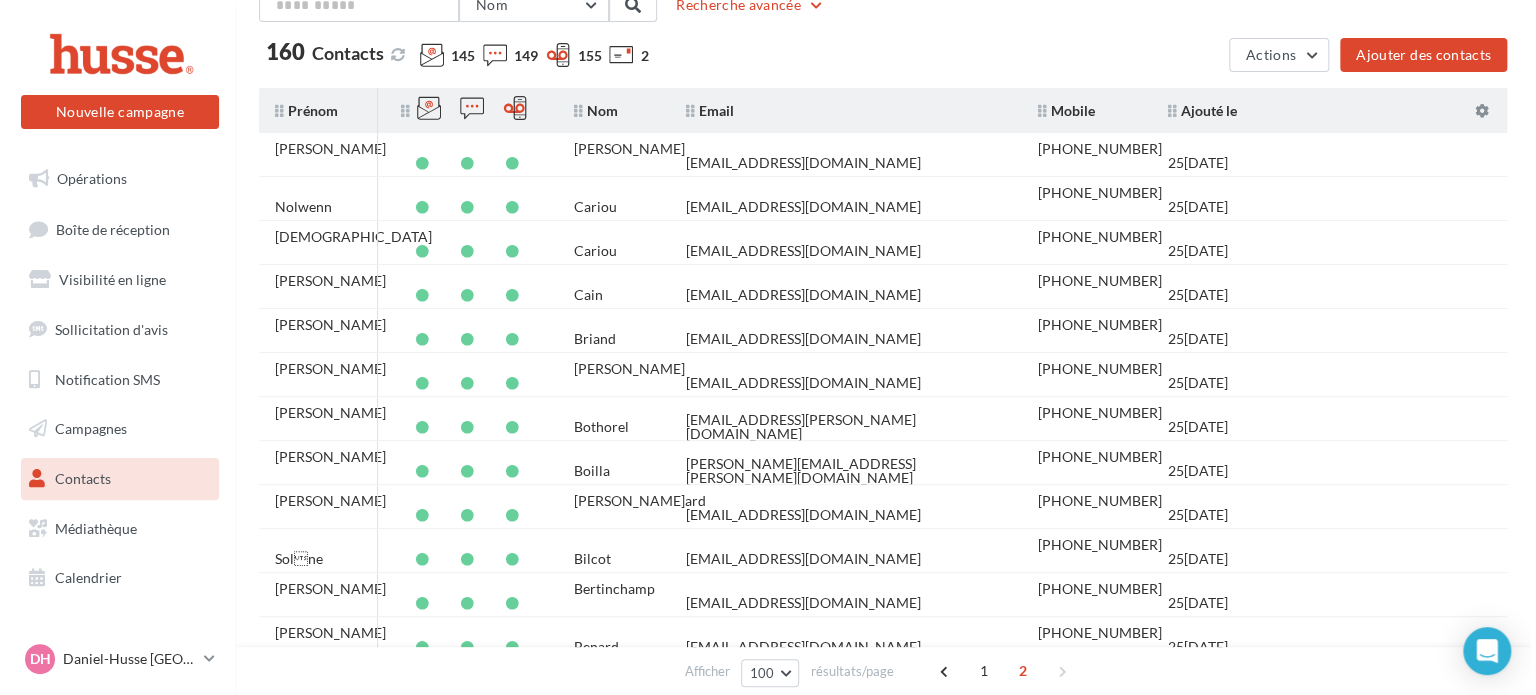 scroll, scrollTop: 0, scrollLeft: 0, axis: both 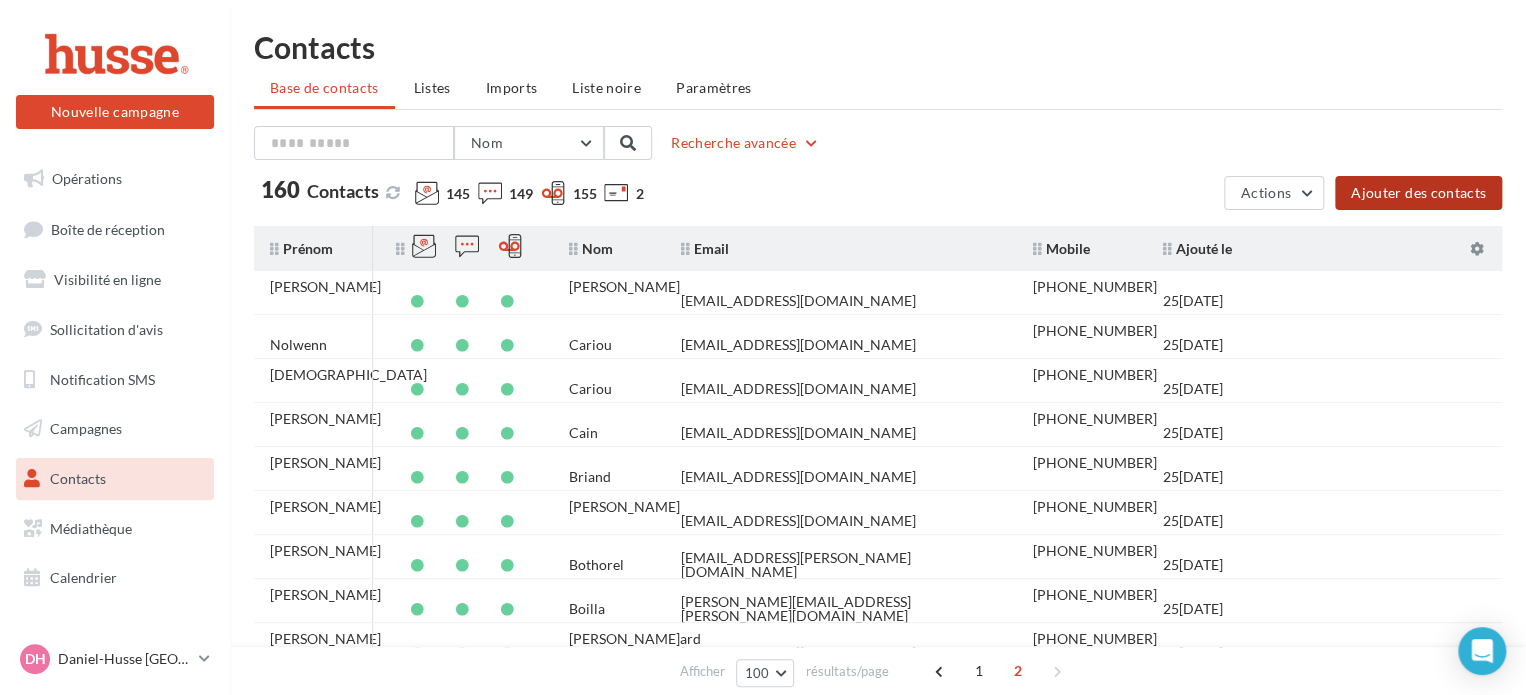 click on "Ajouter des contacts" at bounding box center (1418, 193) 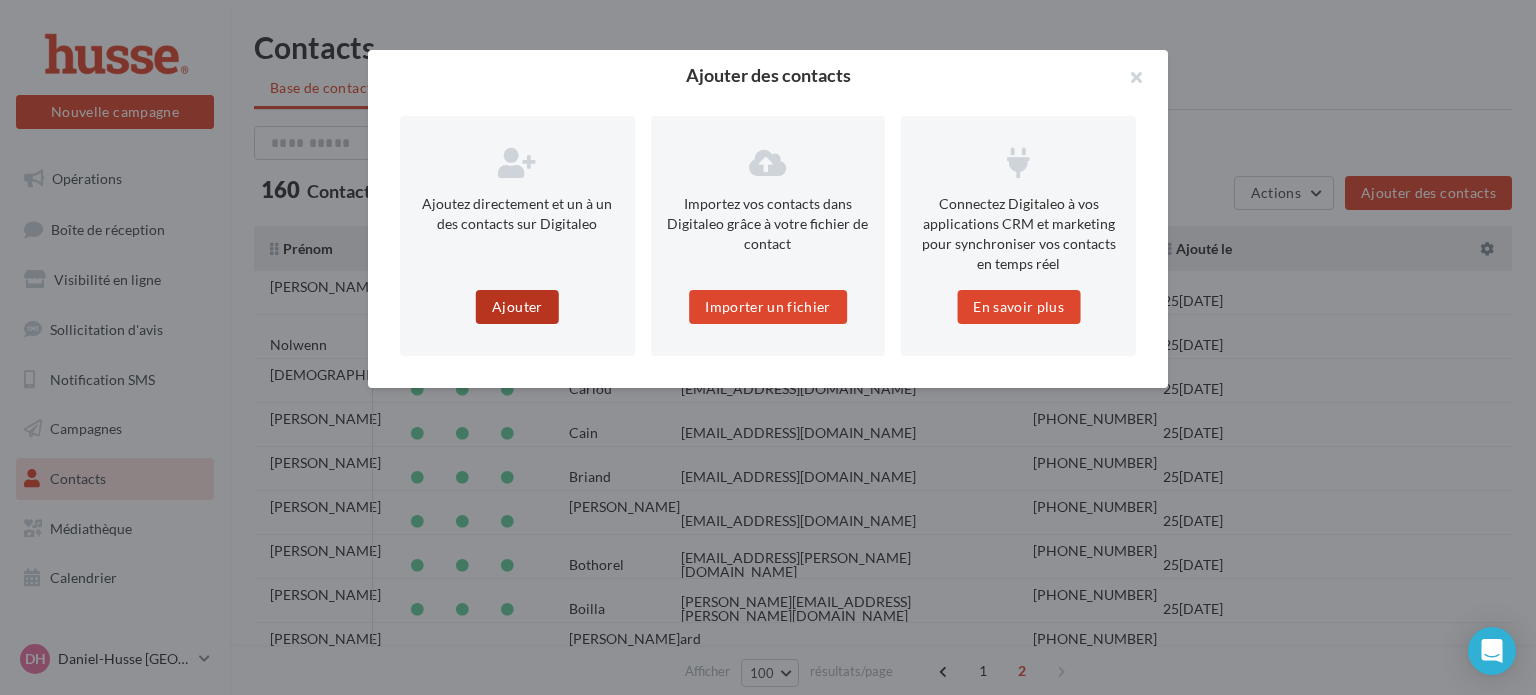 click on "Ajouter" at bounding box center (517, 307) 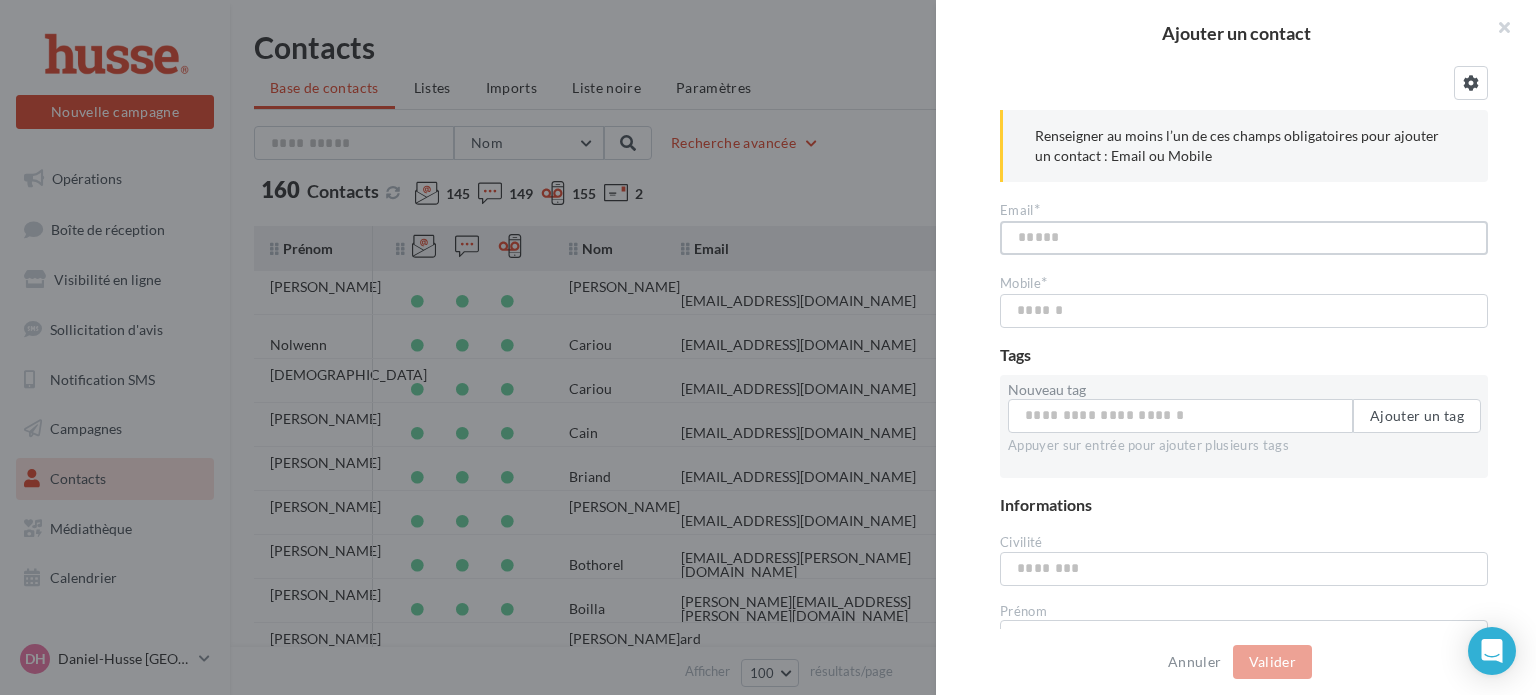 click at bounding box center (1244, 238) 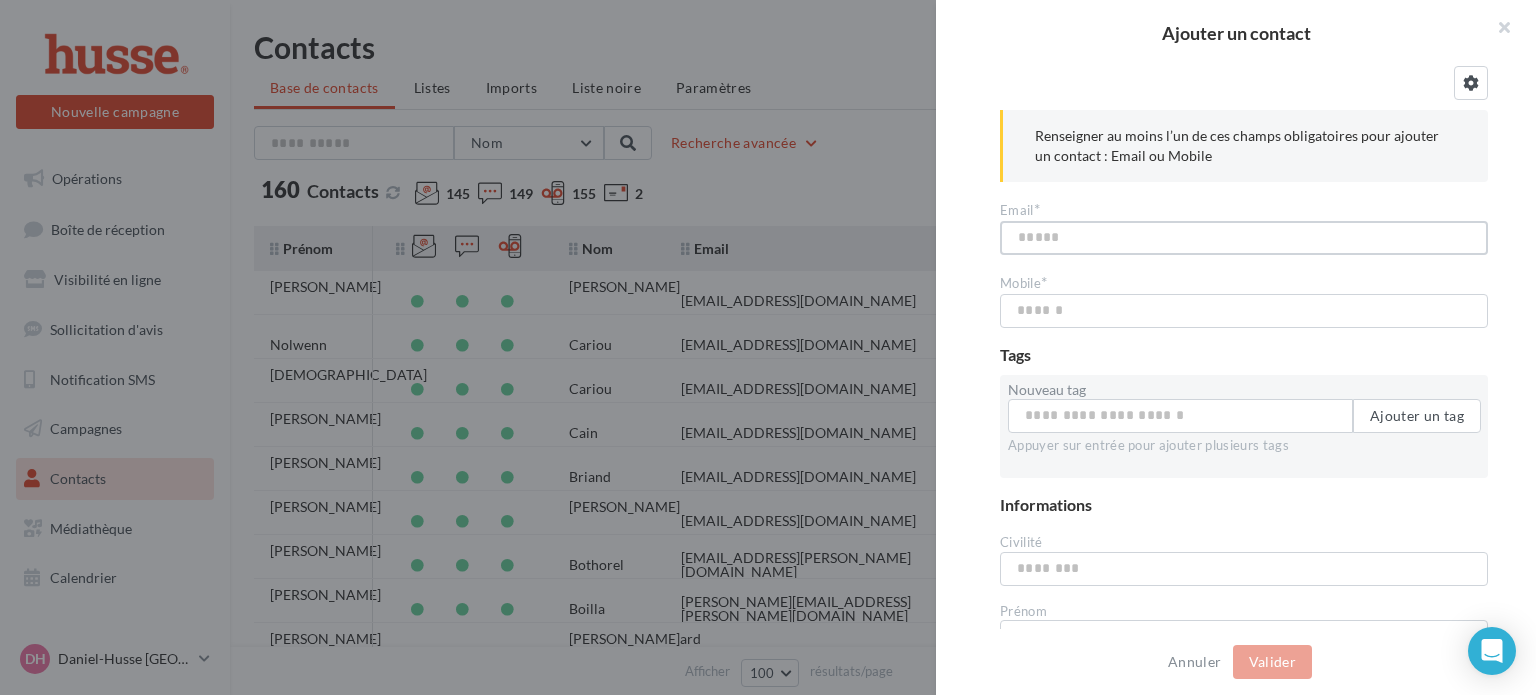 click at bounding box center [1244, 238] 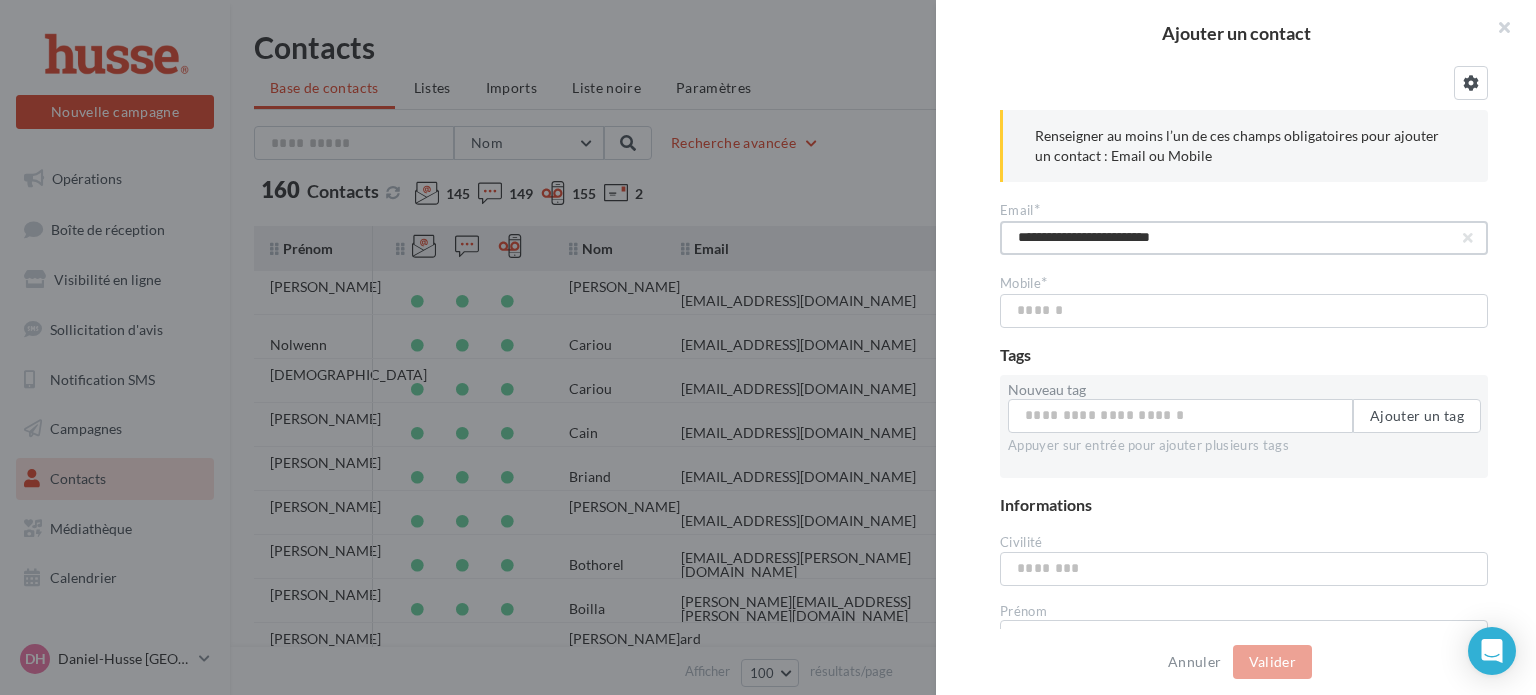 type on "**********" 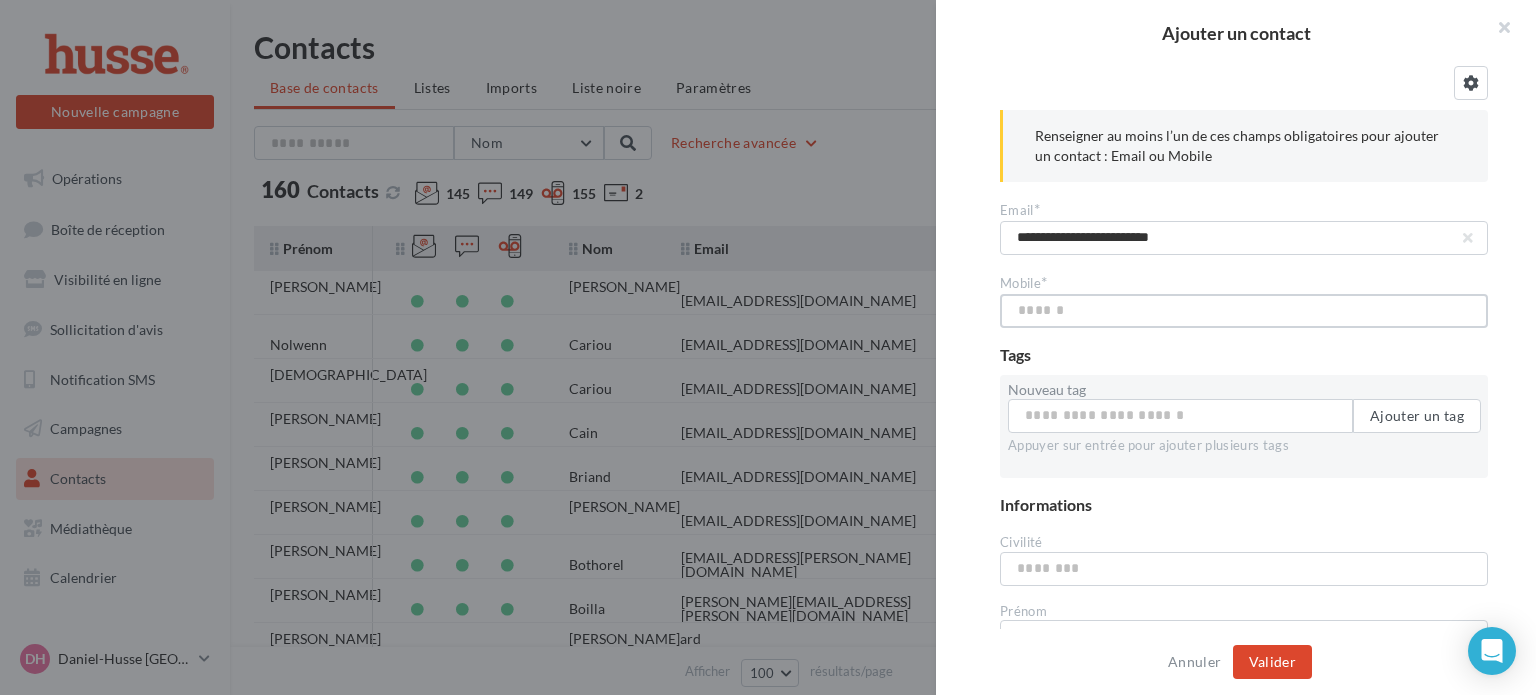 click at bounding box center (1244, 311) 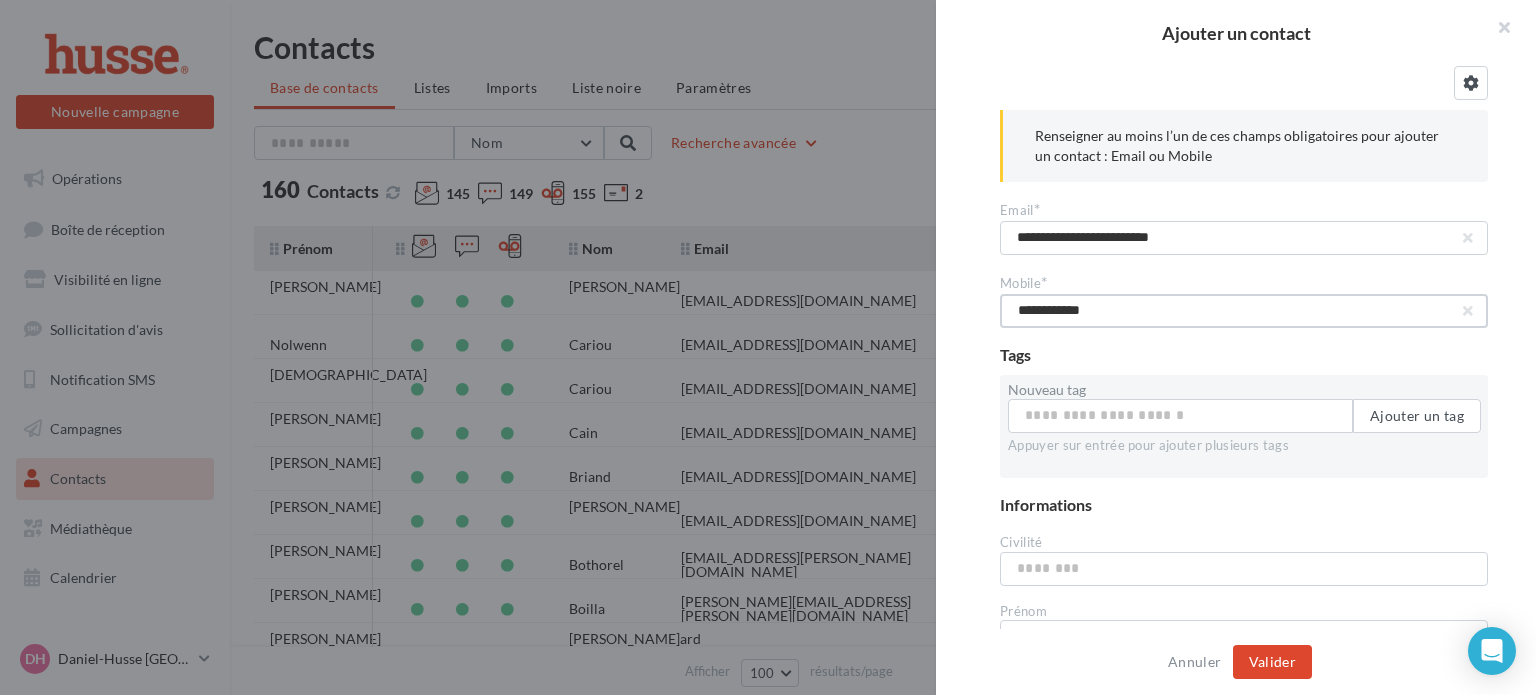 type on "**********" 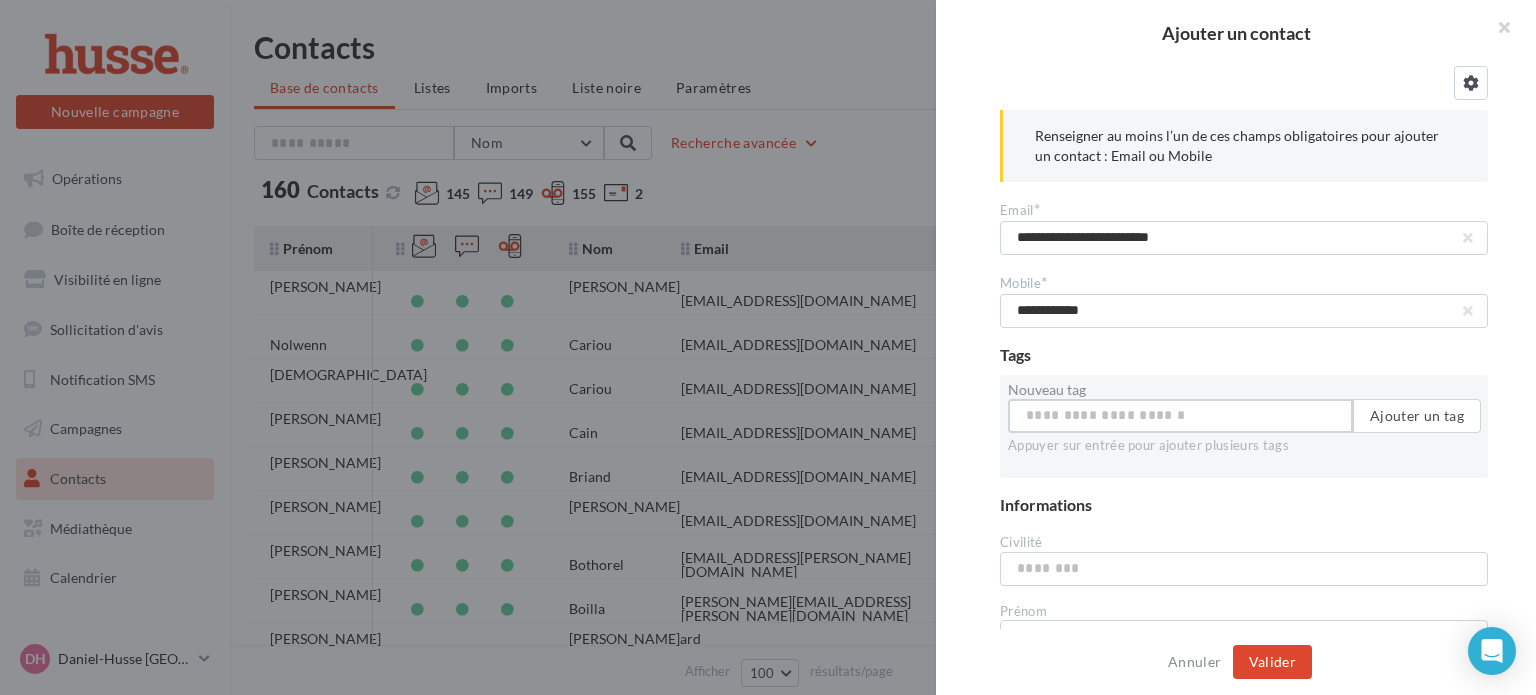 click on "Nouveau tag" at bounding box center (1180, 416) 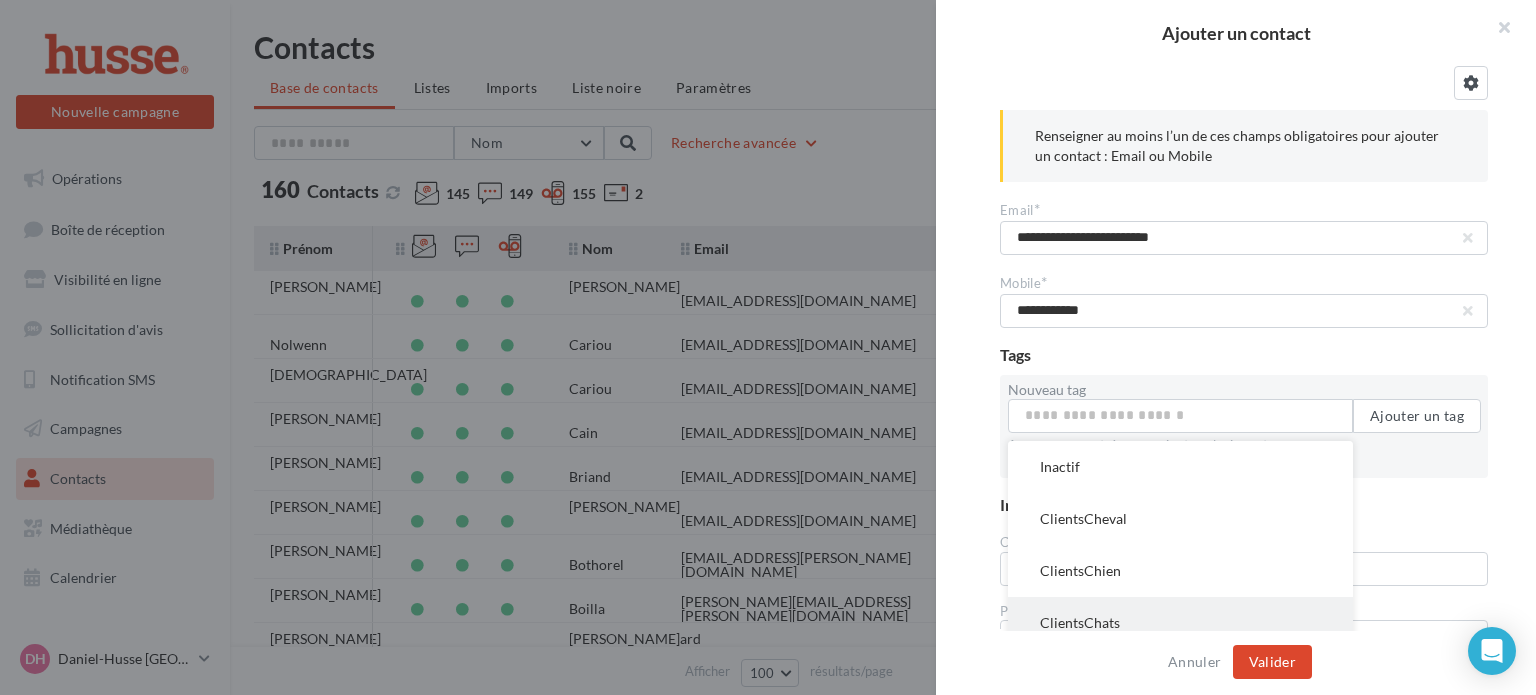 click on "ClientsChats" at bounding box center [1180, 623] 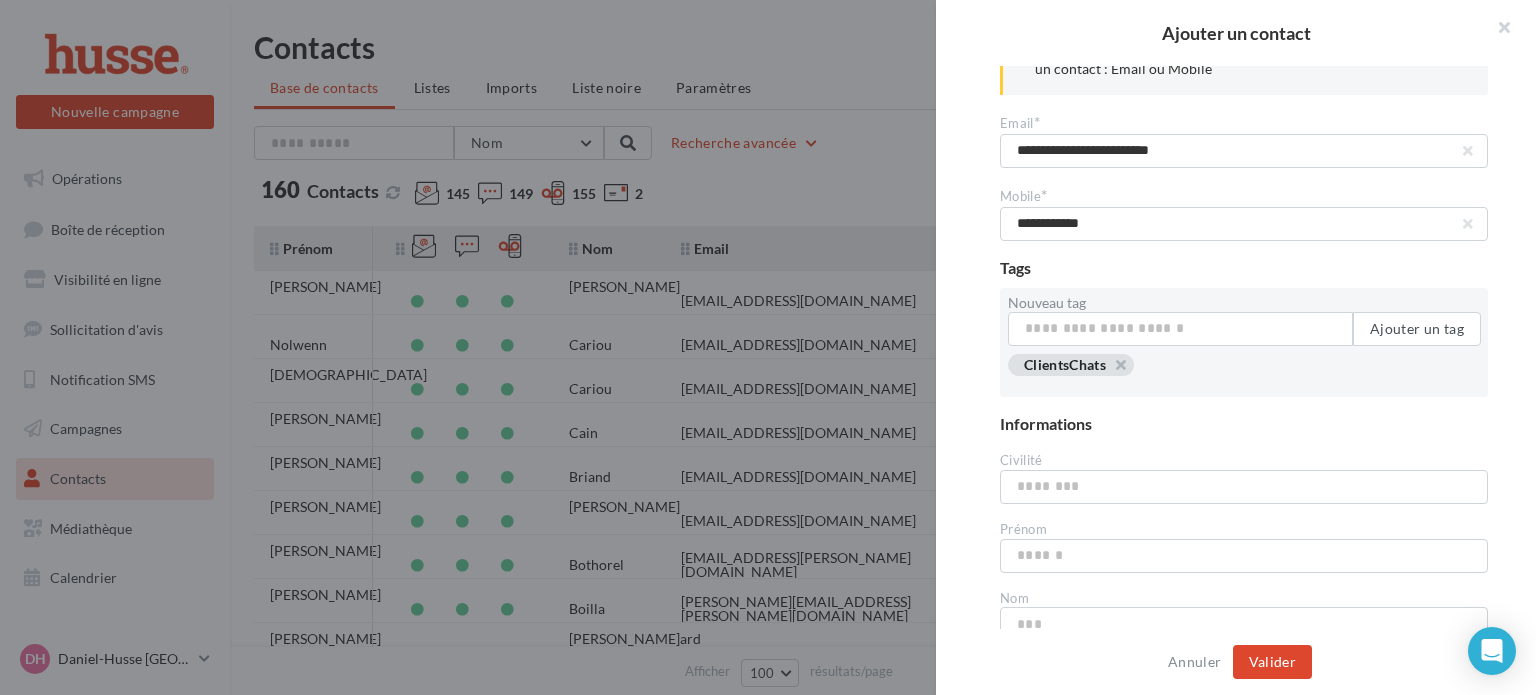 scroll, scrollTop: 88, scrollLeft: 0, axis: vertical 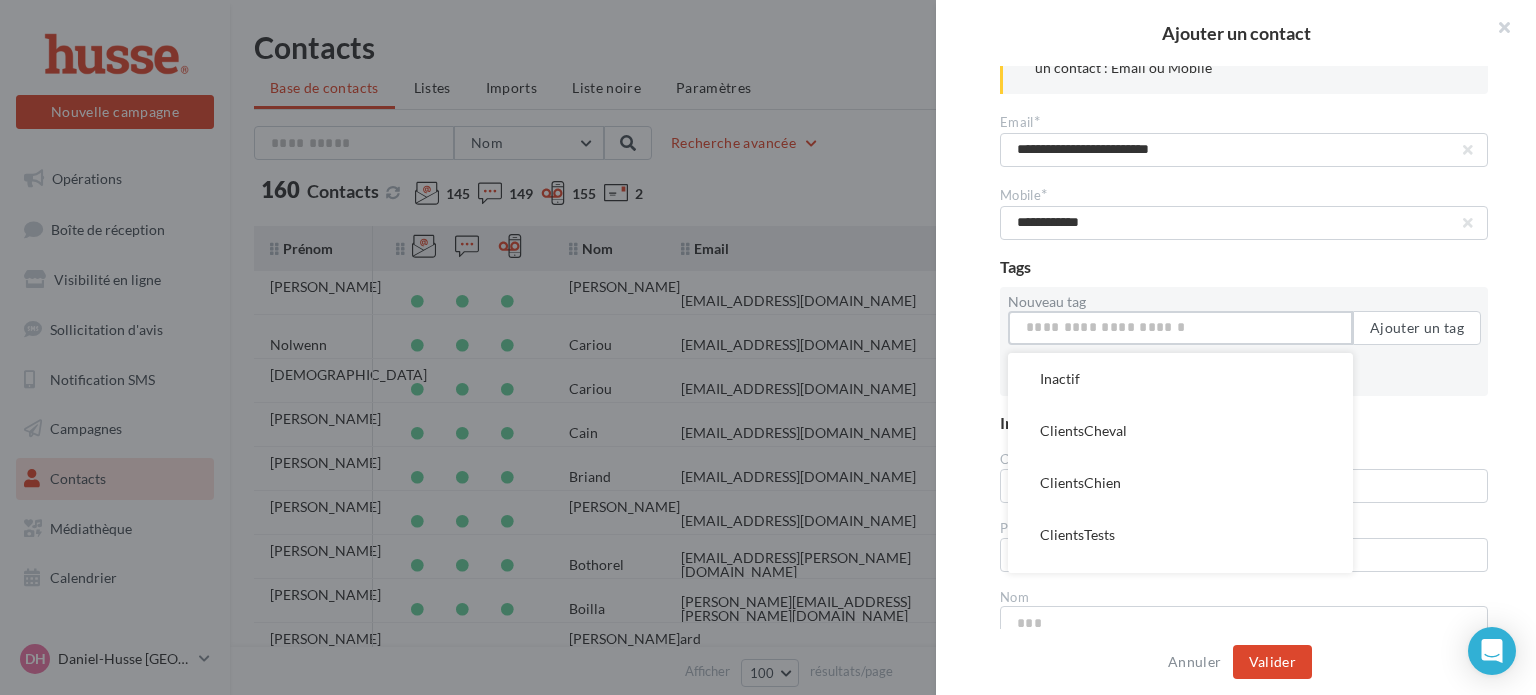click on "Nouveau tag" at bounding box center [1180, 328] 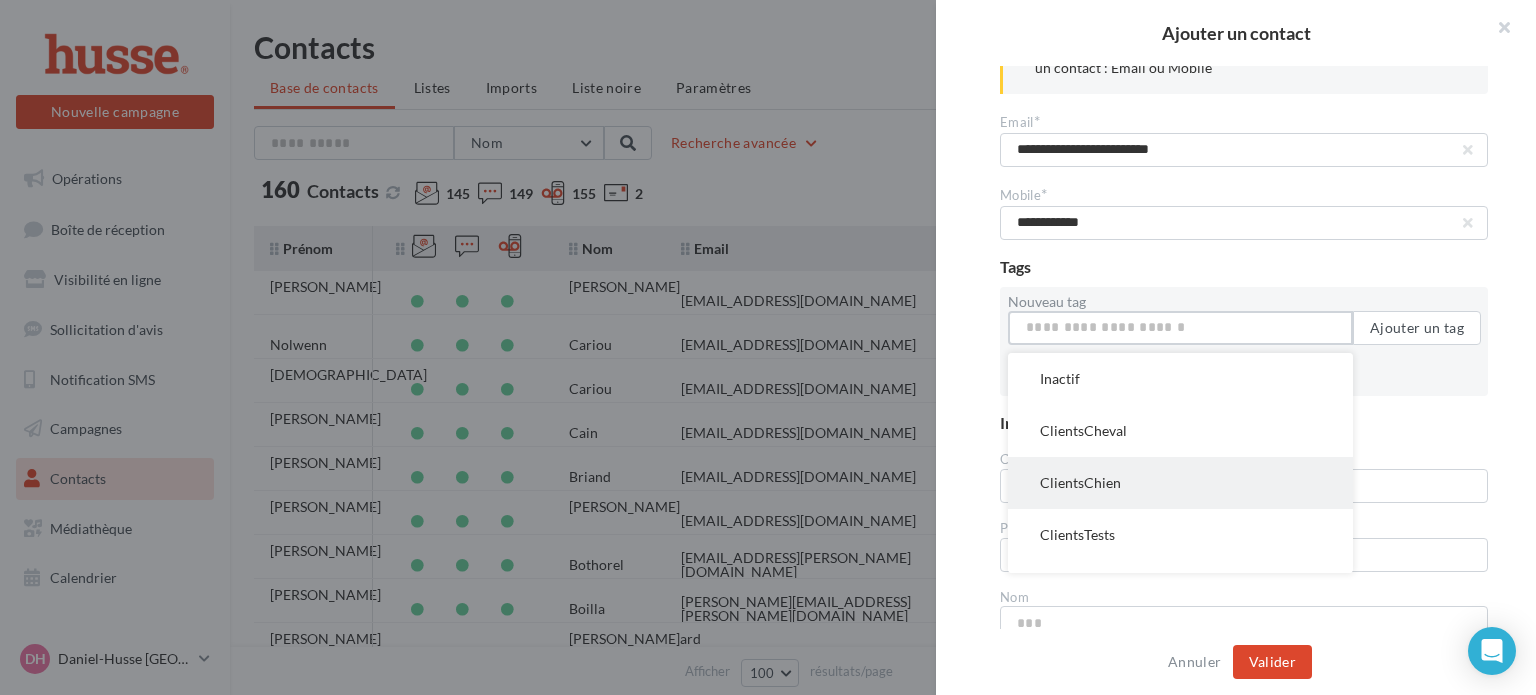 scroll, scrollTop: 40, scrollLeft: 0, axis: vertical 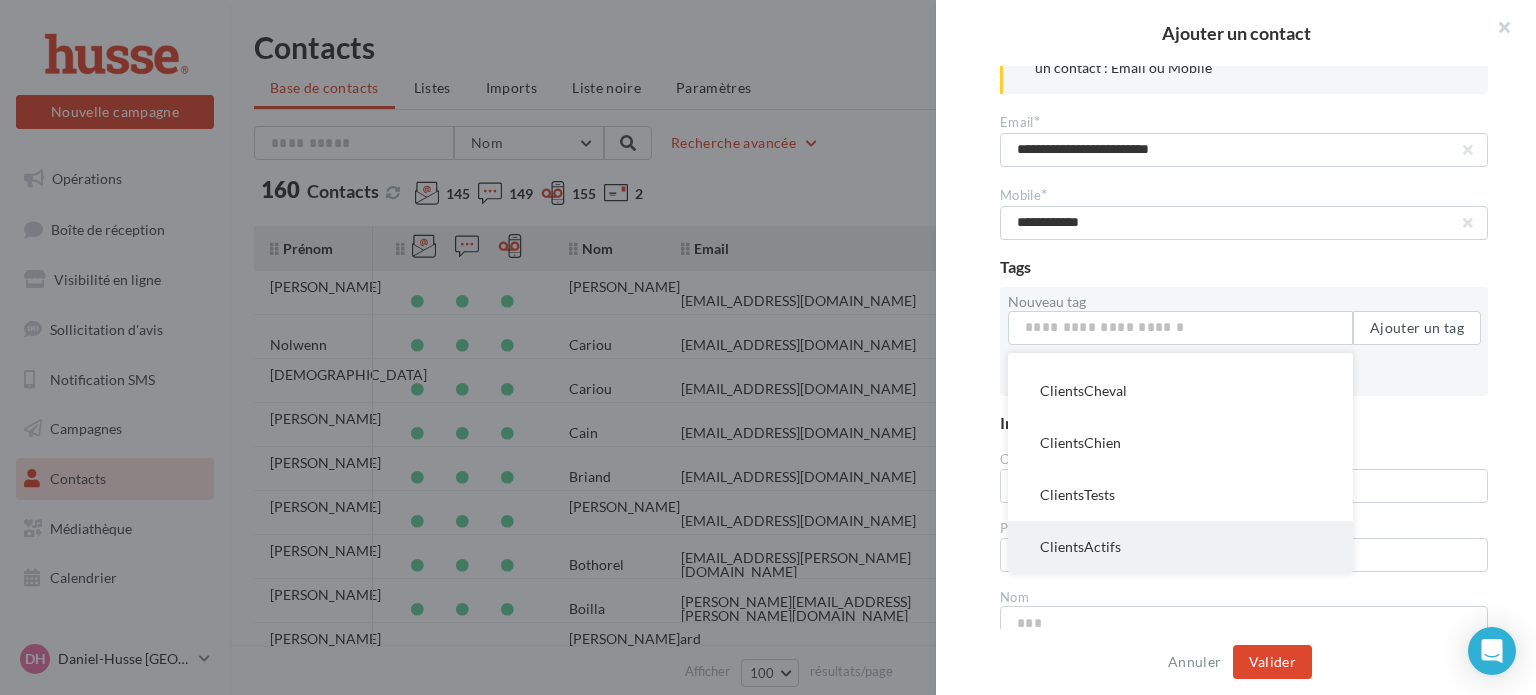 click on "ClientsActifs" at bounding box center (1180, 547) 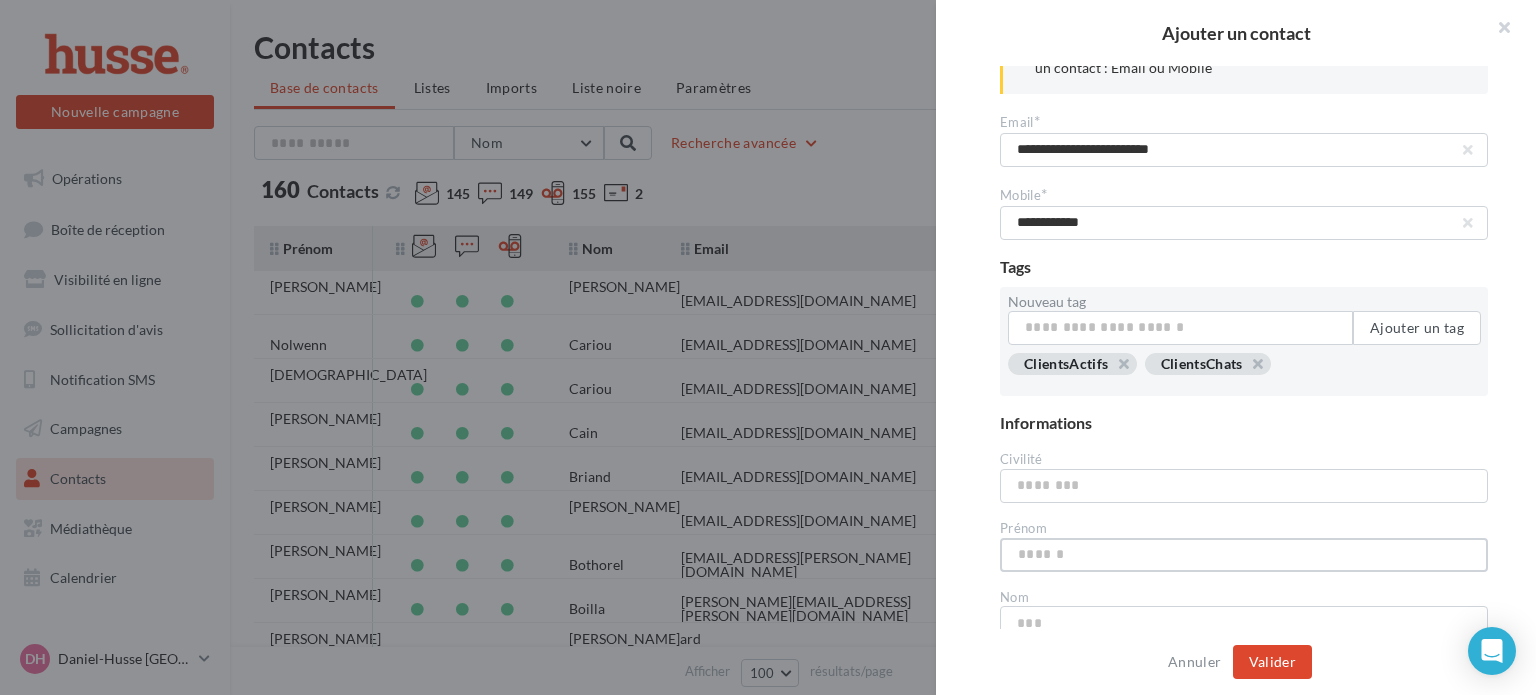 click at bounding box center [1244, 555] 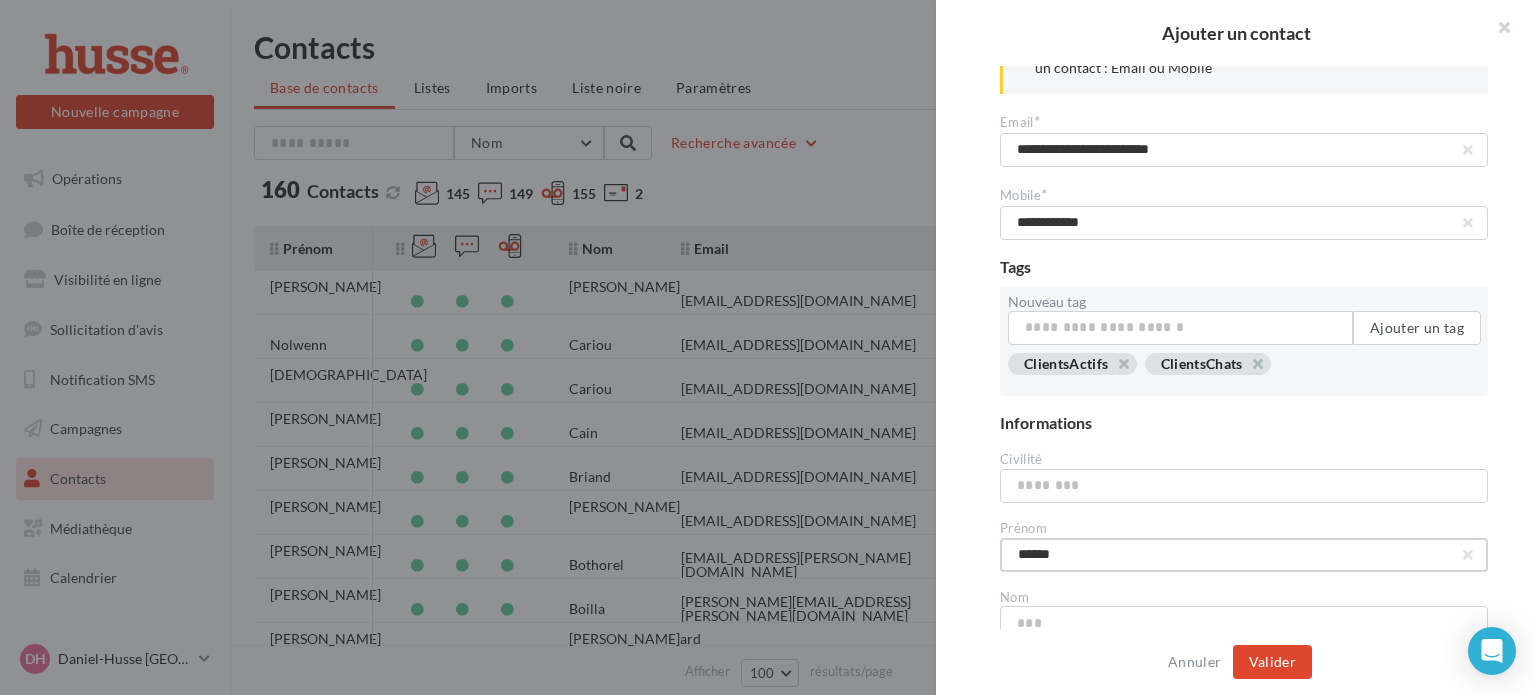 type on "******" 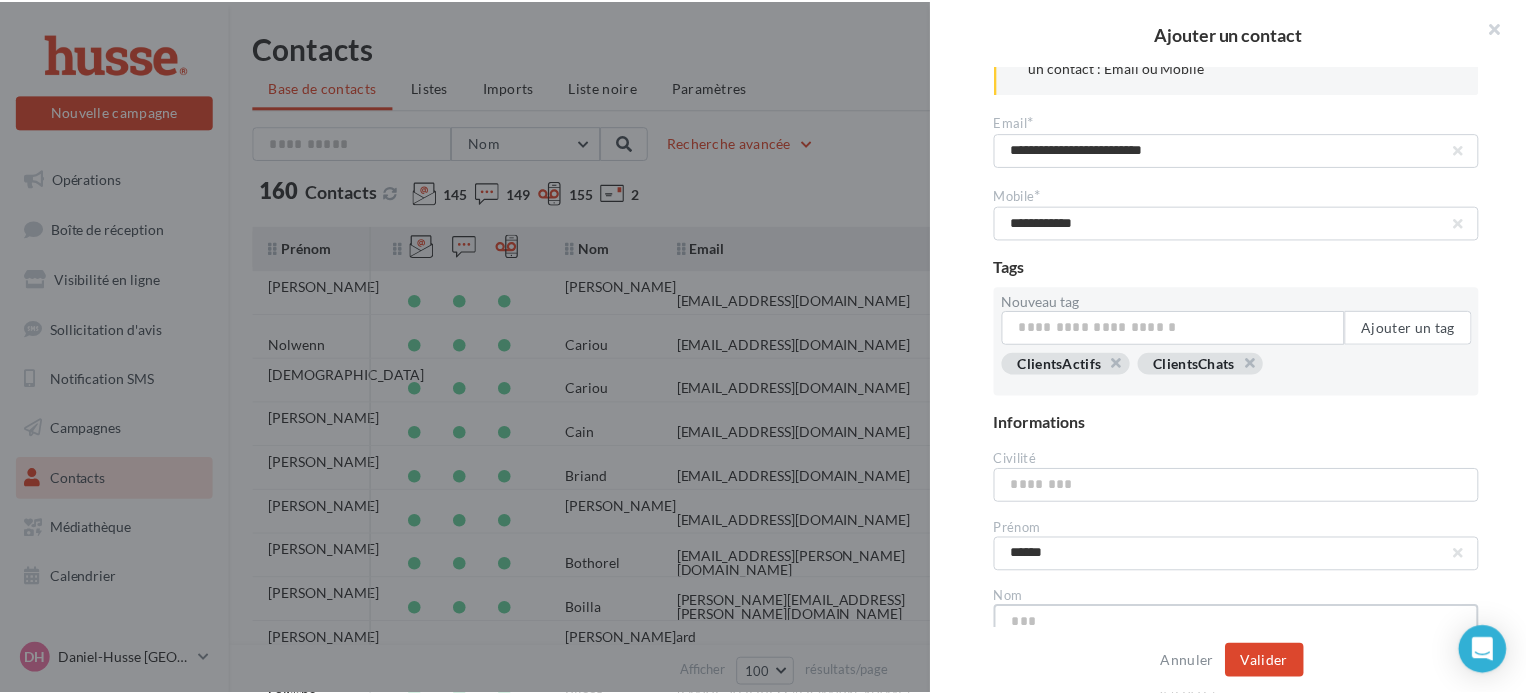 scroll, scrollTop: 96, scrollLeft: 0, axis: vertical 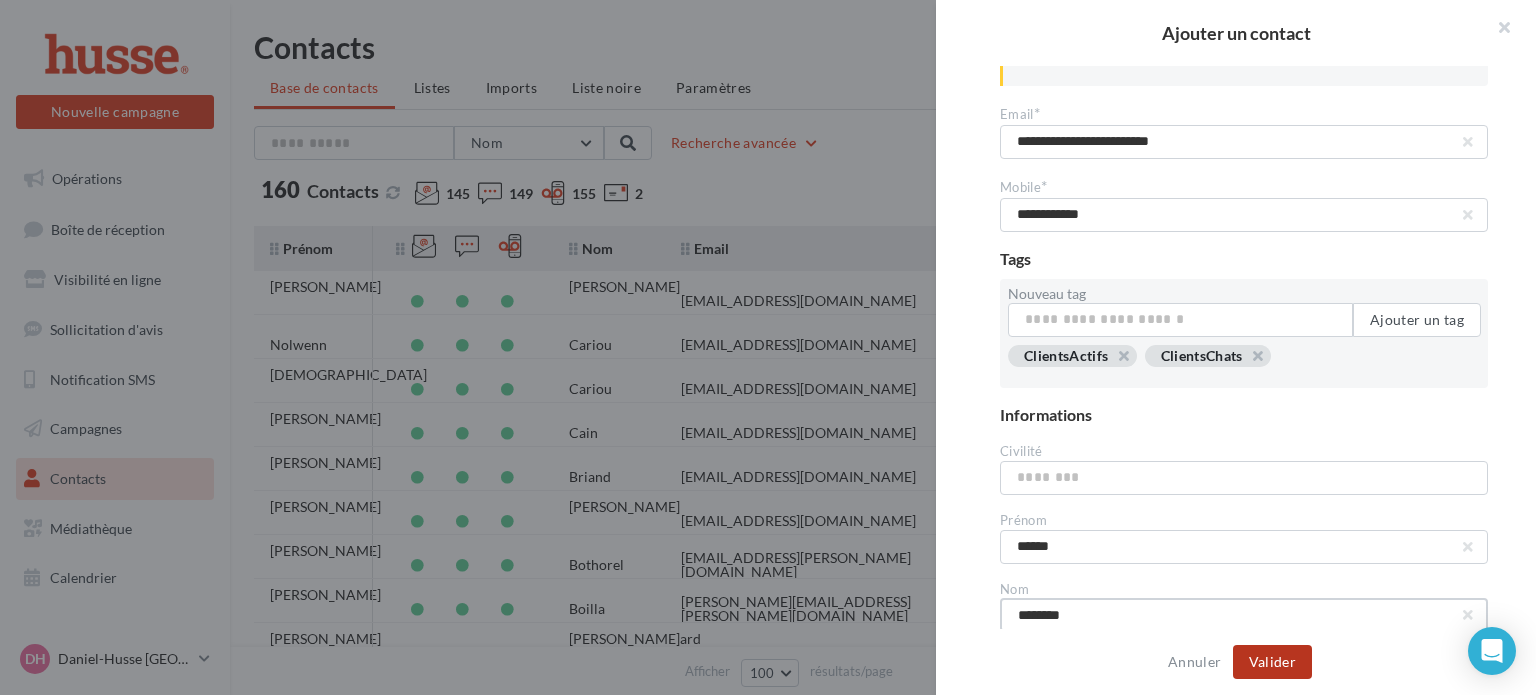 type on "********" 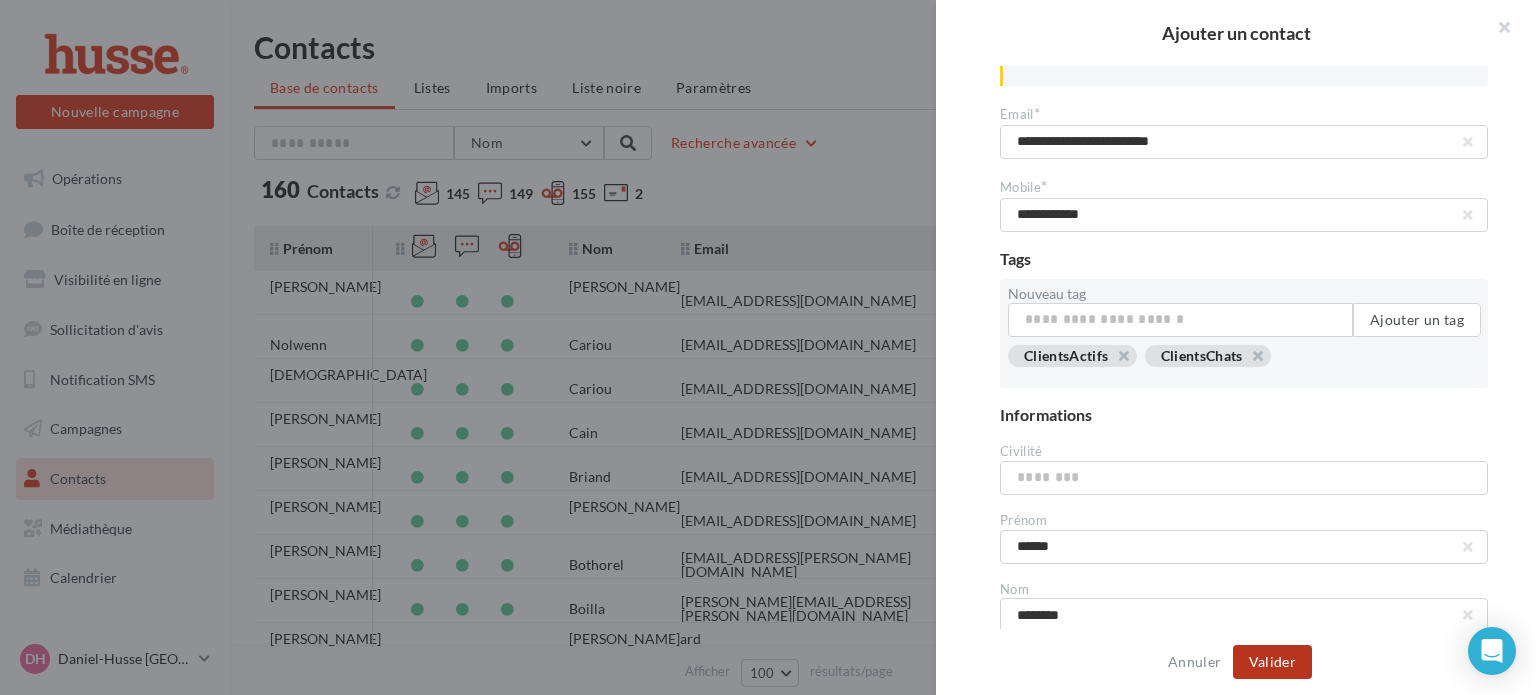 click on "Valider" at bounding box center (1272, 662) 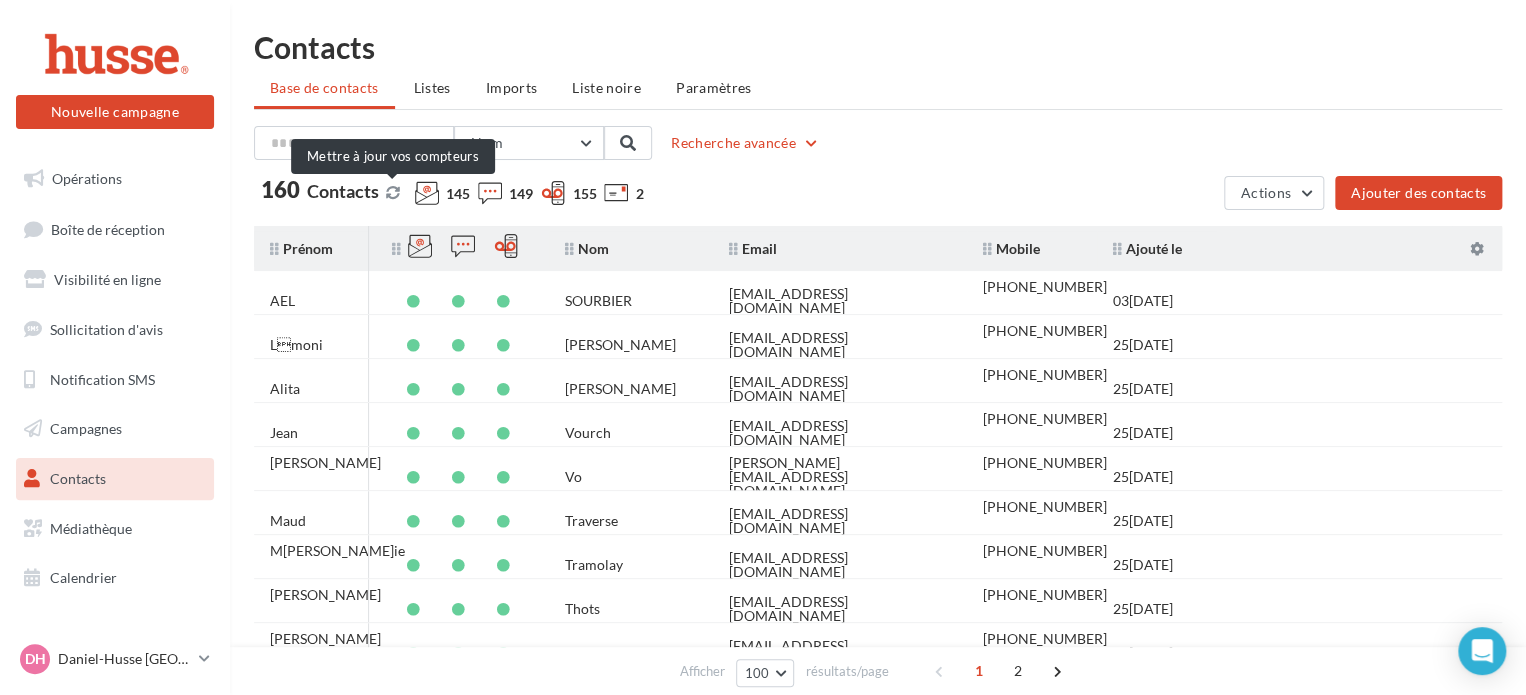 click at bounding box center [393, 193] 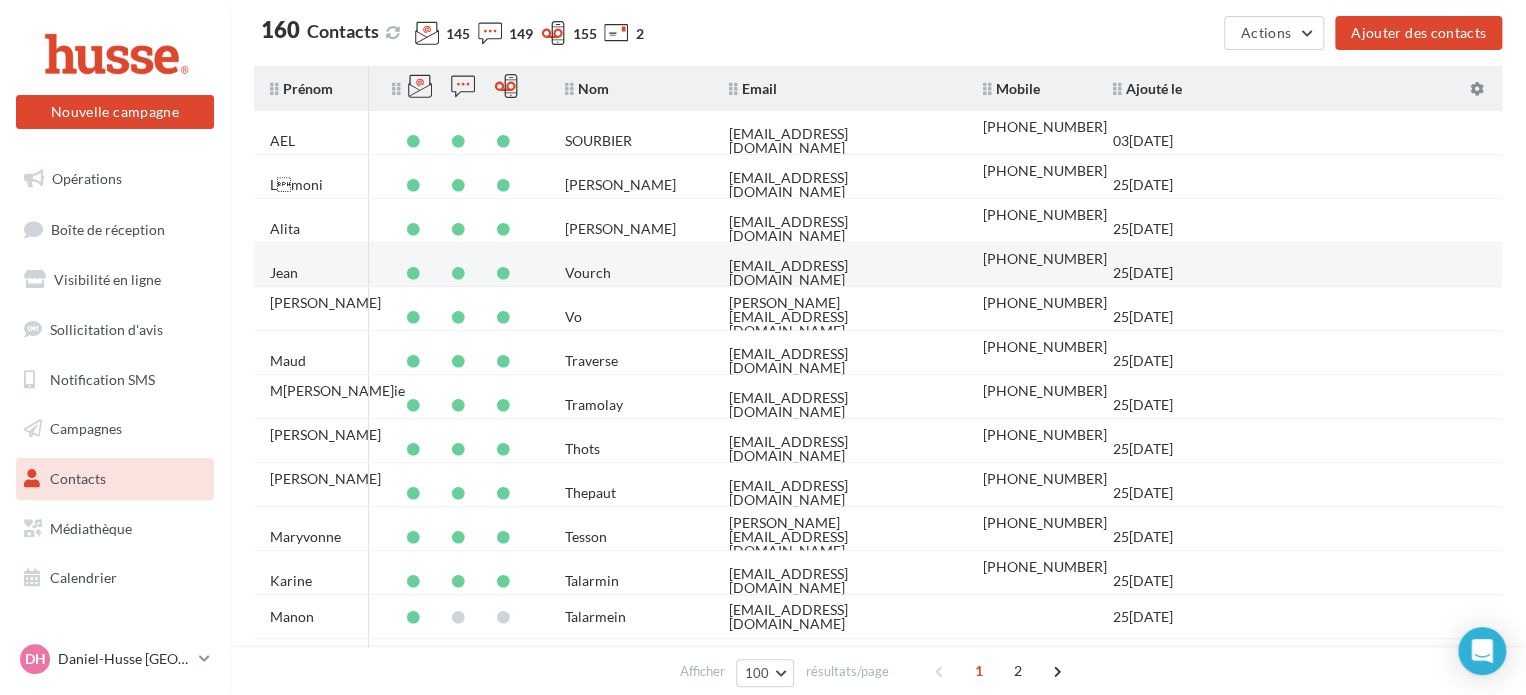 scroll, scrollTop: 0, scrollLeft: 0, axis: both 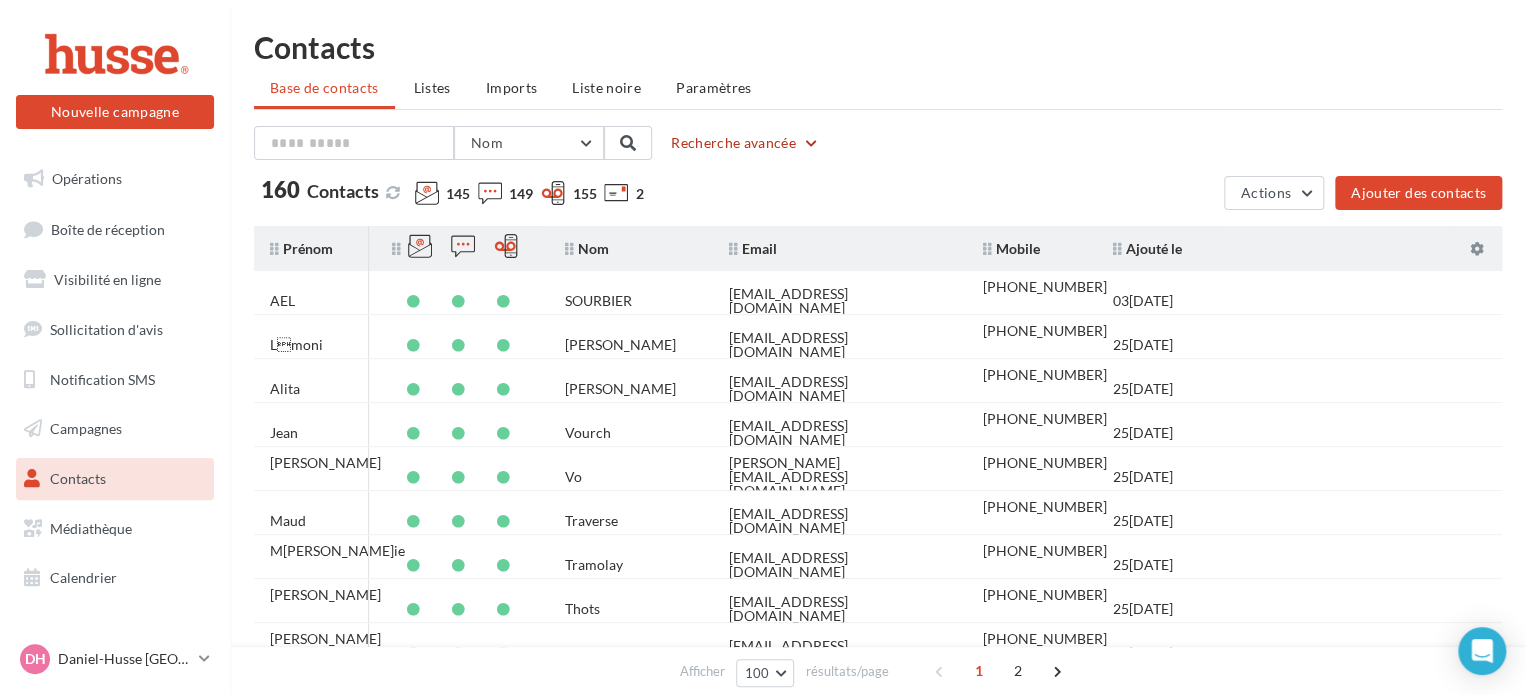 click on "Recherche avancée" at bounding box center (745, 143) 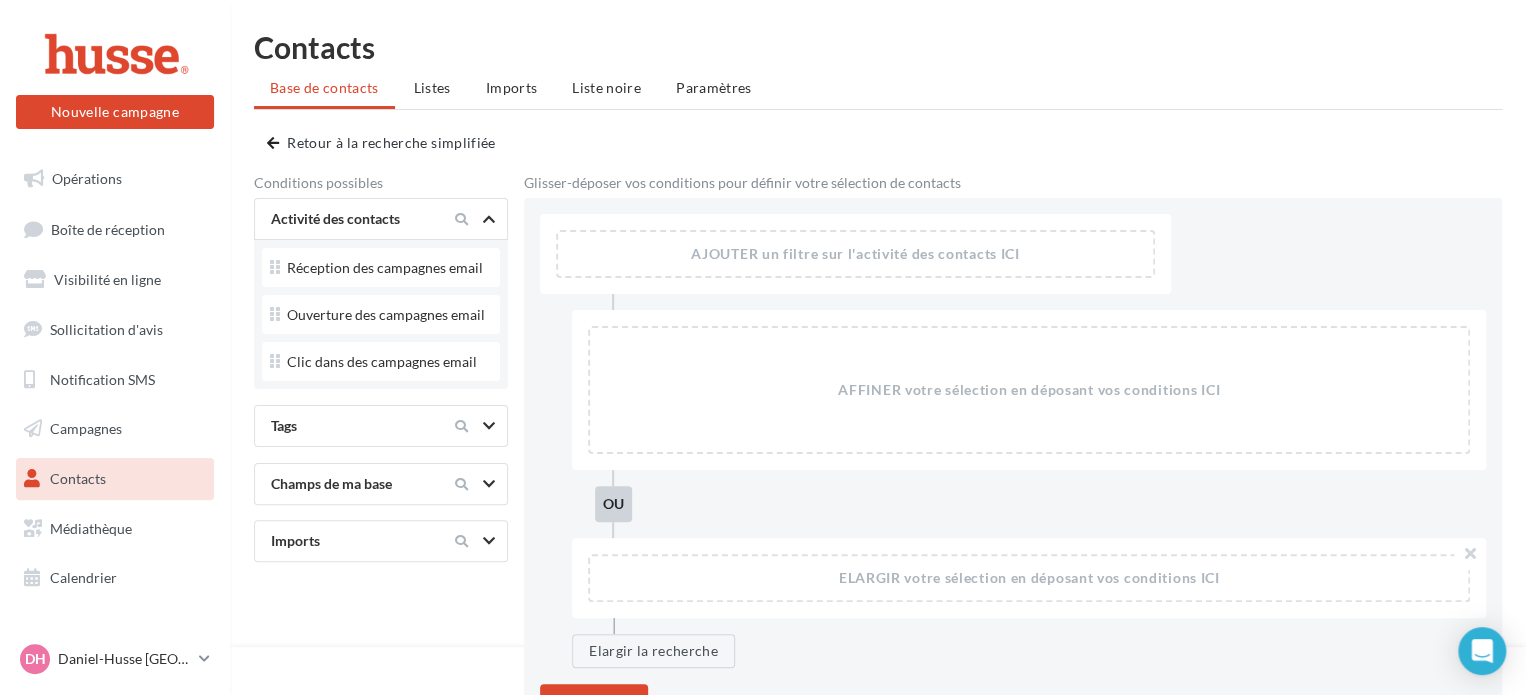 click at bounding box center [473, 426] 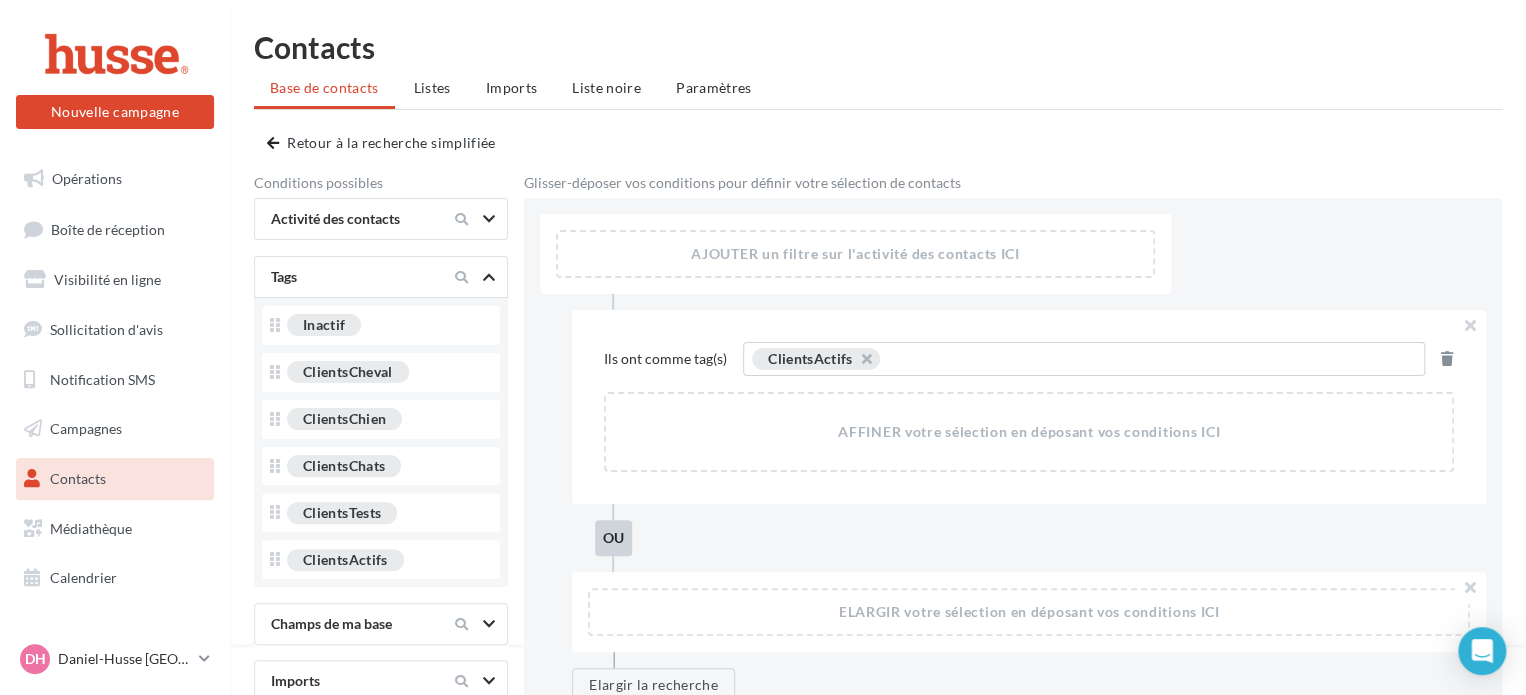 click on "AFFINER votre sélection en déposant vos conditions ICI" at bounding box center [1029, 432] 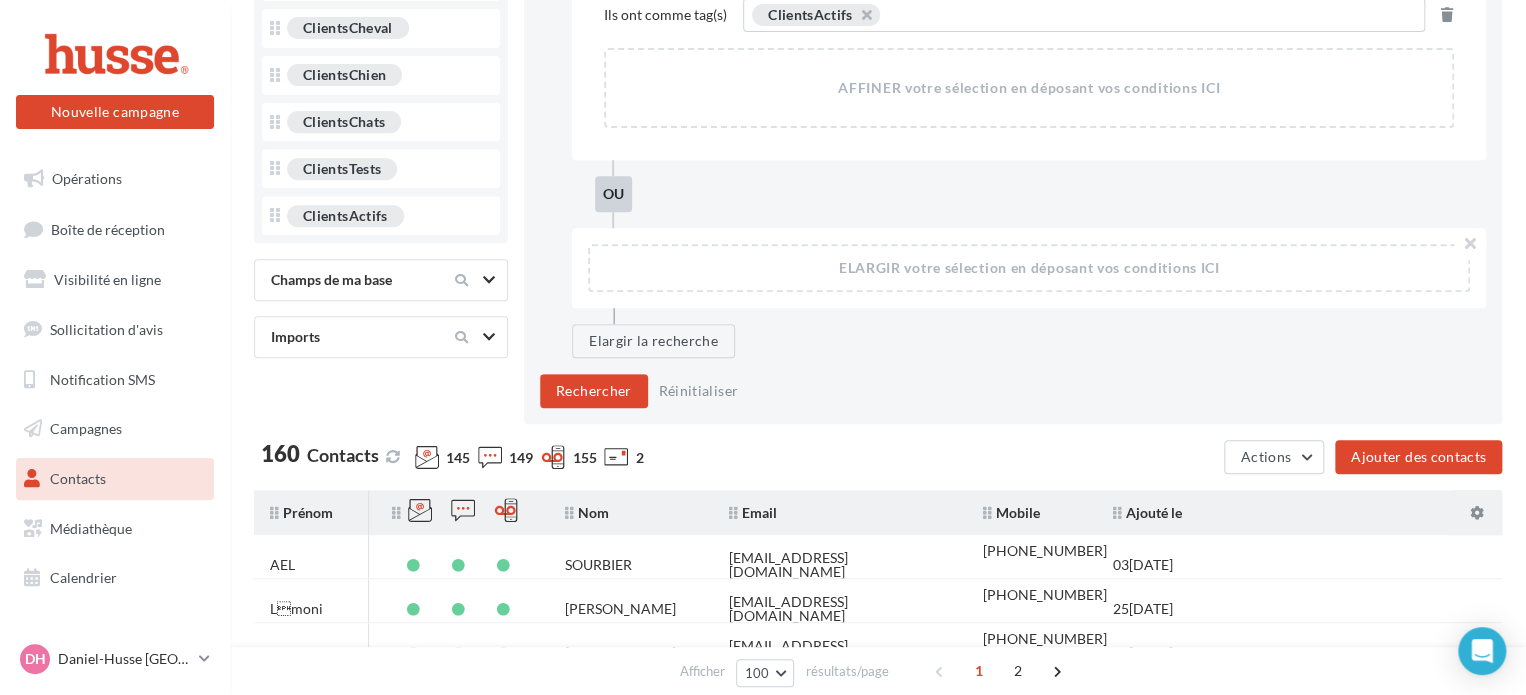 scroll, scrollTop: 346, scrollLeft: 0, axis: vertical 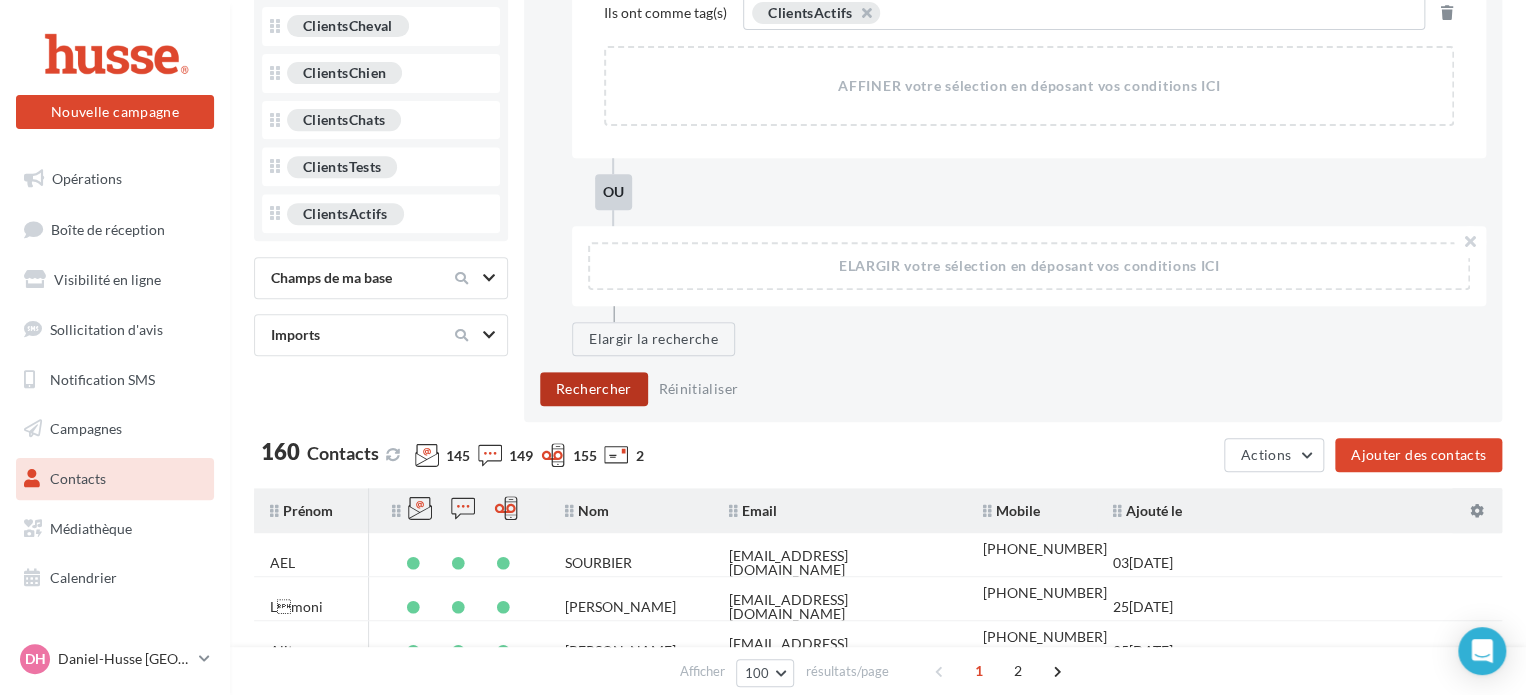 click on "Rechercher" at bounding box center [594, 389] 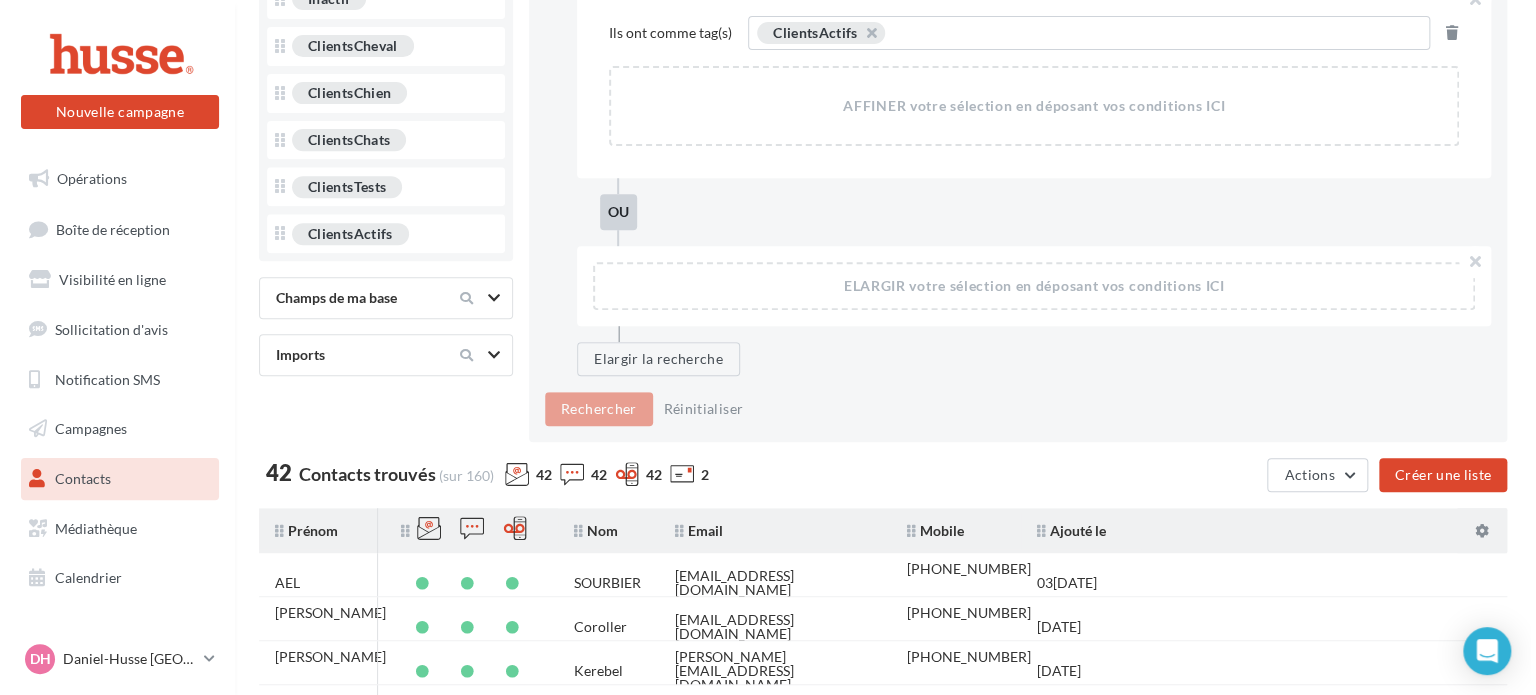 scroll, scrollTop: 0, scrollLeft: 0, axis: both 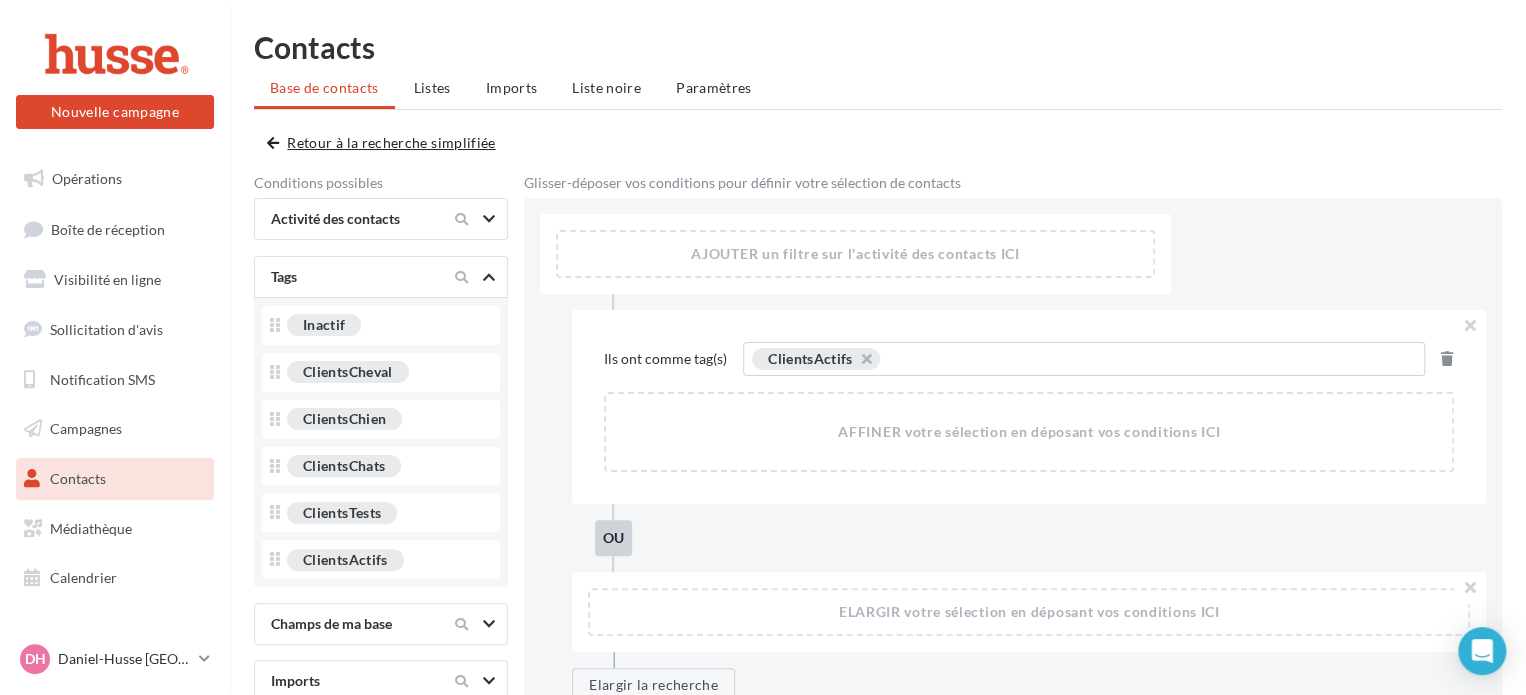 click on "Retour à la recherche simplifiée" at bounding box center [385, 143] 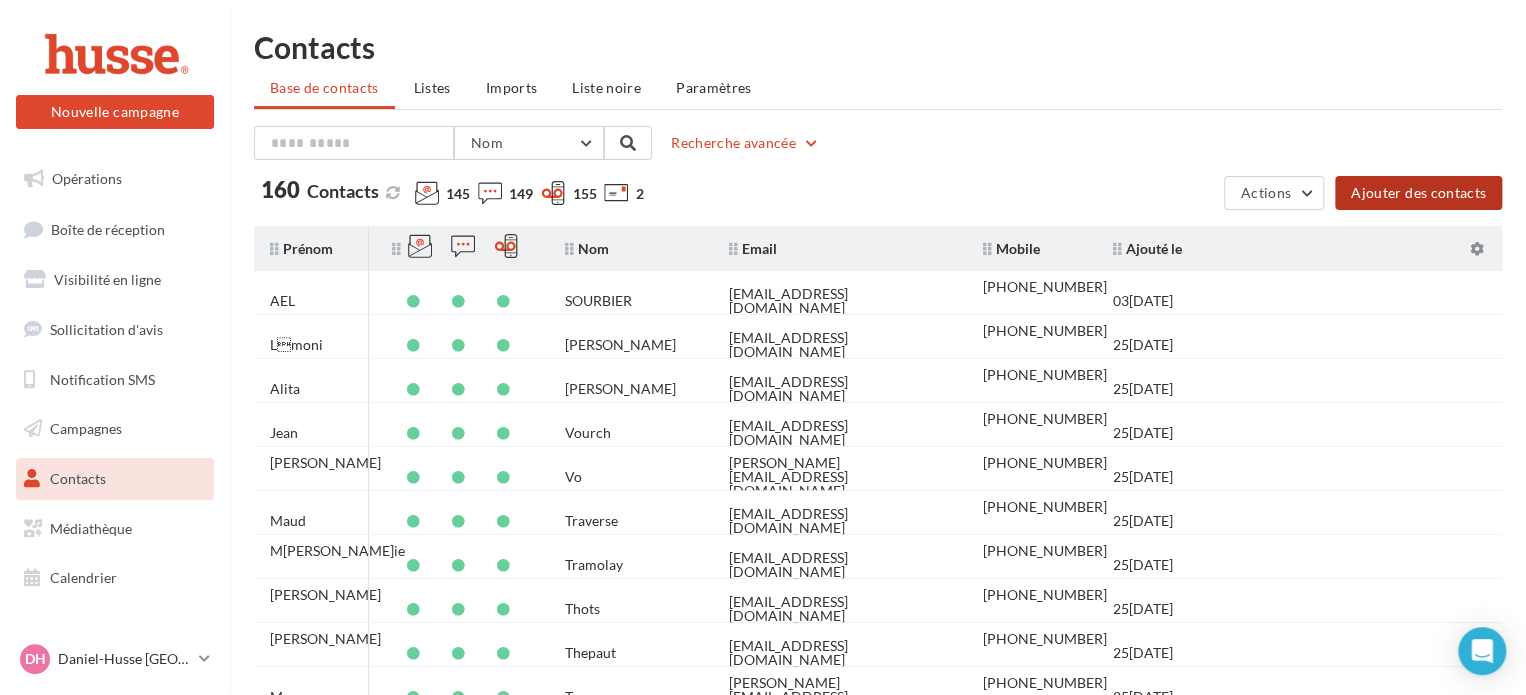 click on "Ajouter des contacts" at bounding box center [1418, 193] 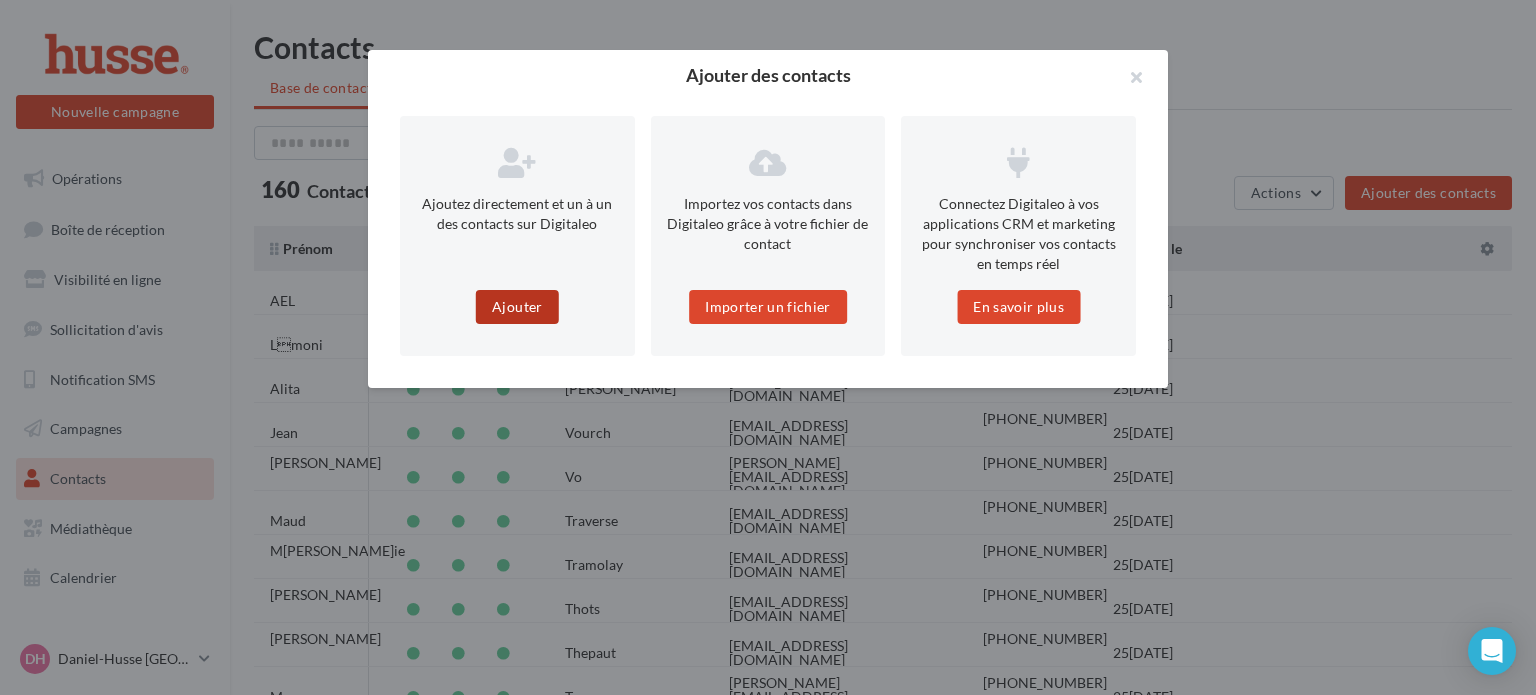 click on "Ajouter" at bounding box center (517, 307) 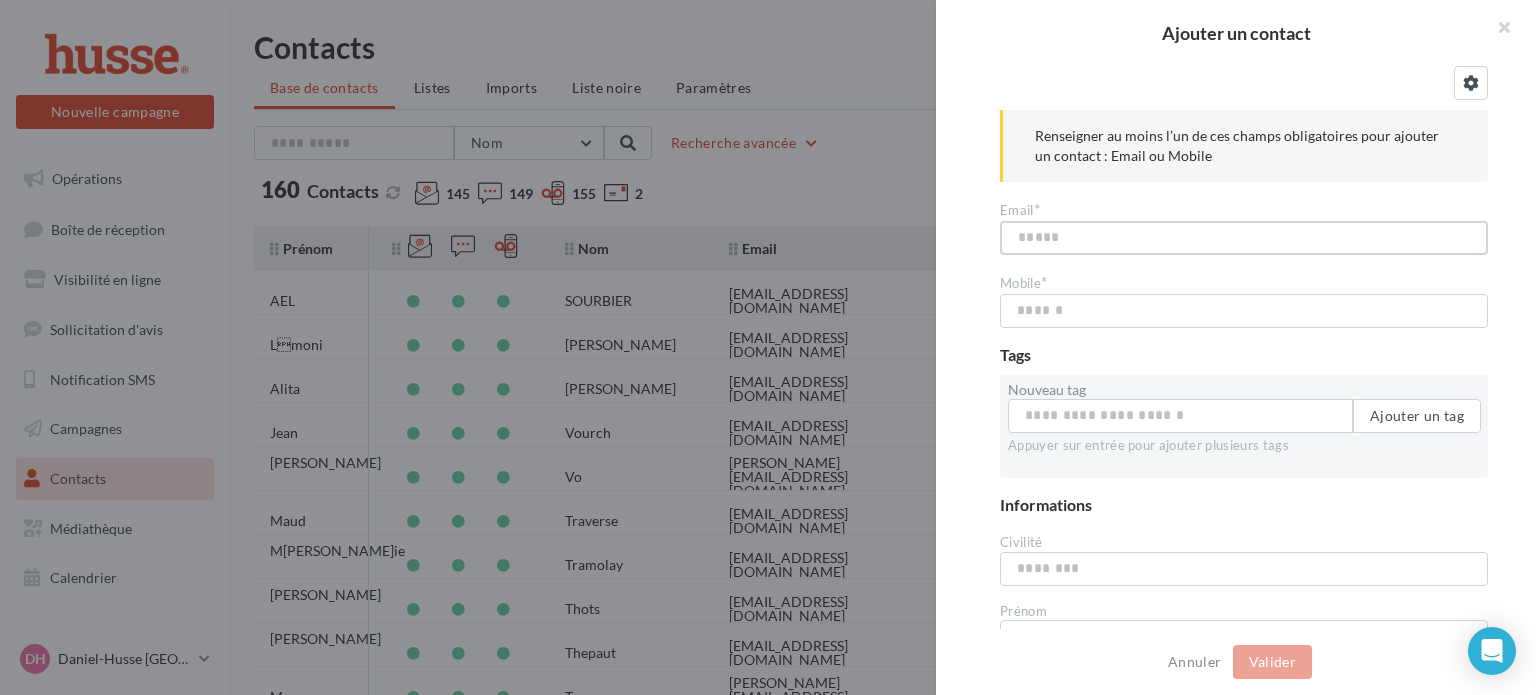 click at bounding box center (1244, 238) 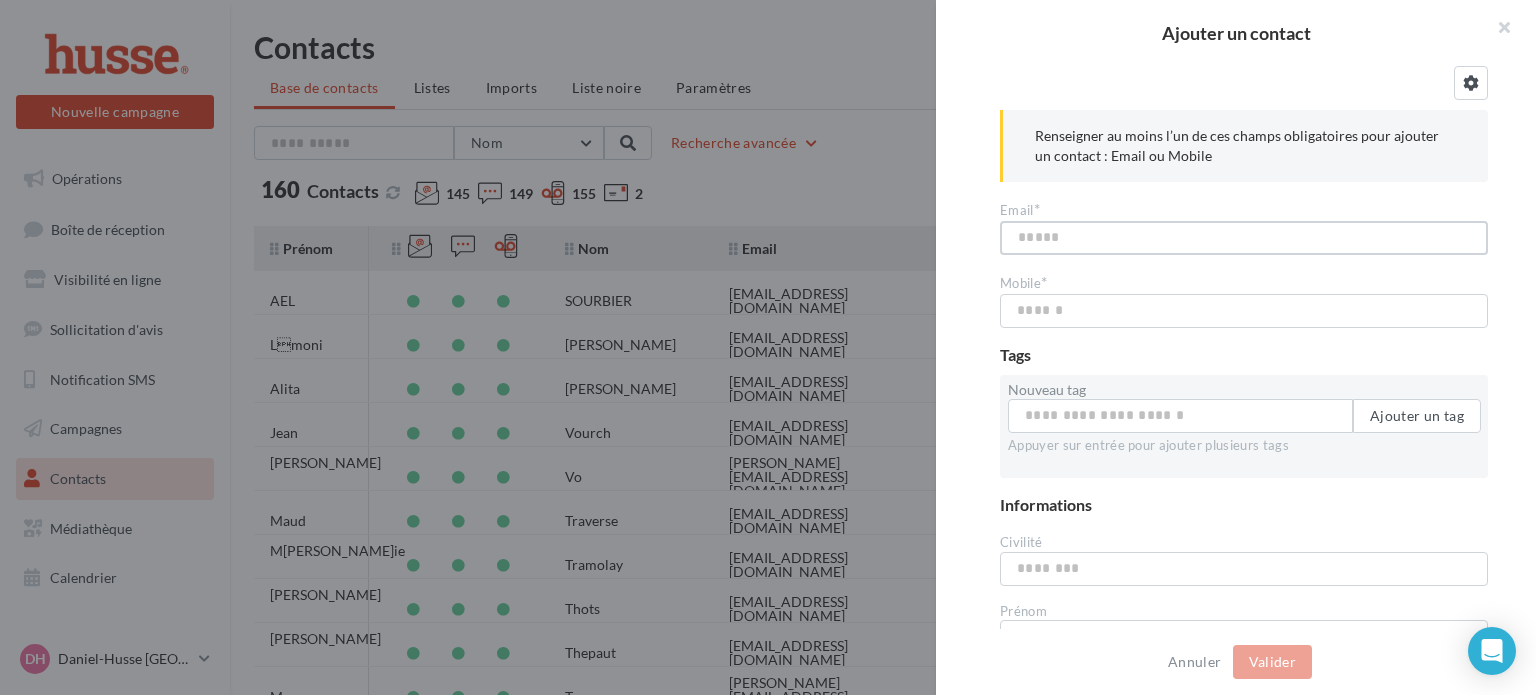 paste on "**********" 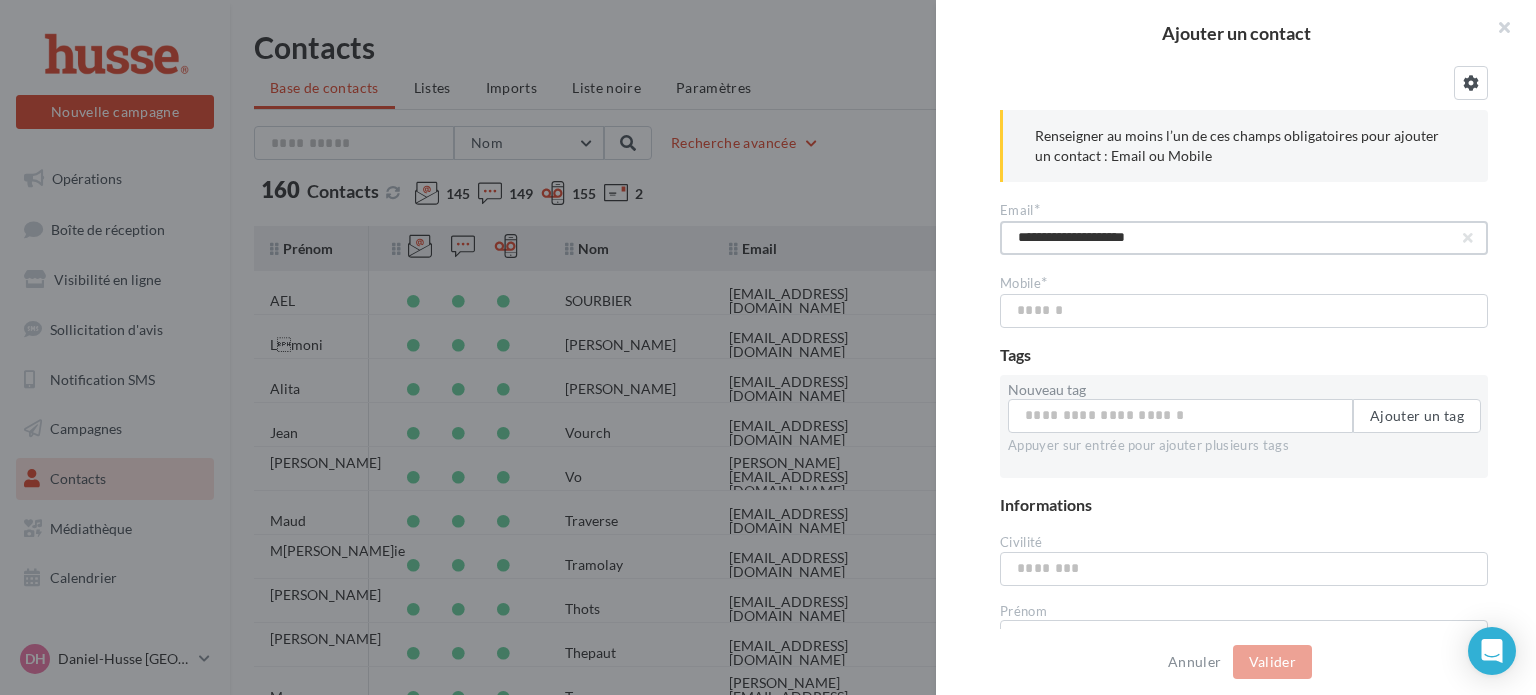 type on "**********" 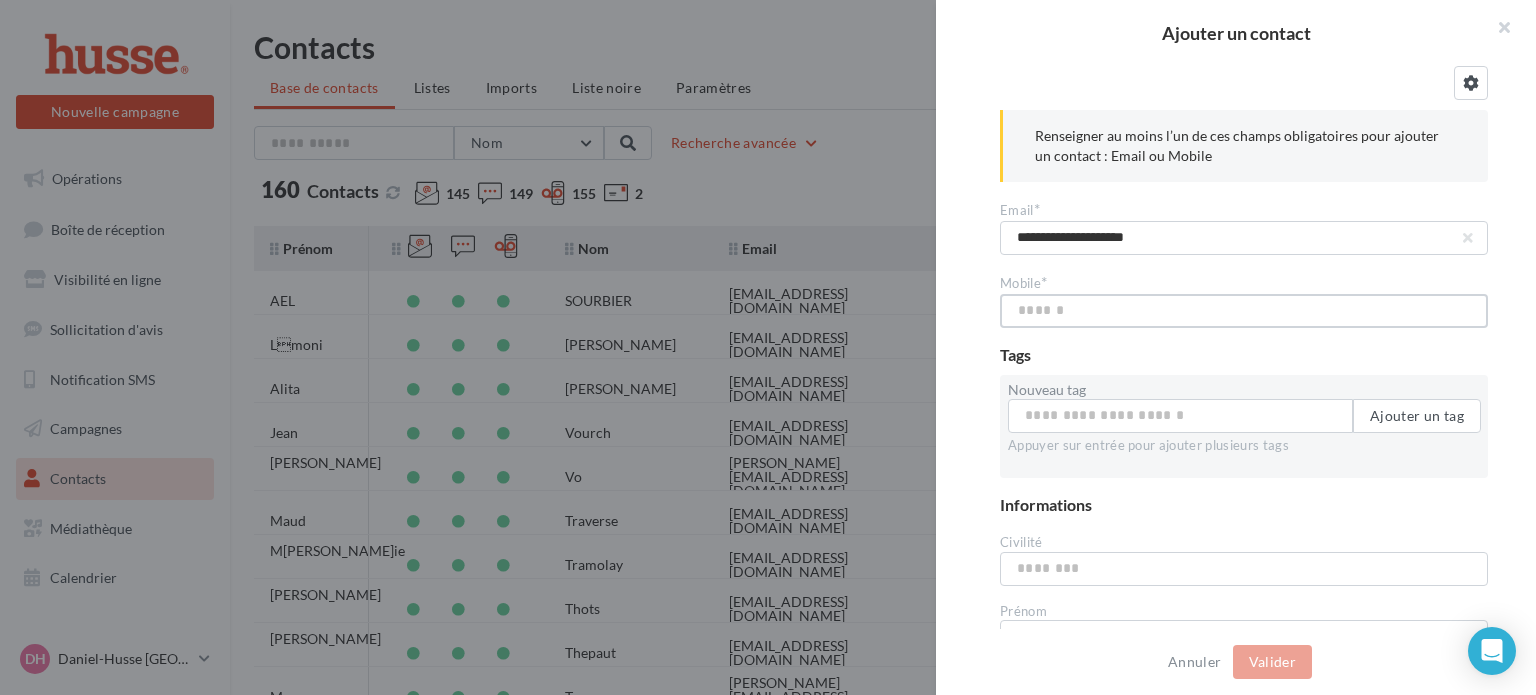 click at bounding box center [1244, 311] 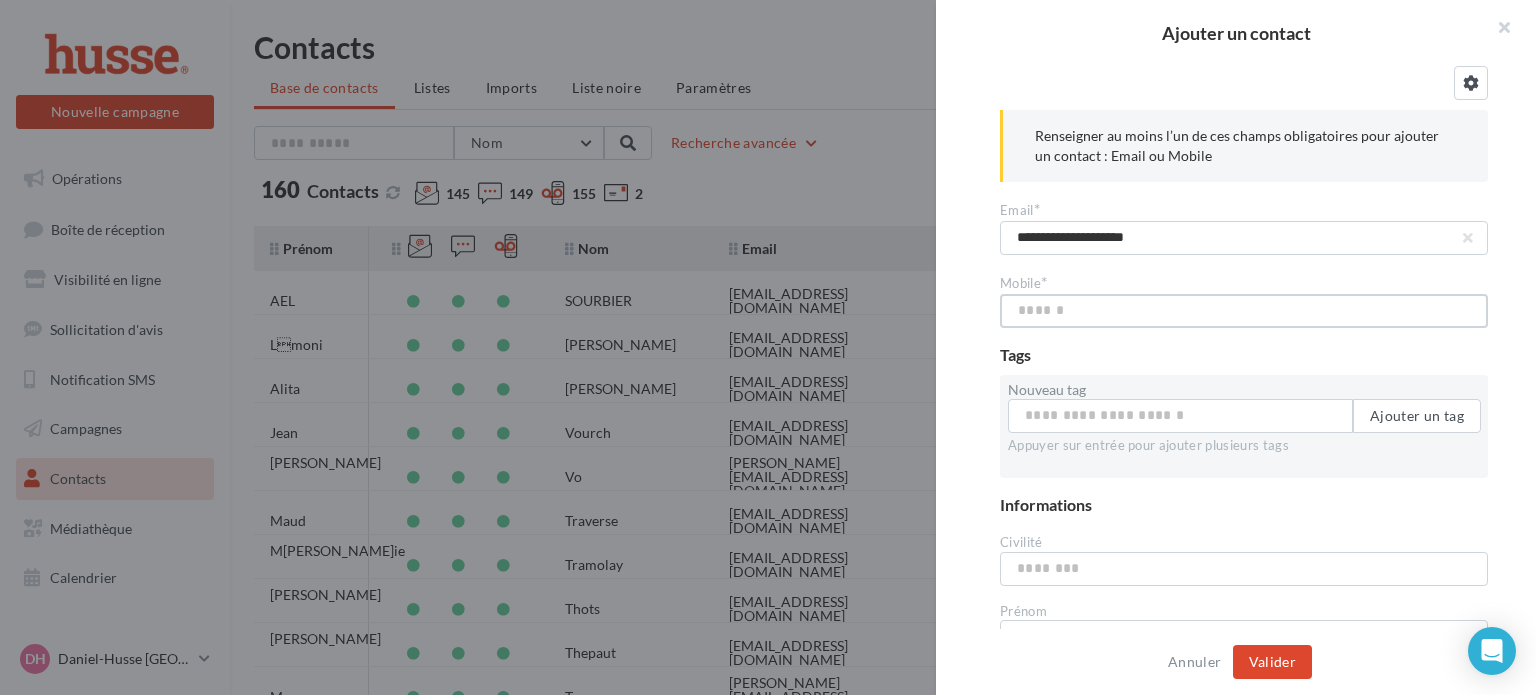 click at bounding box center [1244, 311] 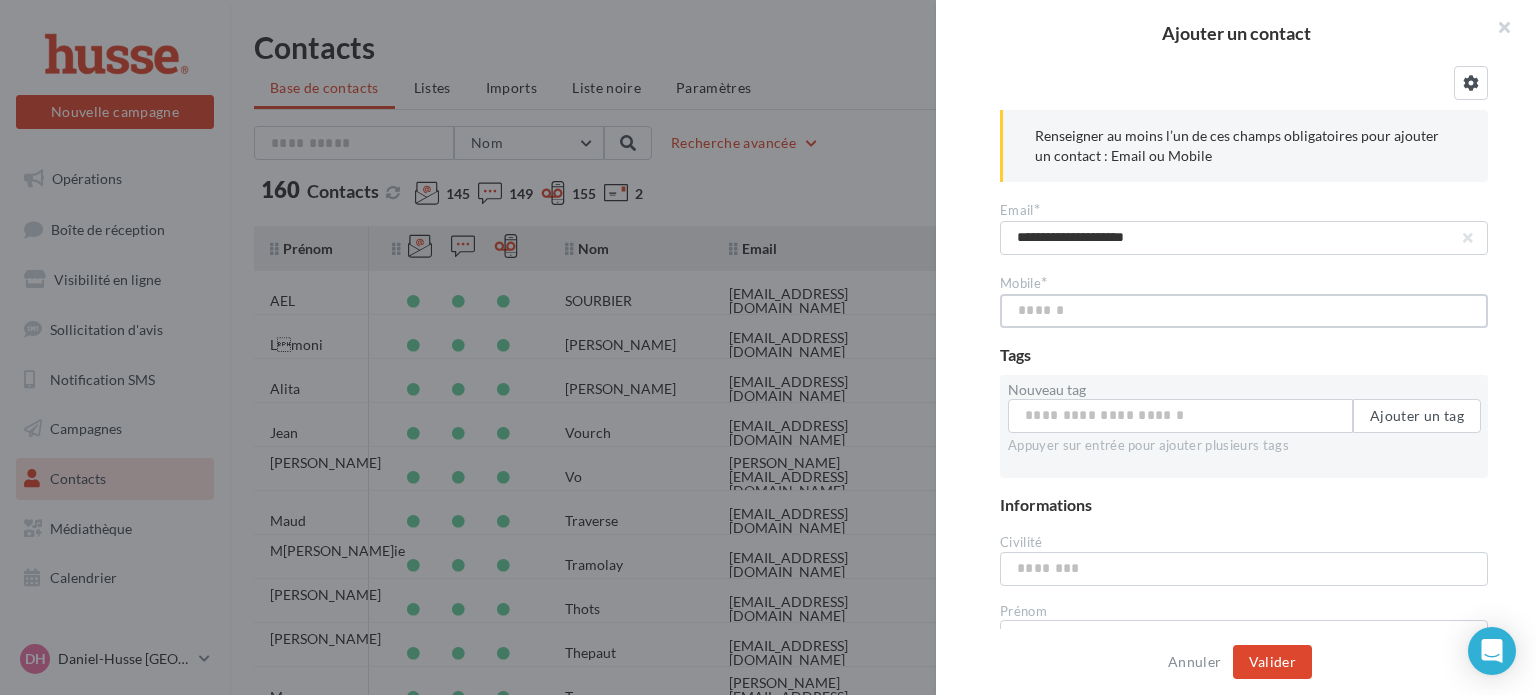 click at bounding box center [1244, 311] 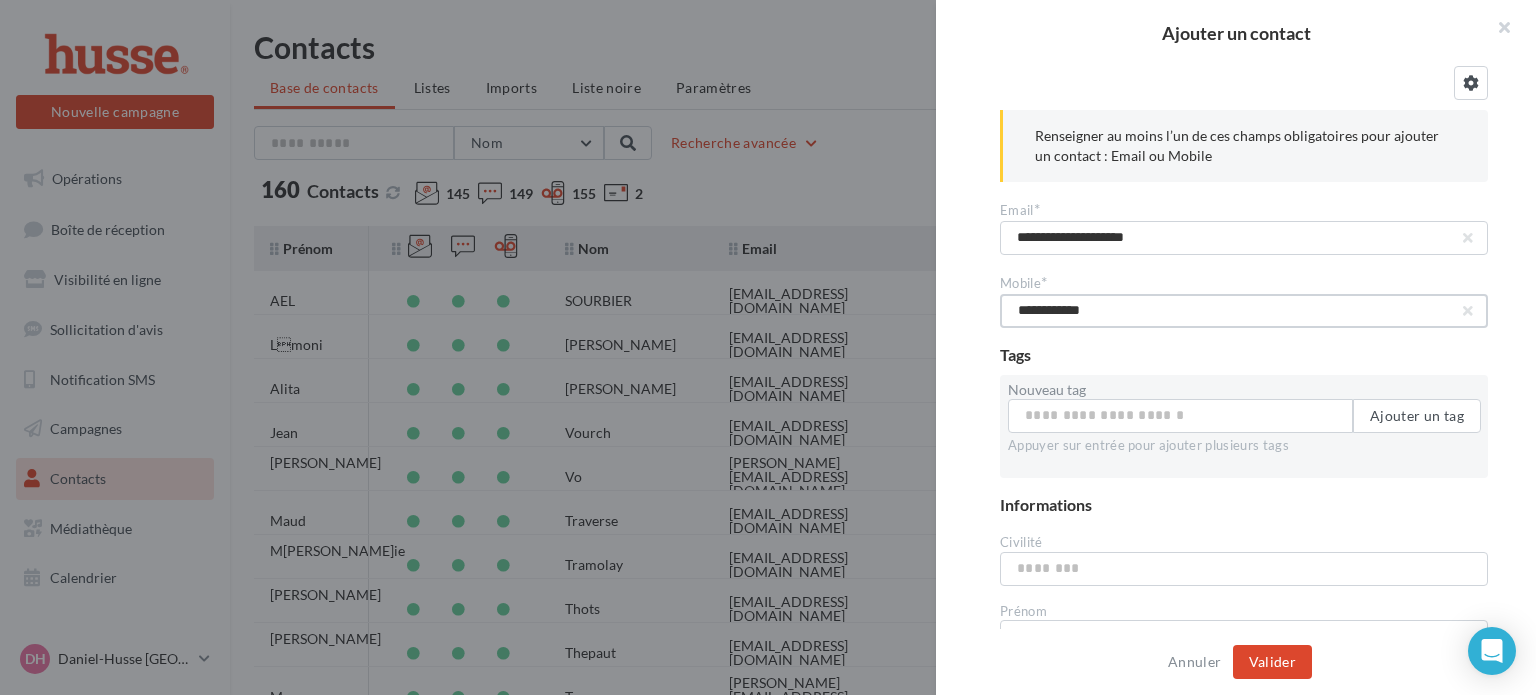 type on "**********" 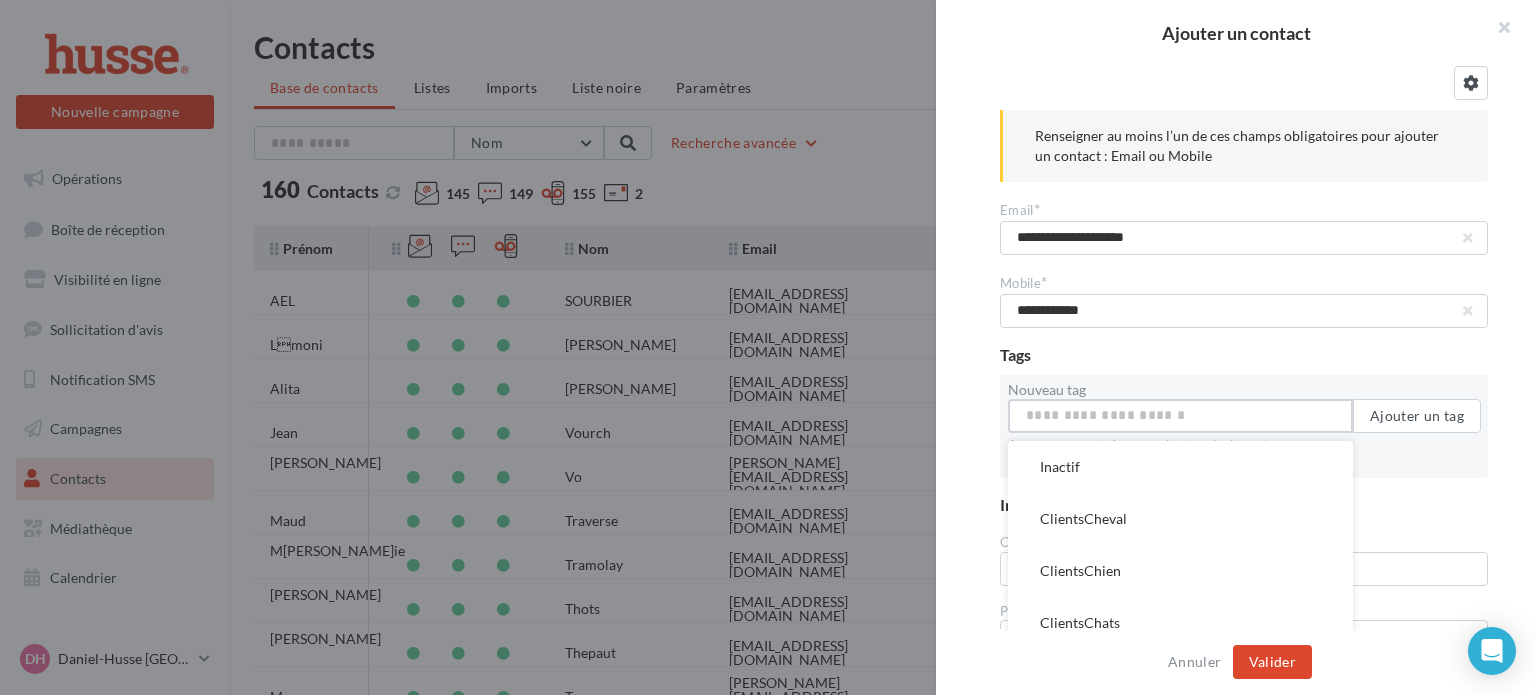 click on "Nouveau tag" at bounding box center [1180, 416] 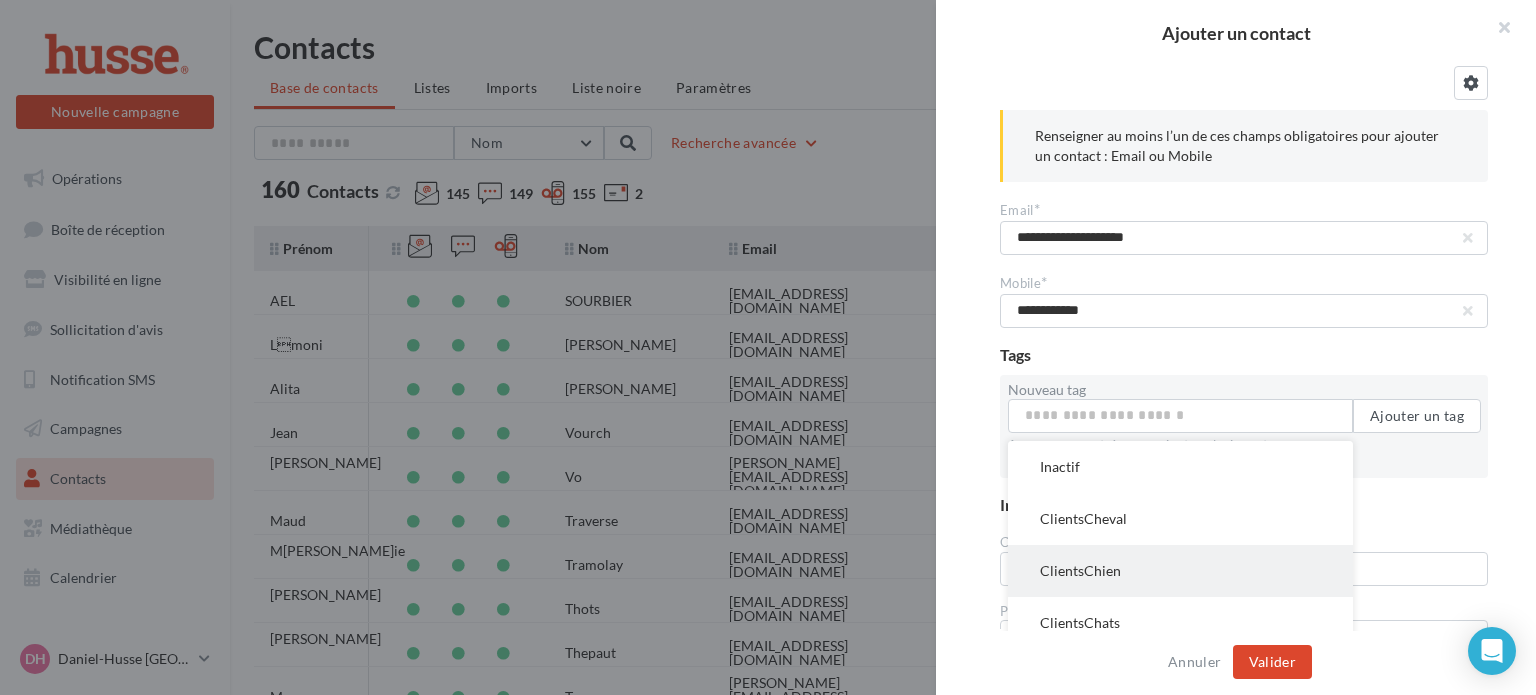 click on "ClientsChien" at bounding box center (1180, 571) 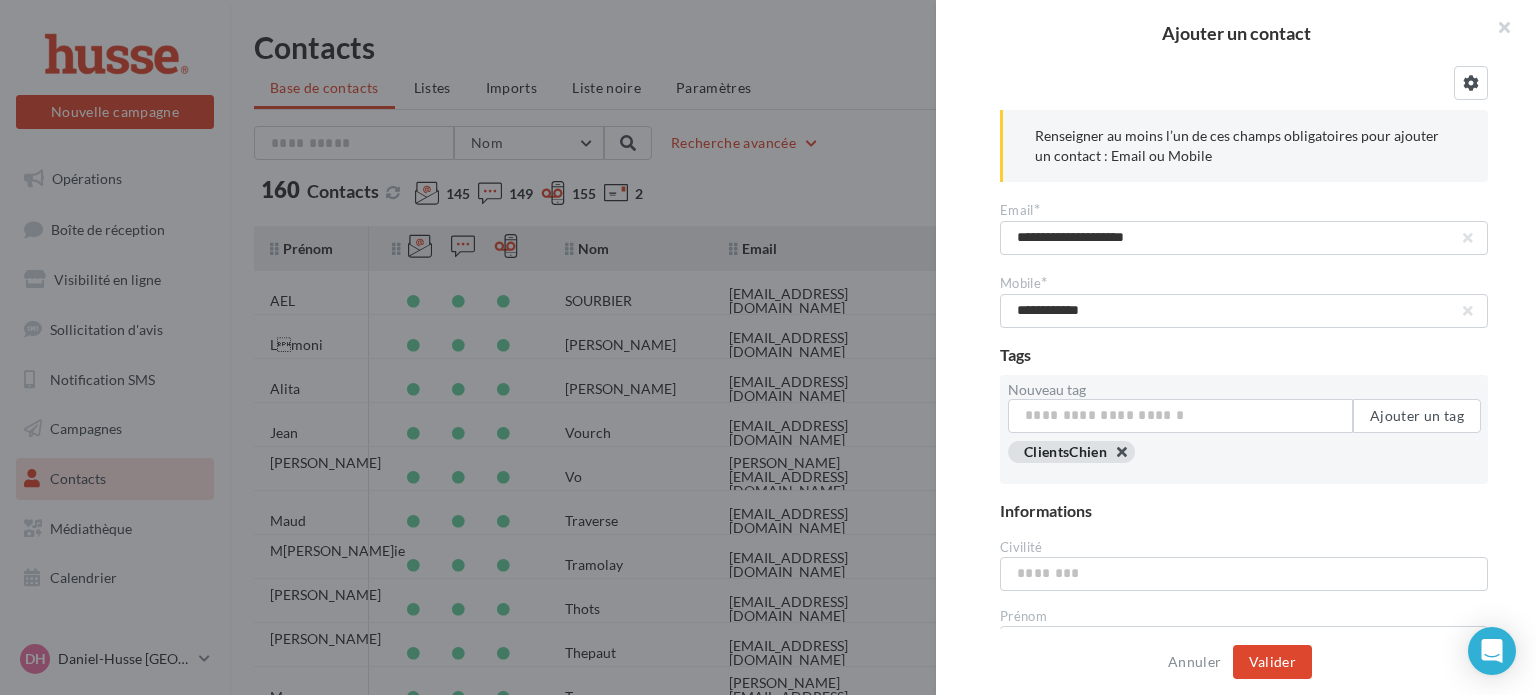 click at bounding box center [1024, 474] 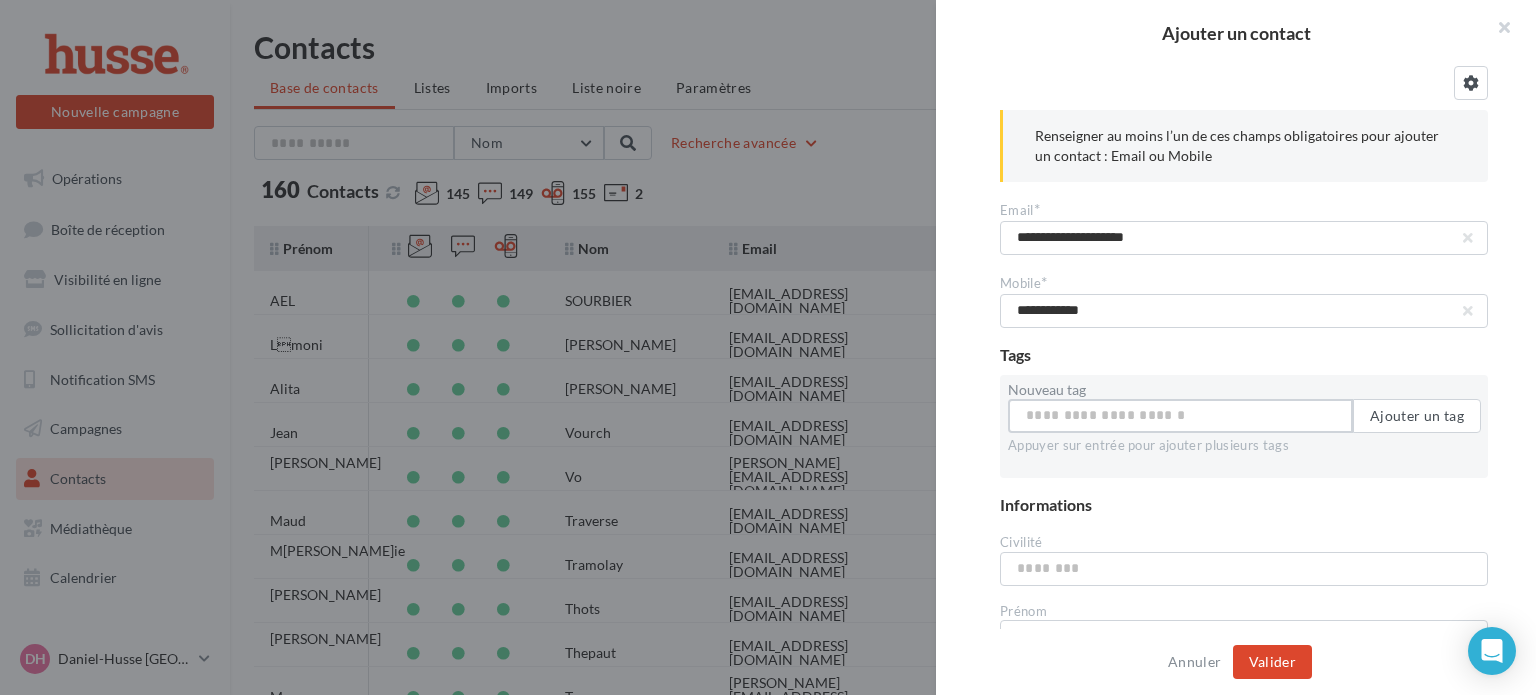 click on "Nouveau tag" at bounding box center [1180, 416] 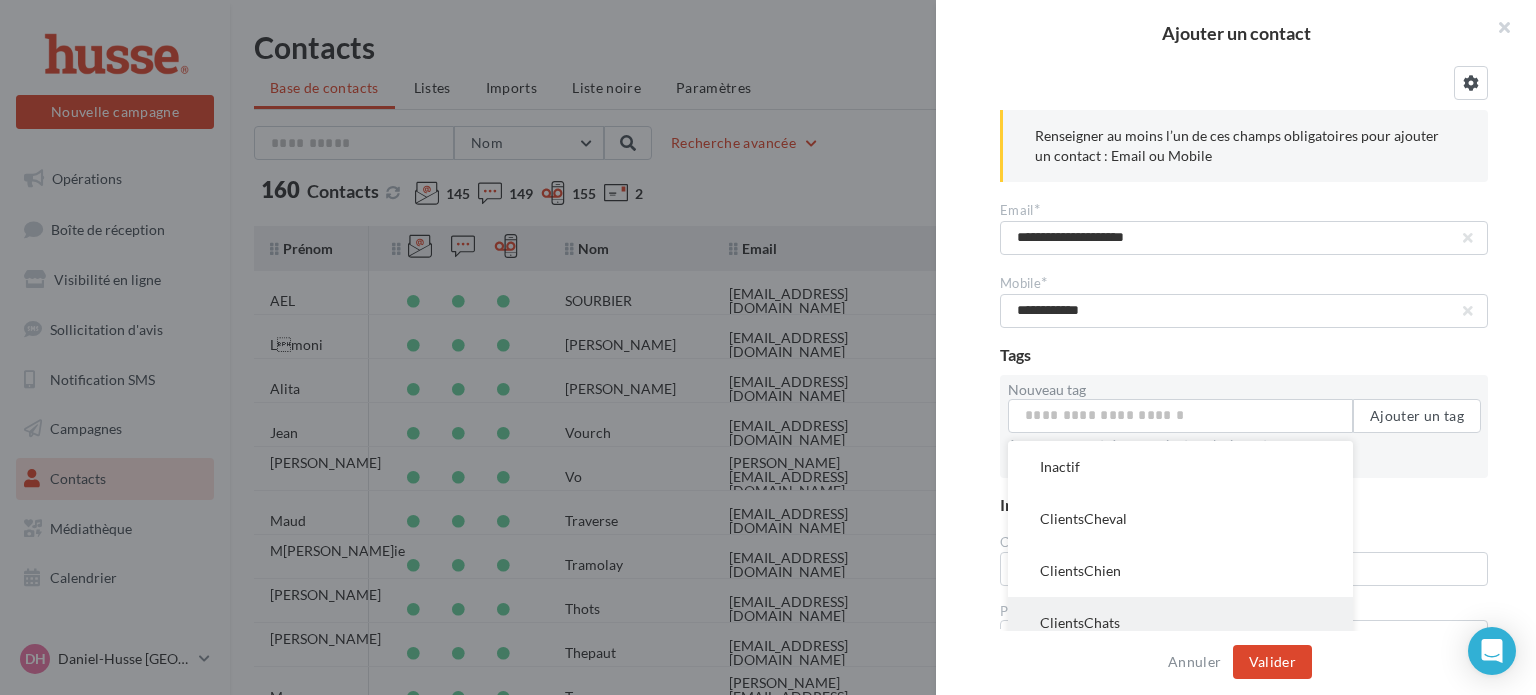 click on "ClientsChats" at bounding box center (1180, 623) 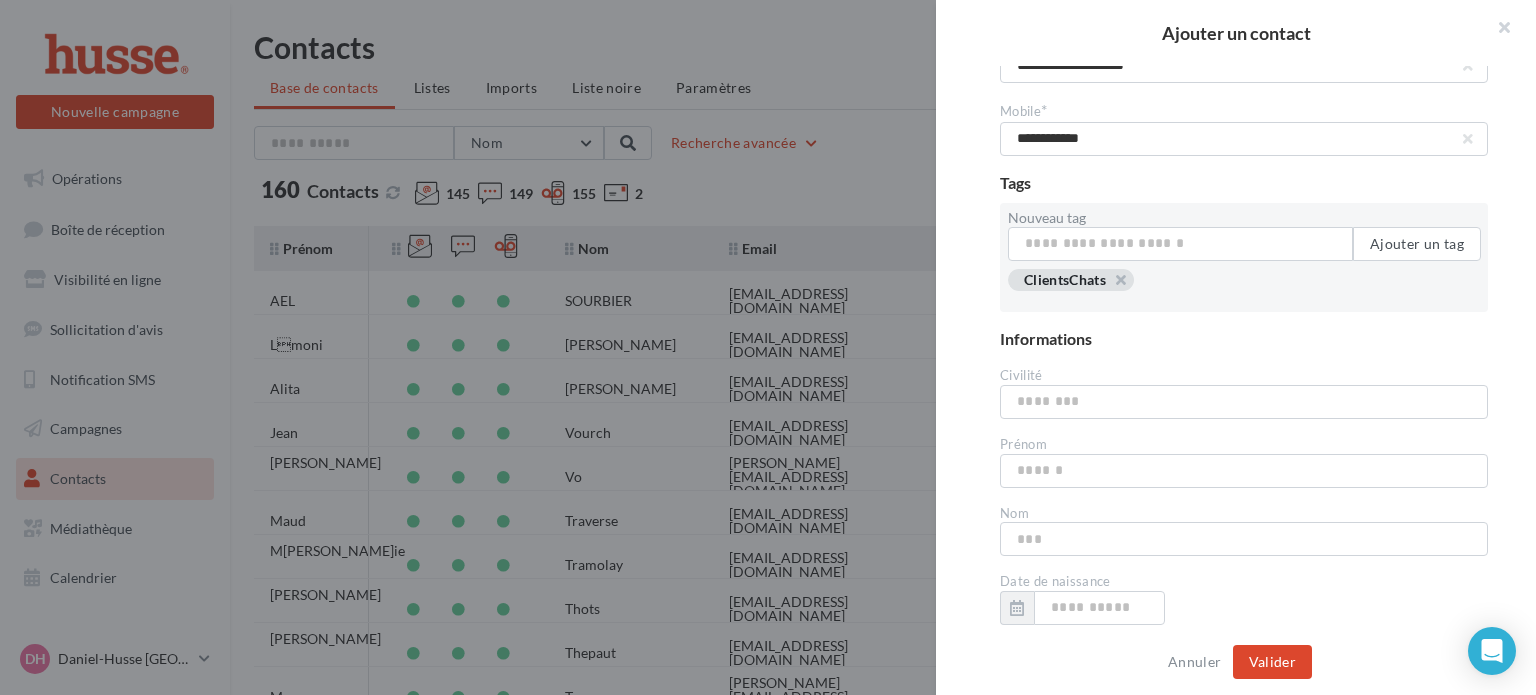 scroll, scrollTop: 176, scrollLeft: 0, axis: vertical 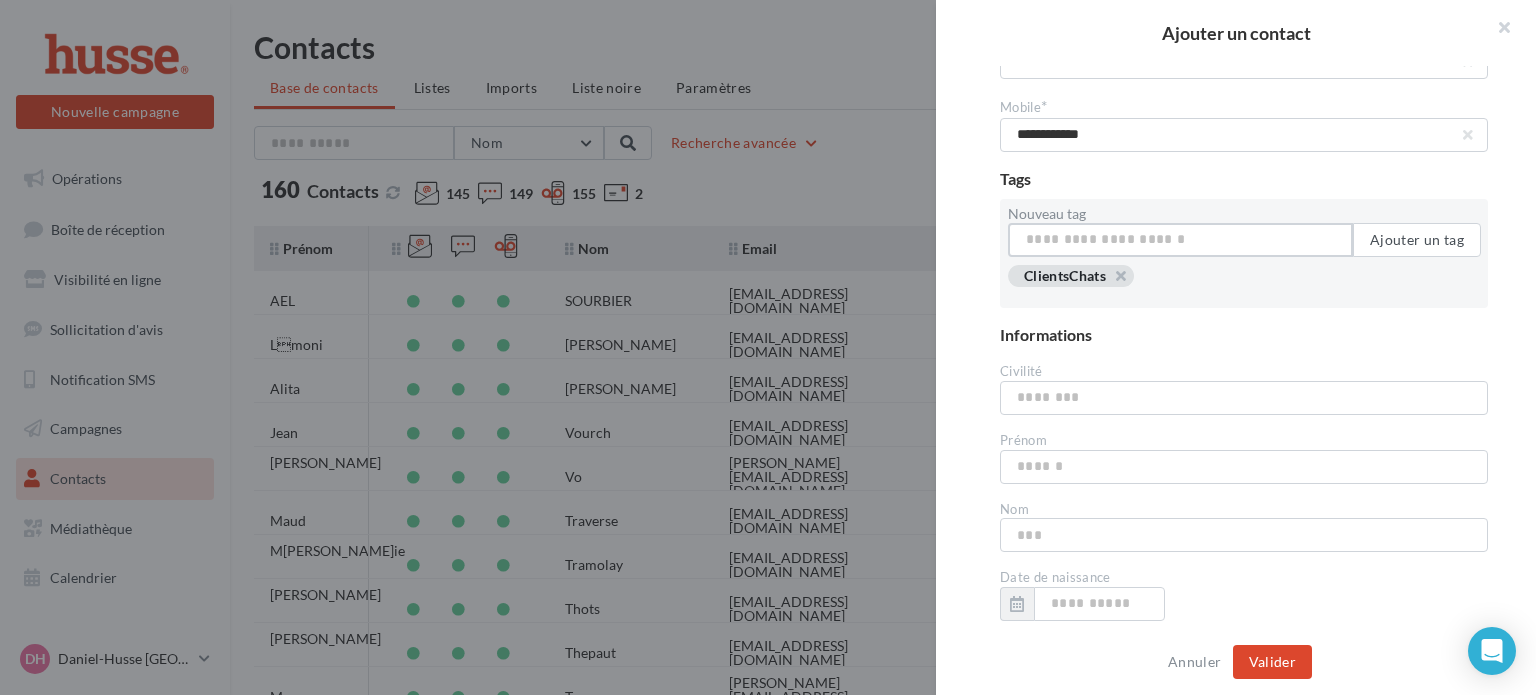 click on "Nouveau tag" at bounding box center (1180, 240) 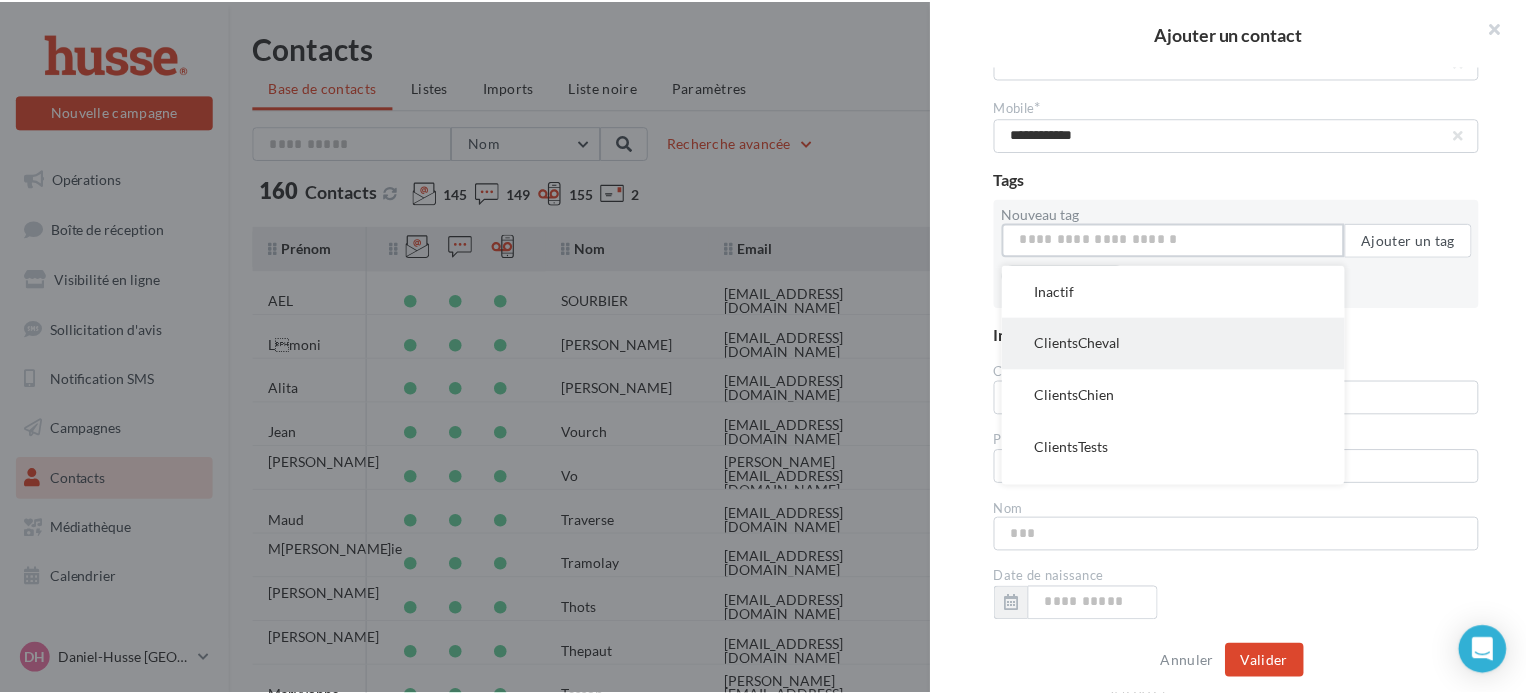 scroll, scrollTop: 40, scrollLeft: 0, axis: vertical 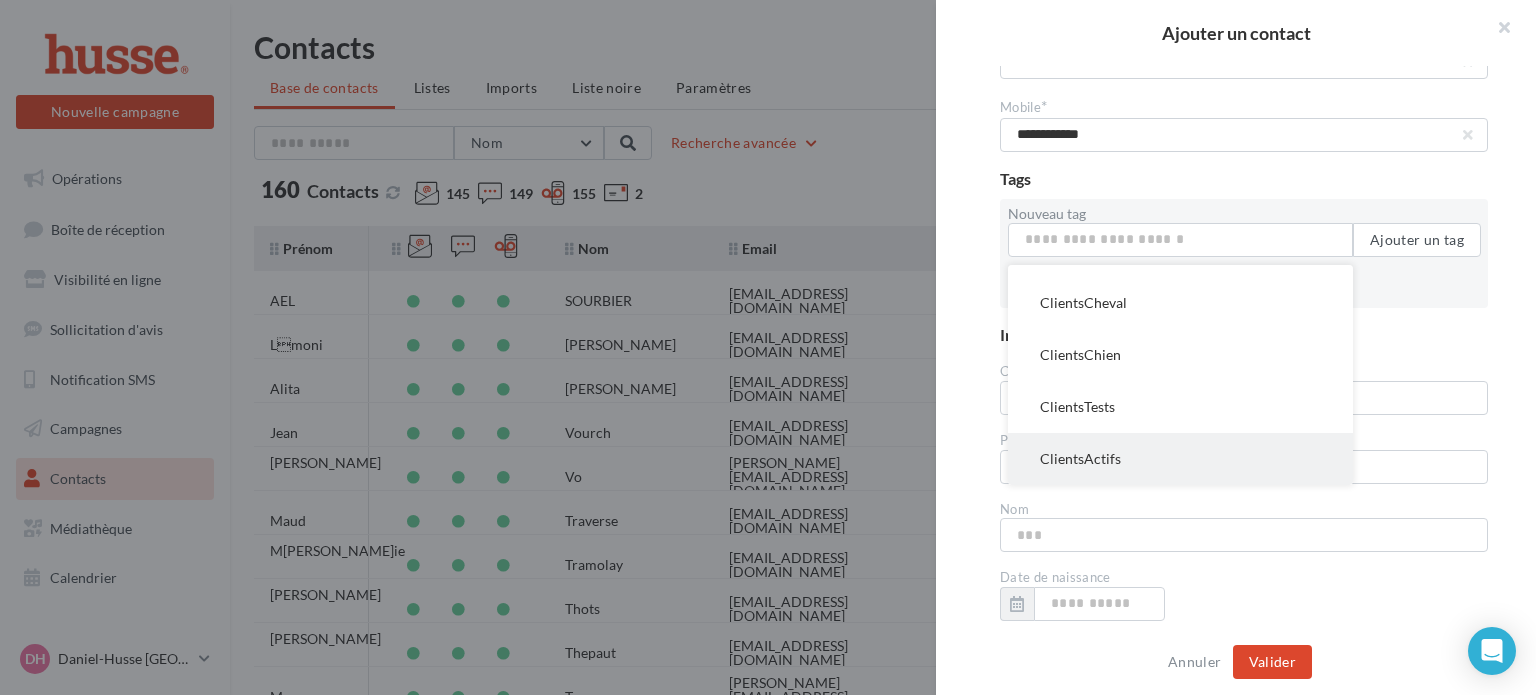 click on "ClientsActifs" at bounding box center [1180, 459] 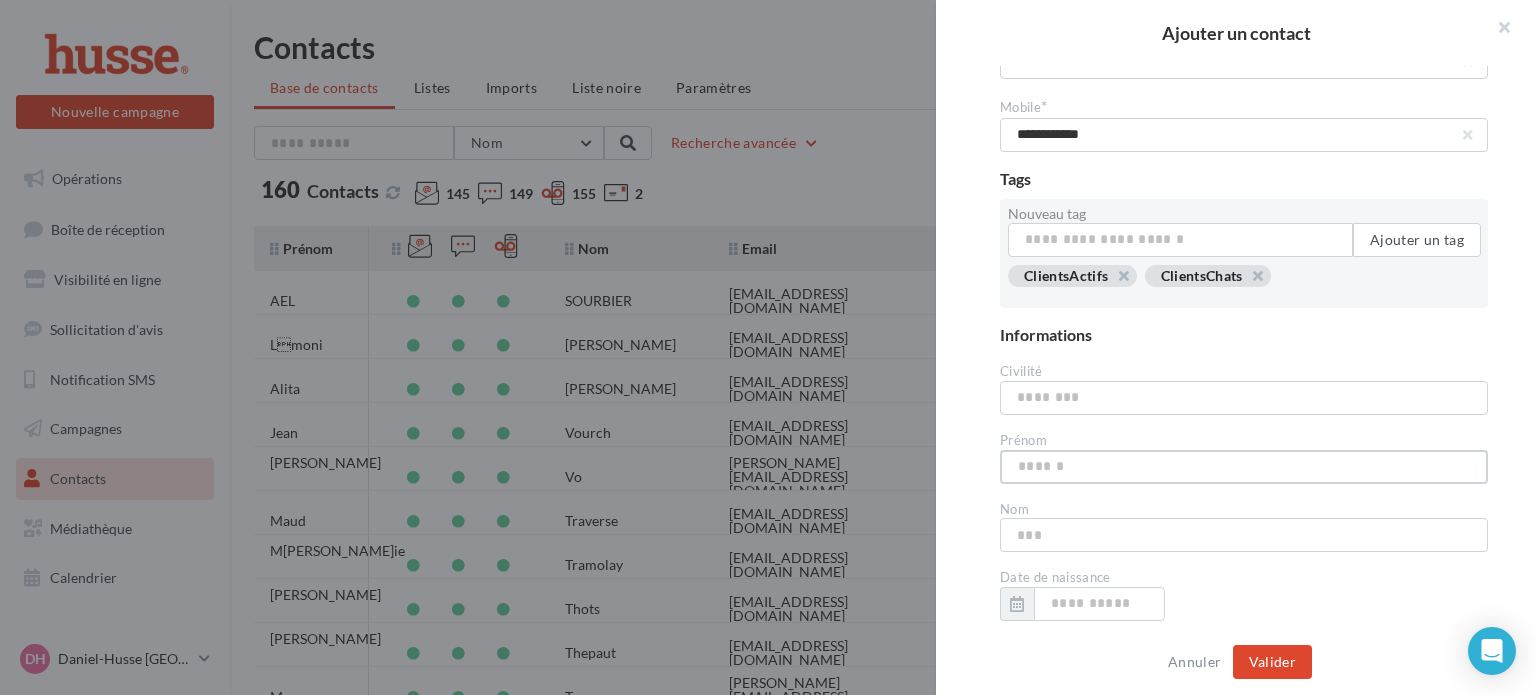 click at bounding box center (1244, 467) 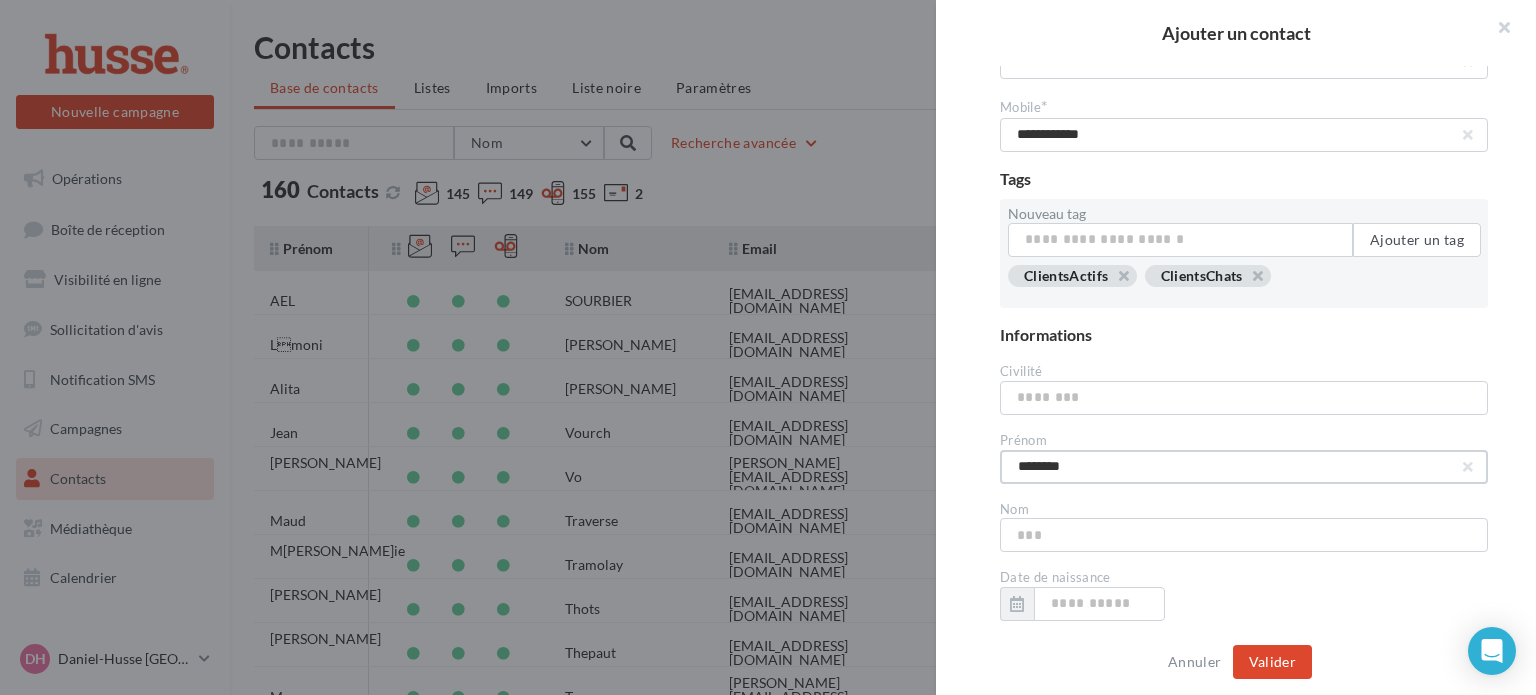 type on "********" 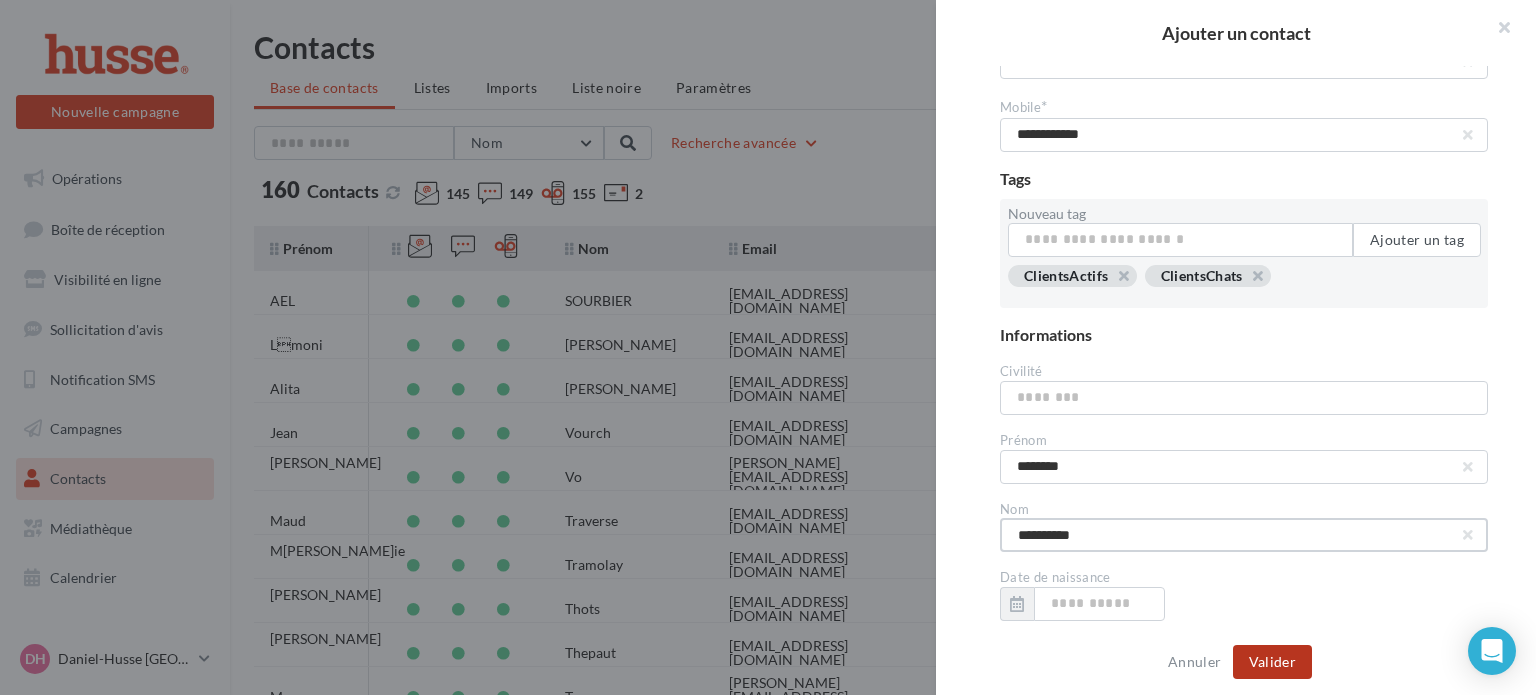 type on "**********" 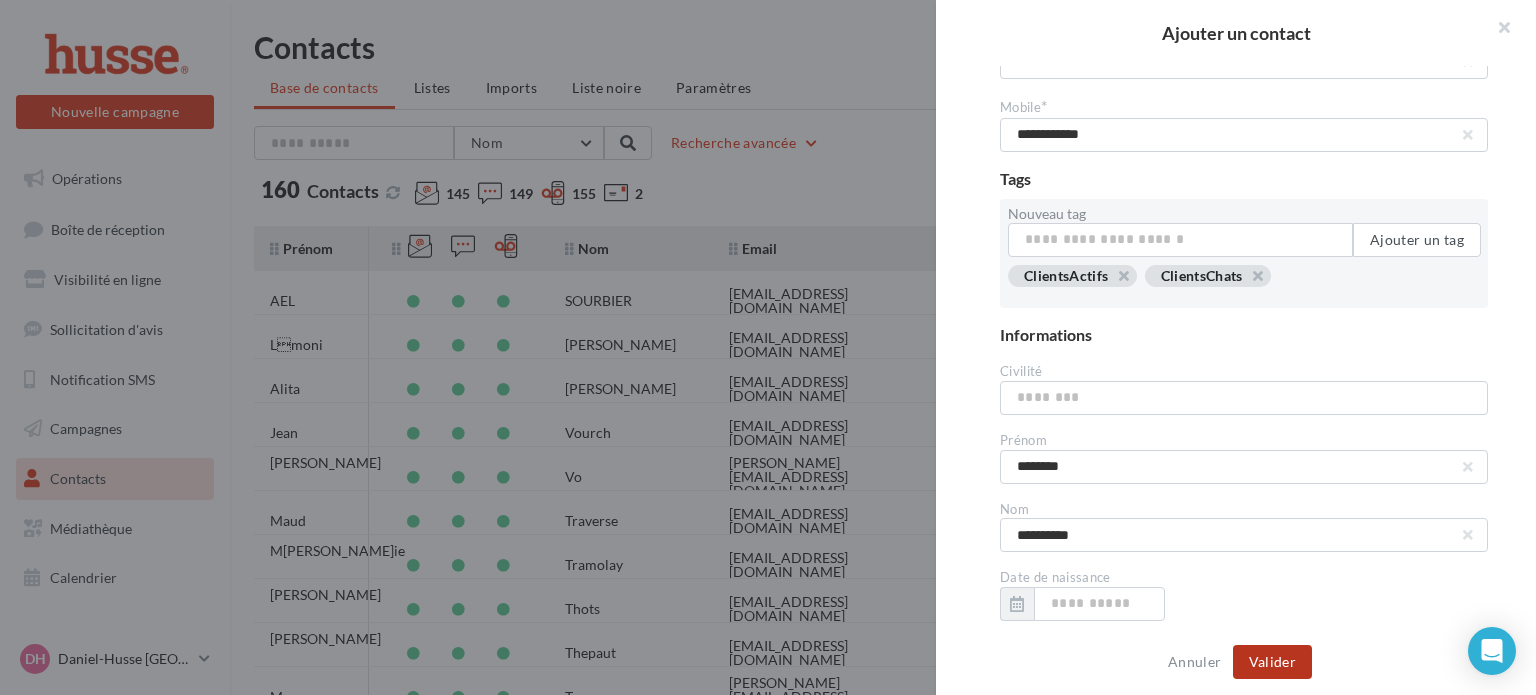 click on "Valider" at bounding box center [1272, 662] 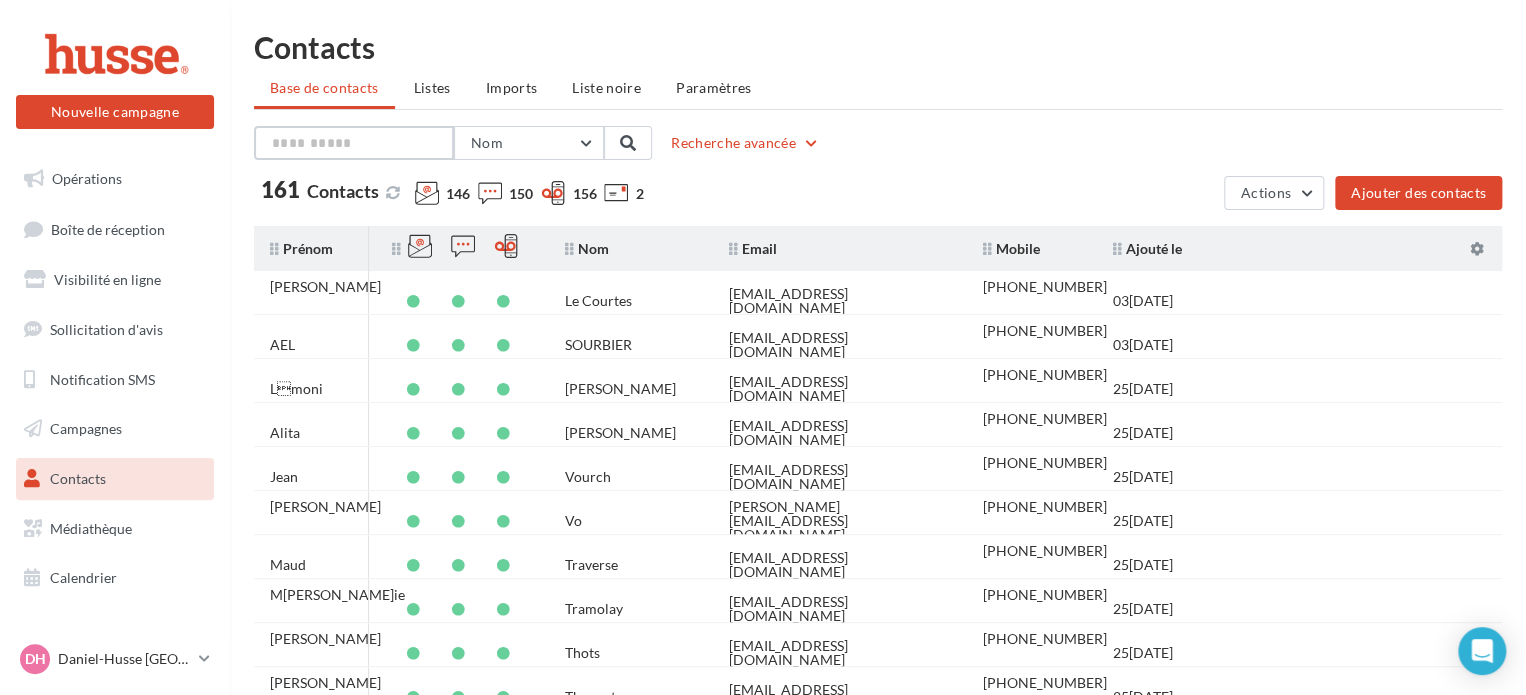 click at bounding box center [354, 143] 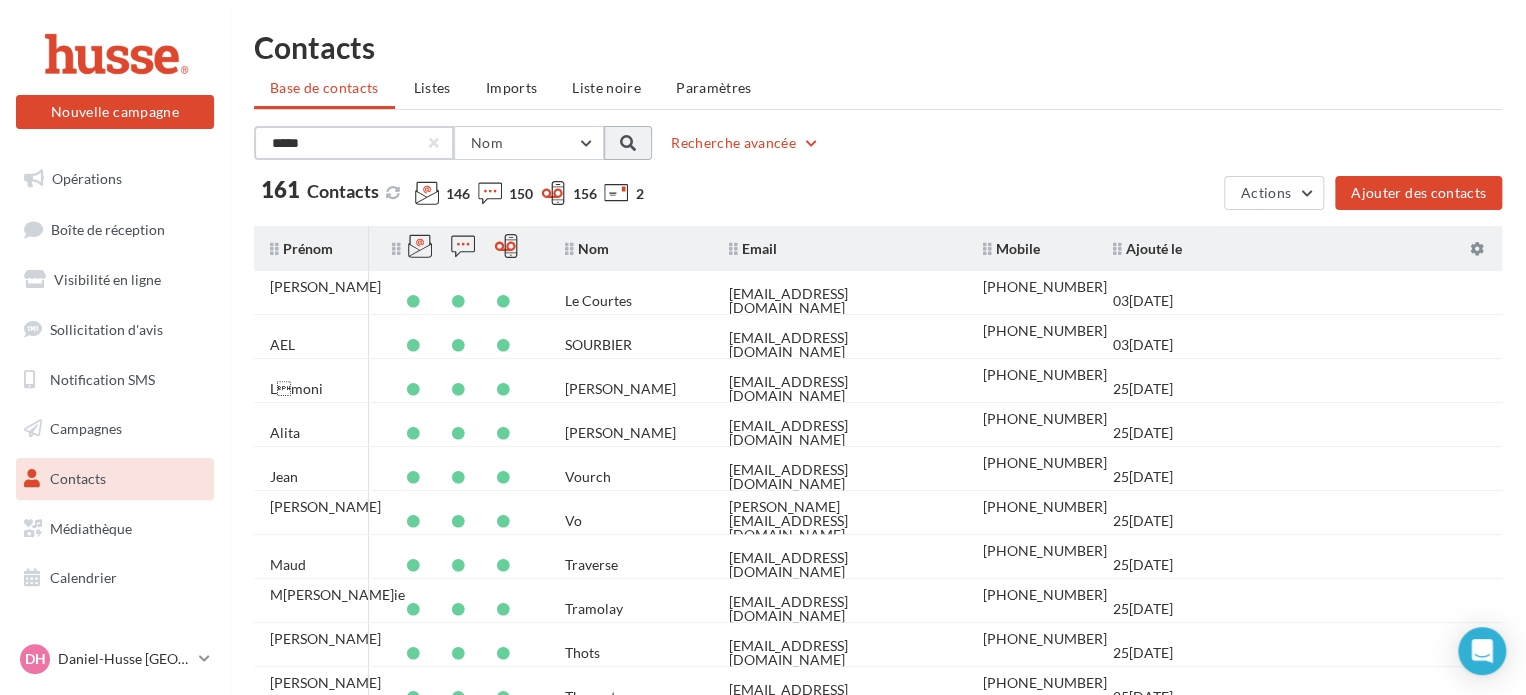 type on "*****" 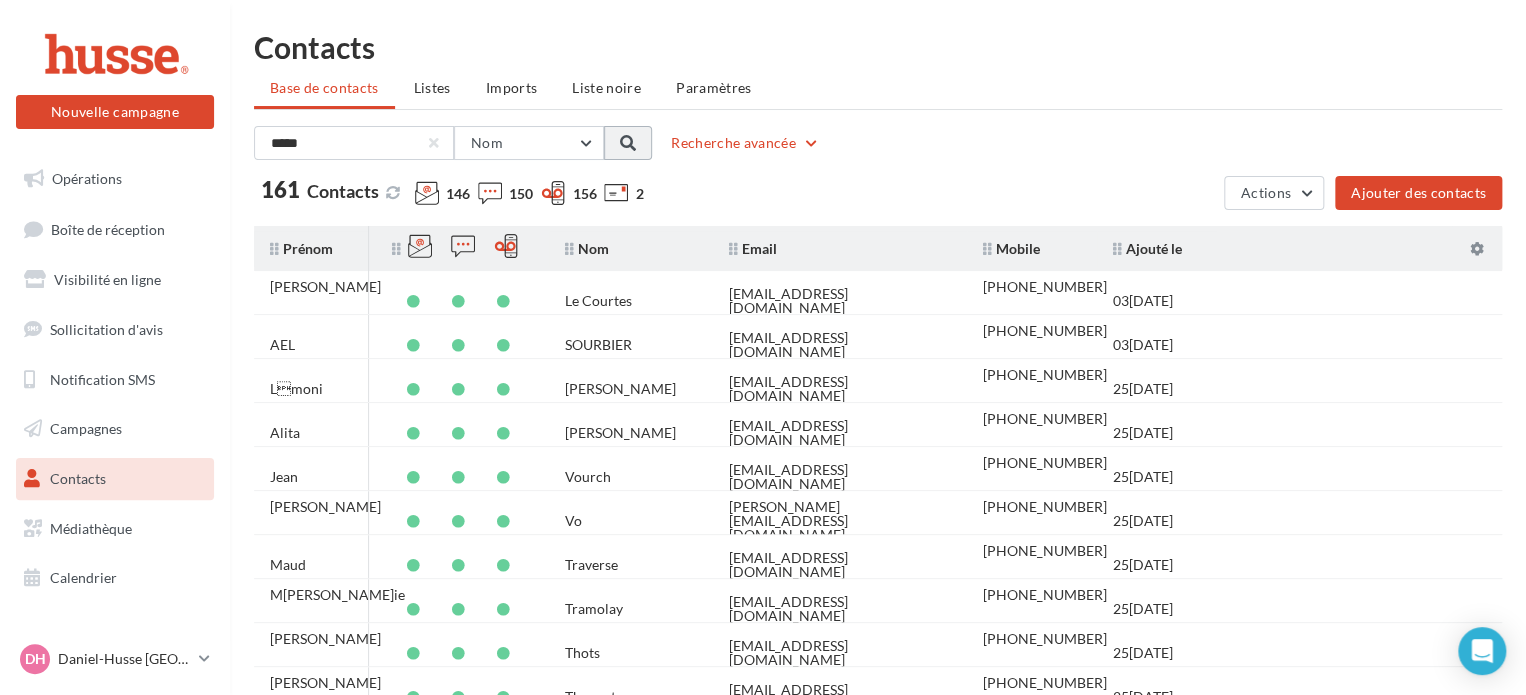 click at bounding box center [628, 143] 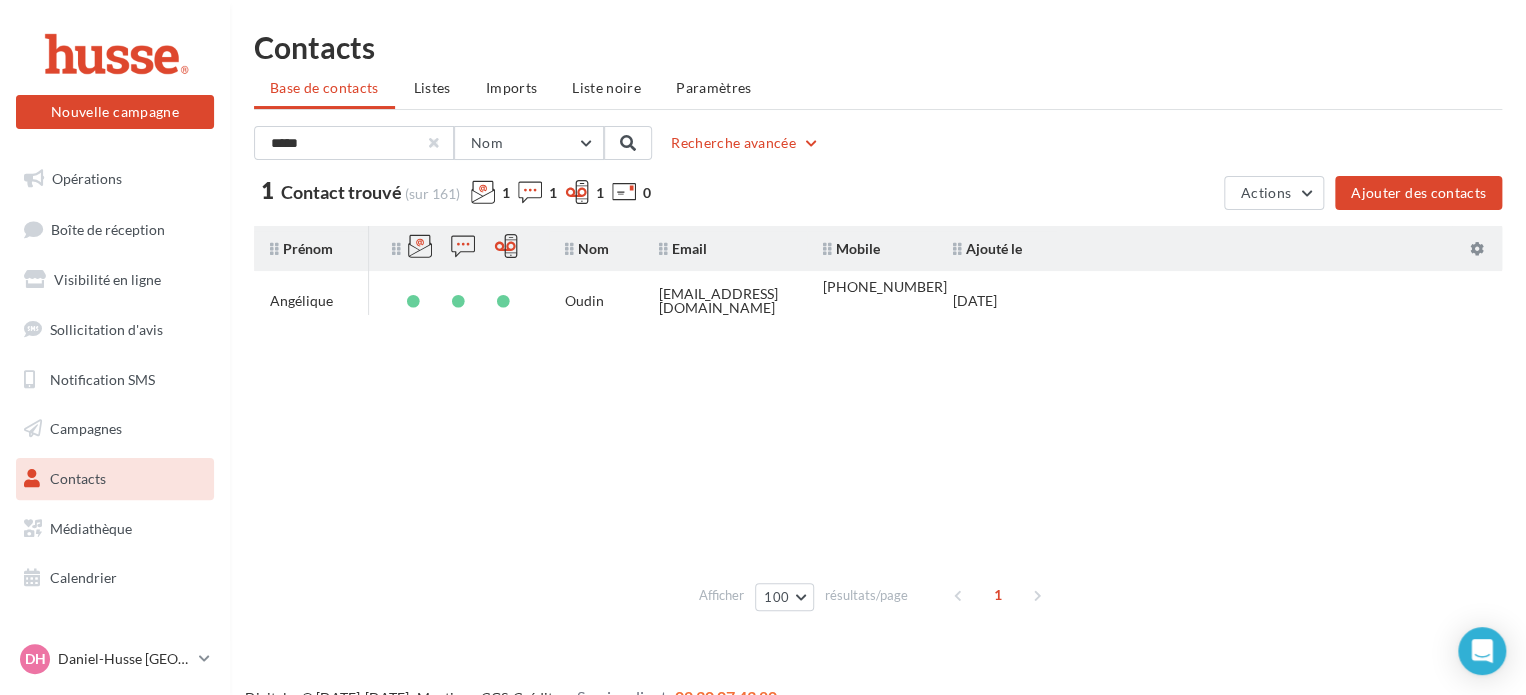 click at bounding box center [434, 143] 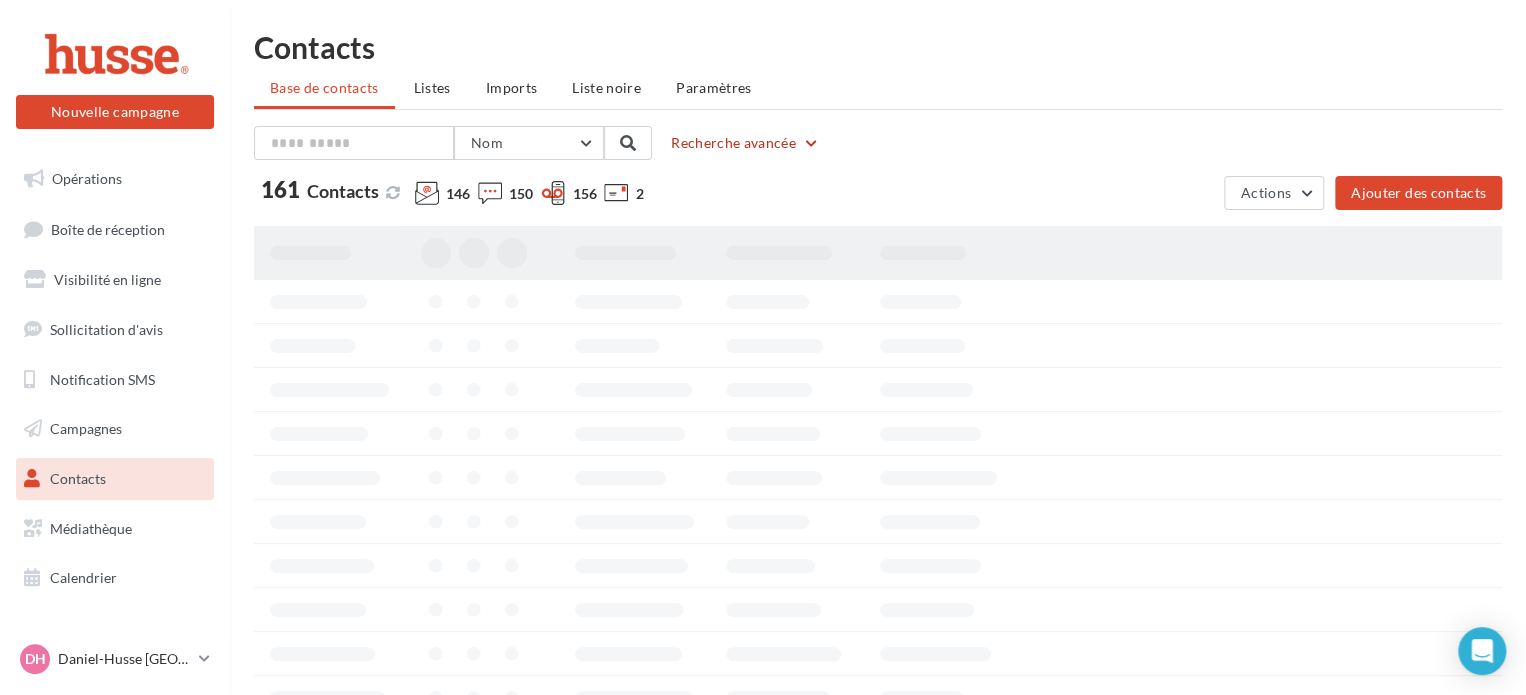 click on "Recherche avancée" at bounding box center (745, 143) 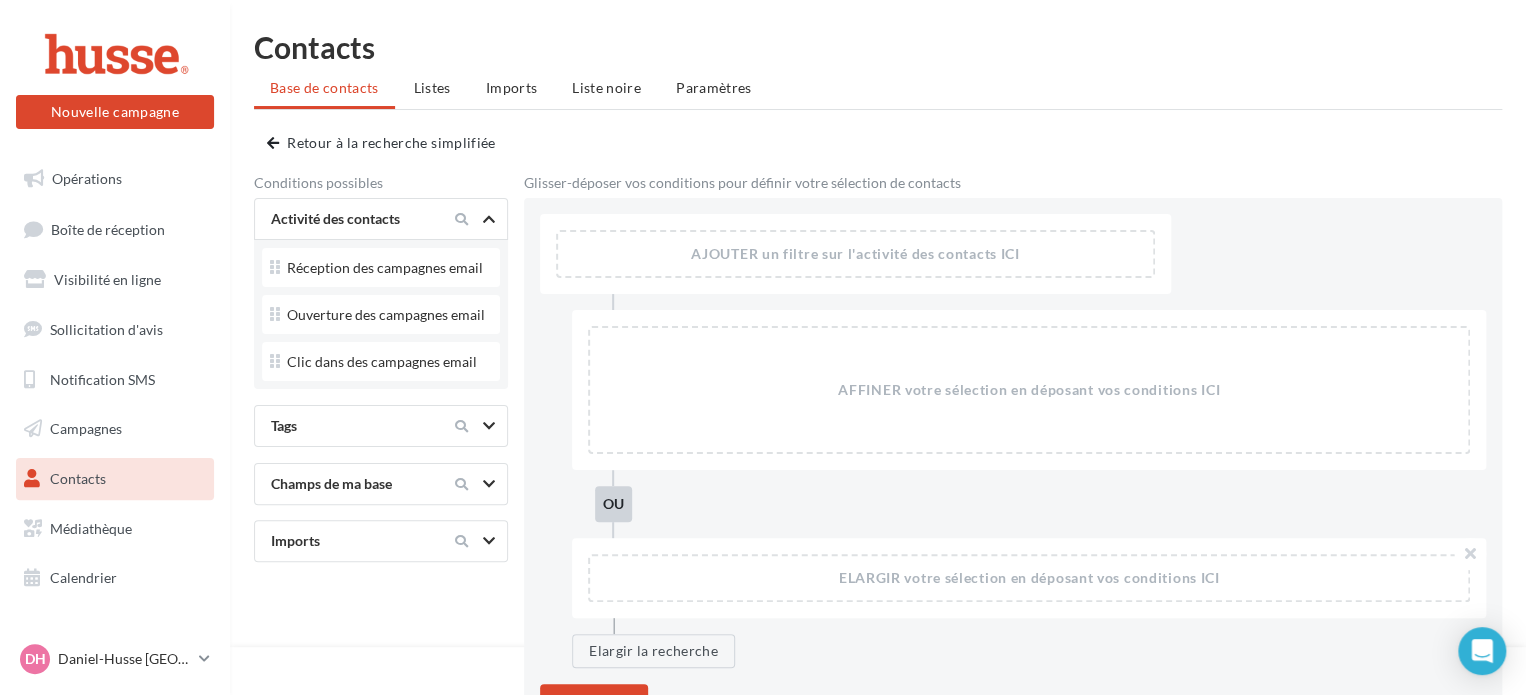 click on "Tags" at bounding box center (389, 426) 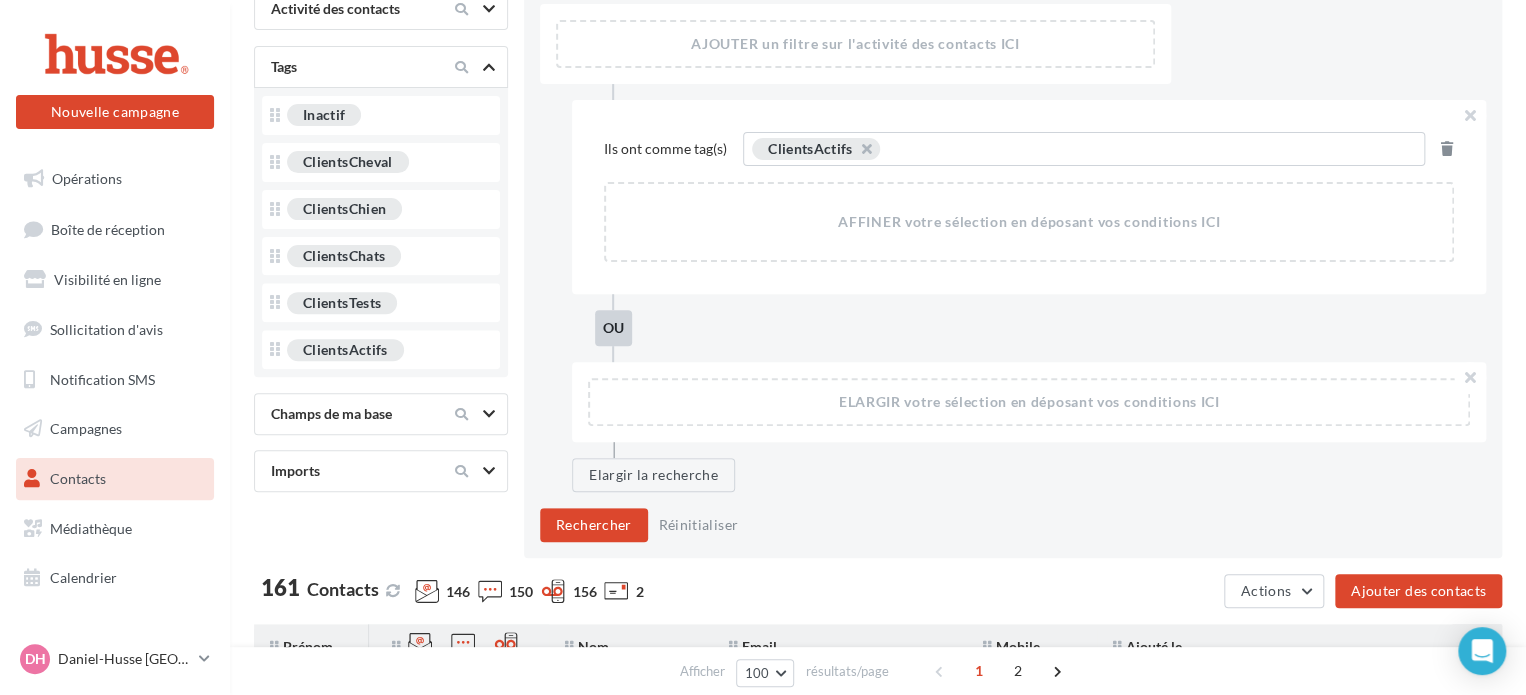 scroll, scrollTop: 523, scrollLeft: 0, axis: vertical 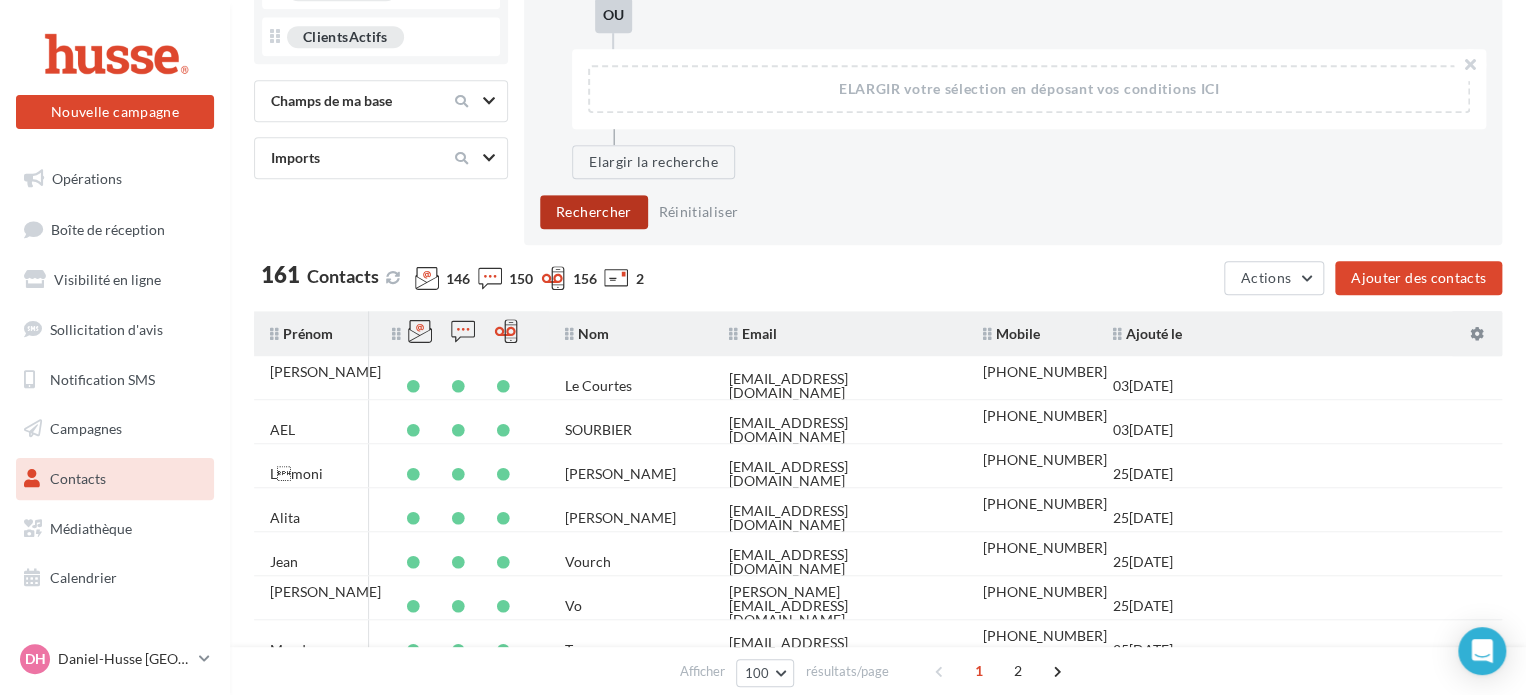 click on "Rechercher" at bounding box center (594, 212) 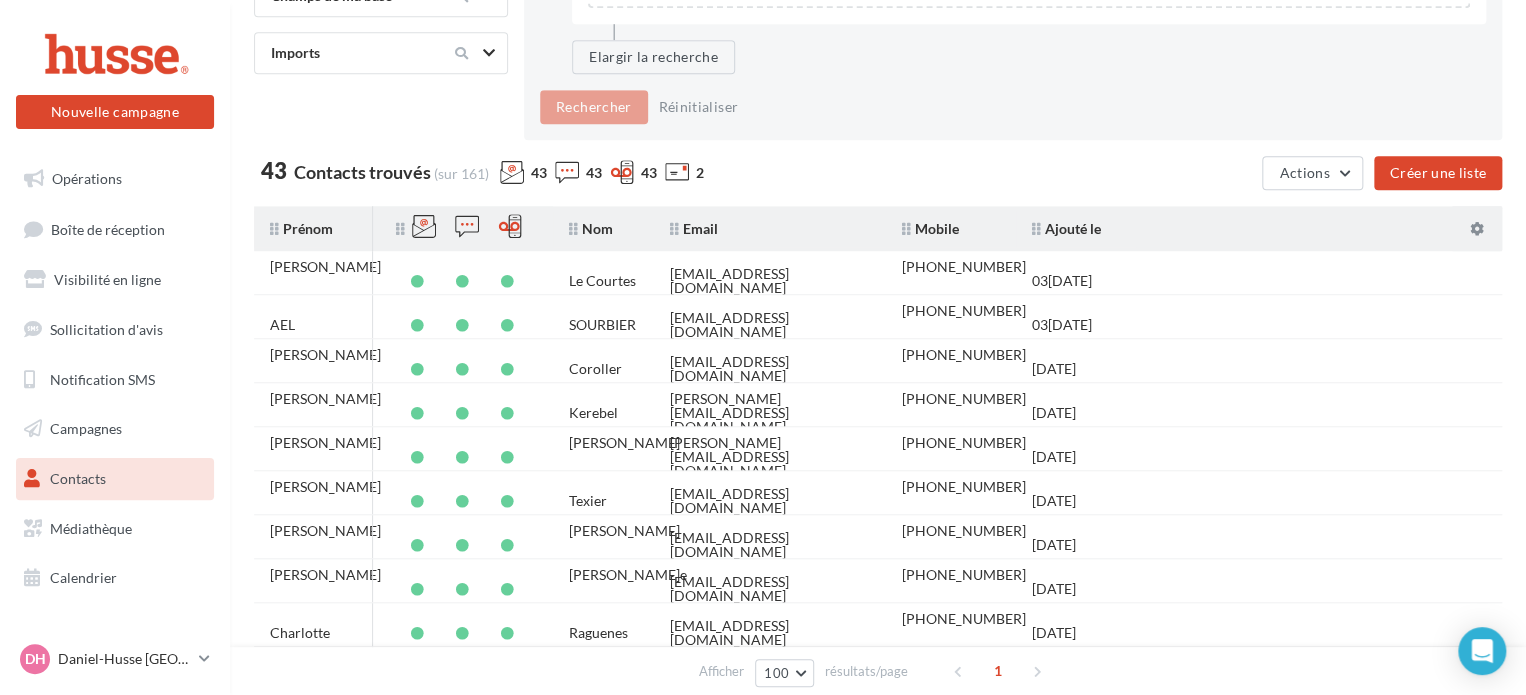 scroll, scrollTop: 584, scrollLeft: 0, axis: vertical 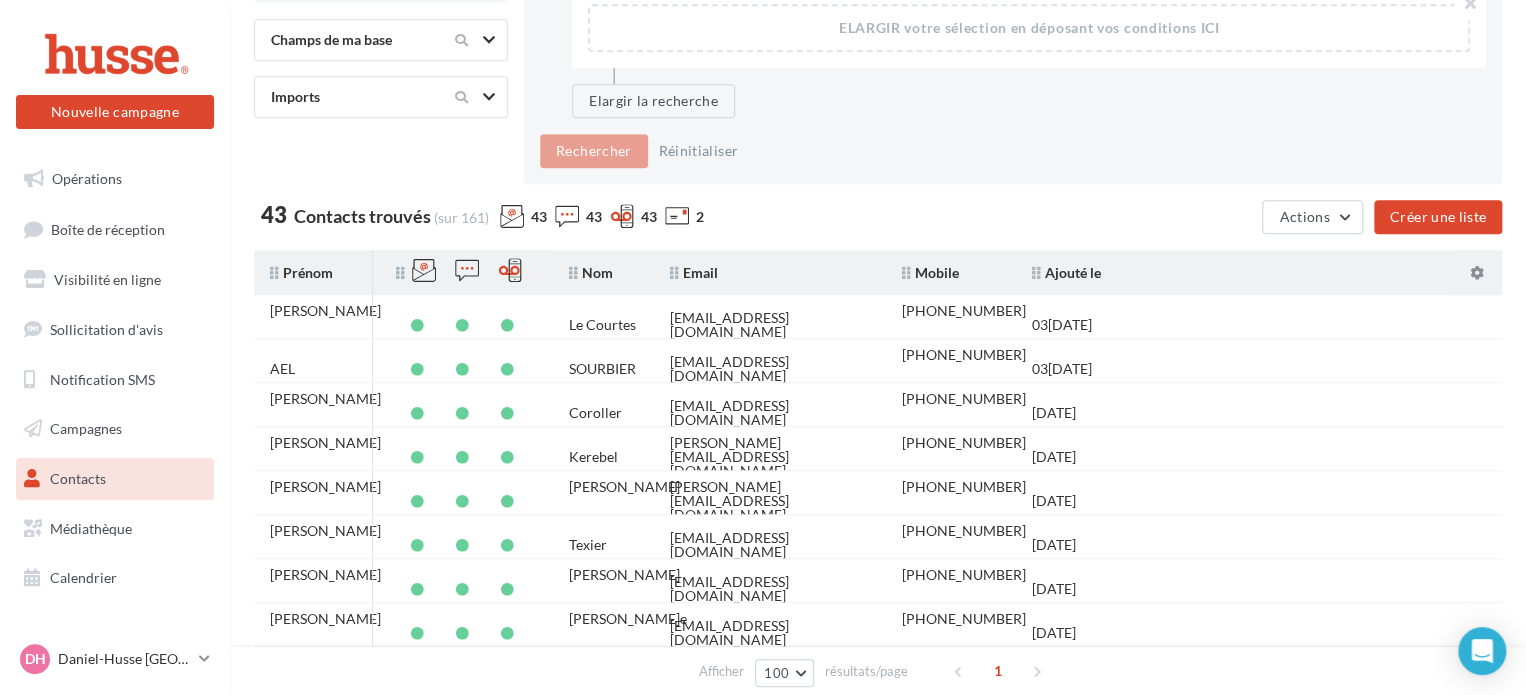 click at bounding box center [573, 273] 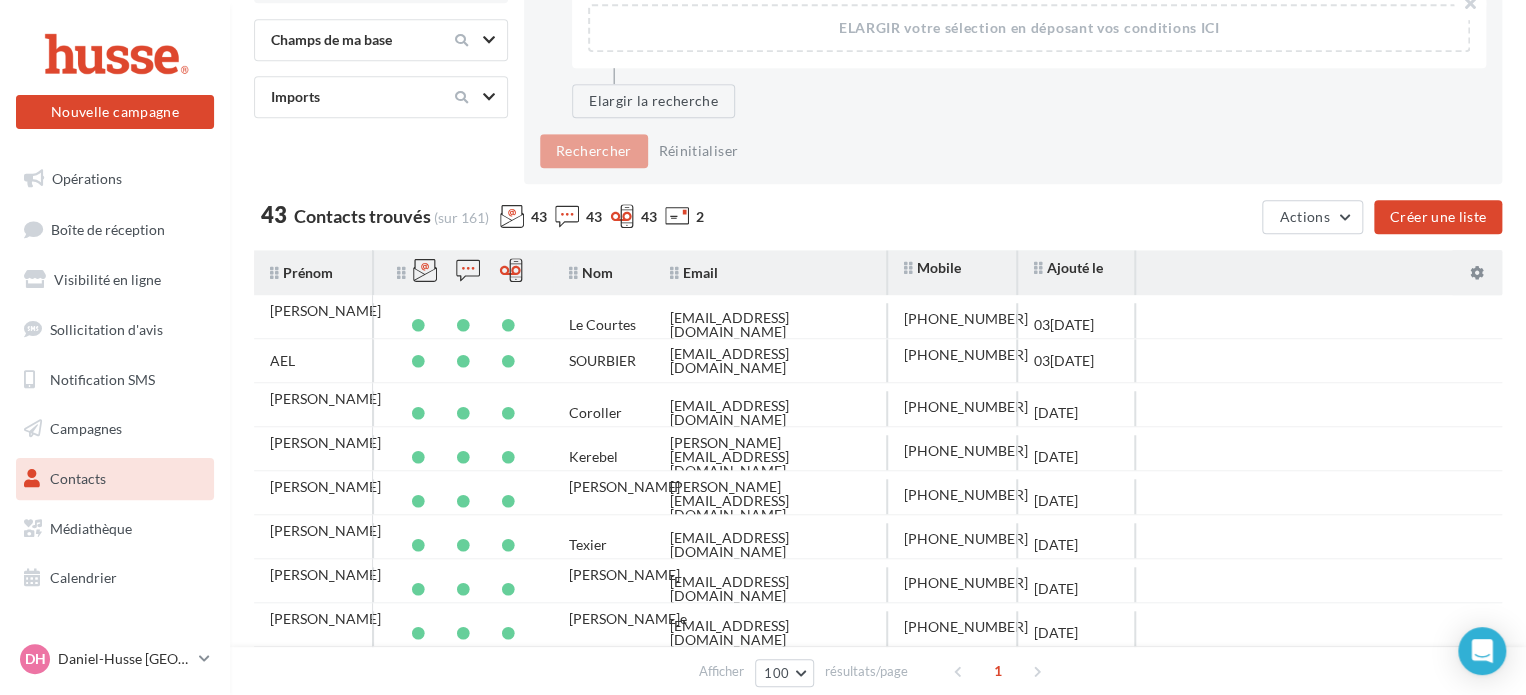click at bounding box center [573, 273] 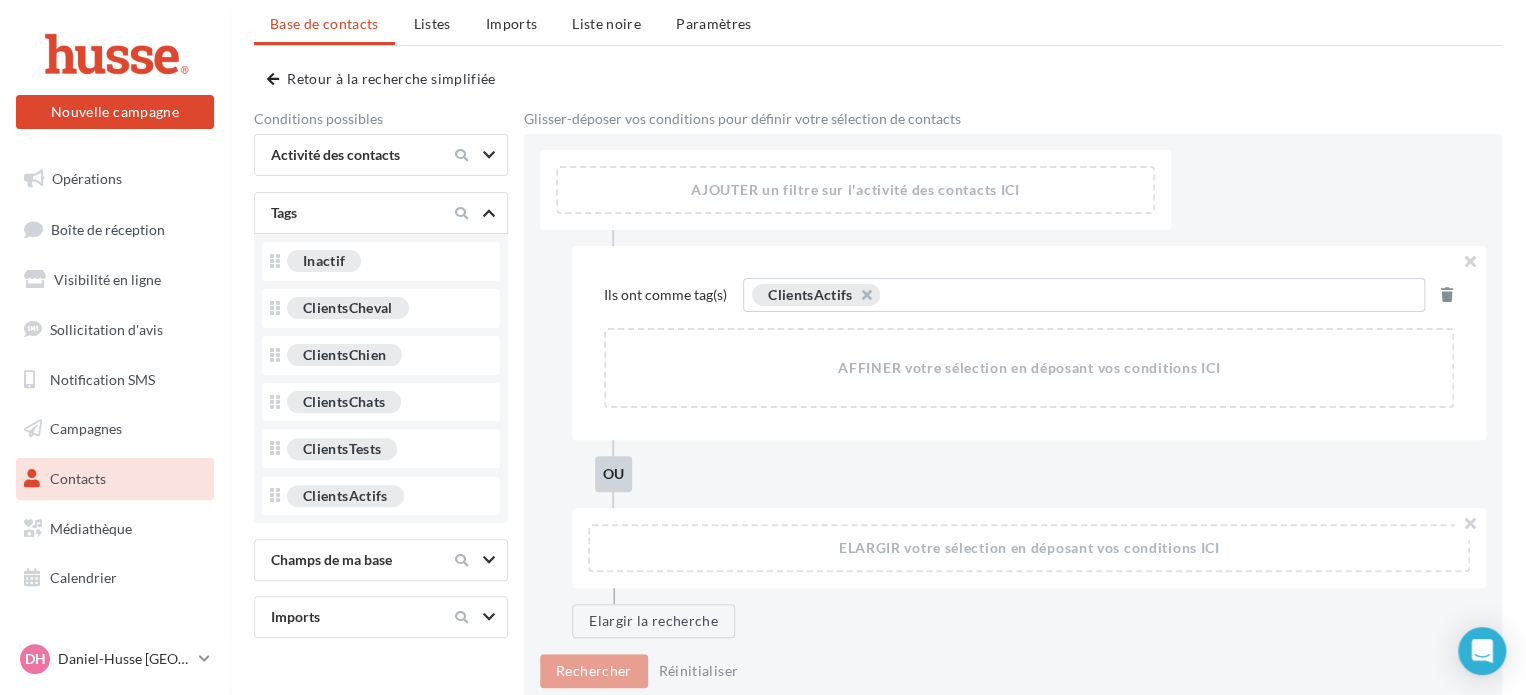 scroll, scrollTop: 63, scrollLeft: 0, axis: vertical 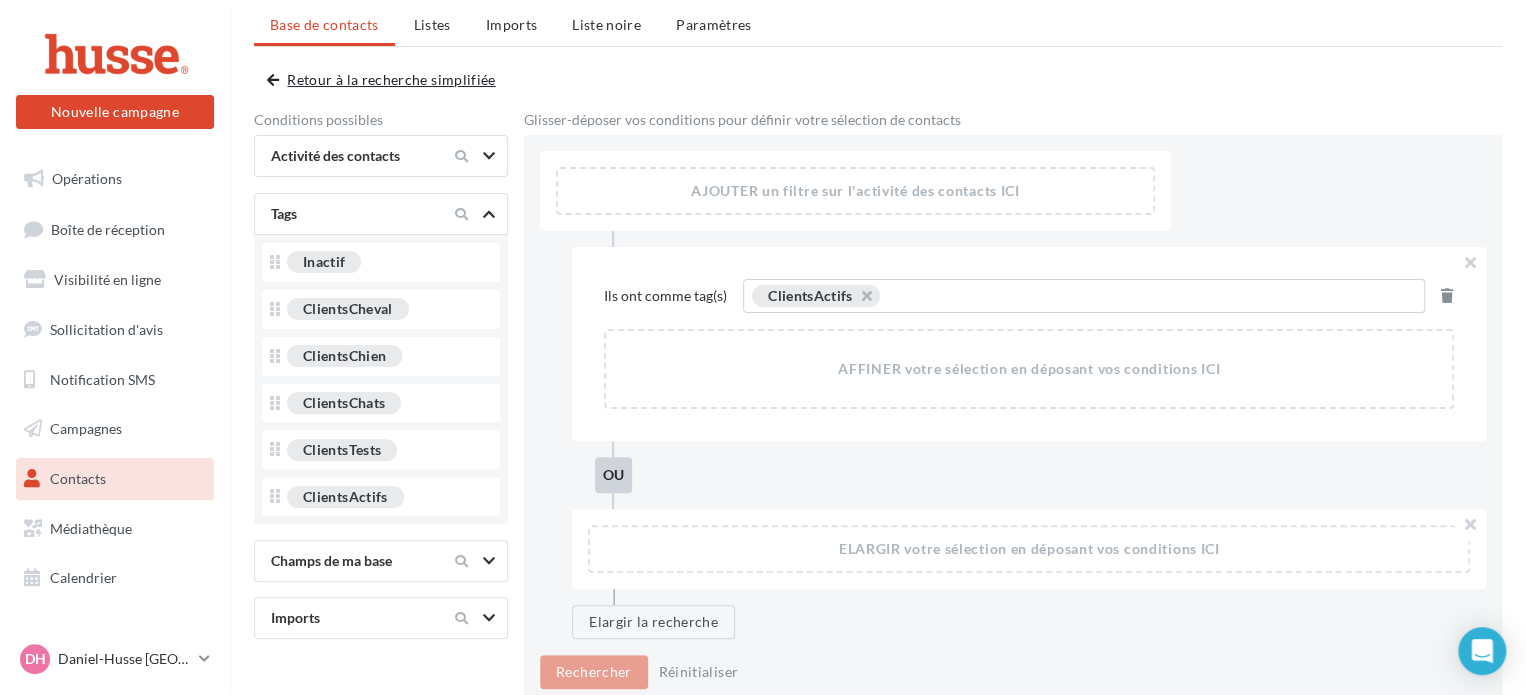 click on "Retour à la recherche simplifiée" at bounding box center [385, 80] 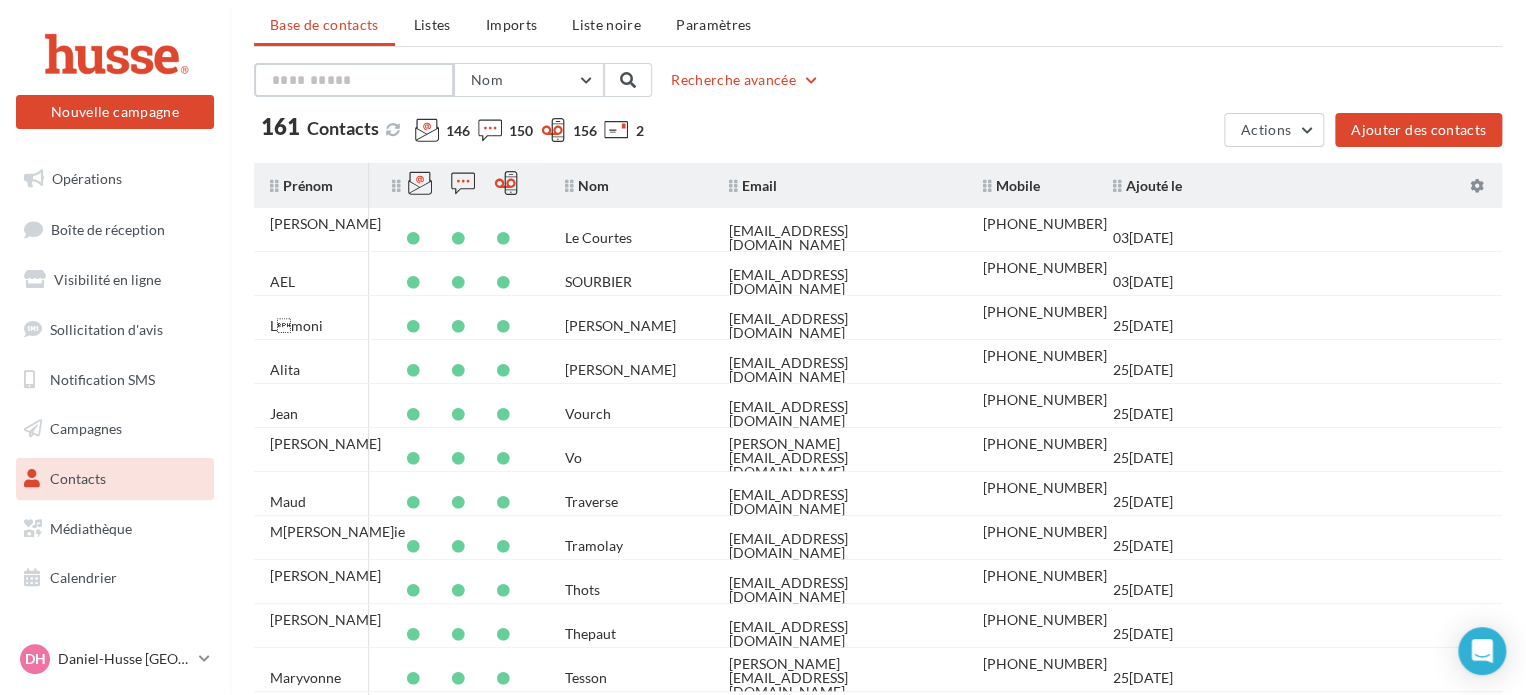 click at bounding box center (354, 80) 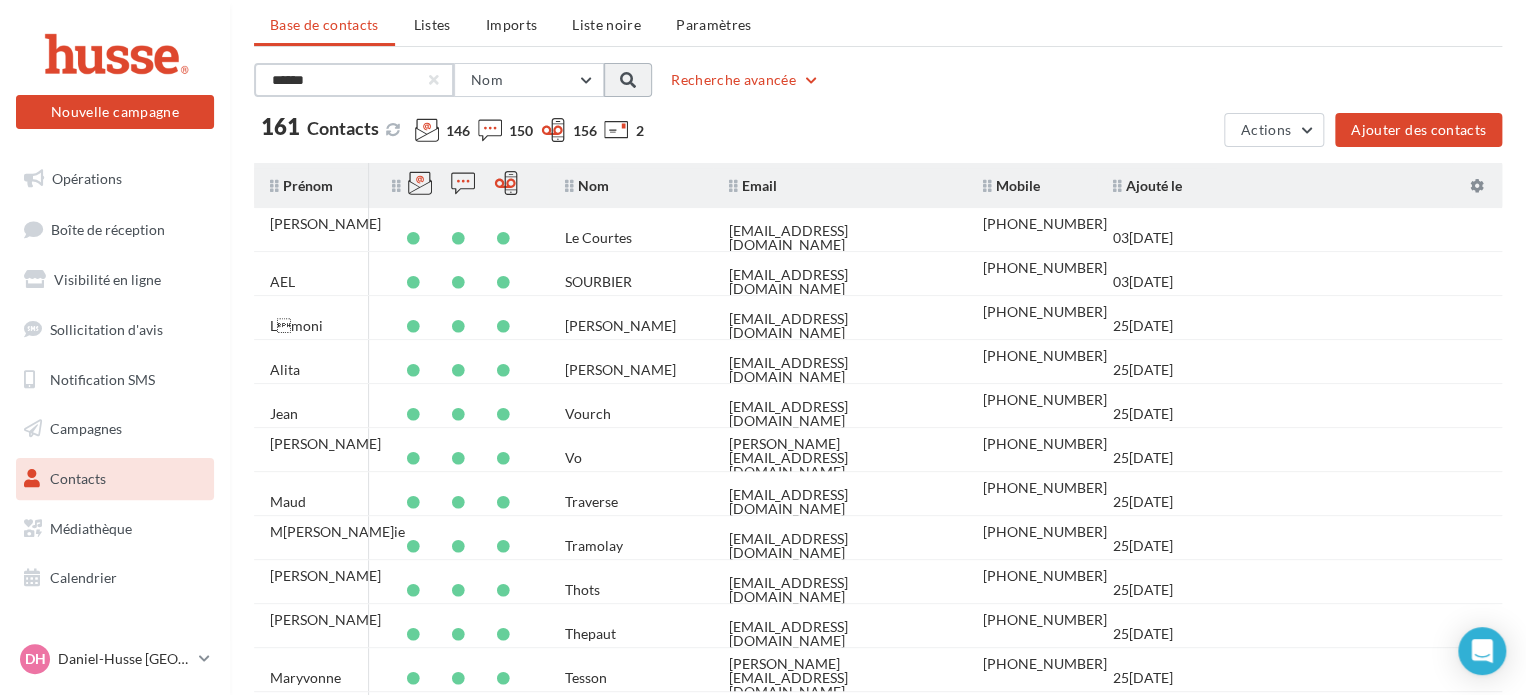 type on "******" 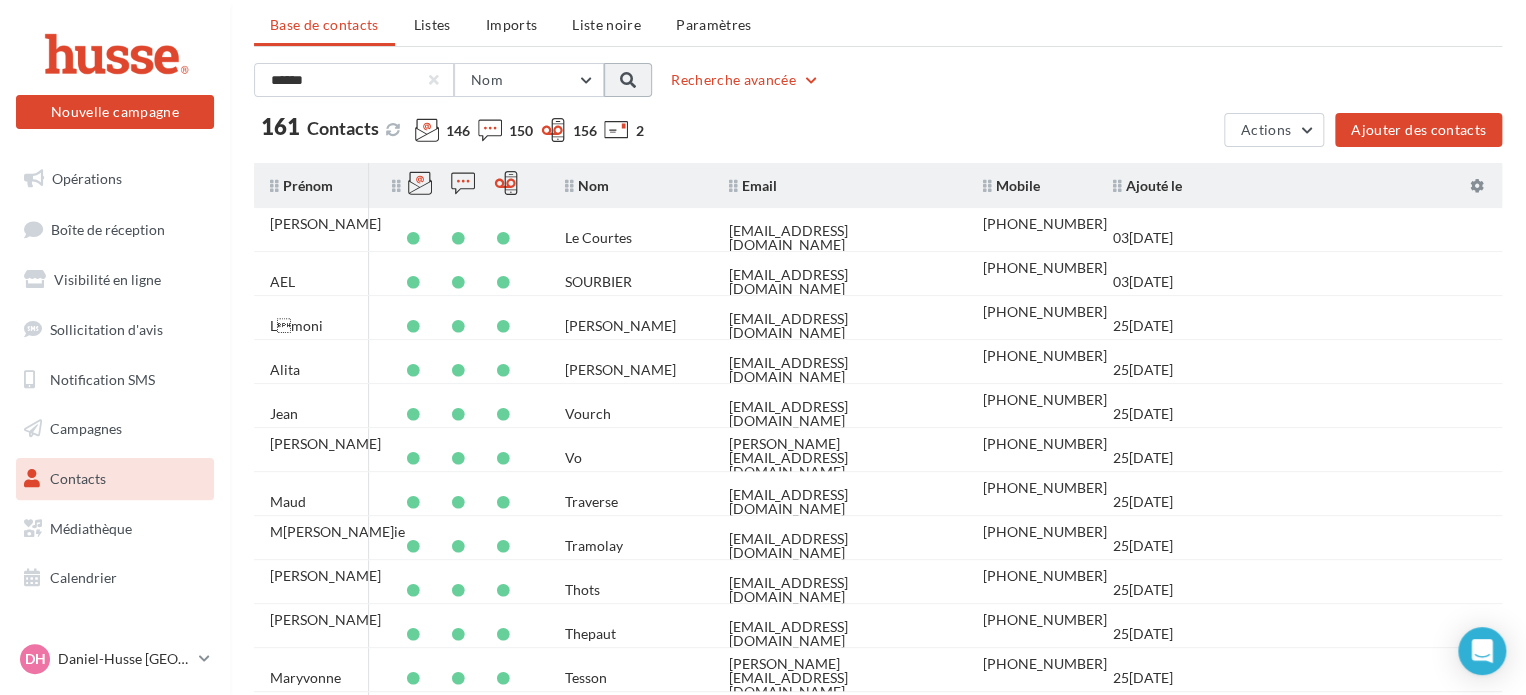 click at bounding box center [628, 80] 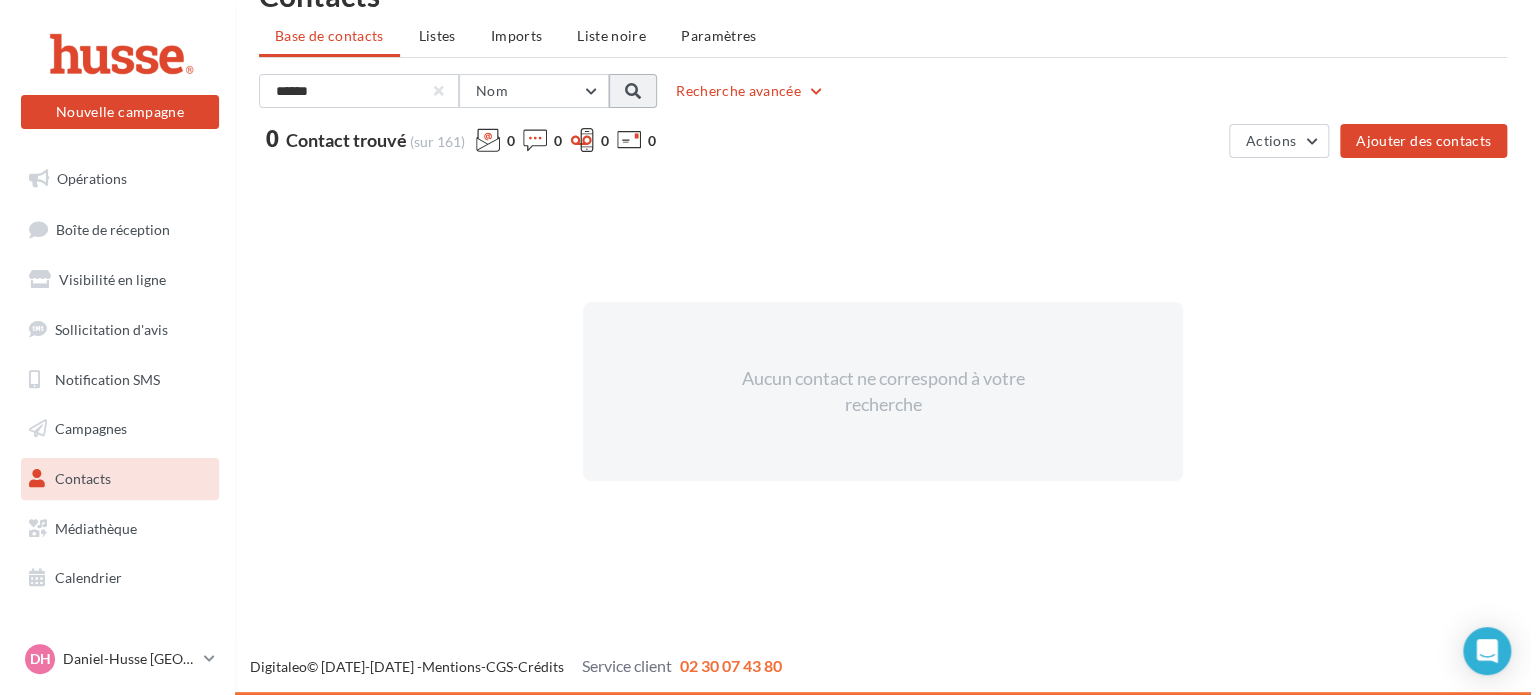 scroll, scrollTop: 51, scrollLeft: 0, axis: vertical 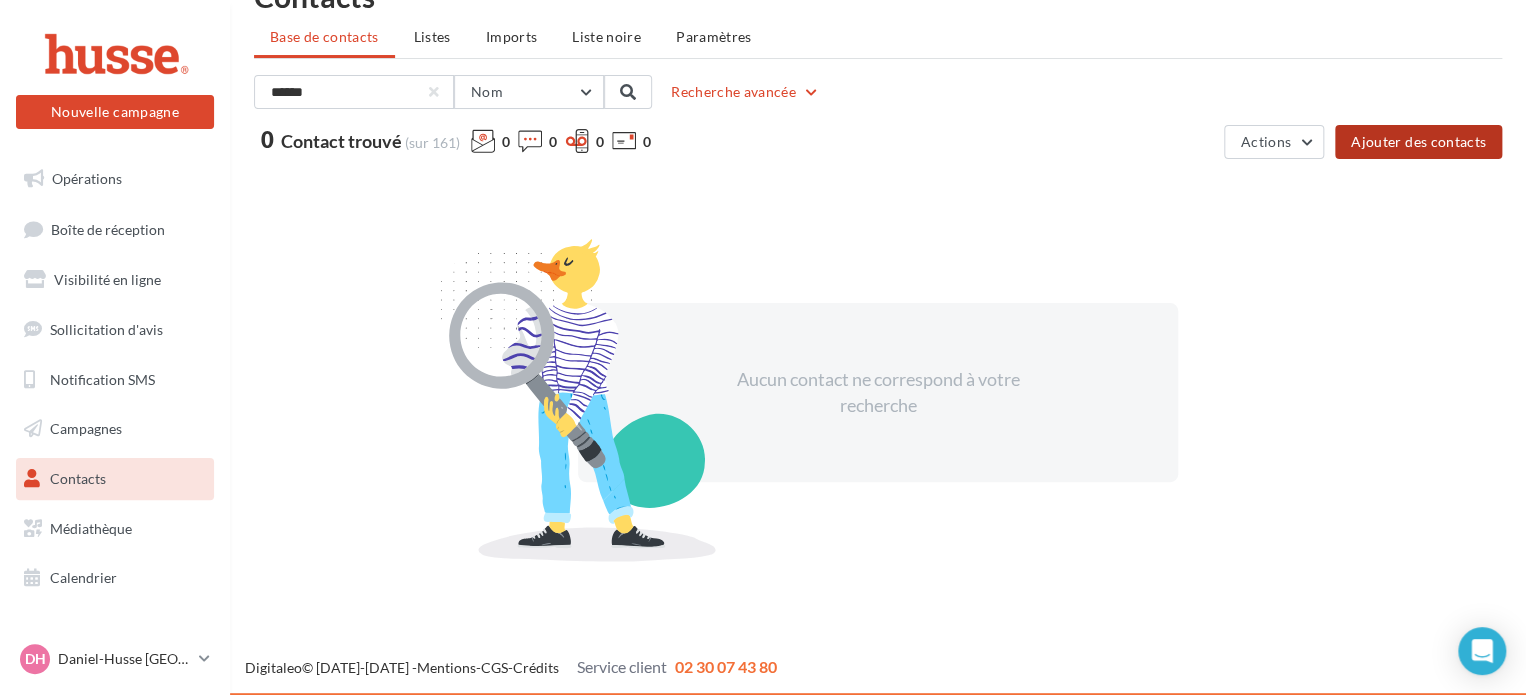 click on "Ajouter des contacts" at bounding box center (1418, 142) 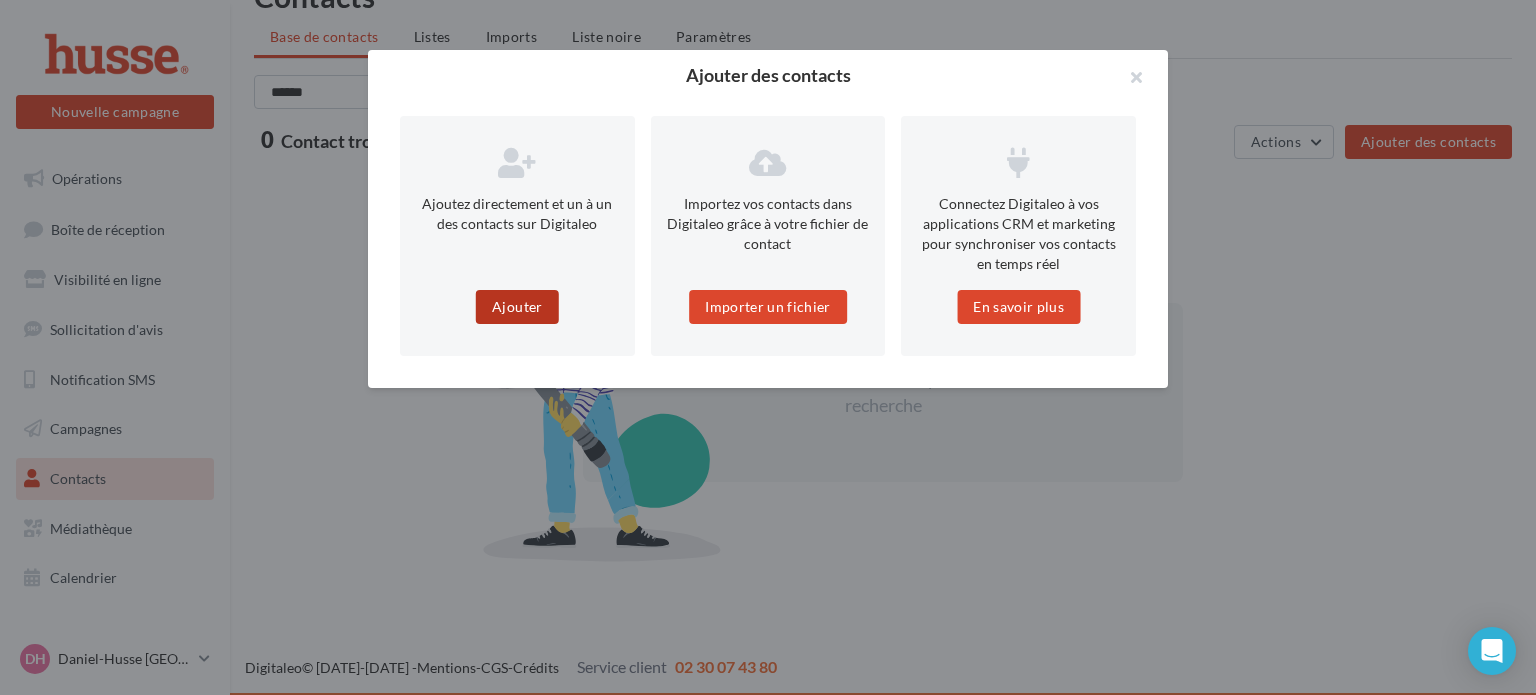 click on "Ajouter" at bounding box center (517, 307) 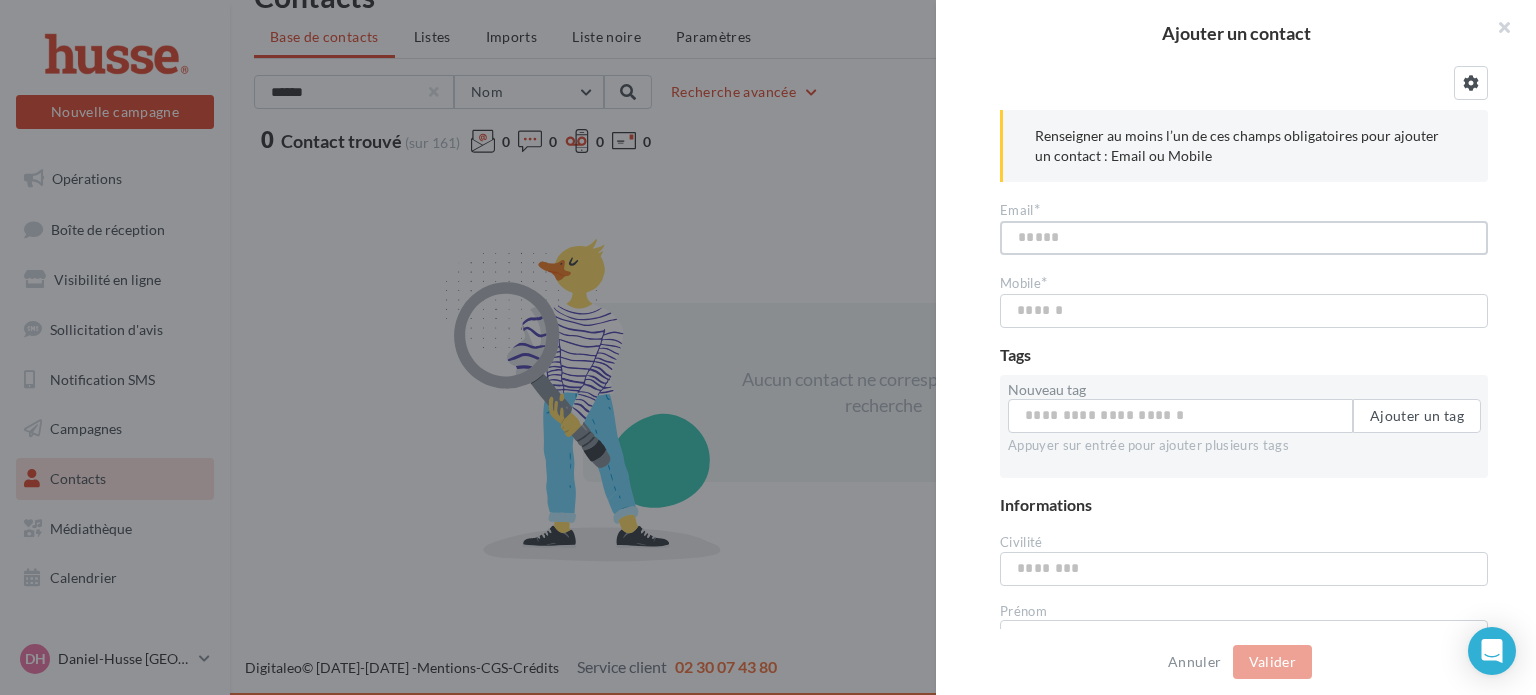 click at bounding box center [1244, 238] 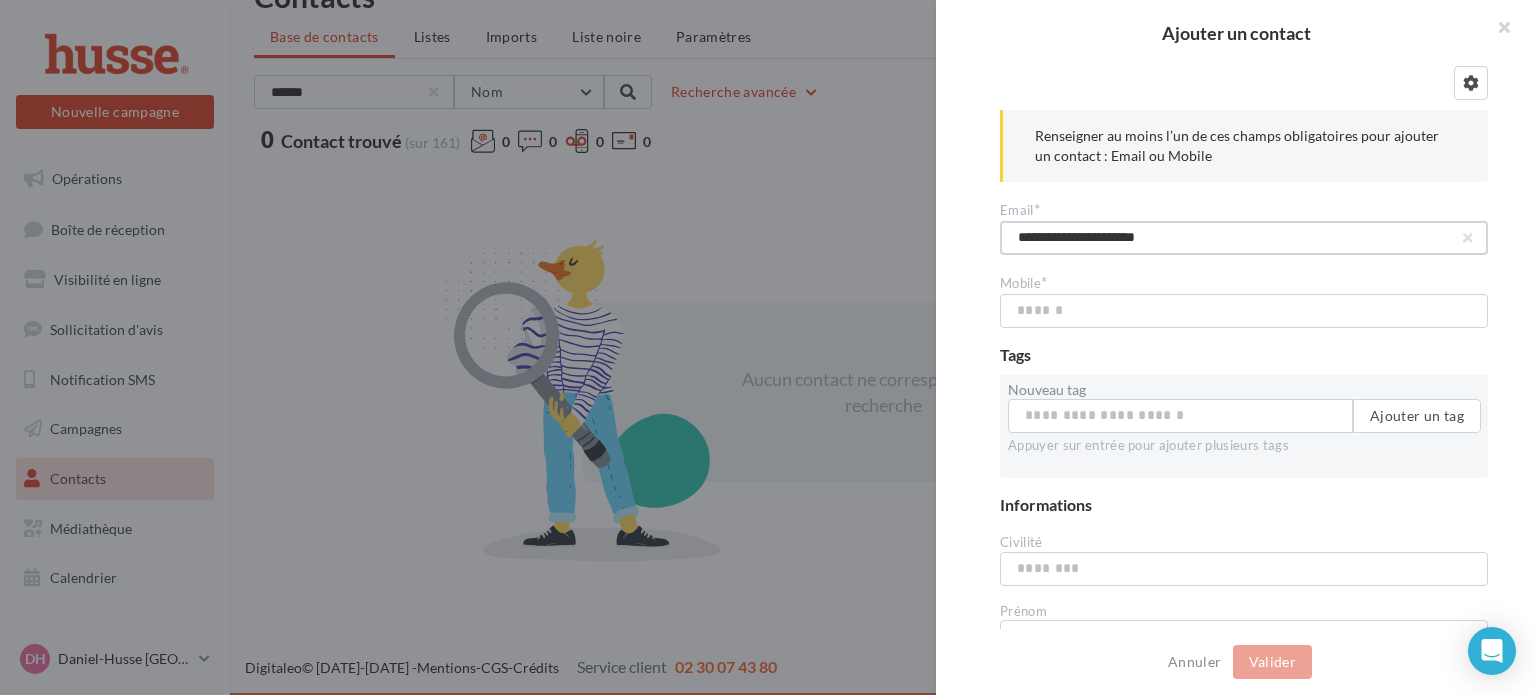 type on "**********" 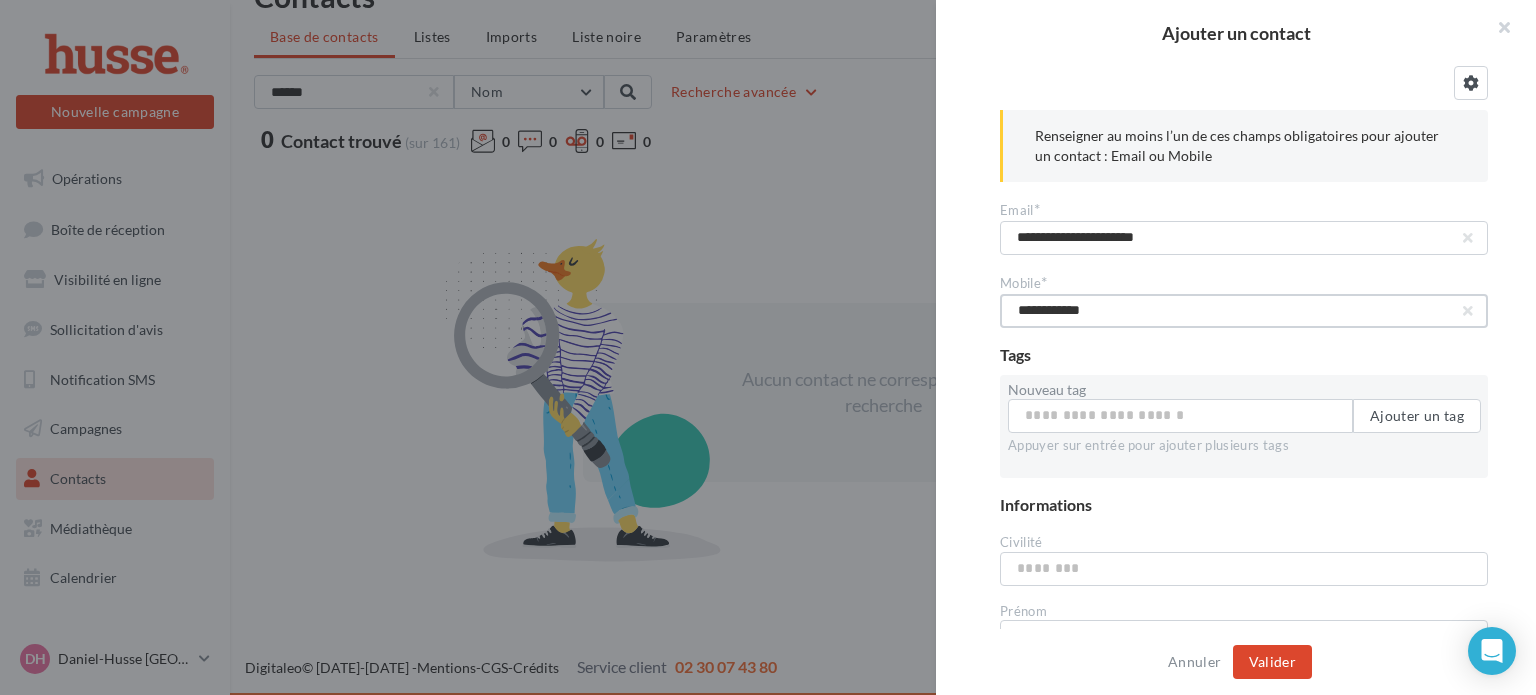type on "**********" 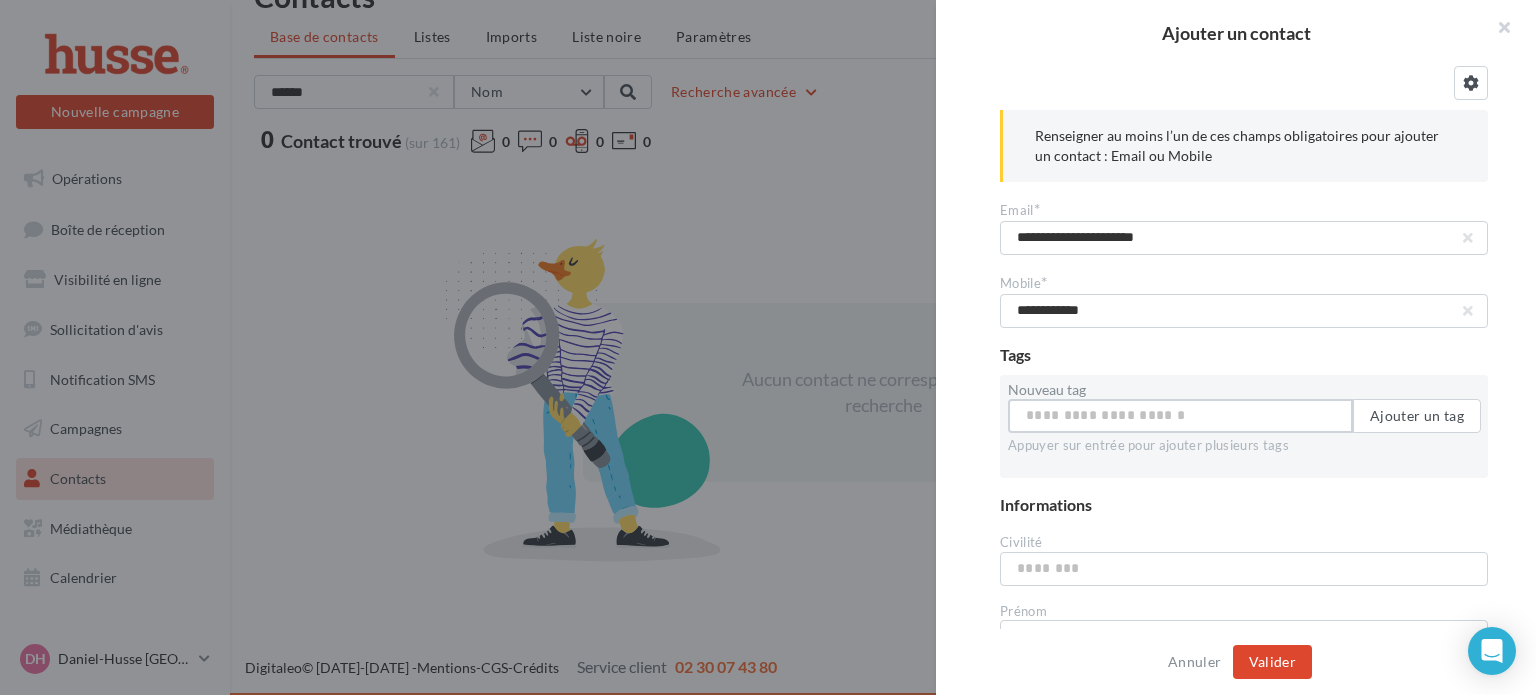 click on "Nouveau tag" at bounding box center (1180, 416) 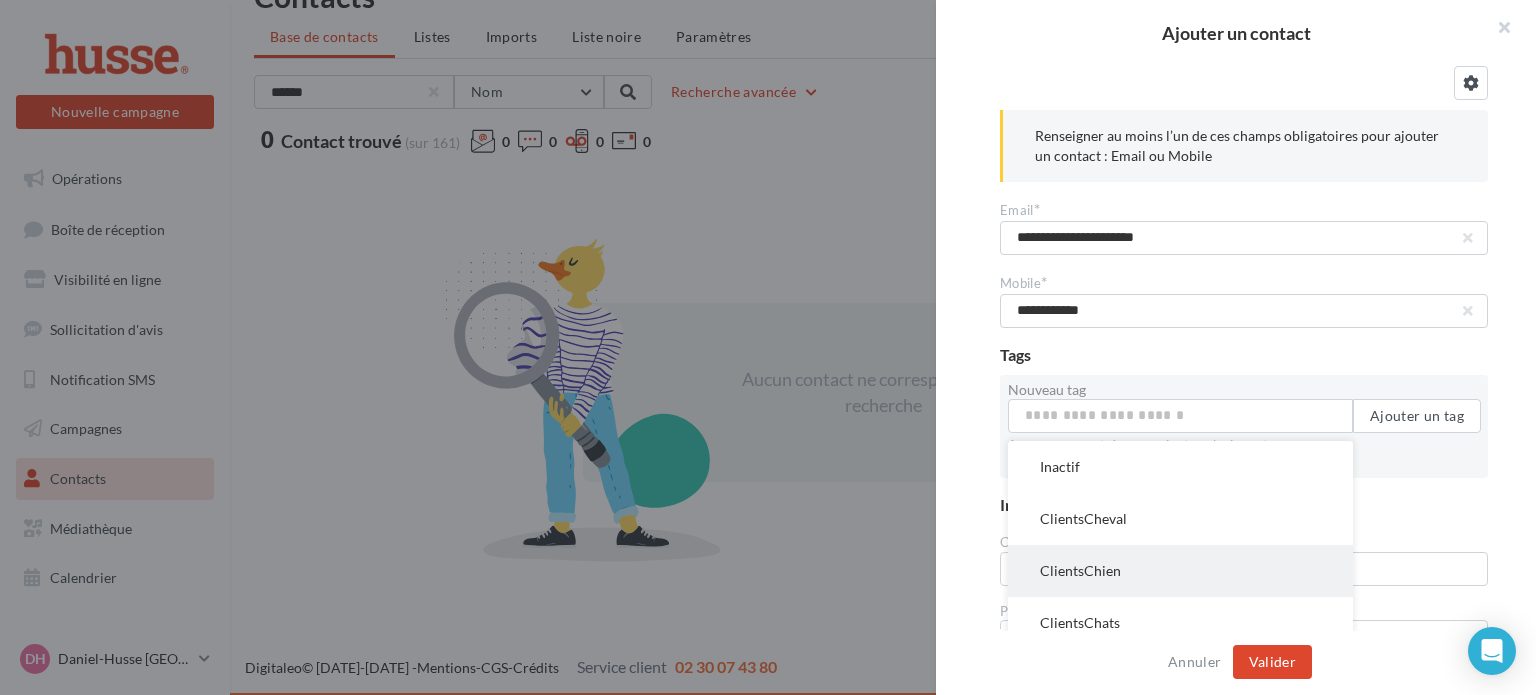 click on "ClientsChien" at bounding box center [1180, 571] 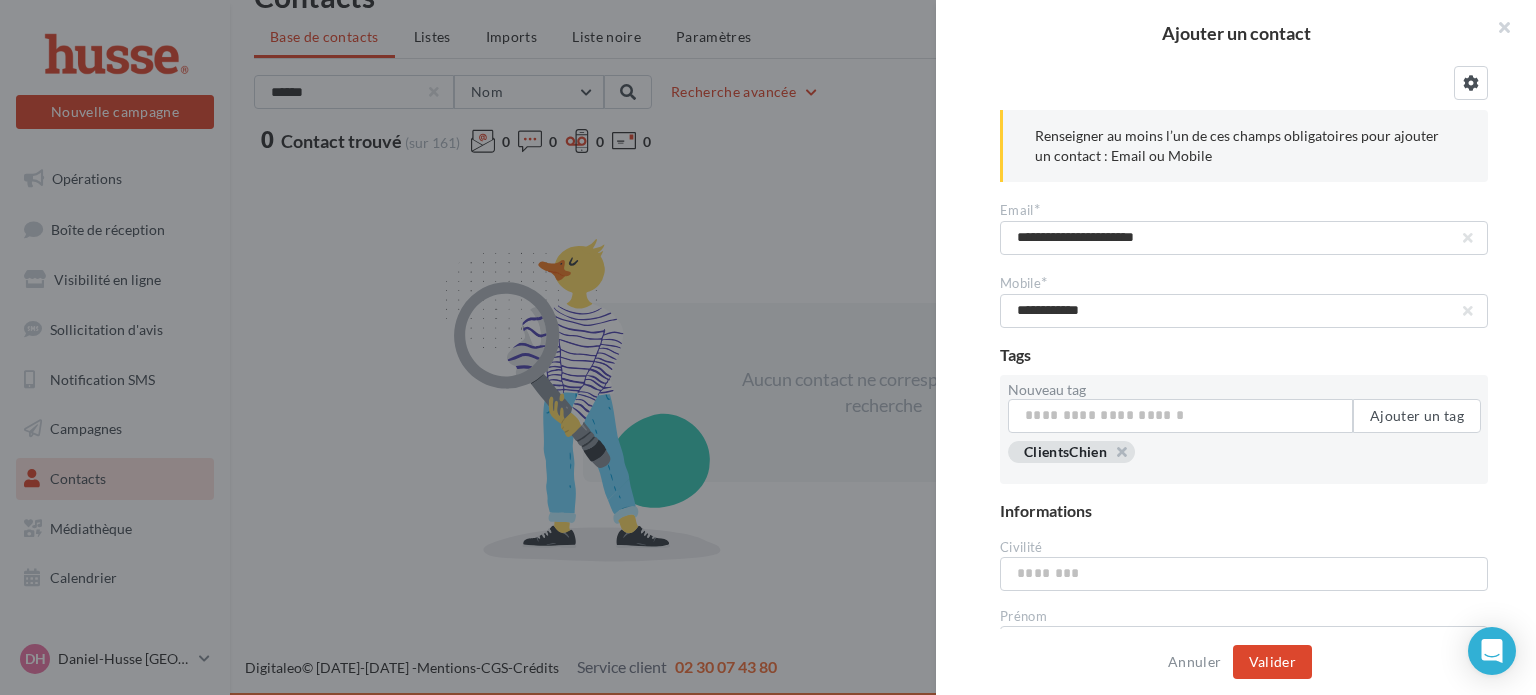 scroll, scrollTop: 96, scrollLeft: 0, axis: vertical 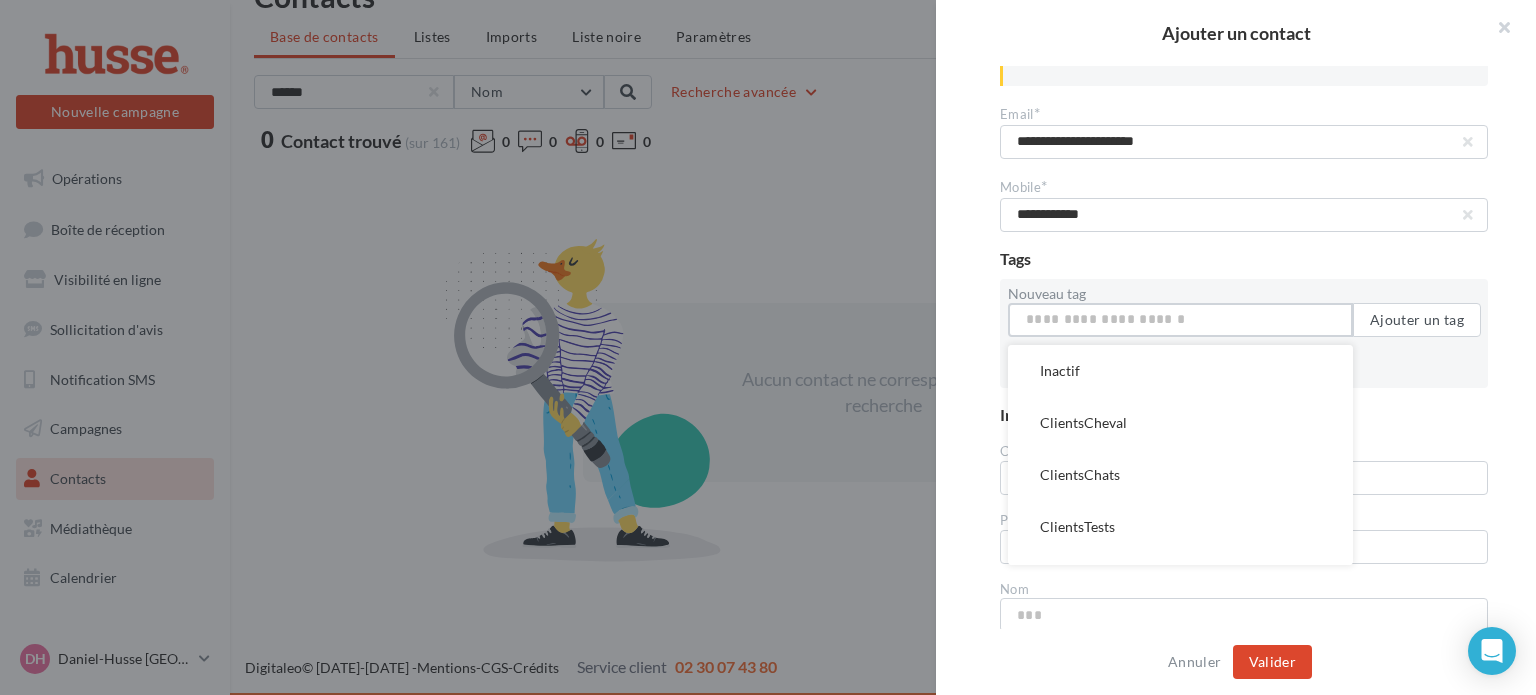click on "Nouveau tag" at bounding box center (1180, 320) 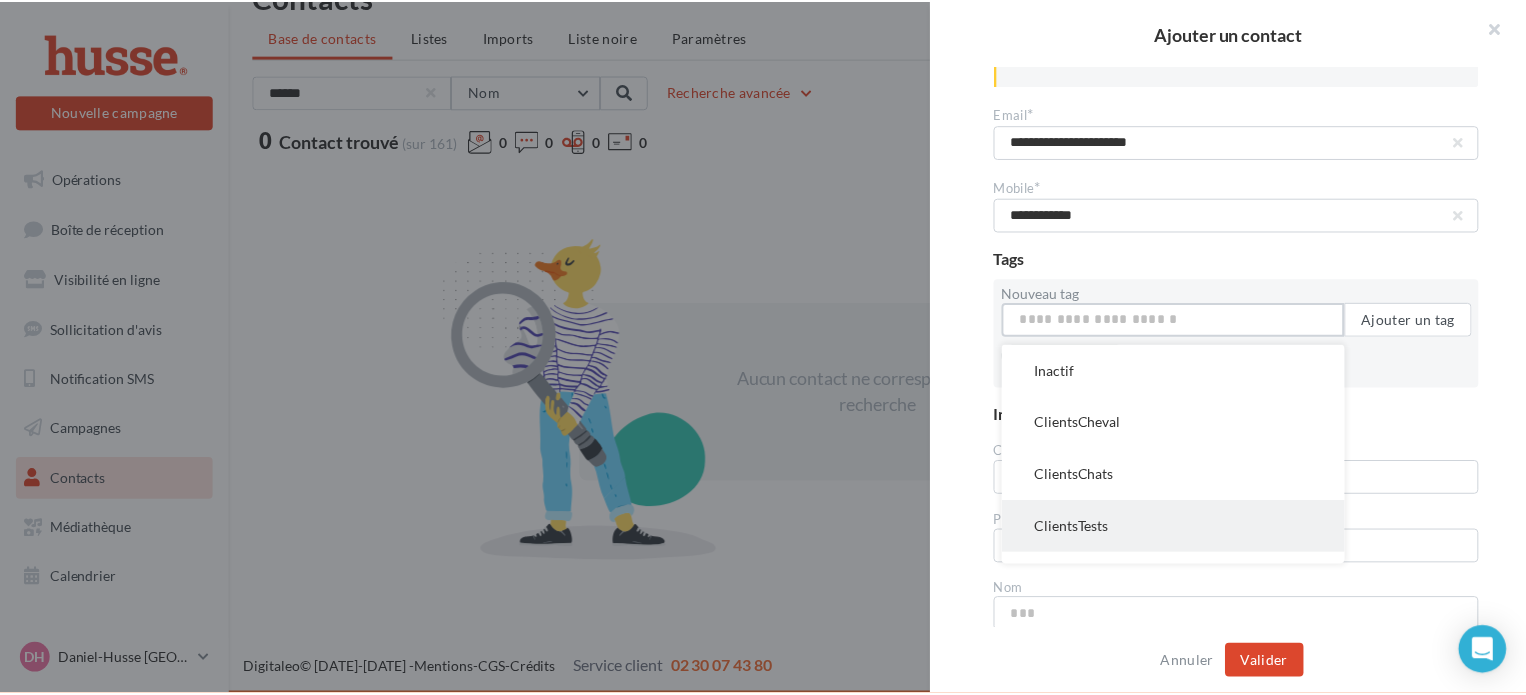 scroll, scrollTop: 40, scrollLeft: 0, axis: vertical 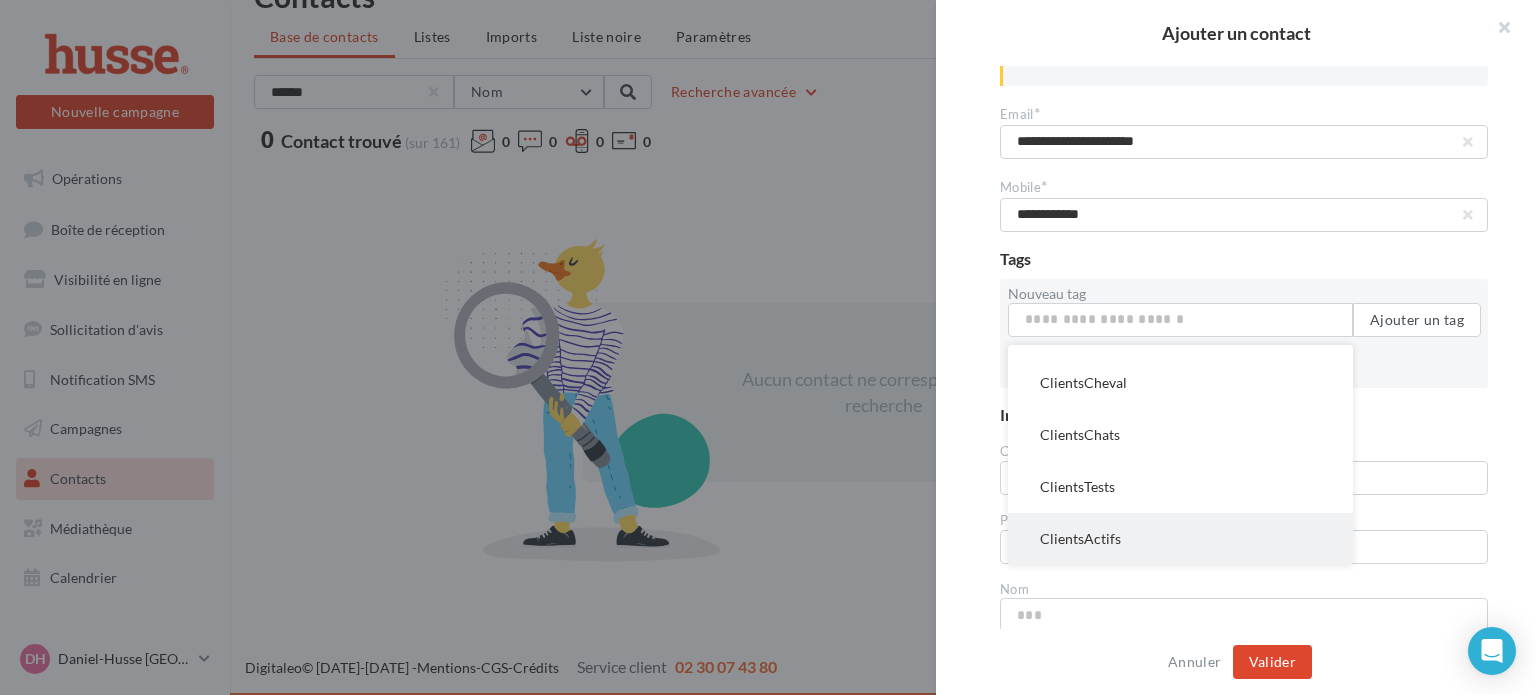 click on "ClientsActifs" at bounding box center (1180, 539) 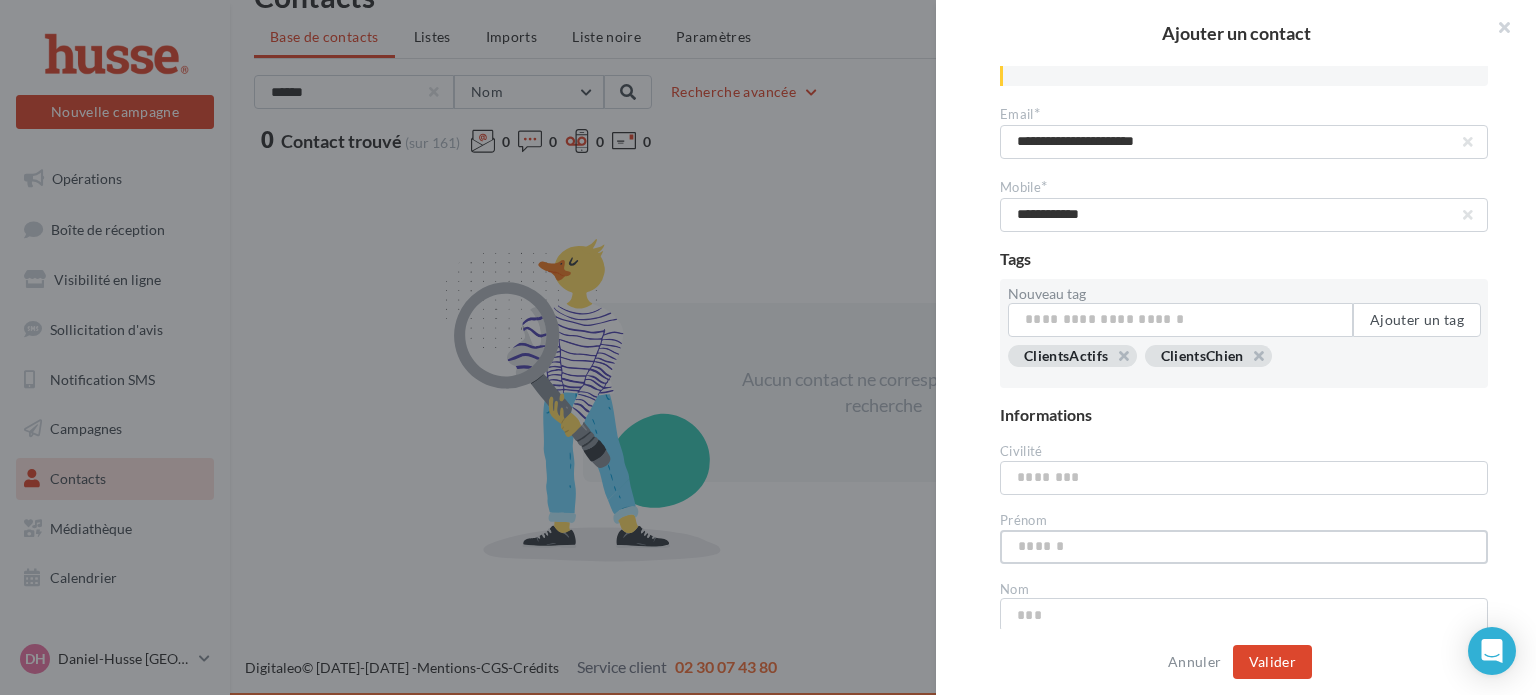 click at bounding box center [1244, 547] 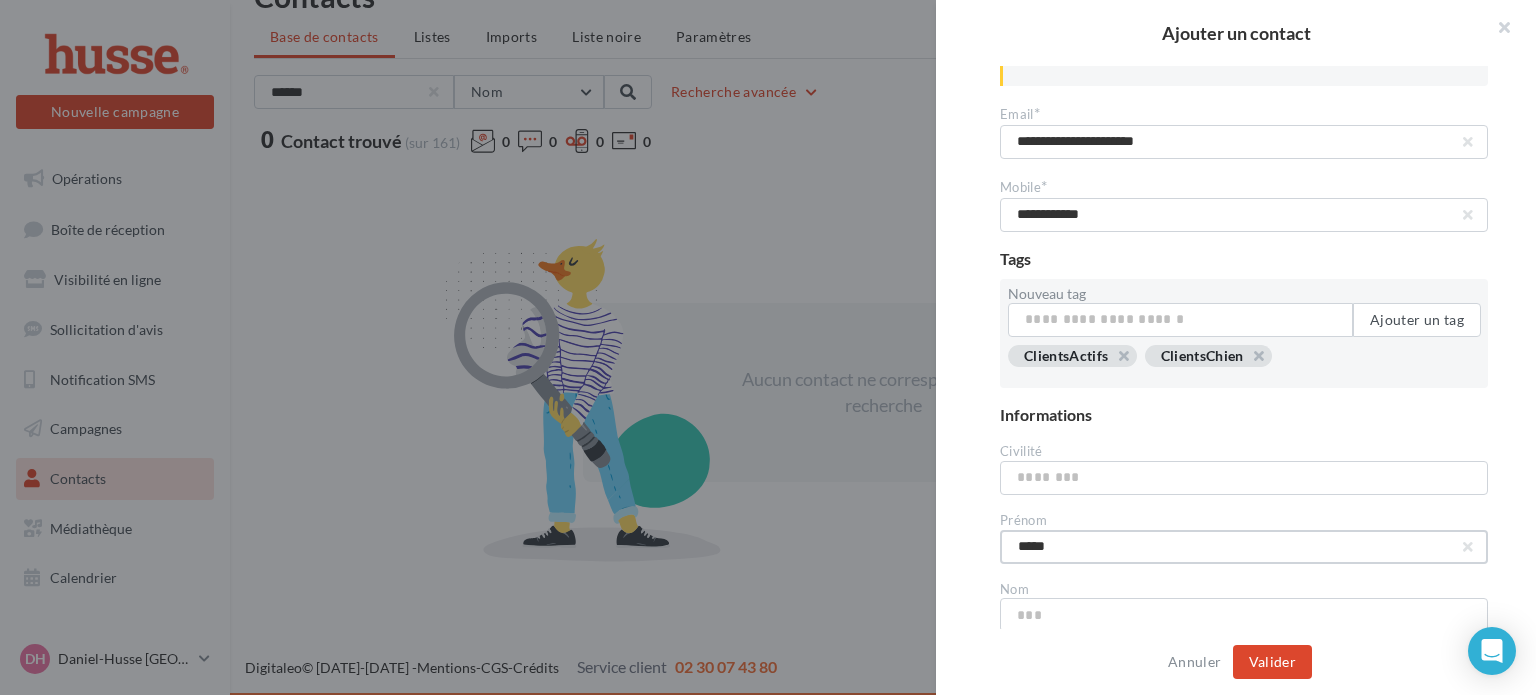 type on "*****" 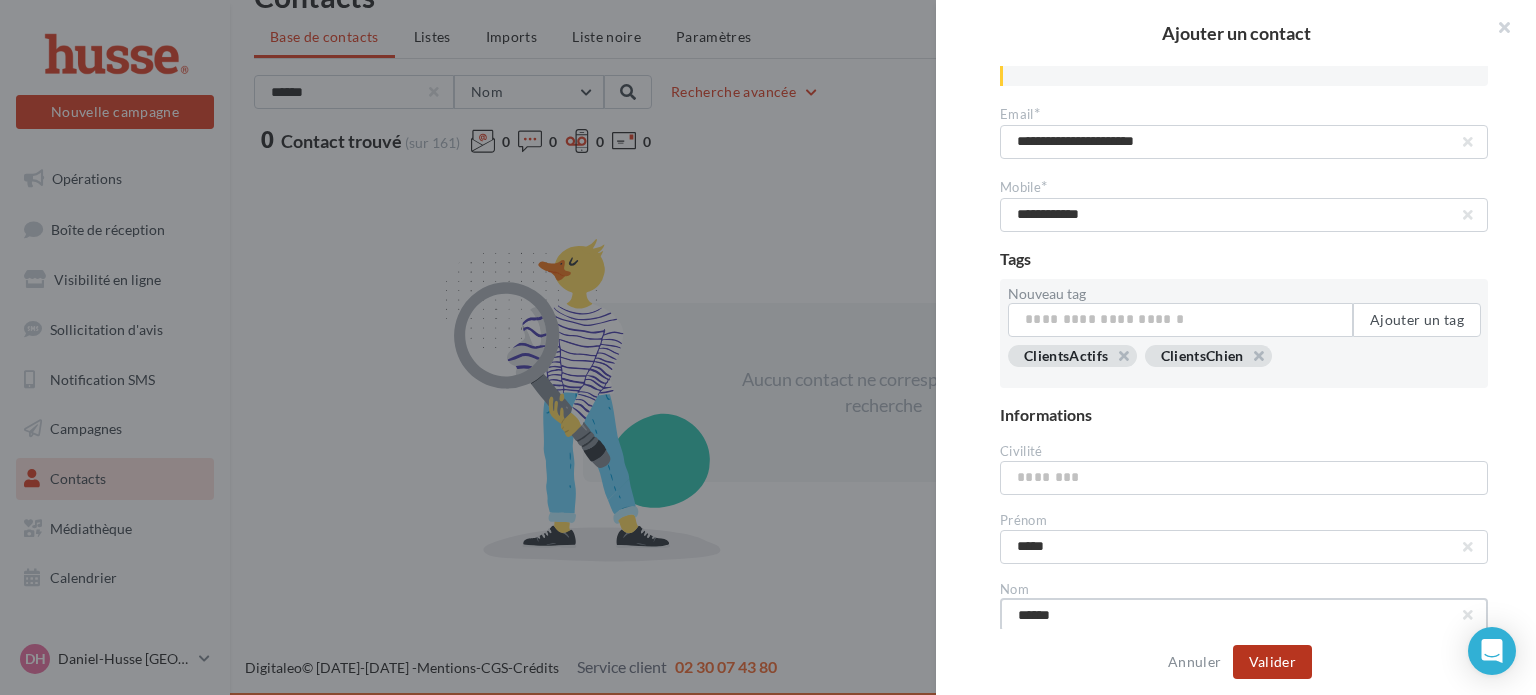 type on "******" 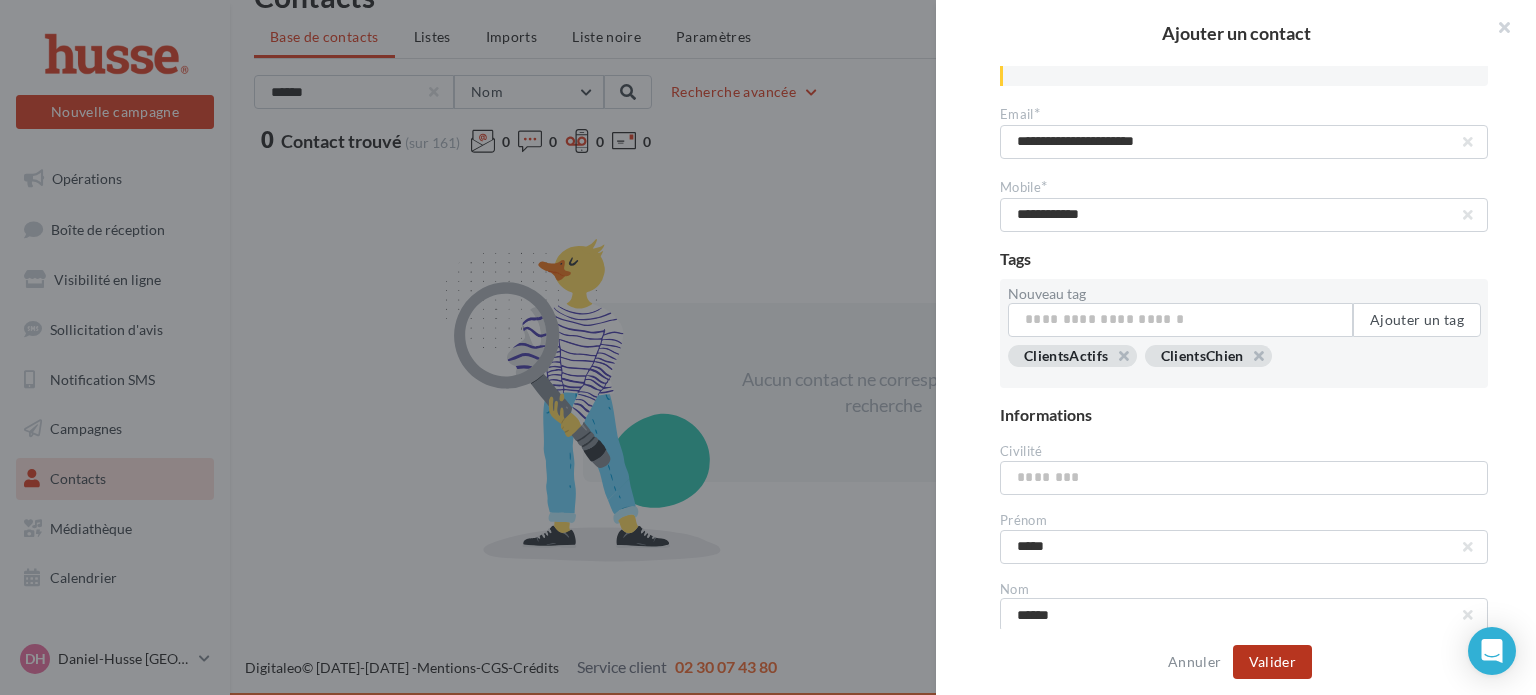 click on "Valider" at bounding box center (1272, 662) 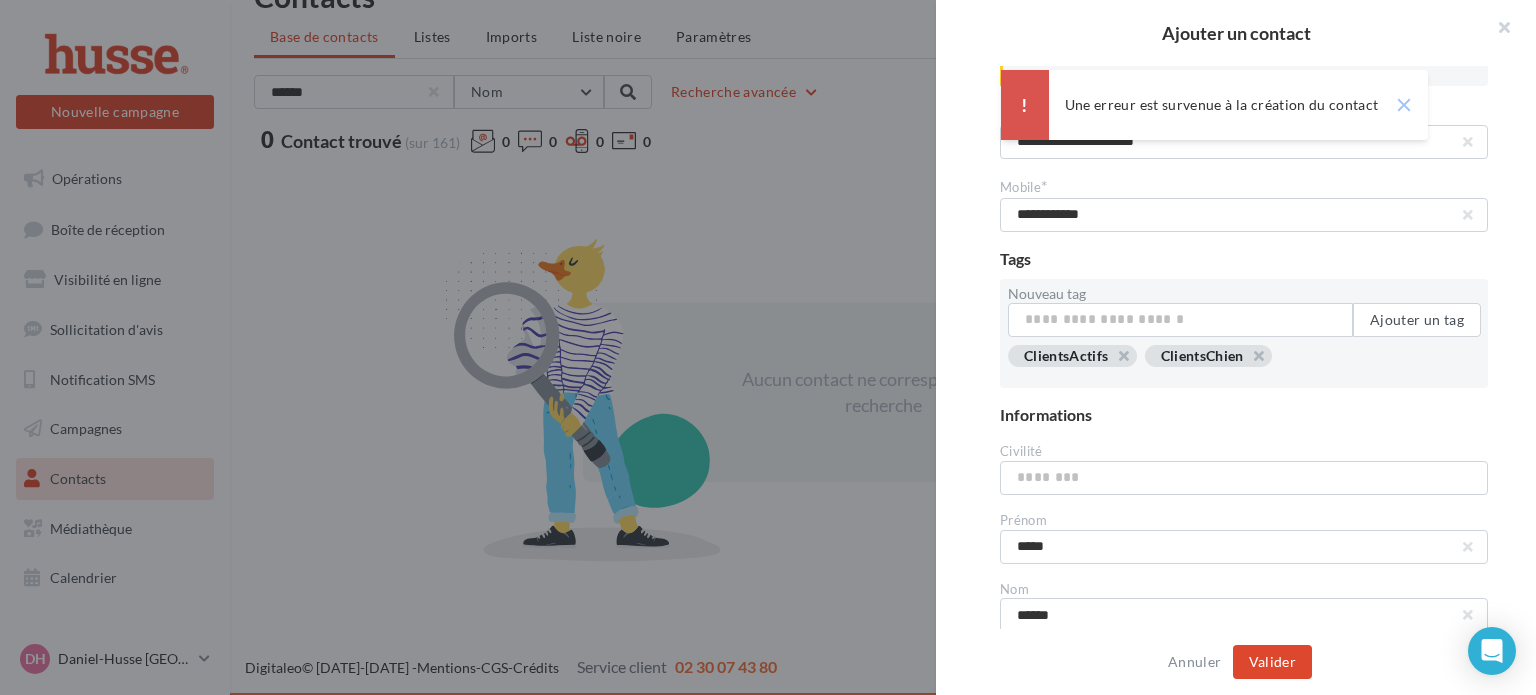 click on "Une erreur est survenue à la création du contact close" at bounding box center (1215, 105) 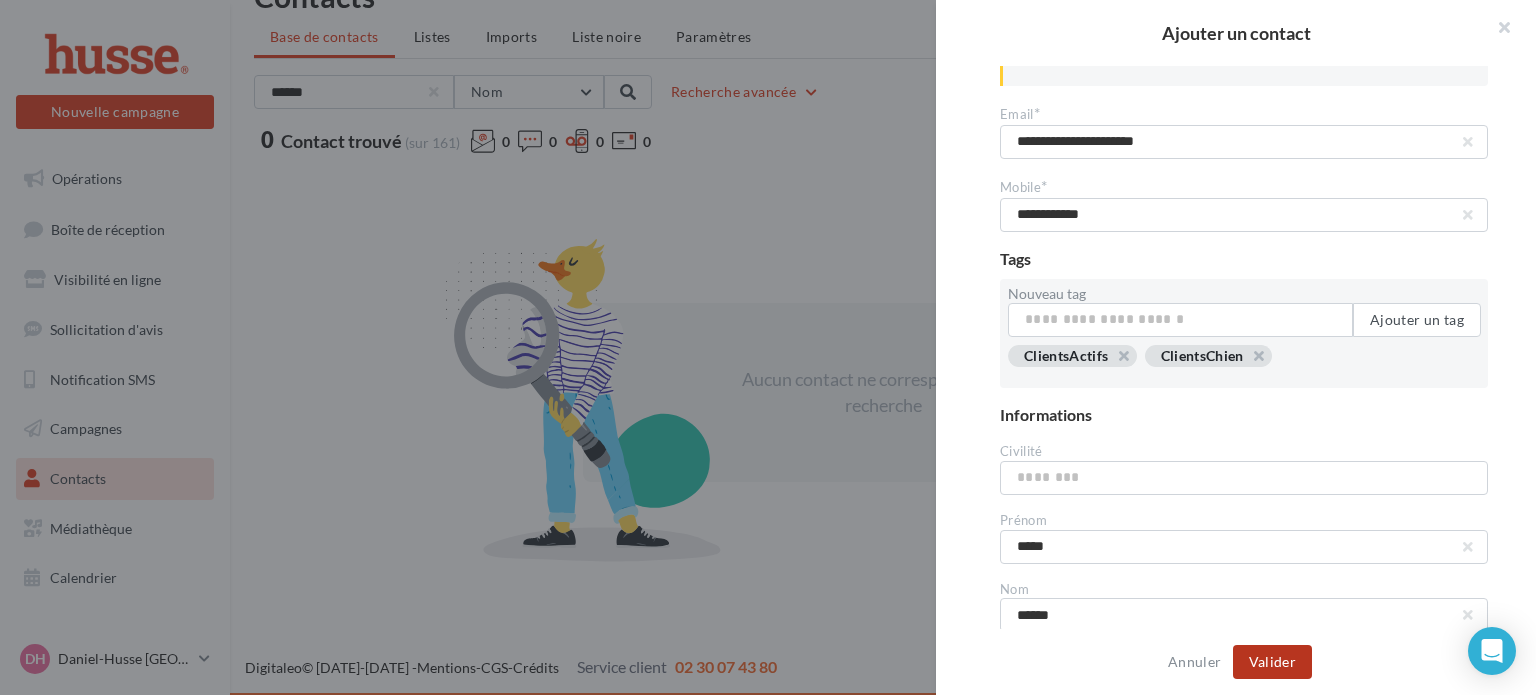 click on "Valider" at bounding box center (1272, 662) 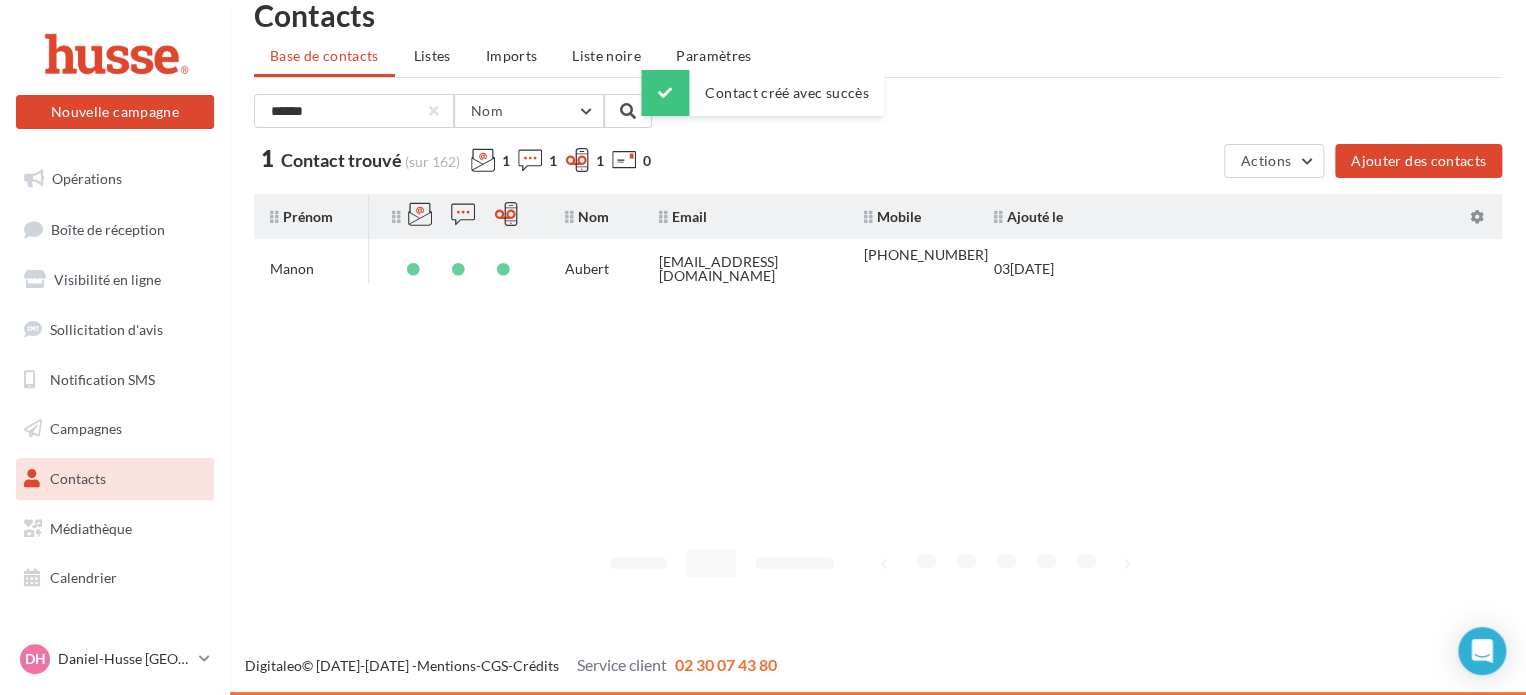 scroll, scrollTop: 32, scrollLeft: 0, axis: vertical 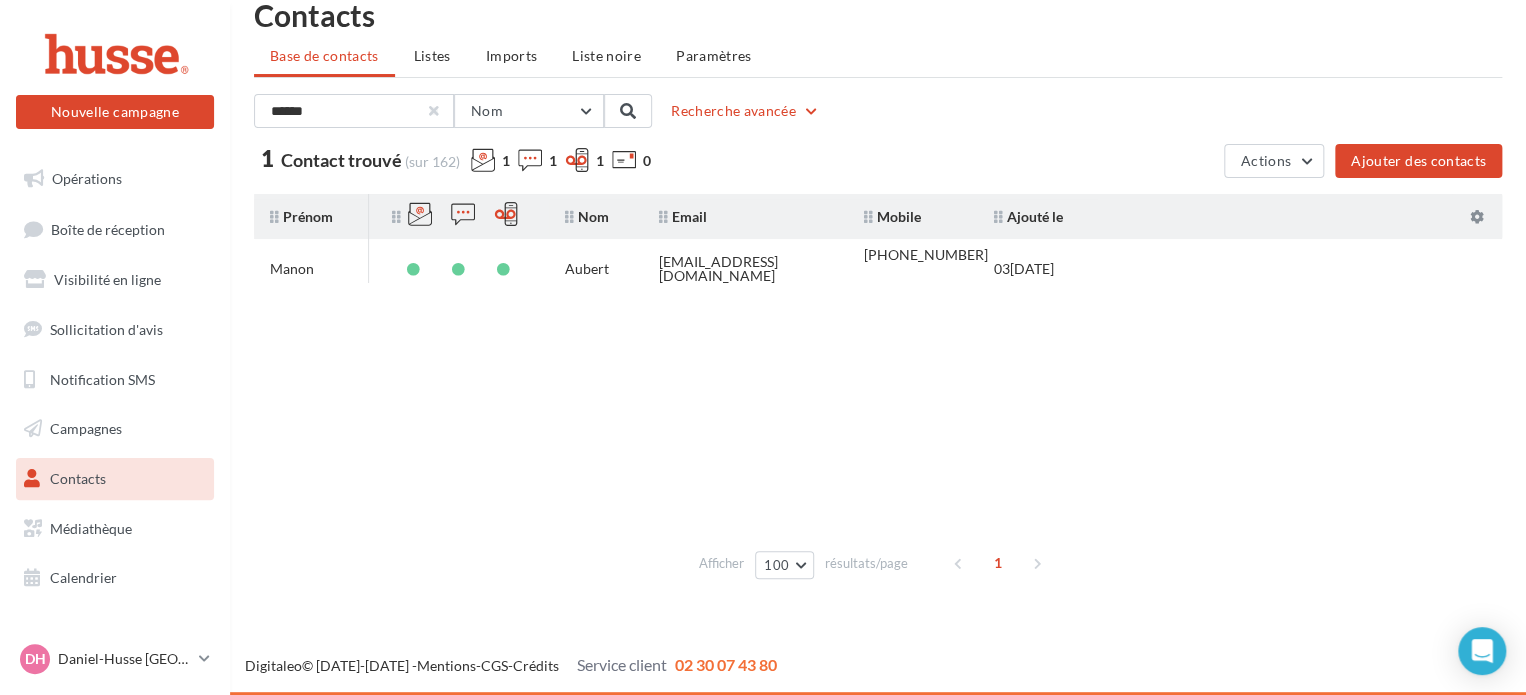 click at bounding box center (434, 111) 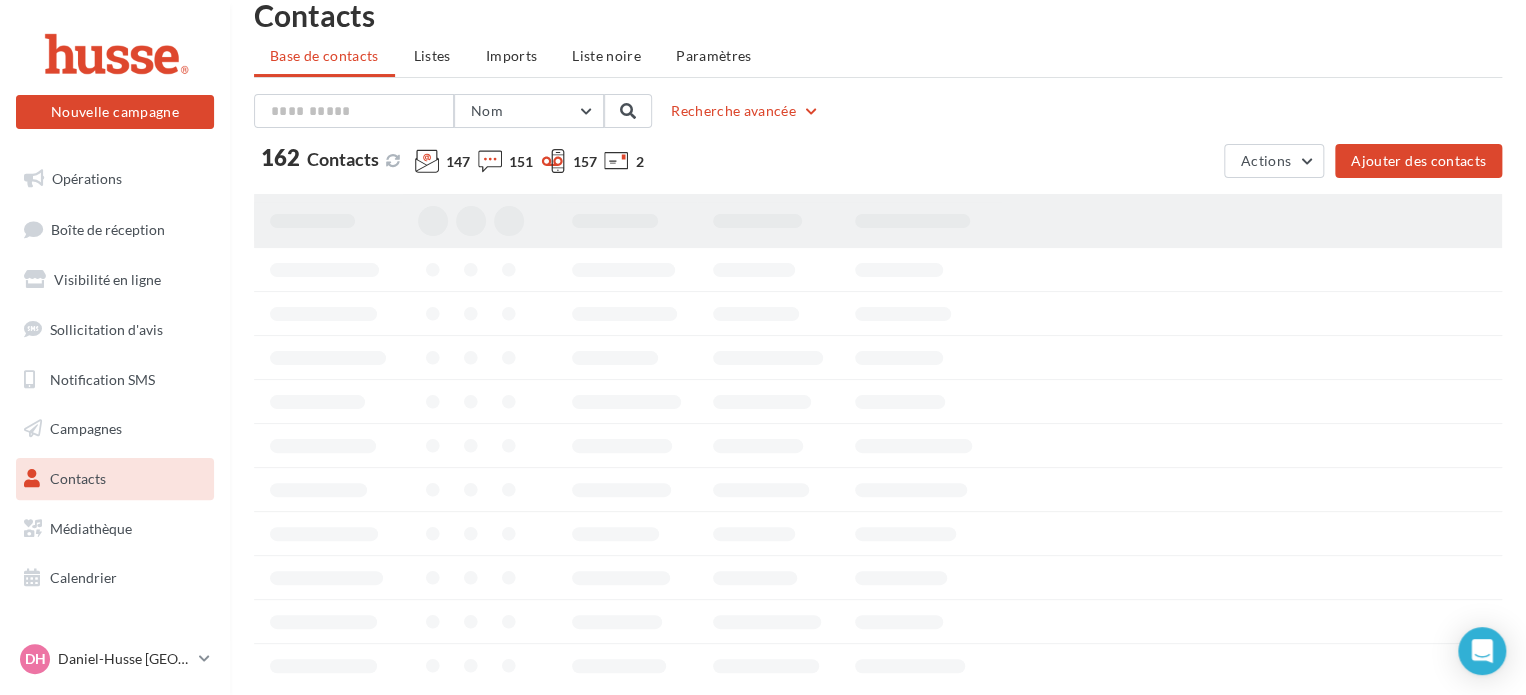 scroll, scrollTop: 51, scrollLeft: 0, axis: vertical 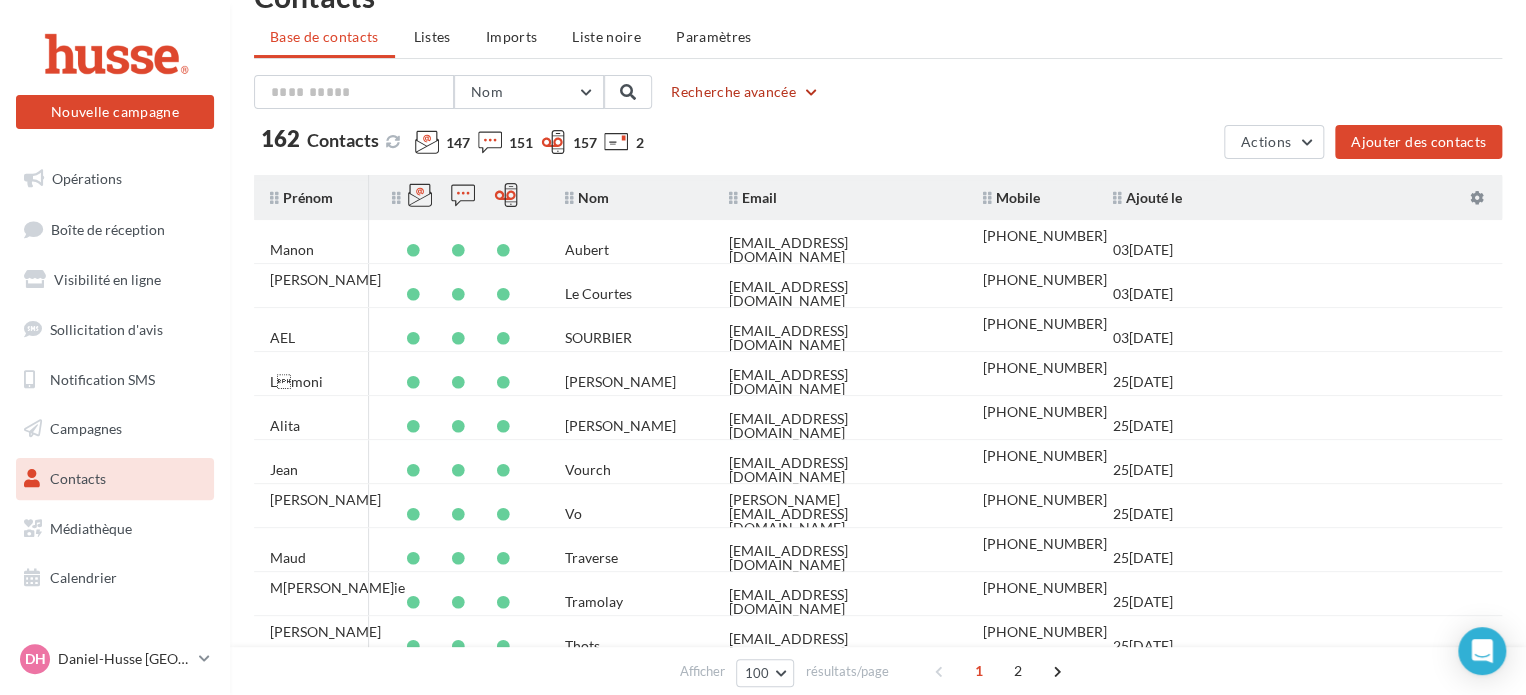 click on "Recherche avancée" at bounding box center [745, 92] 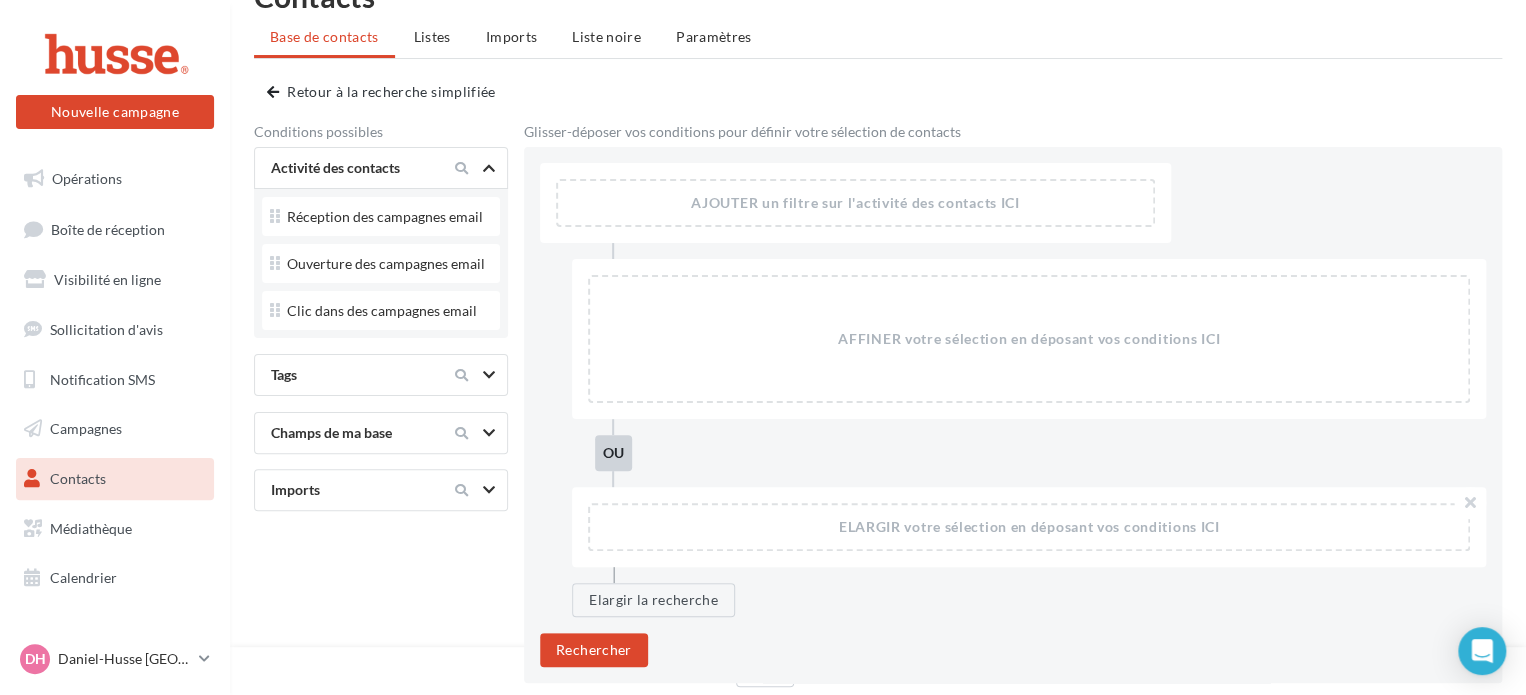 click on "Tags" at bounding box center (347, 375) 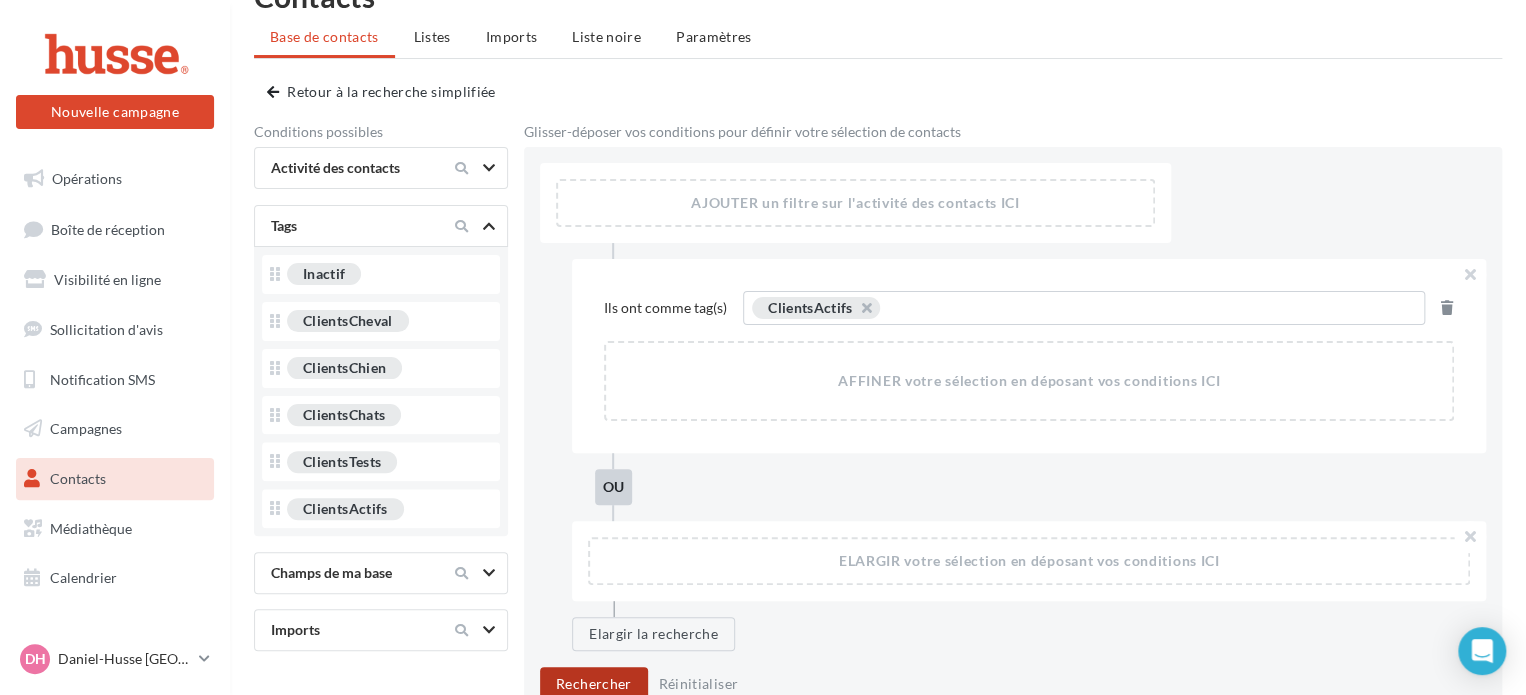 click on "Rechercher" at bounding box center (594, 684) 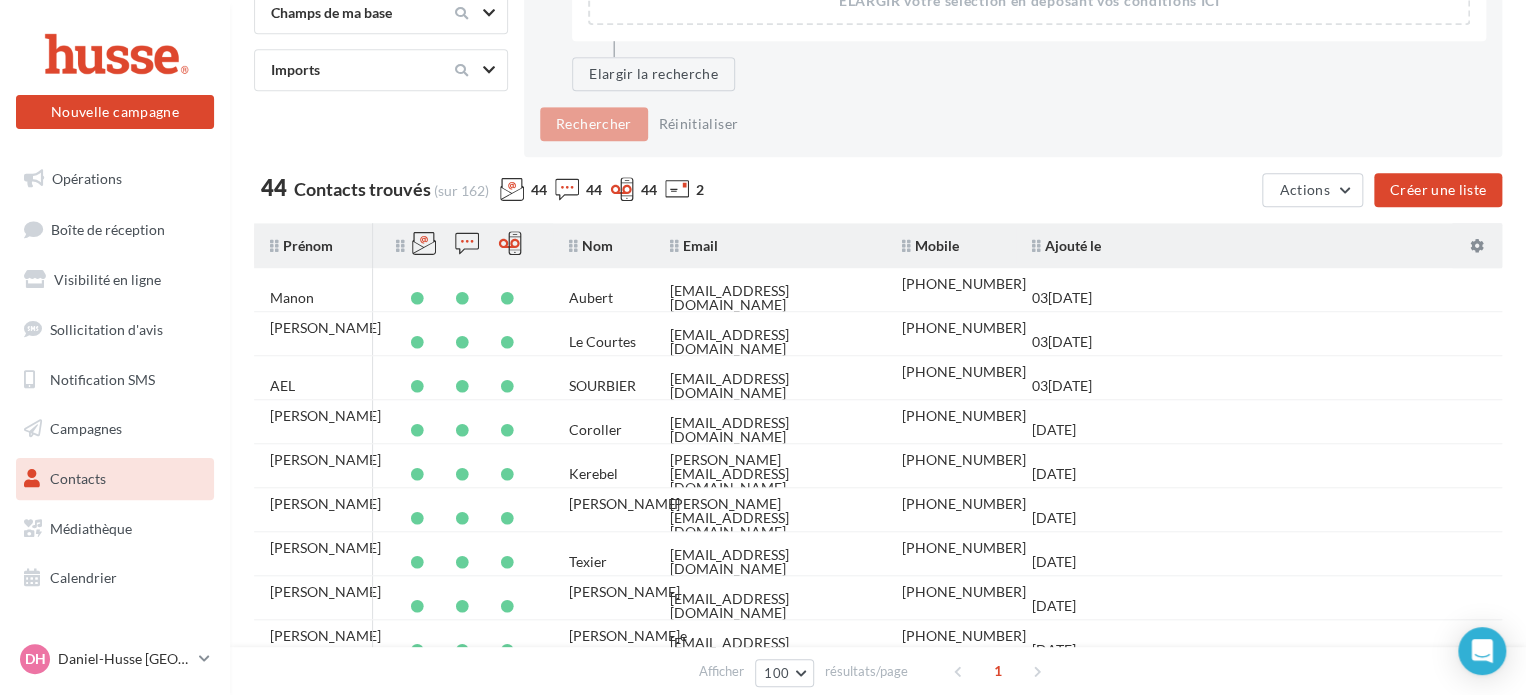 scroll, scrollTop: 612, scrollLeft: 0, axis: vertical 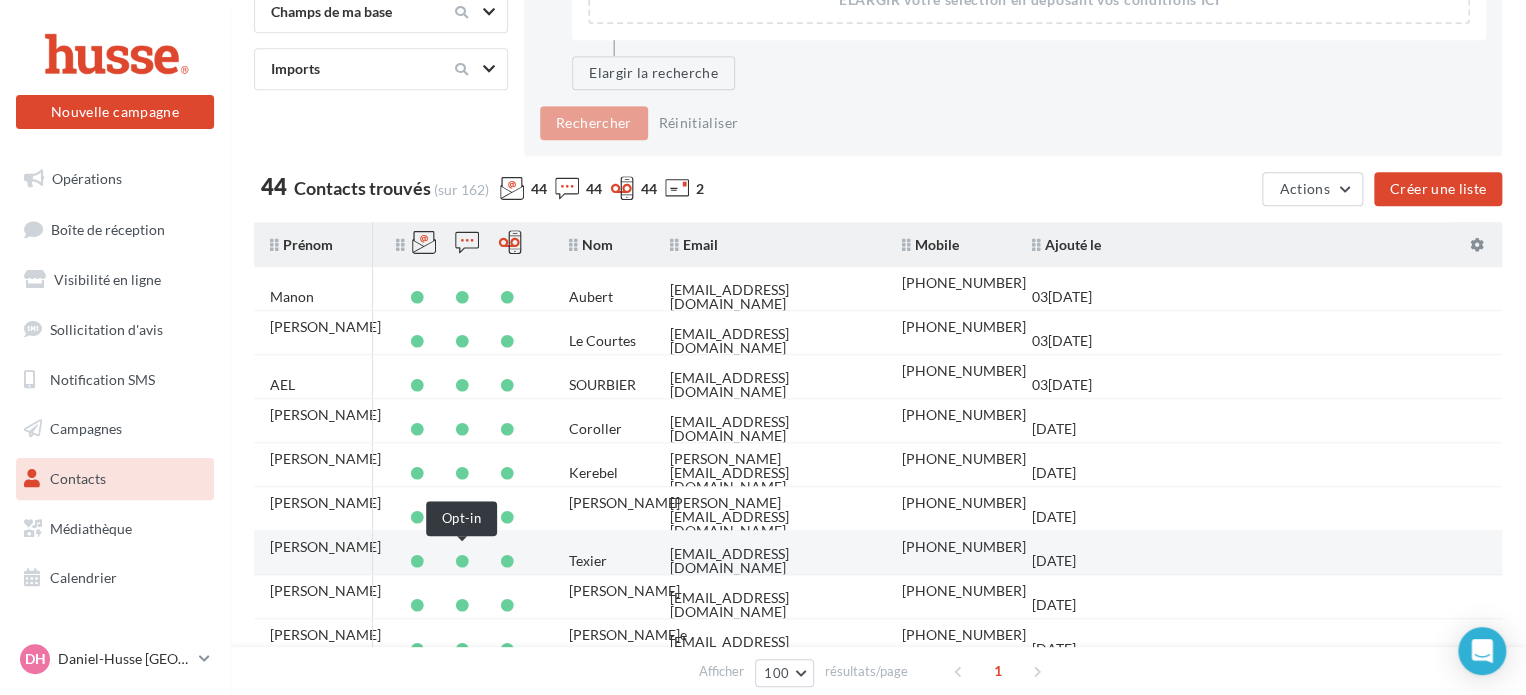 click at bounding box center [462, 561] 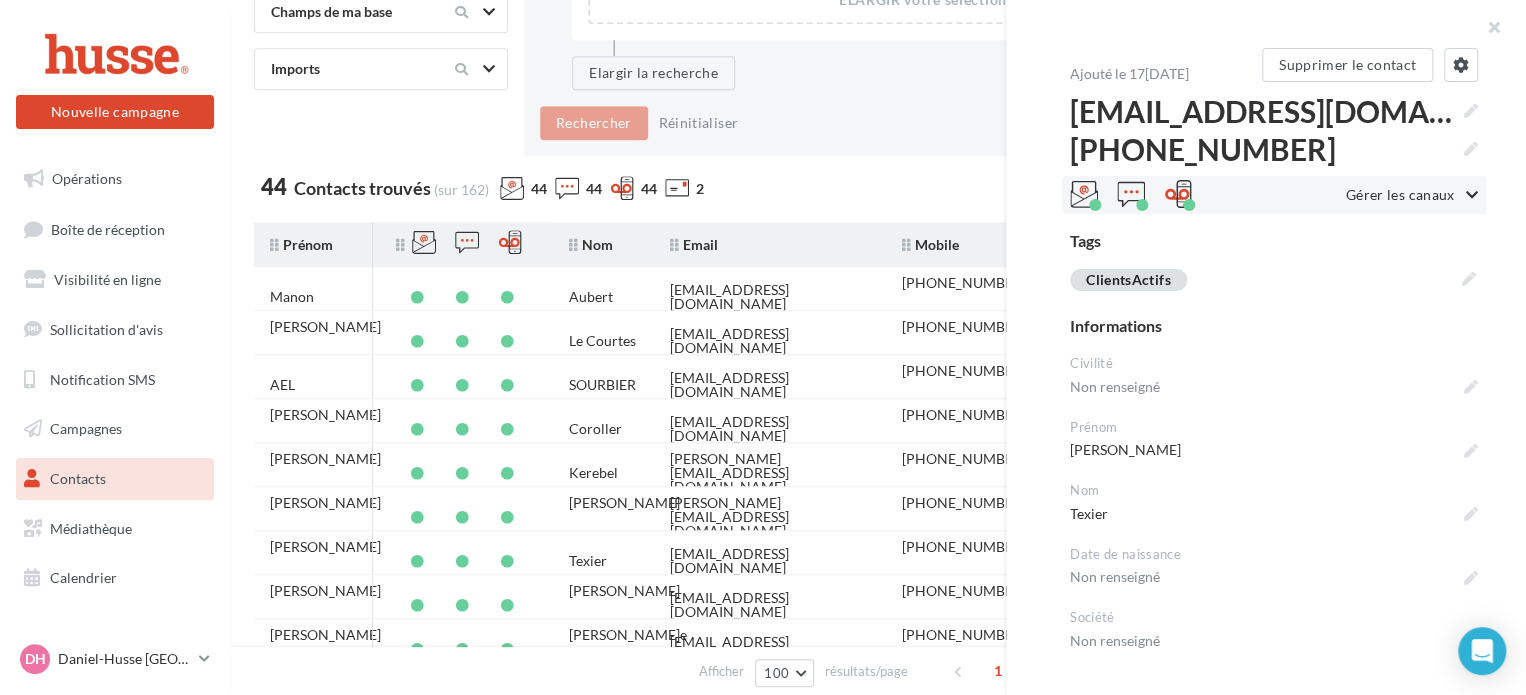 click at bounding box center (1142, 205) 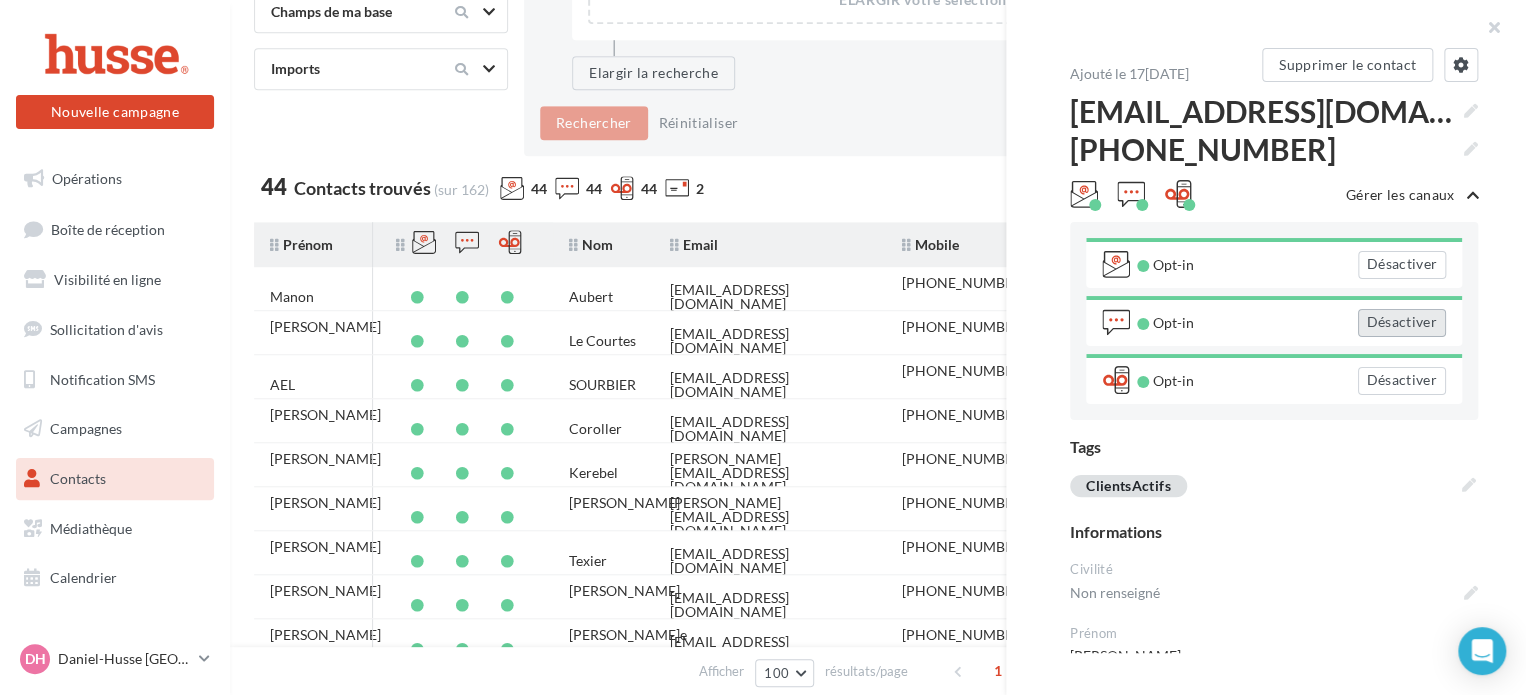 click on "Désactiver" at bounding box center (1402, 323) 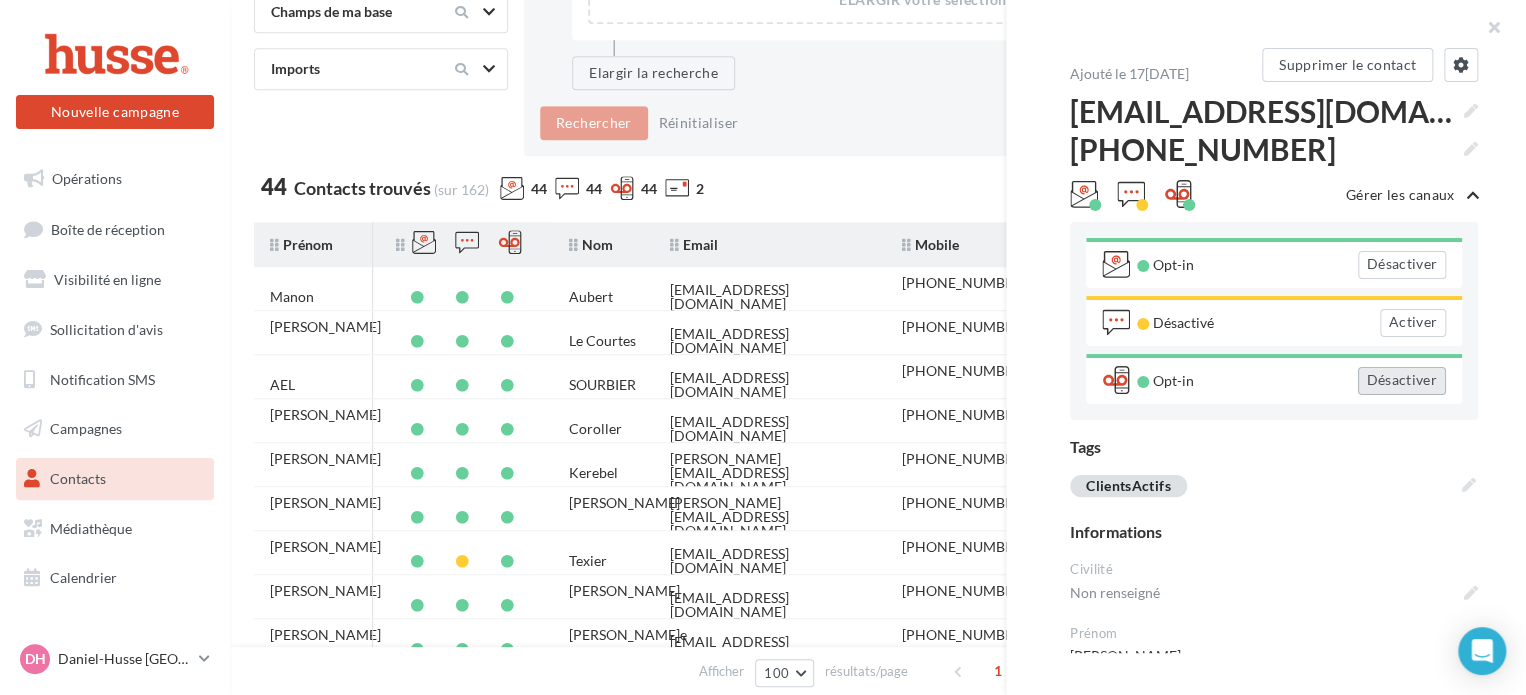 click on "Désactiver" at bounding box center [1402, 381] 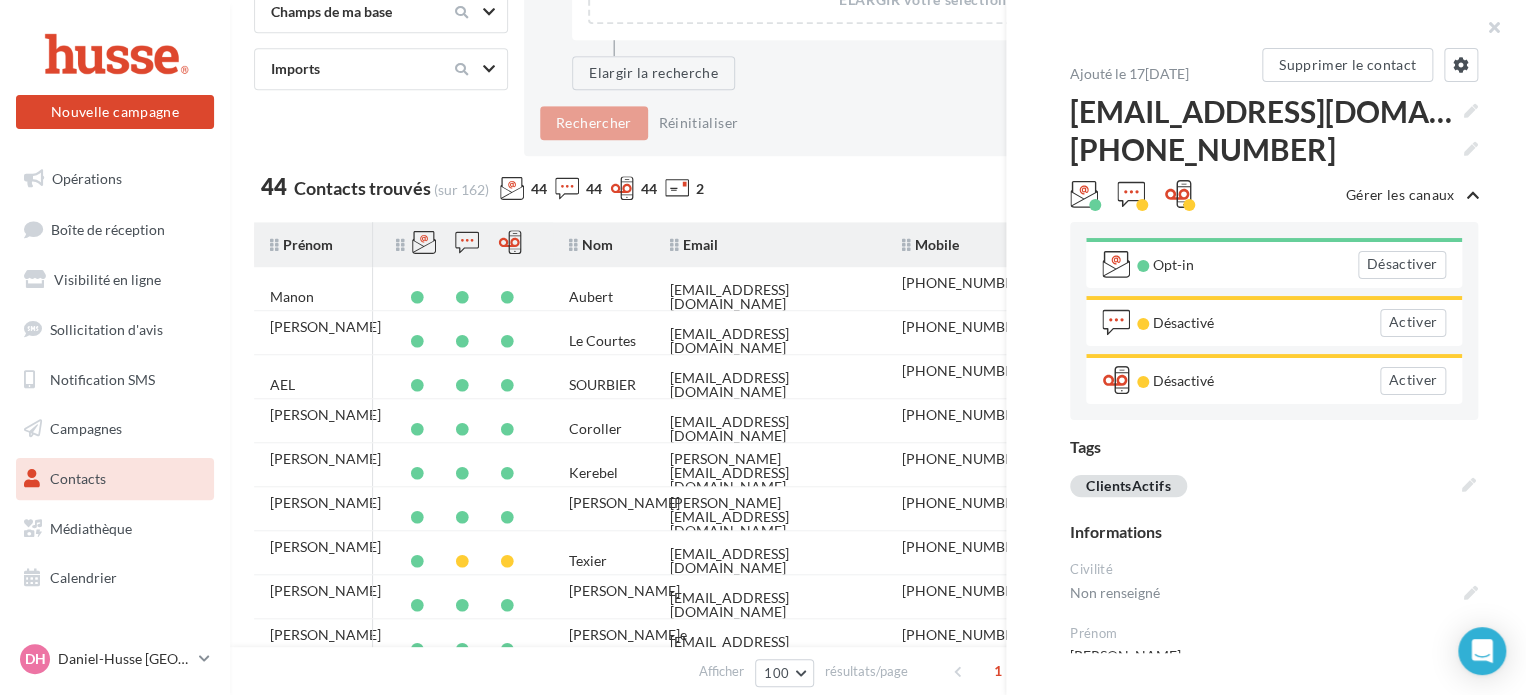 click on "44   Contacts trouvés      (sur 162)         44       44       44       2" at bounding box center (754, 193) 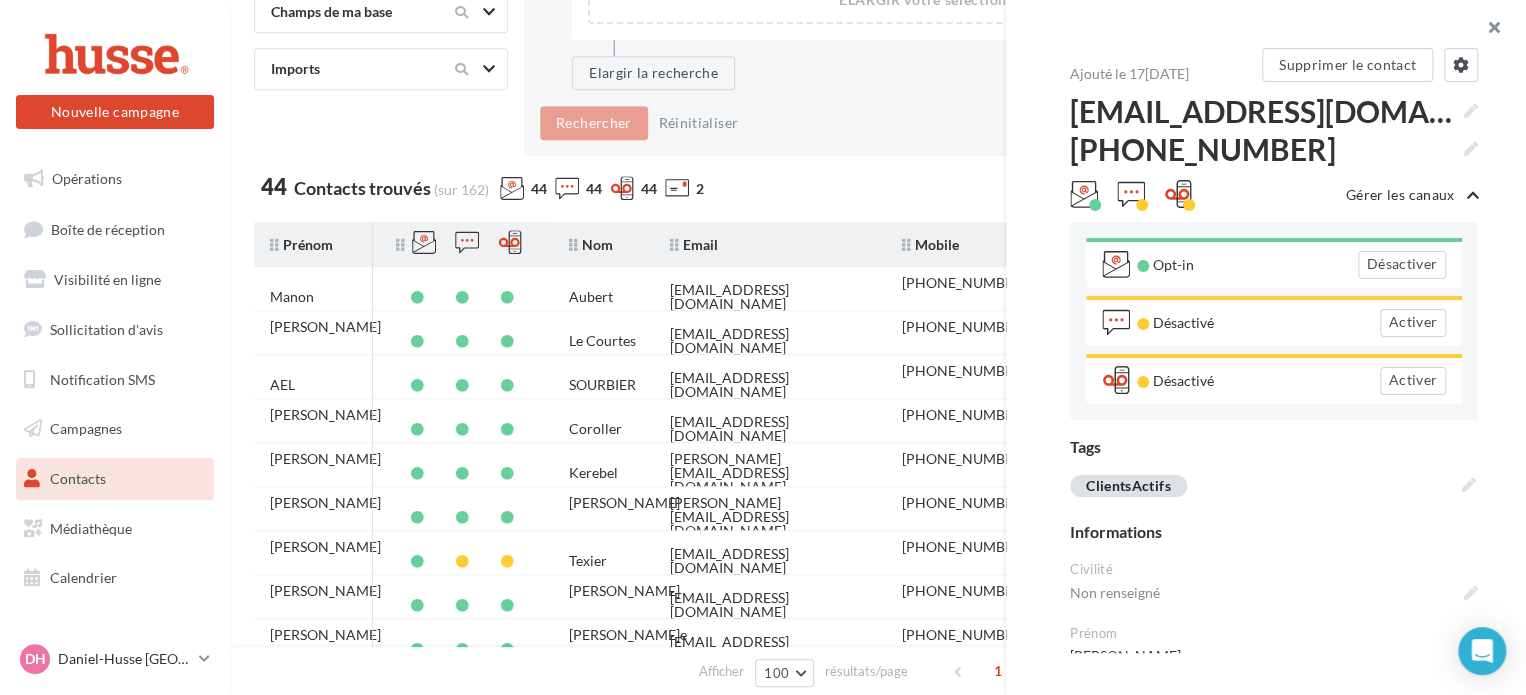 click at bounding box center [1486, 30] 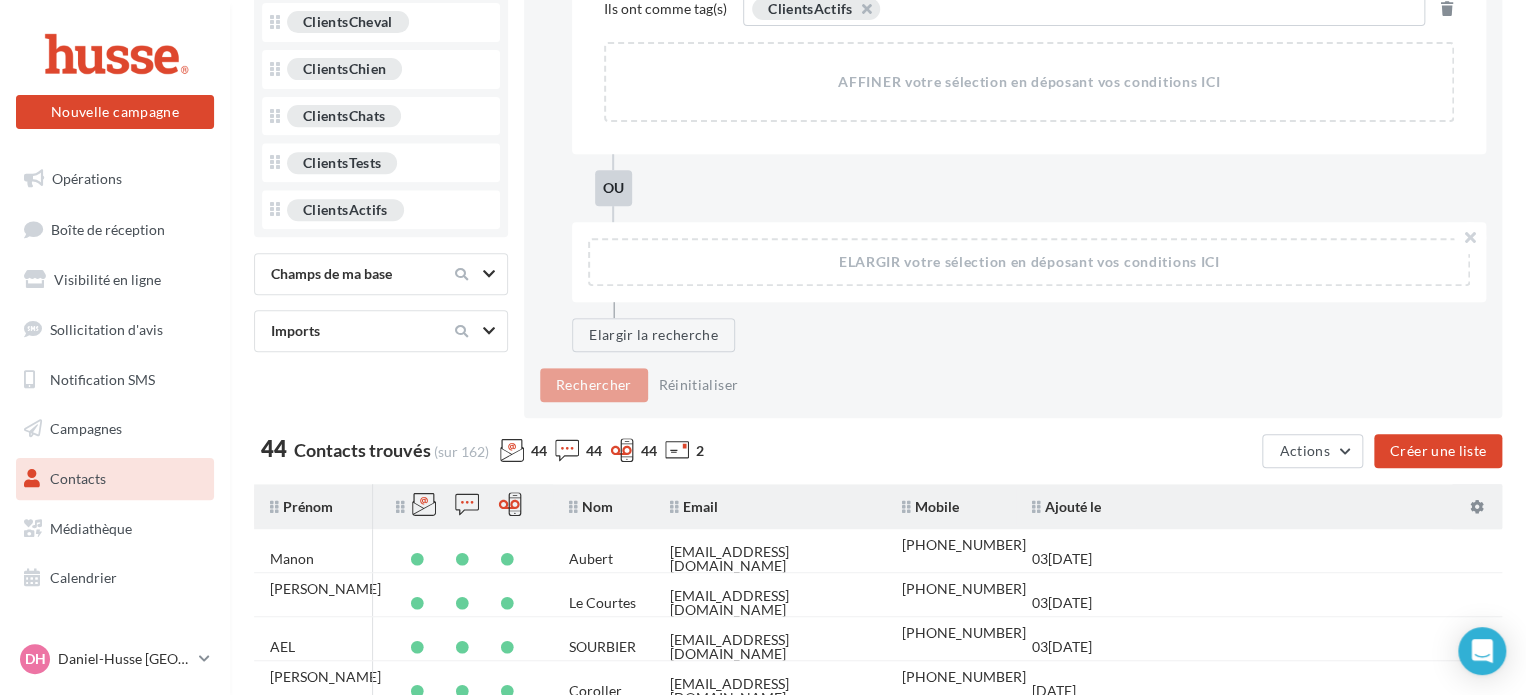 scroll, scrollTop: 0, scrollLeft: 0, axis: both 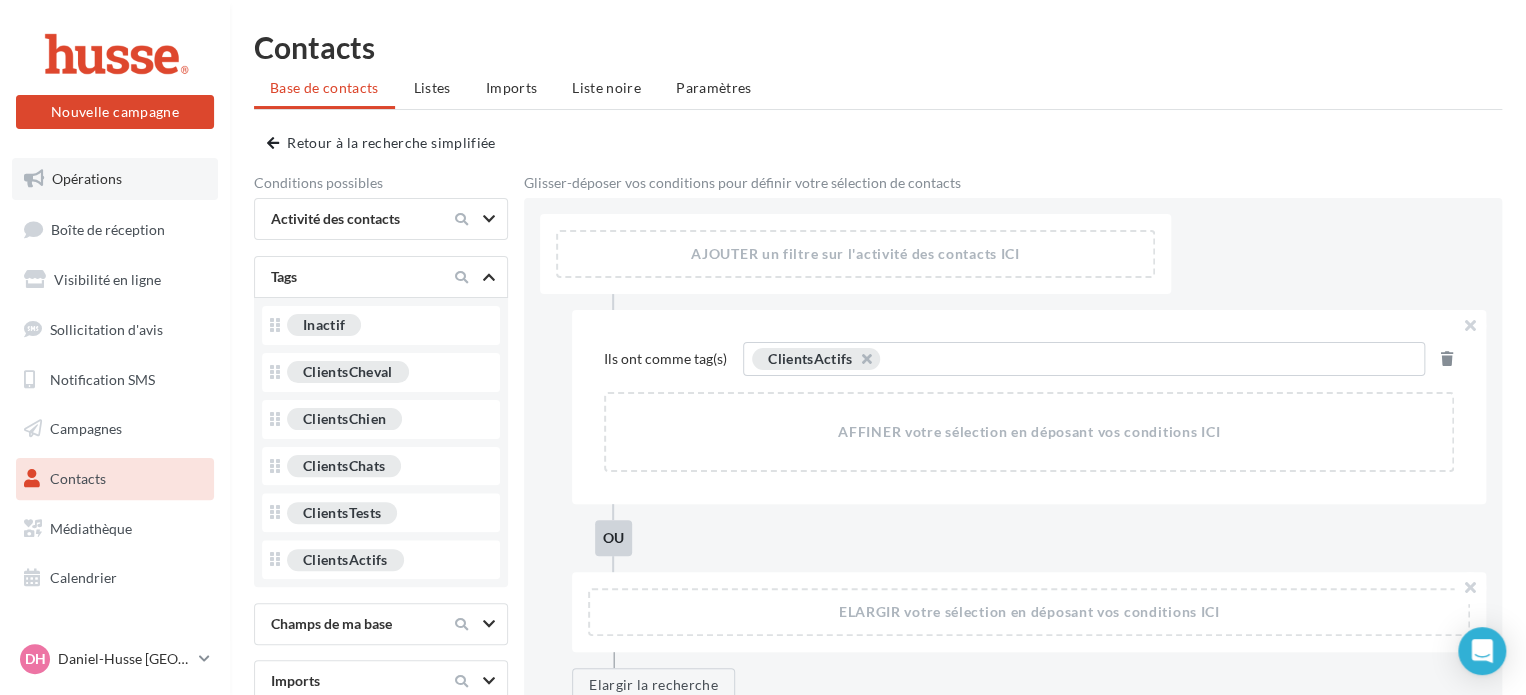 click on "Opérations" at bounding box center (87, 178) 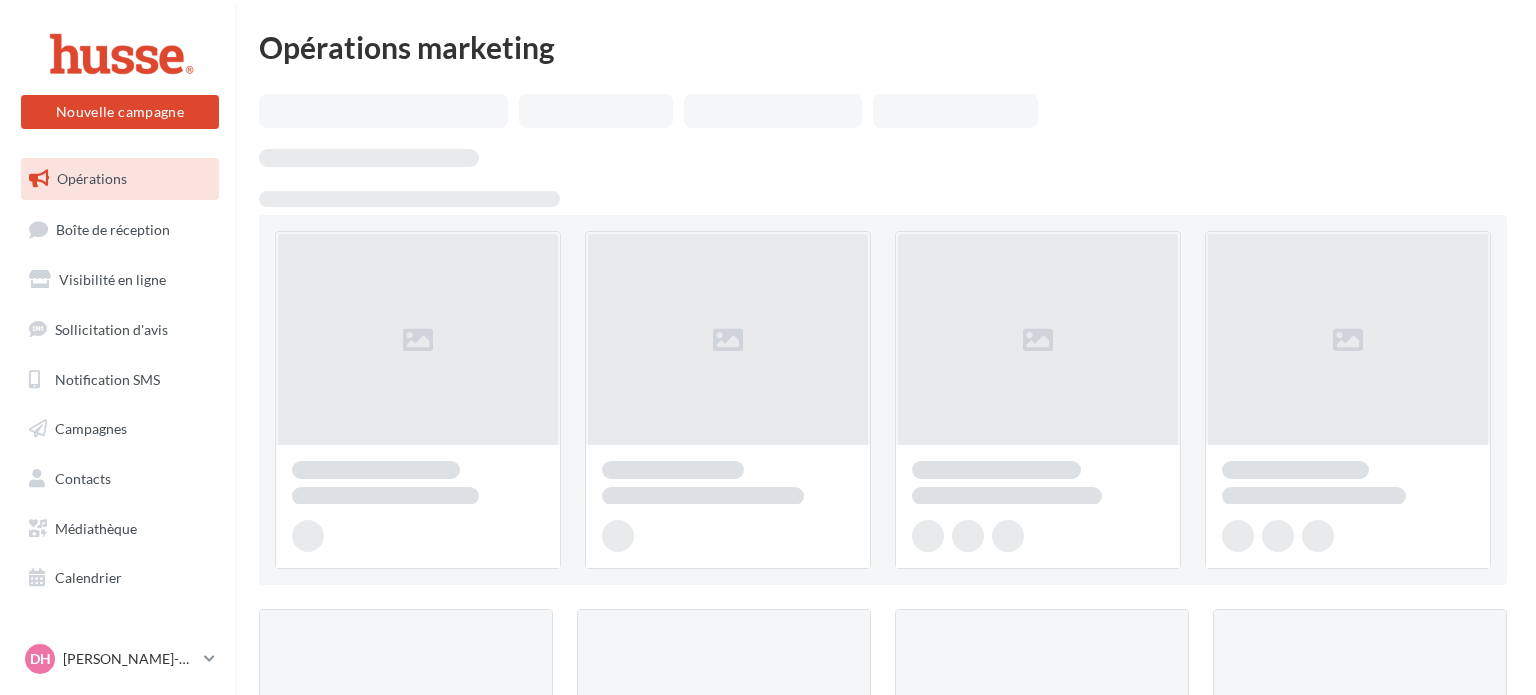 scroll, scrollTop: 0, scrollLeft: 0, axis: both 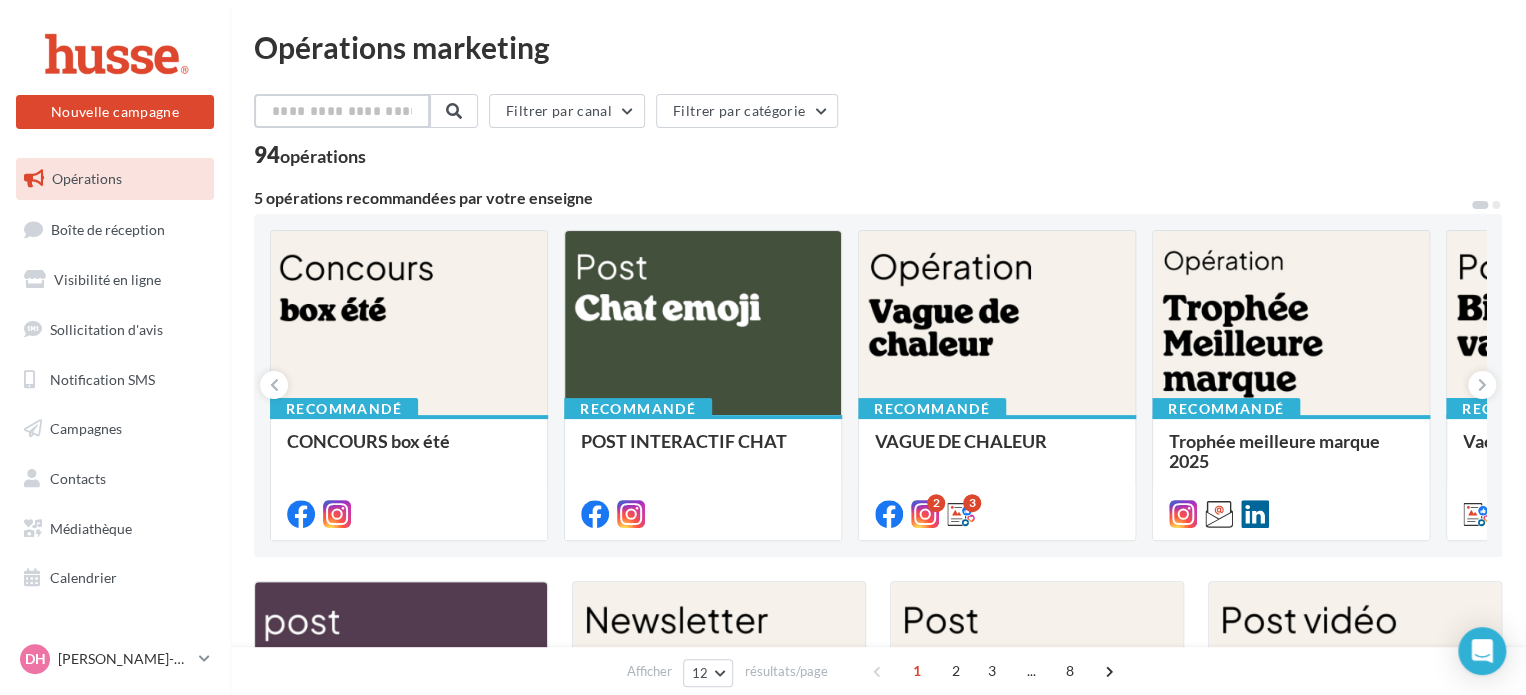 click at bounding box center (342, 111) 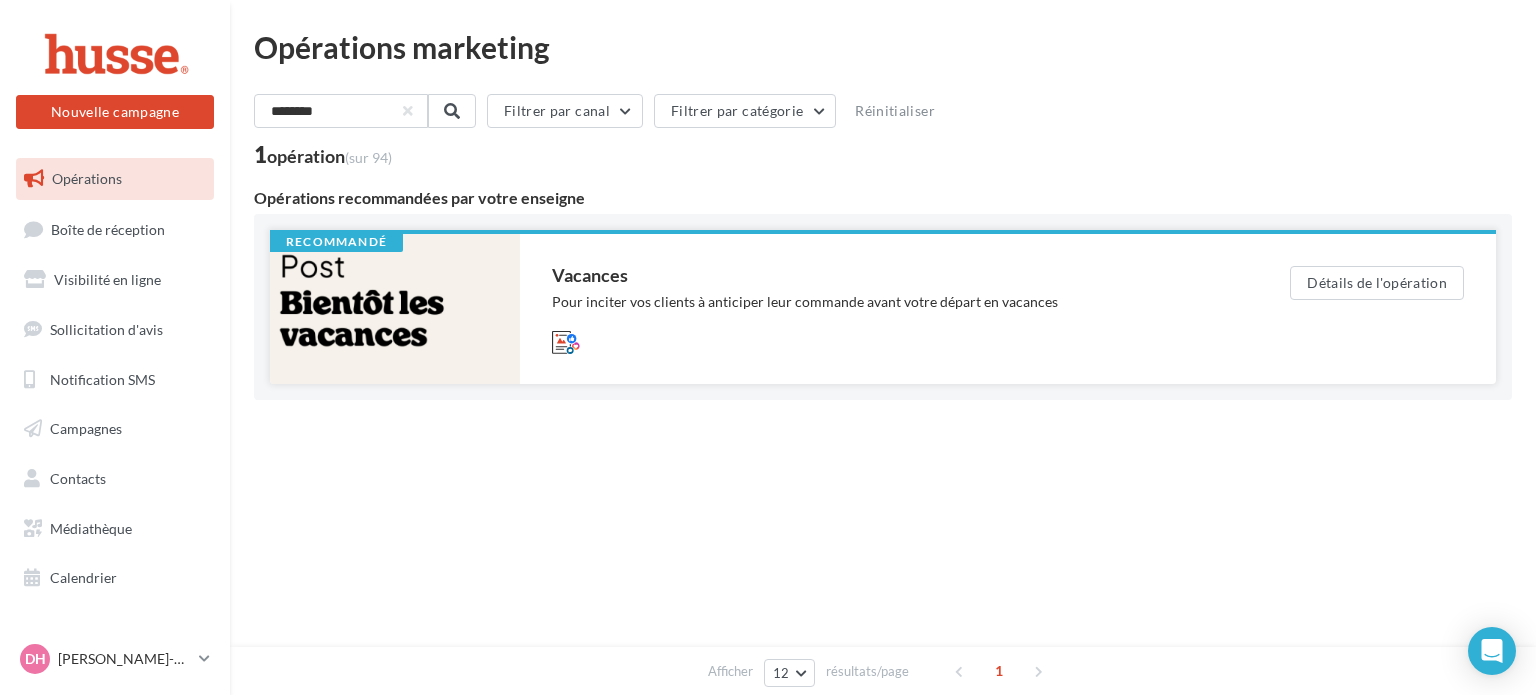 click at bounding box center (395, 309) 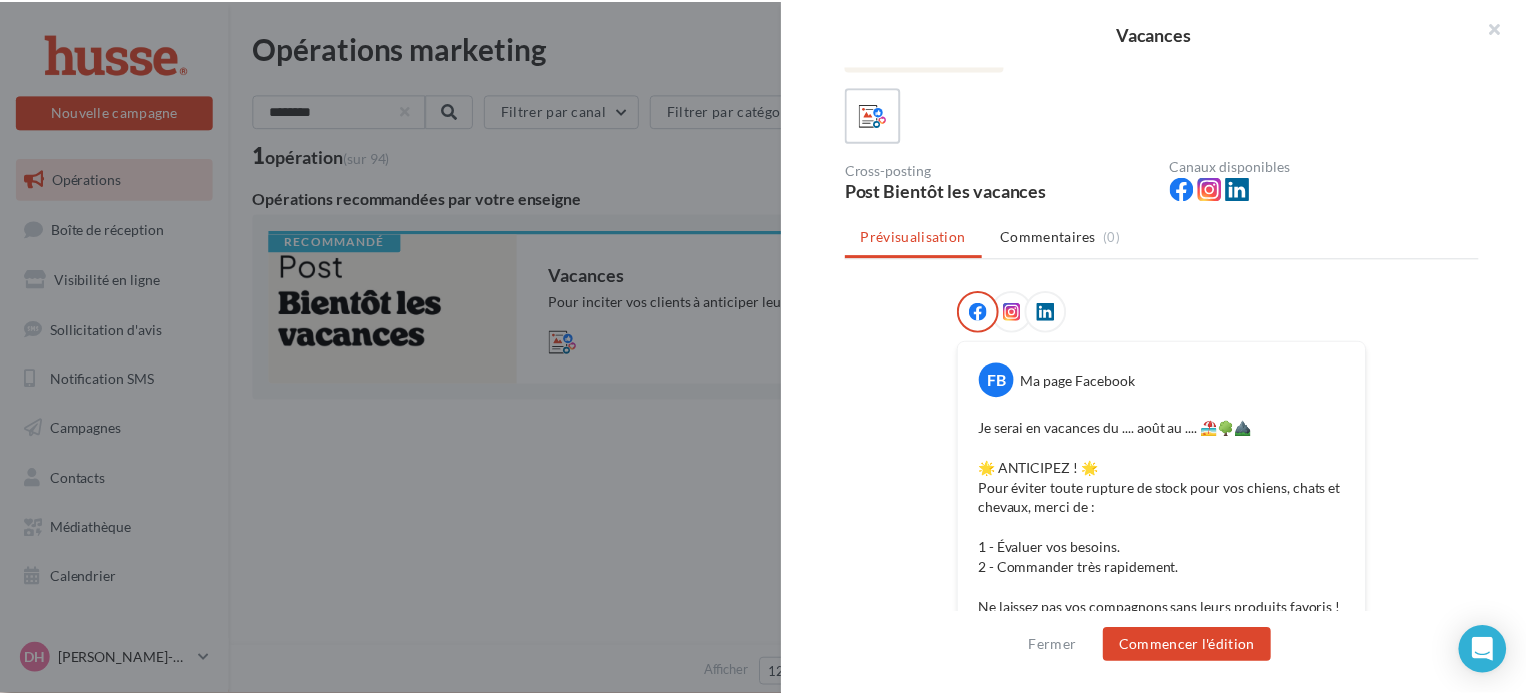scroll, scrollTop: 0, scrollLeft: 0, axis: both 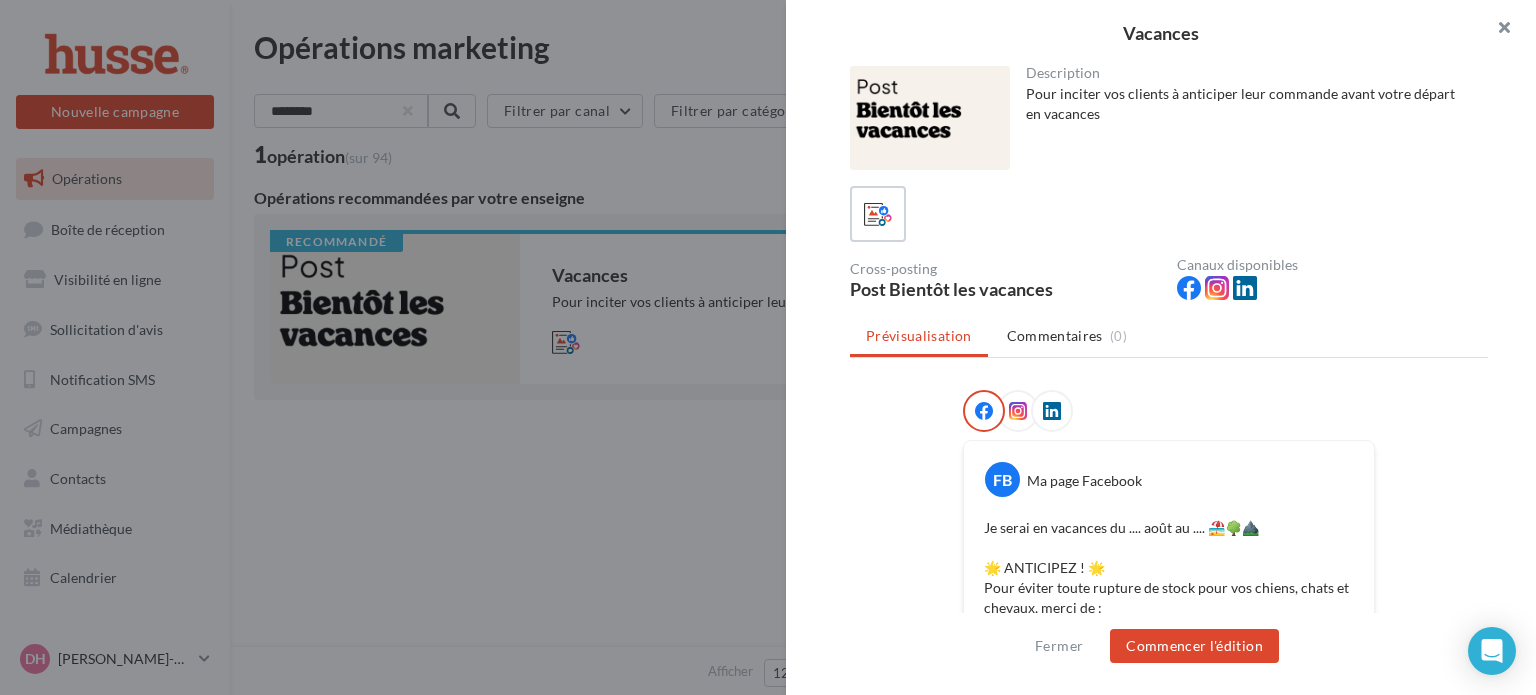click at bounding box center (1496, 30) 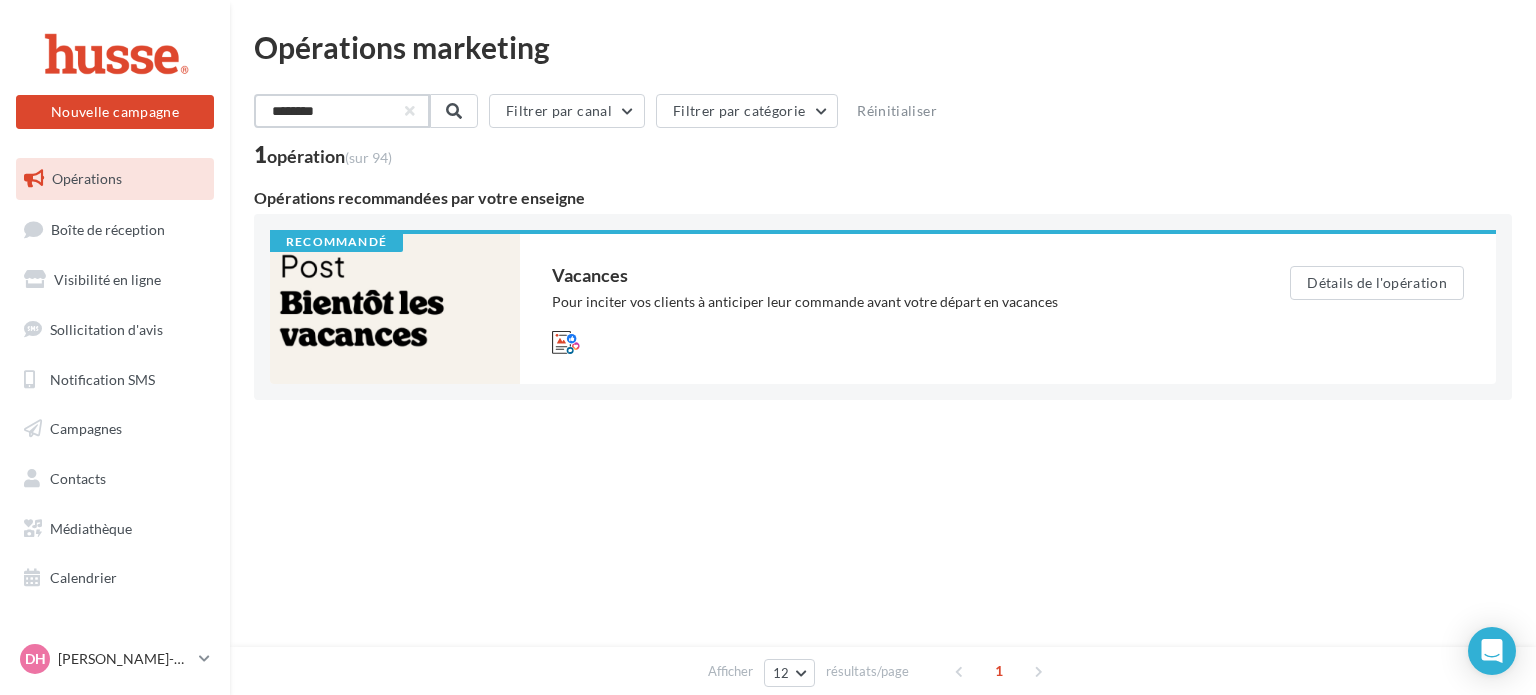 click on "********" at bounding box center [342, 111] 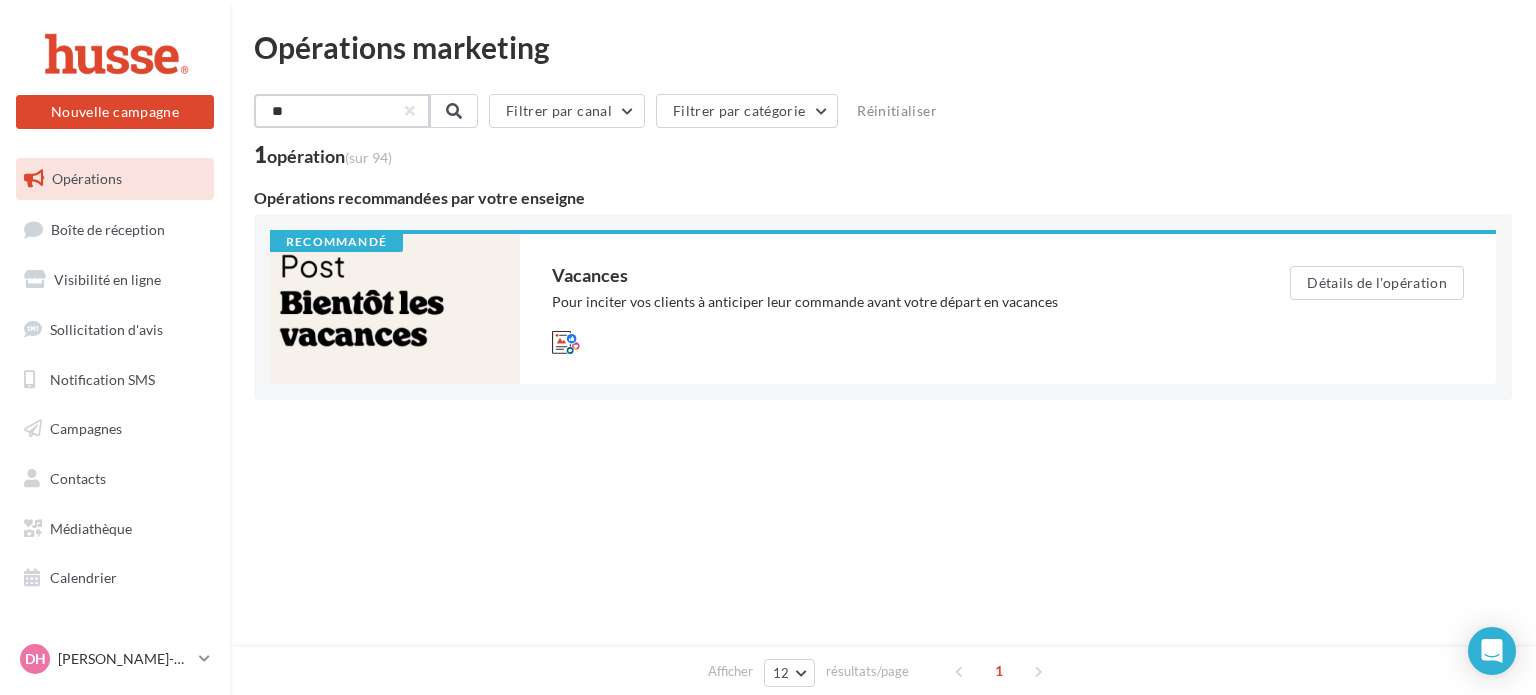 type on "*" 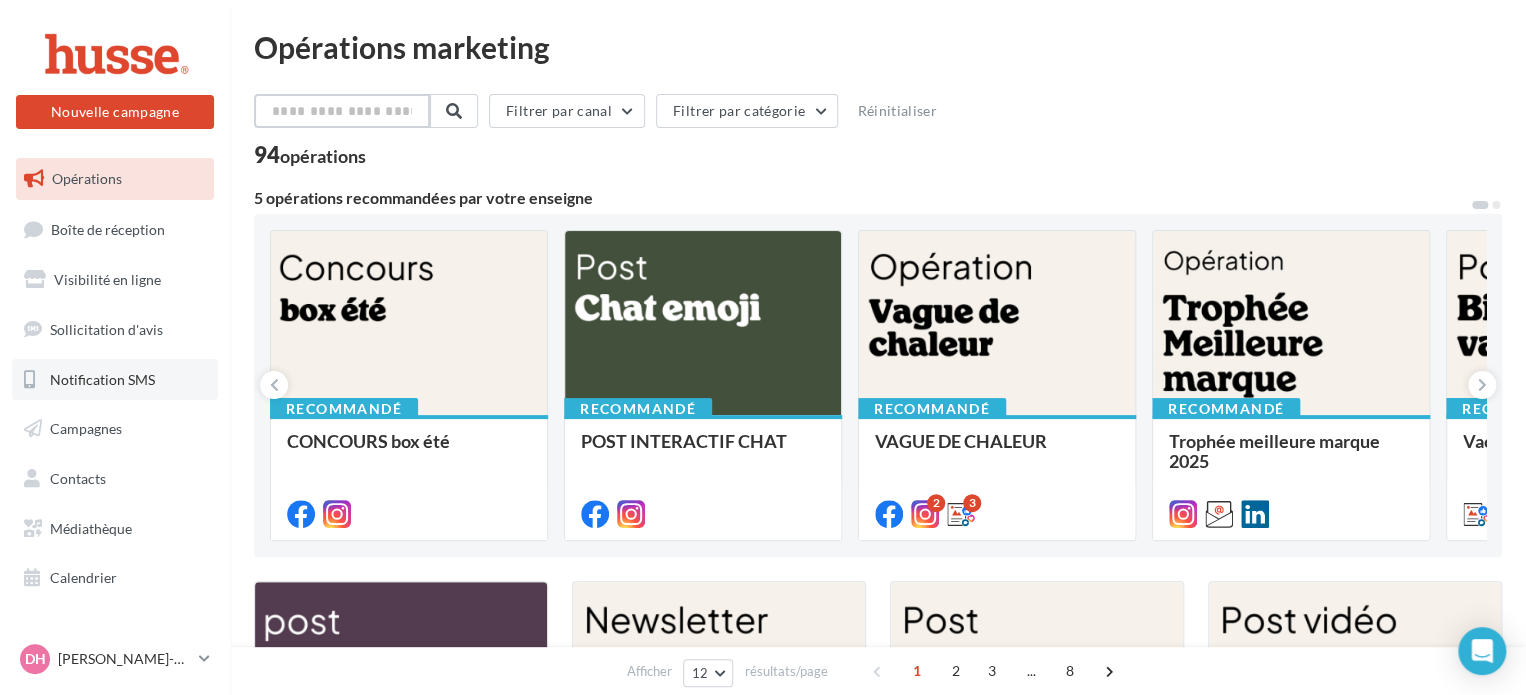 type 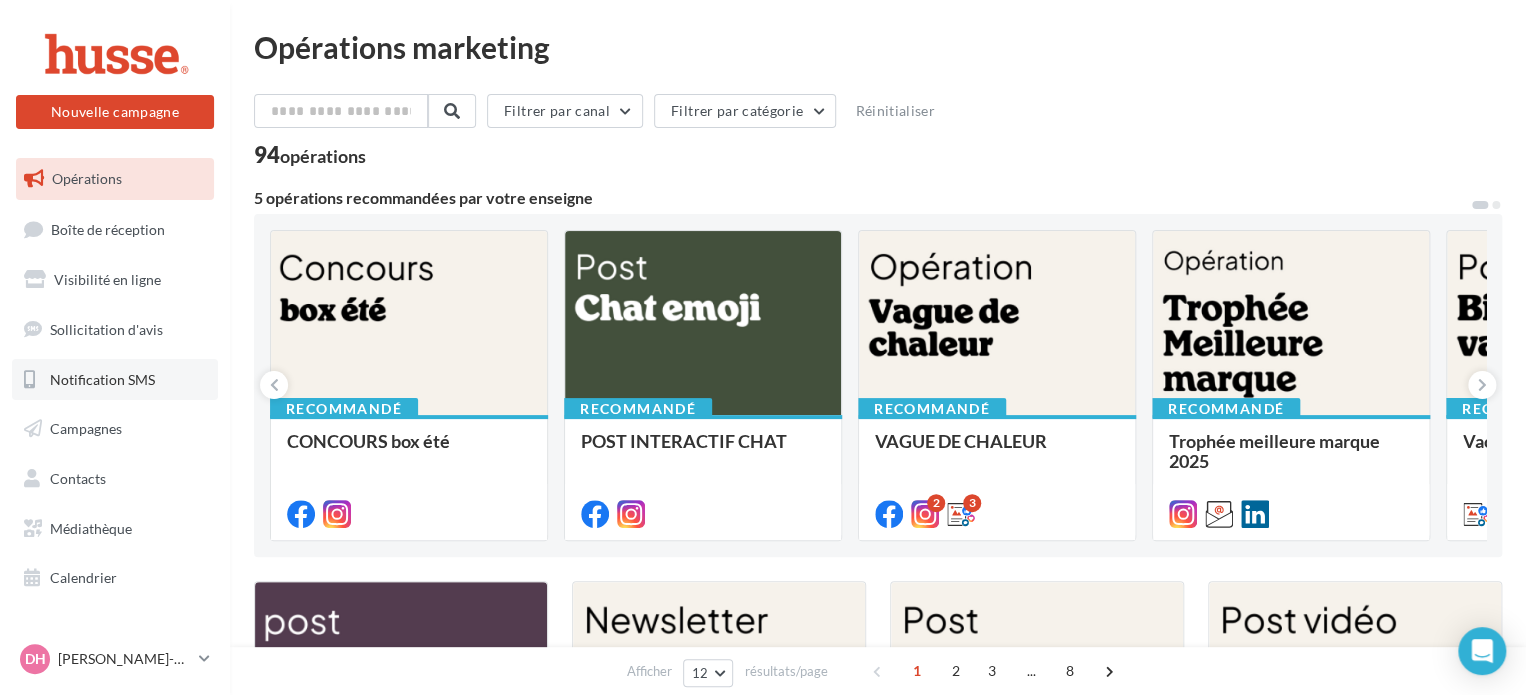 click on "Notification SMS" at bounding box center (102, 378) 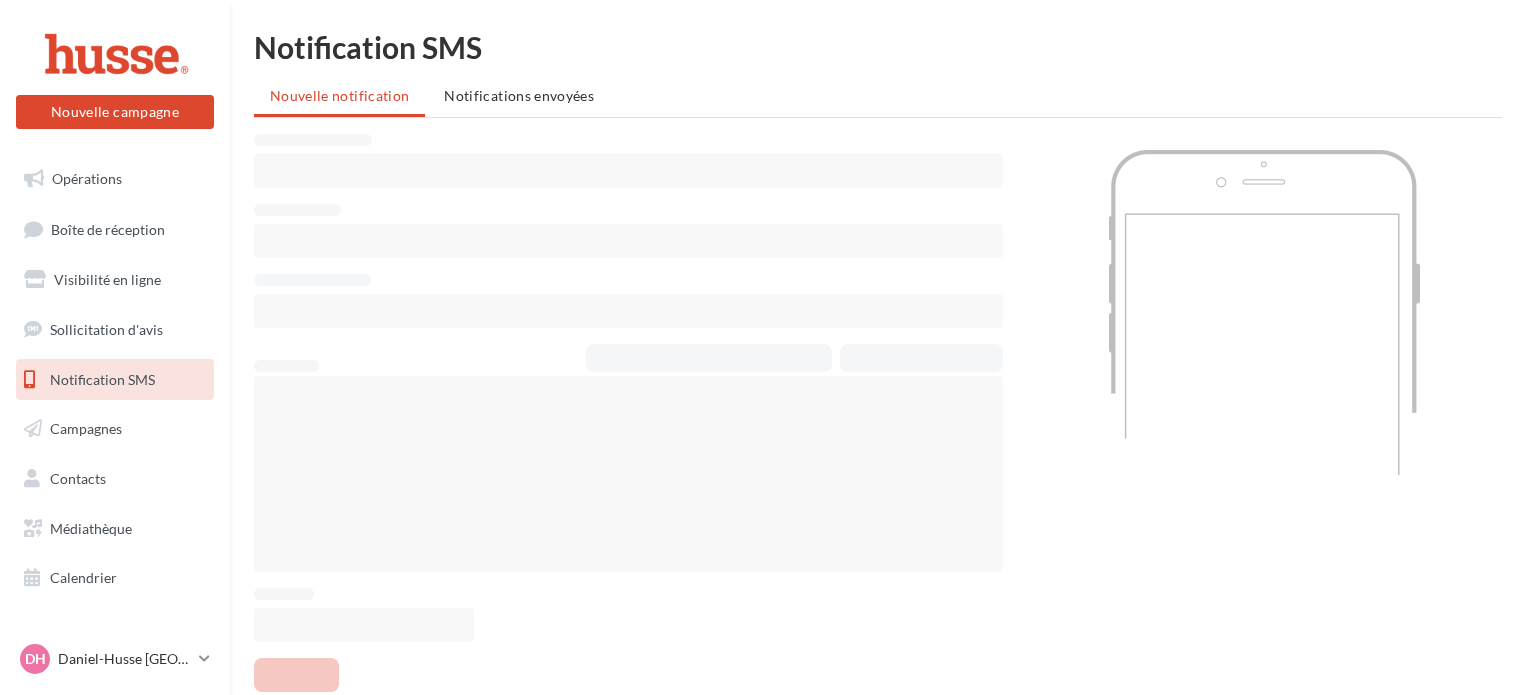 scroll, scrollTop: 0, scrollLeft: 0, axis: both 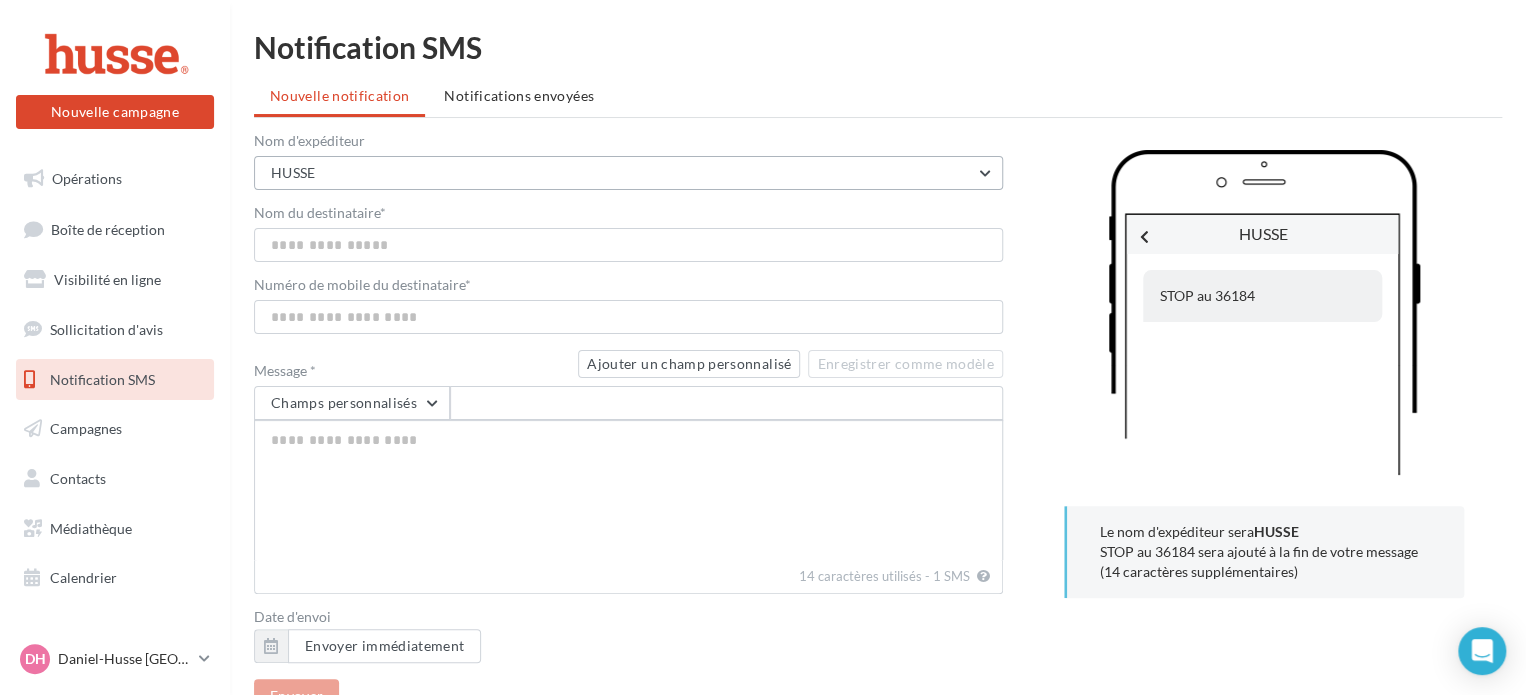 click on "HUSSE" at bounding box center [628, 173] 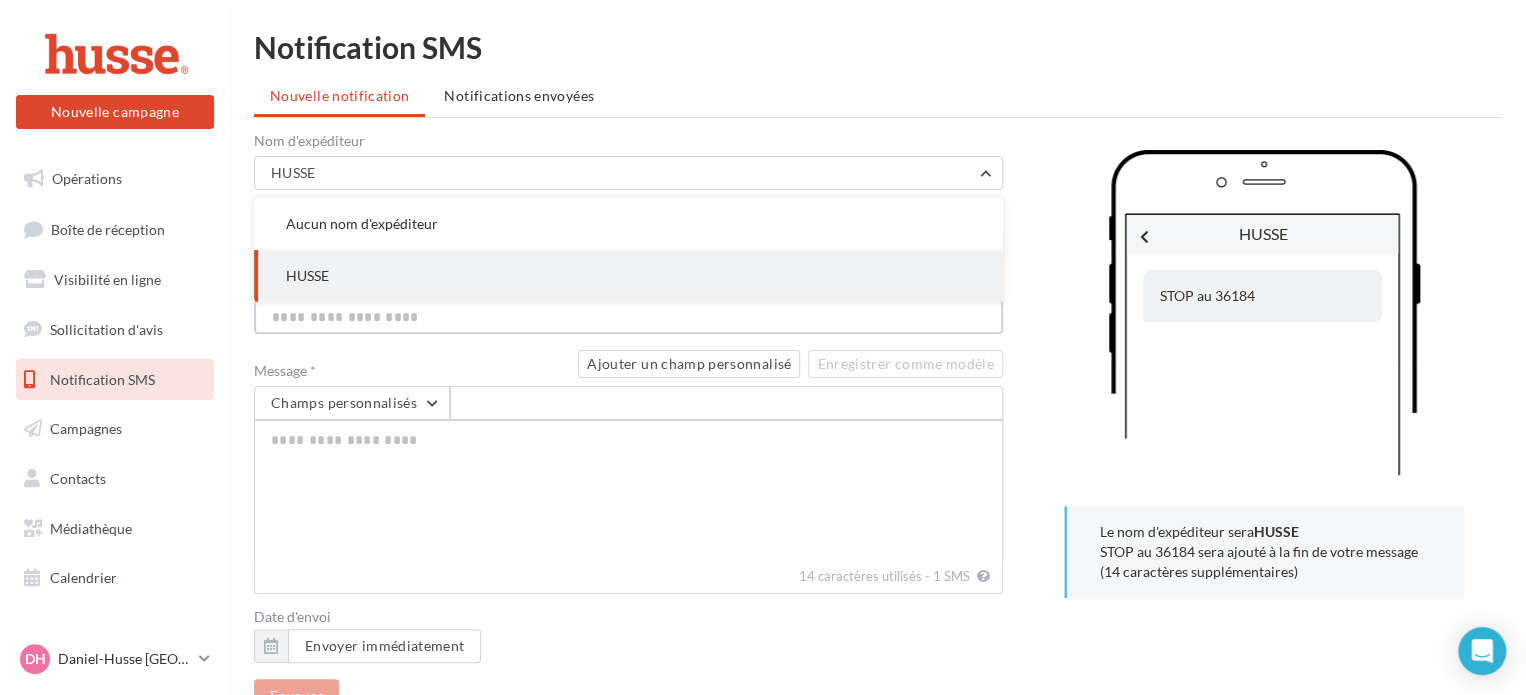 click on "Numéro de mobile du destinataire  *" at bounding box center [628, 317] 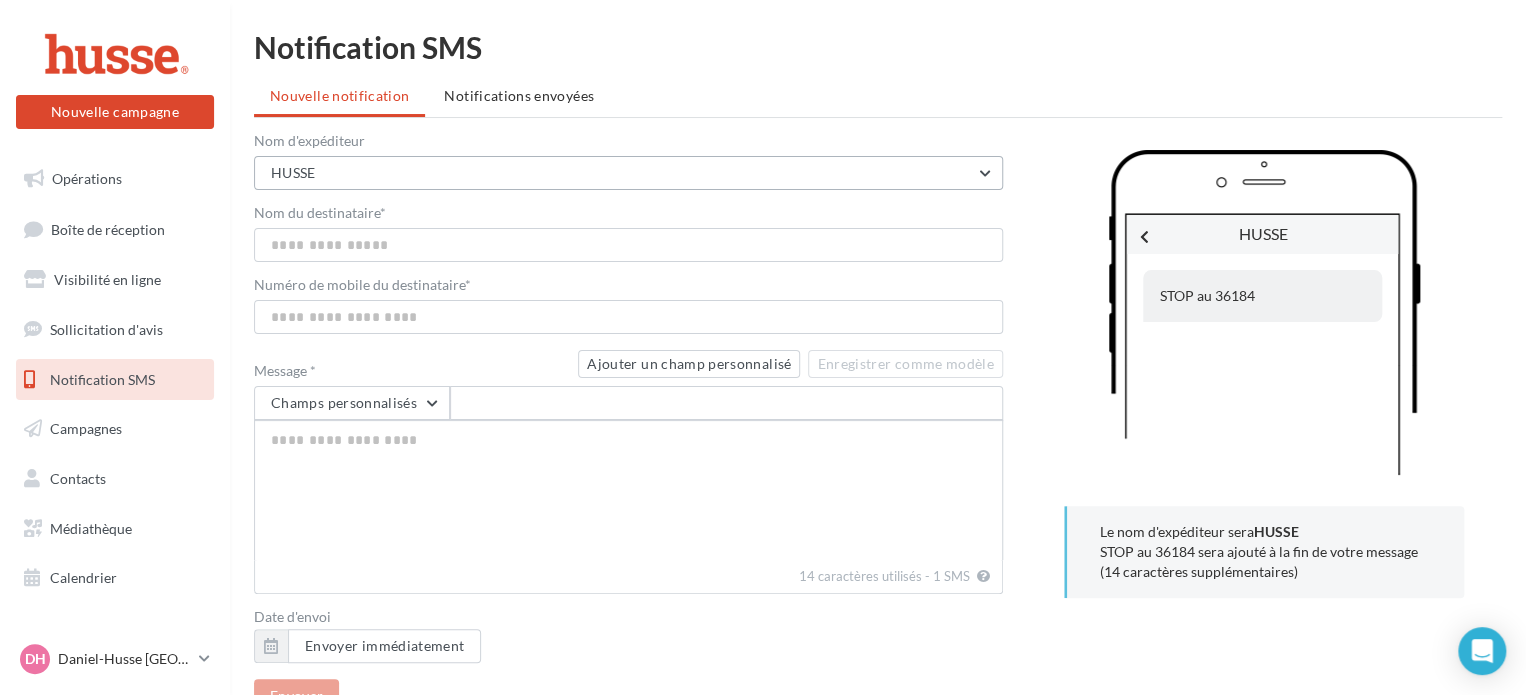 click on "HUSSE" at bounding box center [628, 173] 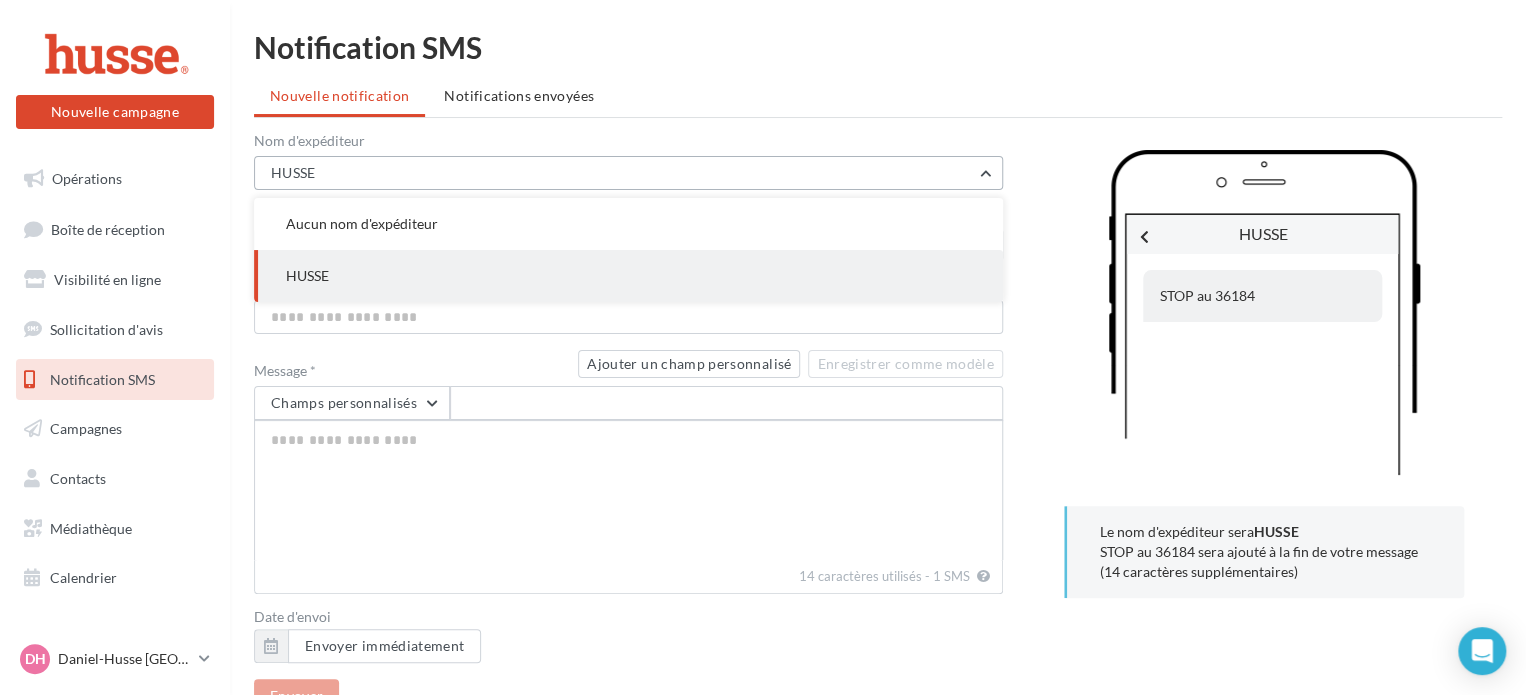 click on "HUSSE" at bounding box center [628, 173] 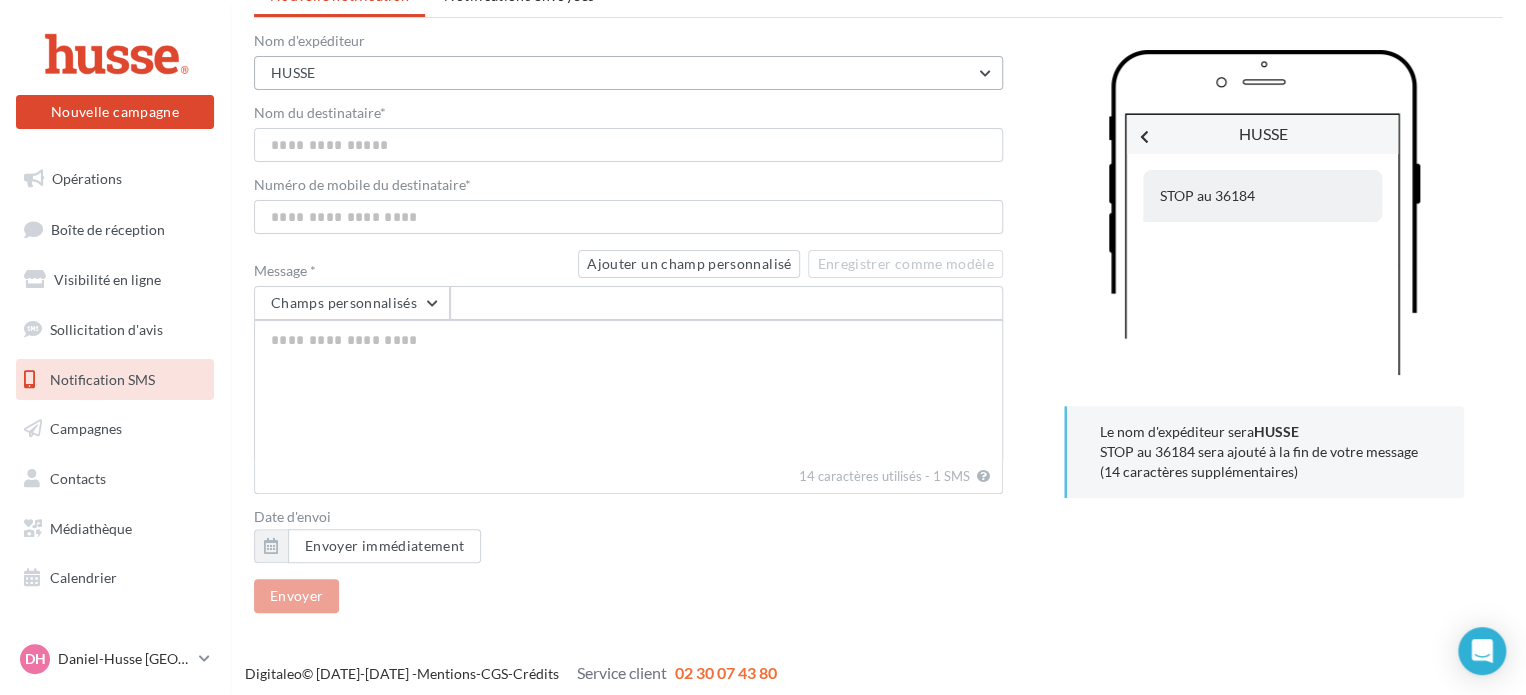 scroll, scrollTop: 105, scrollLeft: 0, axis: vertical 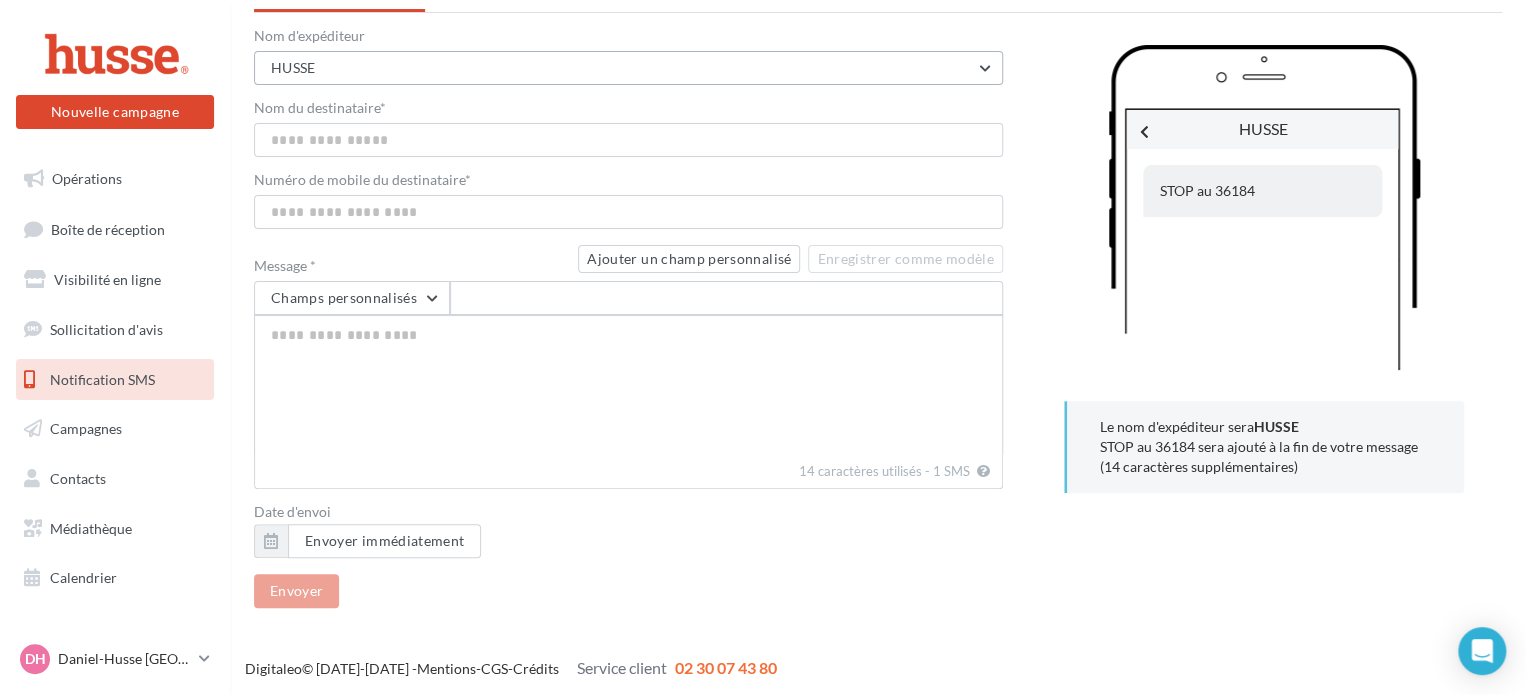 click on "HUSSE" at bounding box center [628, 68] 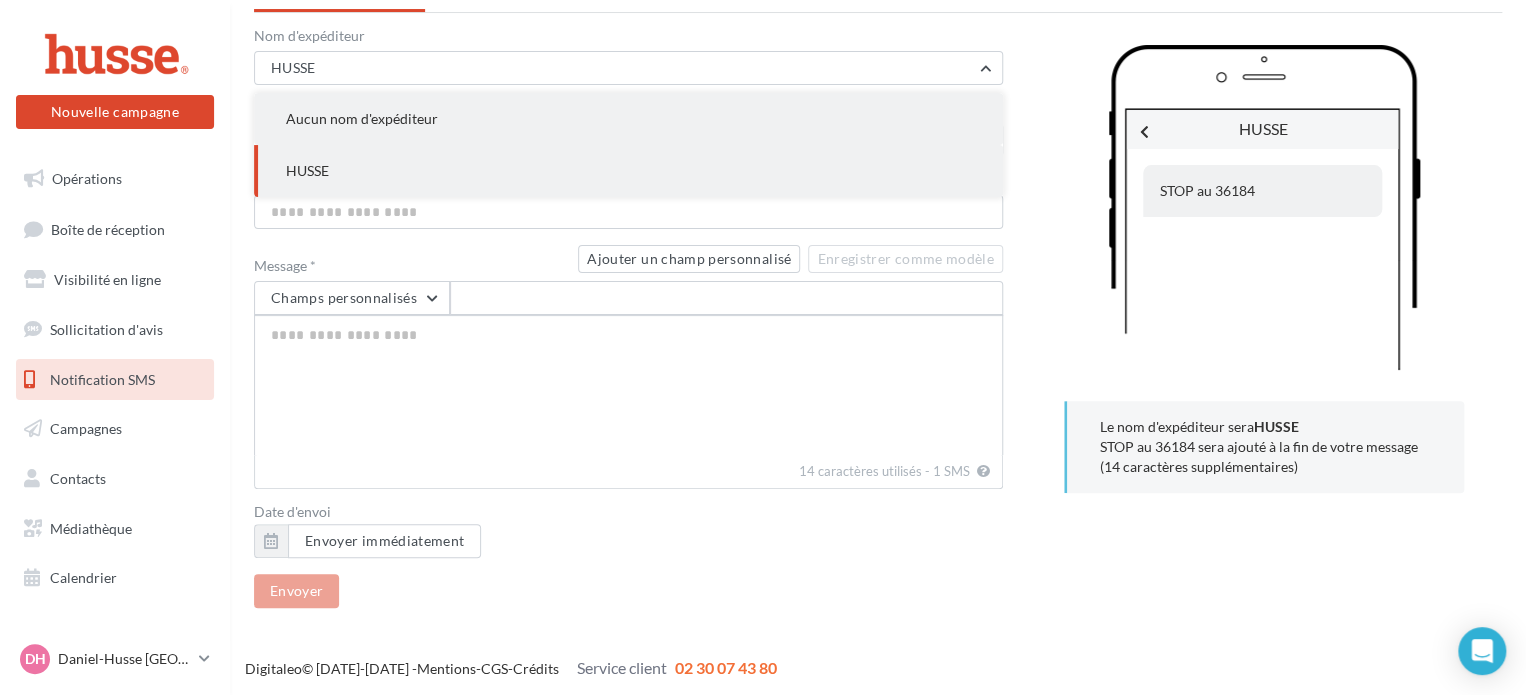 click on "Aucun nom d'expéditeur" at bounding box center [628, 119] 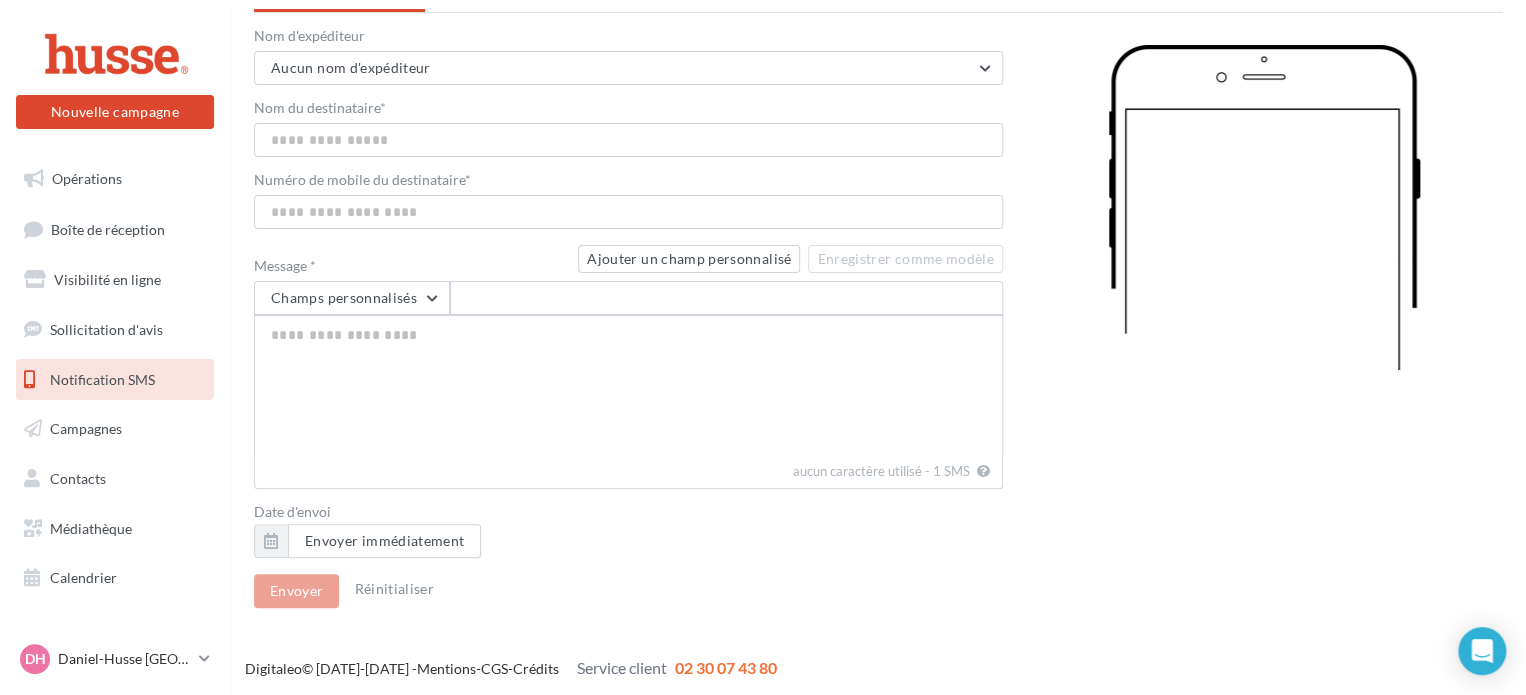 scroll, scrollTop: 0, scrollLeft: 0, axis: both 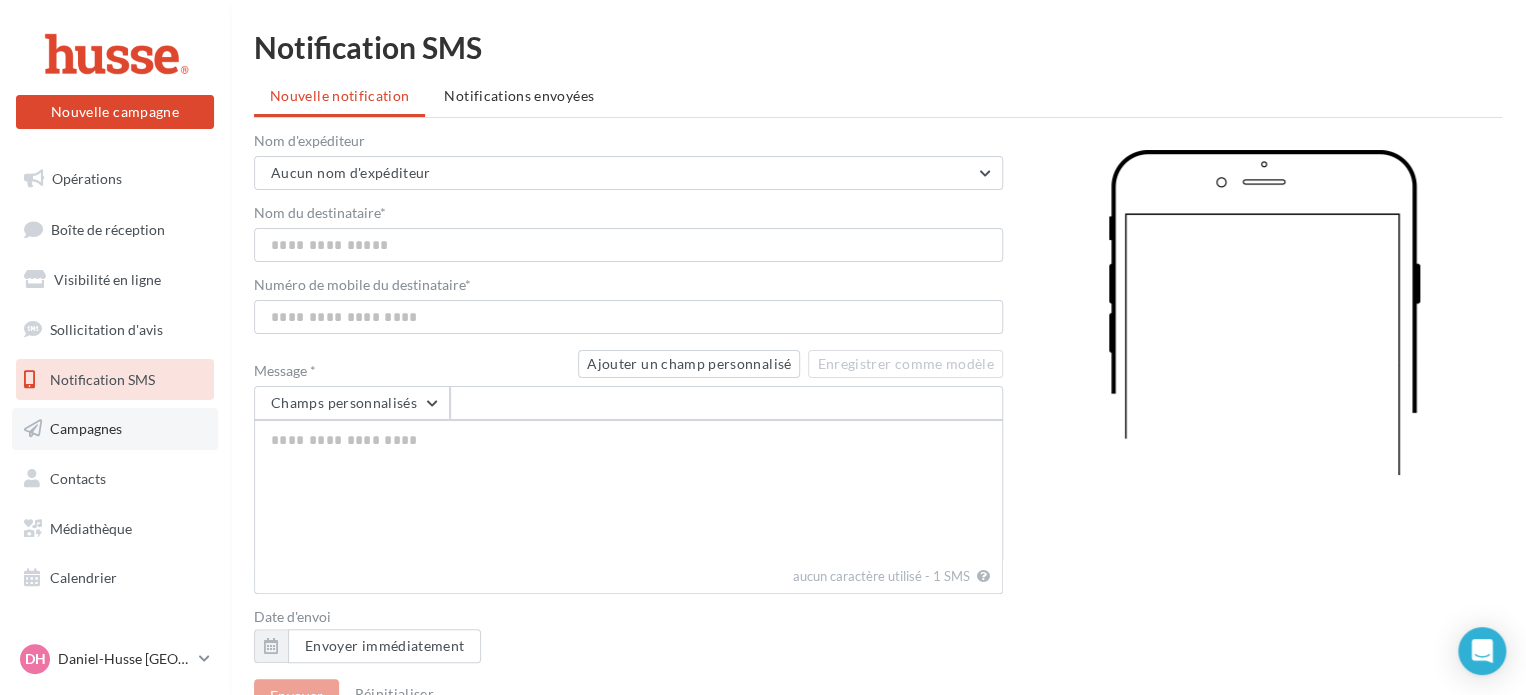 click on "Campagnes" at bounding box center (86, 428) 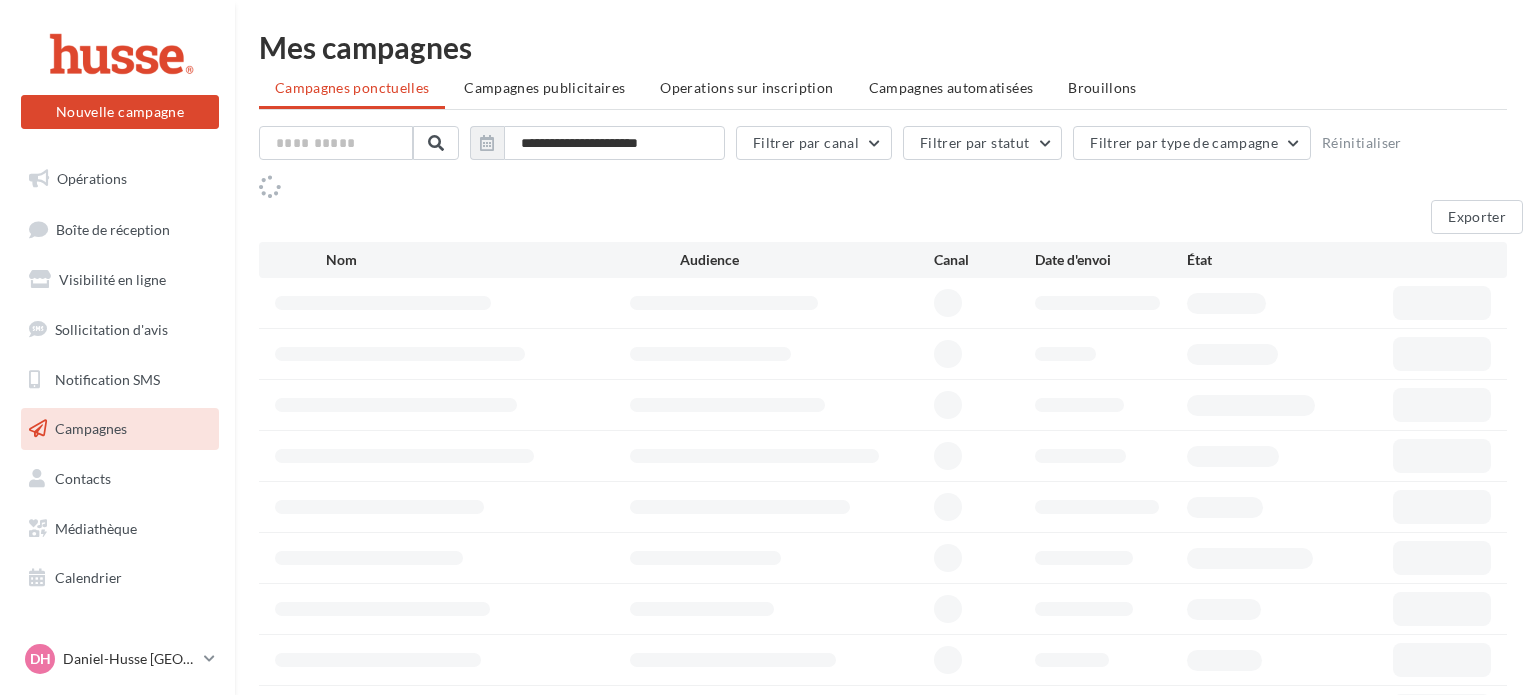 scroll, scrollTop: 0, scrollLeft: 0, axis: both 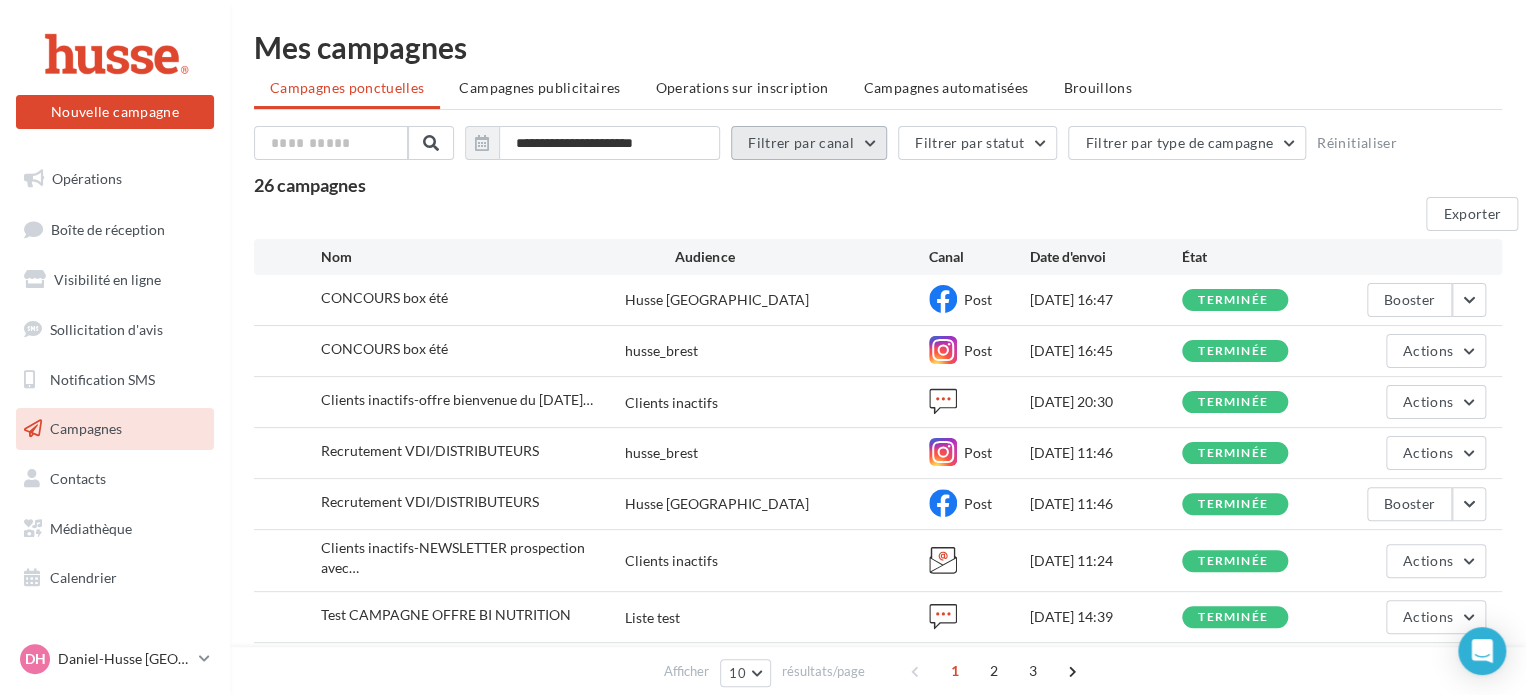 click on "Filtrer par canal" at bounding box center [809, 143] 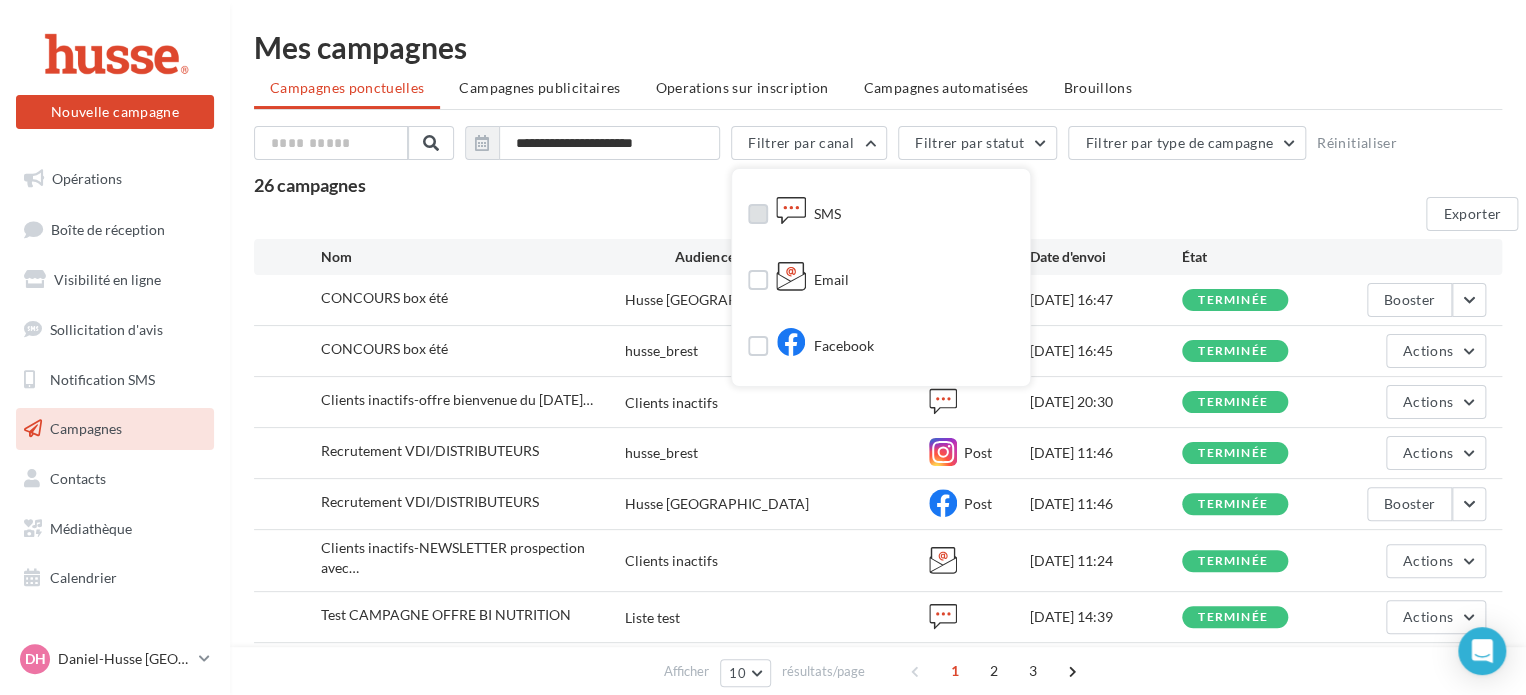 click on "SMS" at bounding box center [808, 215] 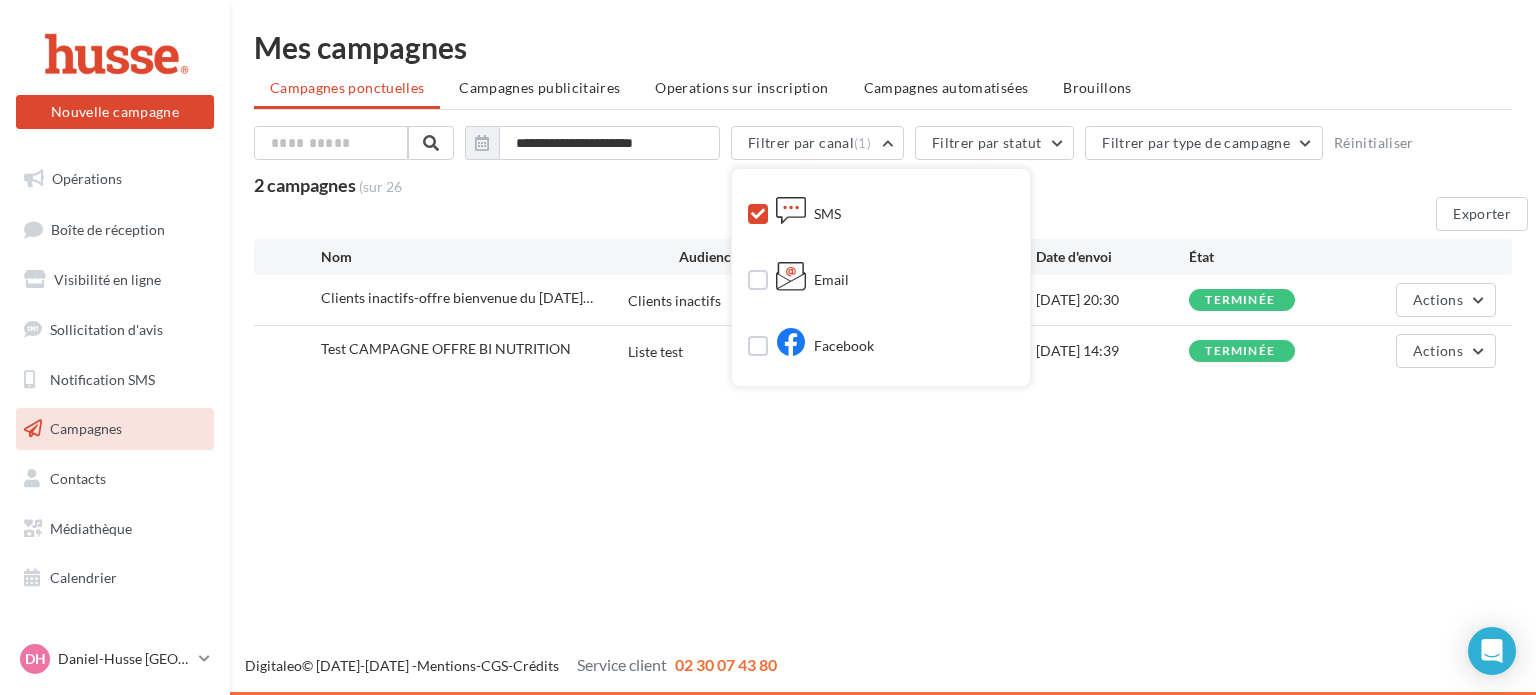 click on "Exporter" at bounding box center (891, 218) 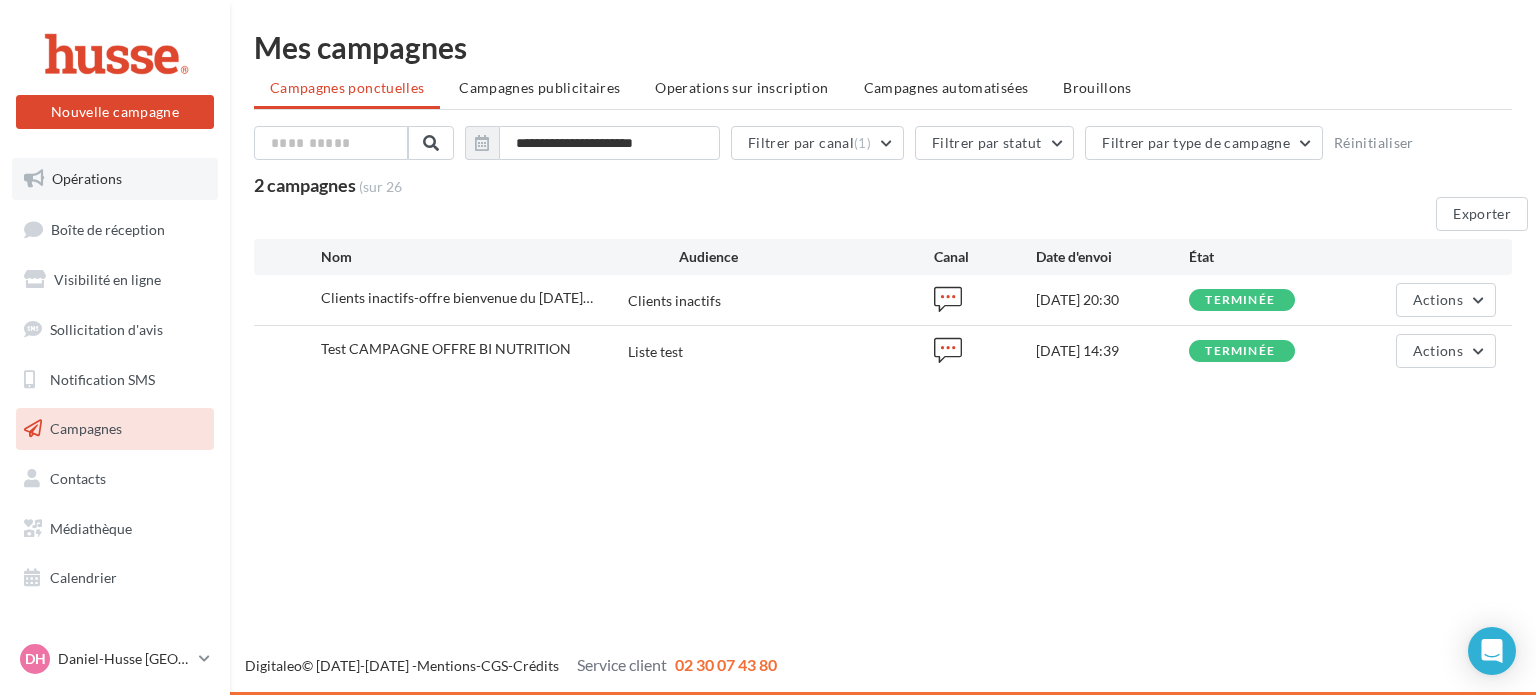 click on "Opérations" at bounding box center (87, 178) 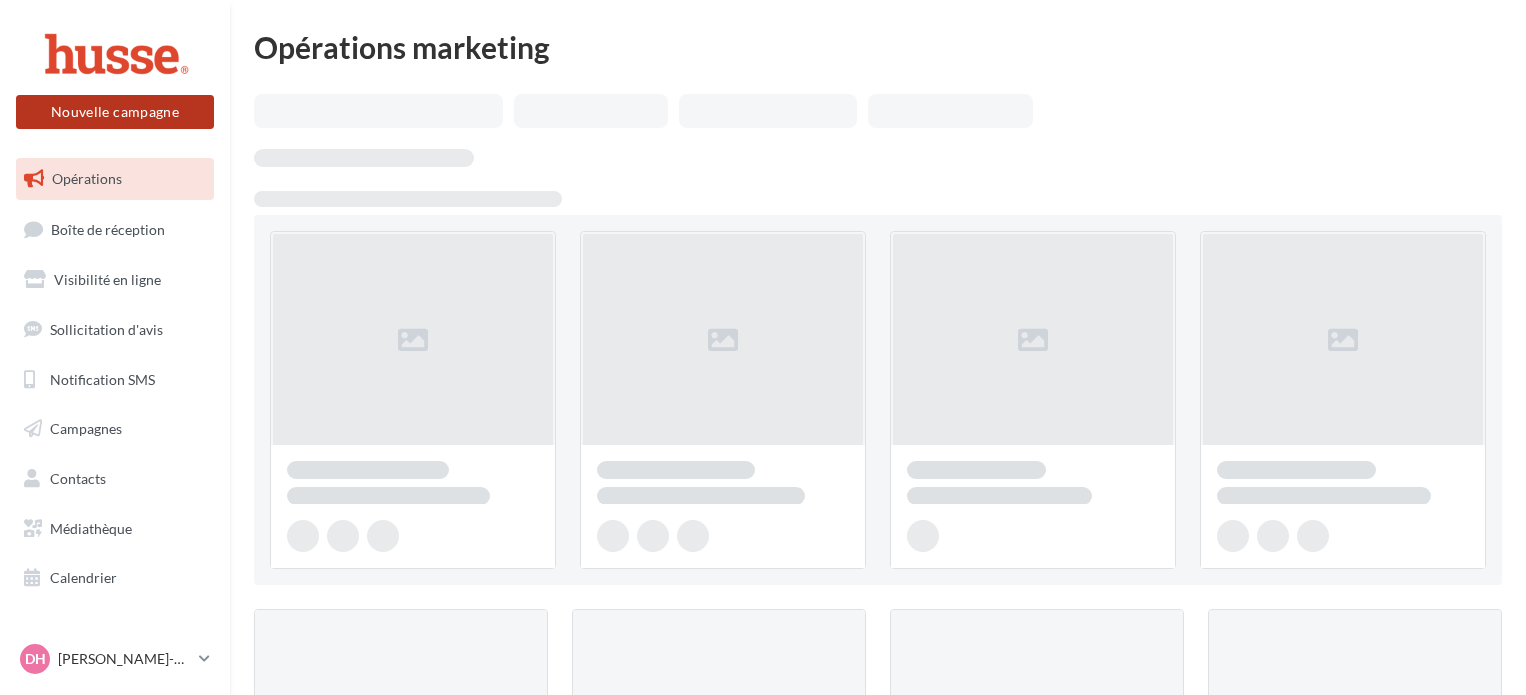 scroll, scrollTop: 0, scrollLeft: 0, axis: both 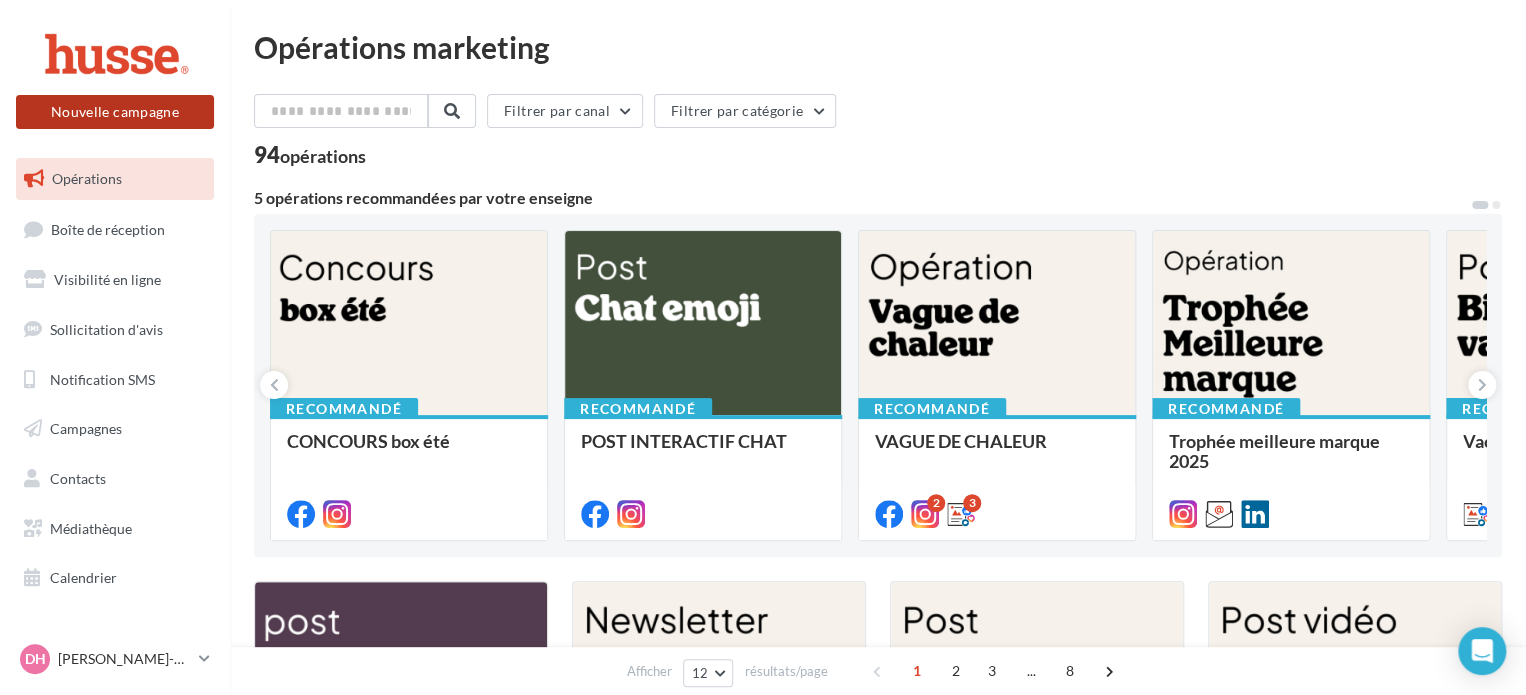 click on "Nouvelle campagne" at bounding box center [115, 112] 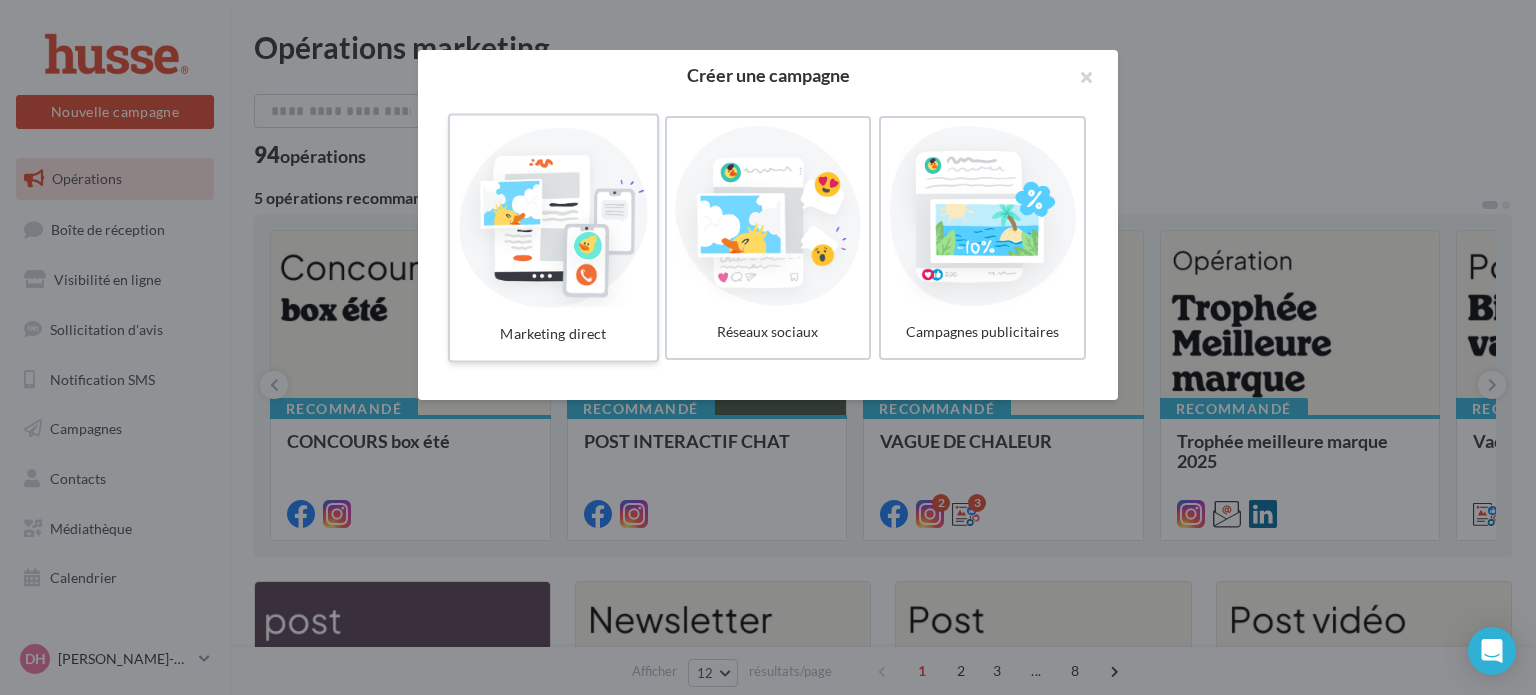 click at bounding box center (553, 216) 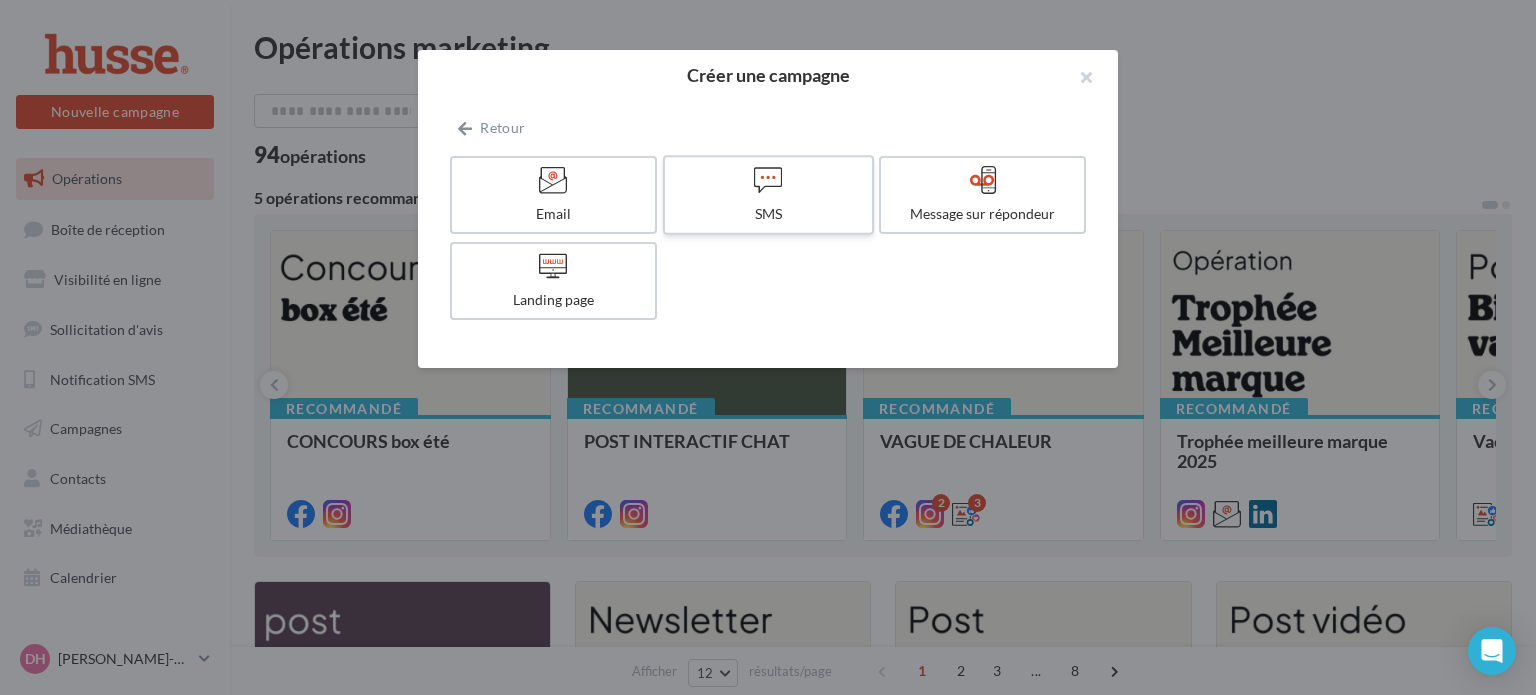 click on "SMS" at bounding box center [768, 195] 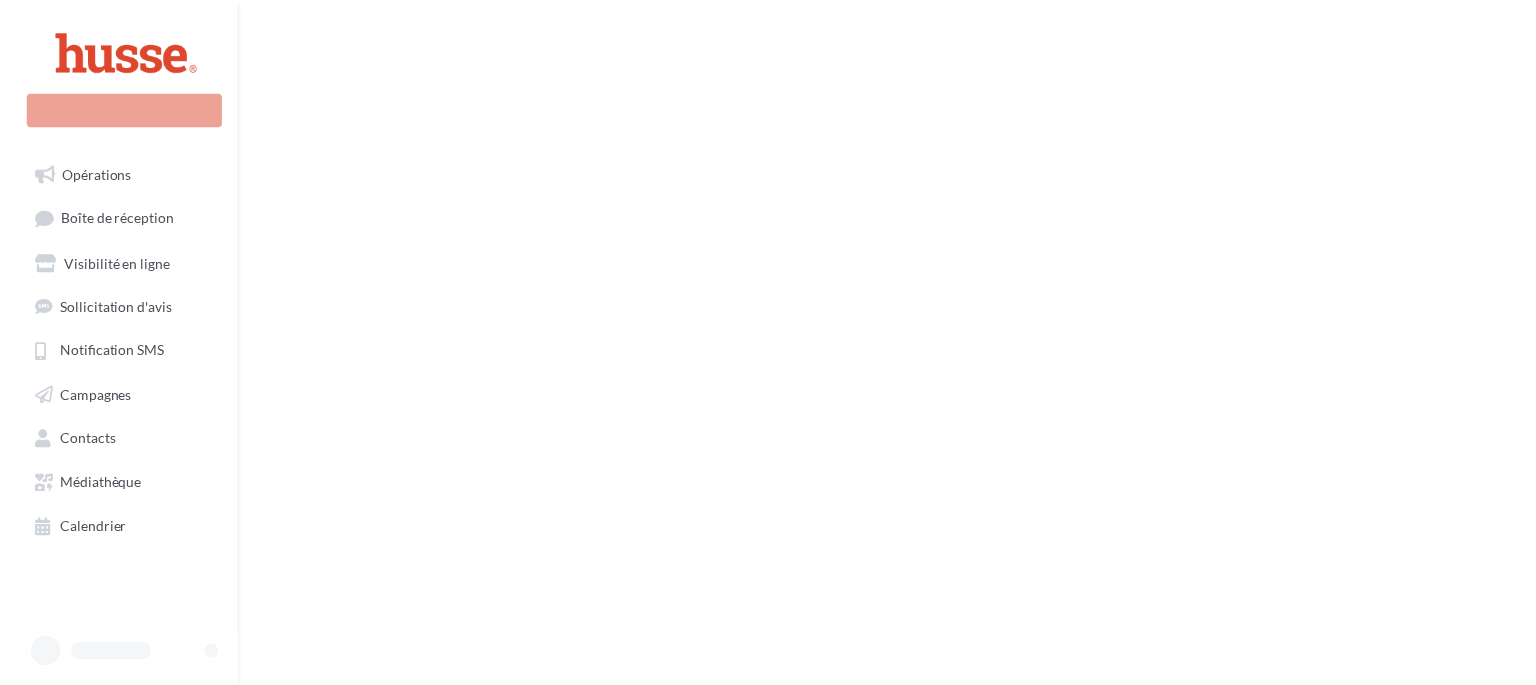 scroll, scrollTop: 0, scrollLeft: 0, axis: both 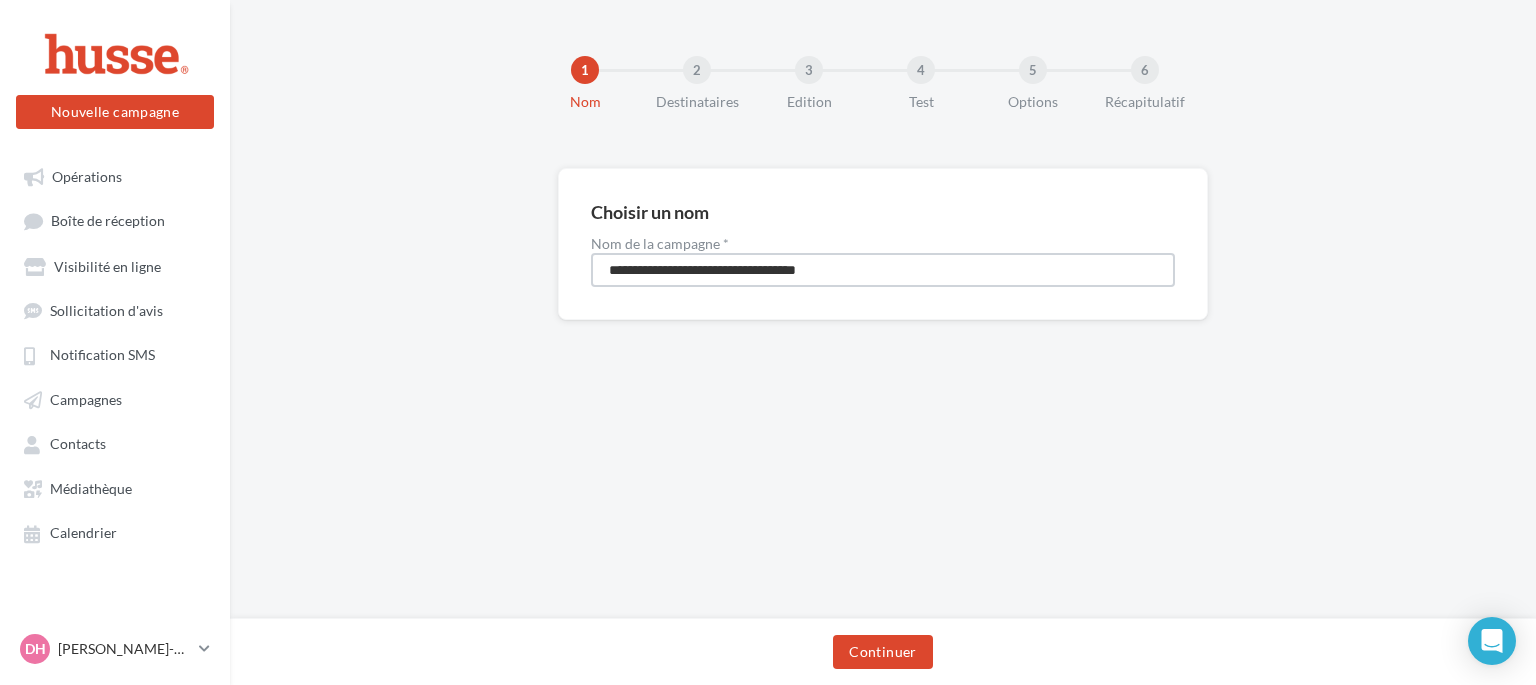 click on "**********" at bounding box center [883, 270] 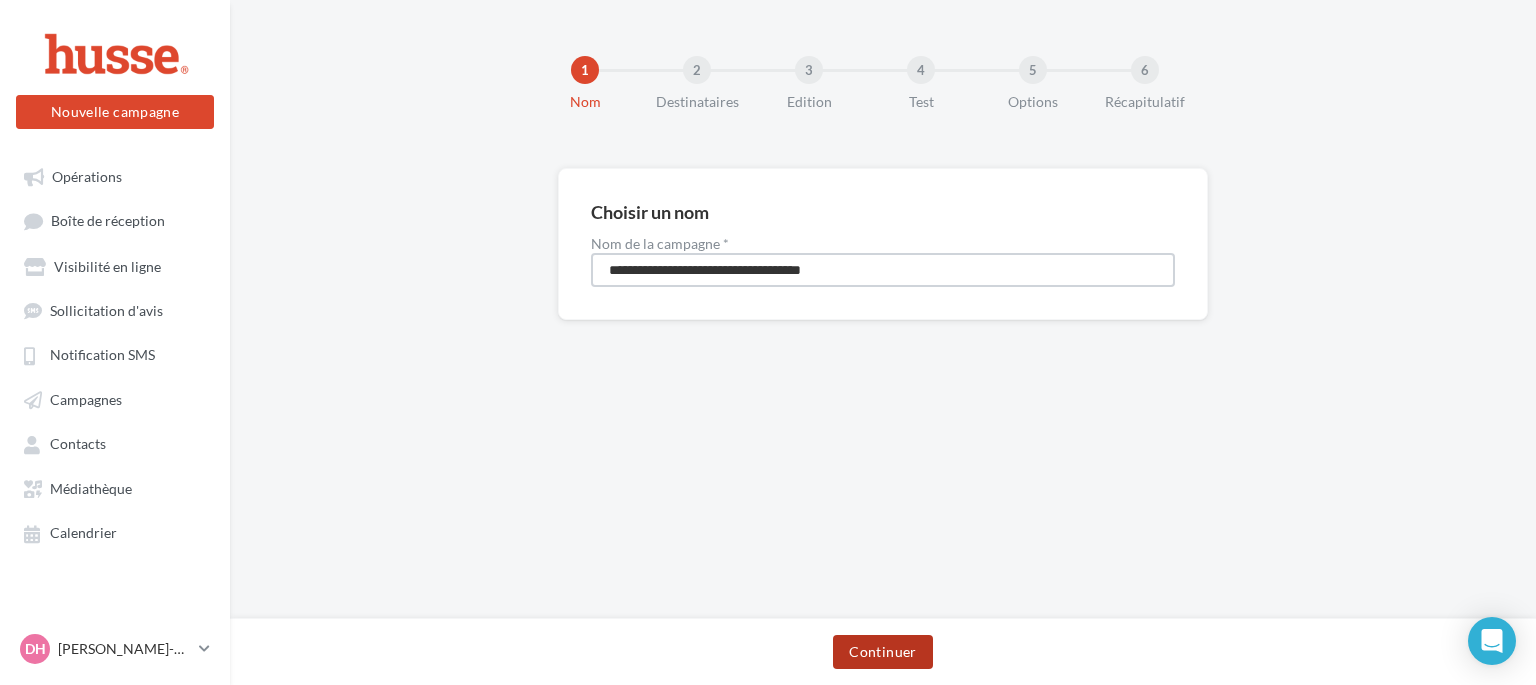 type on "**********" 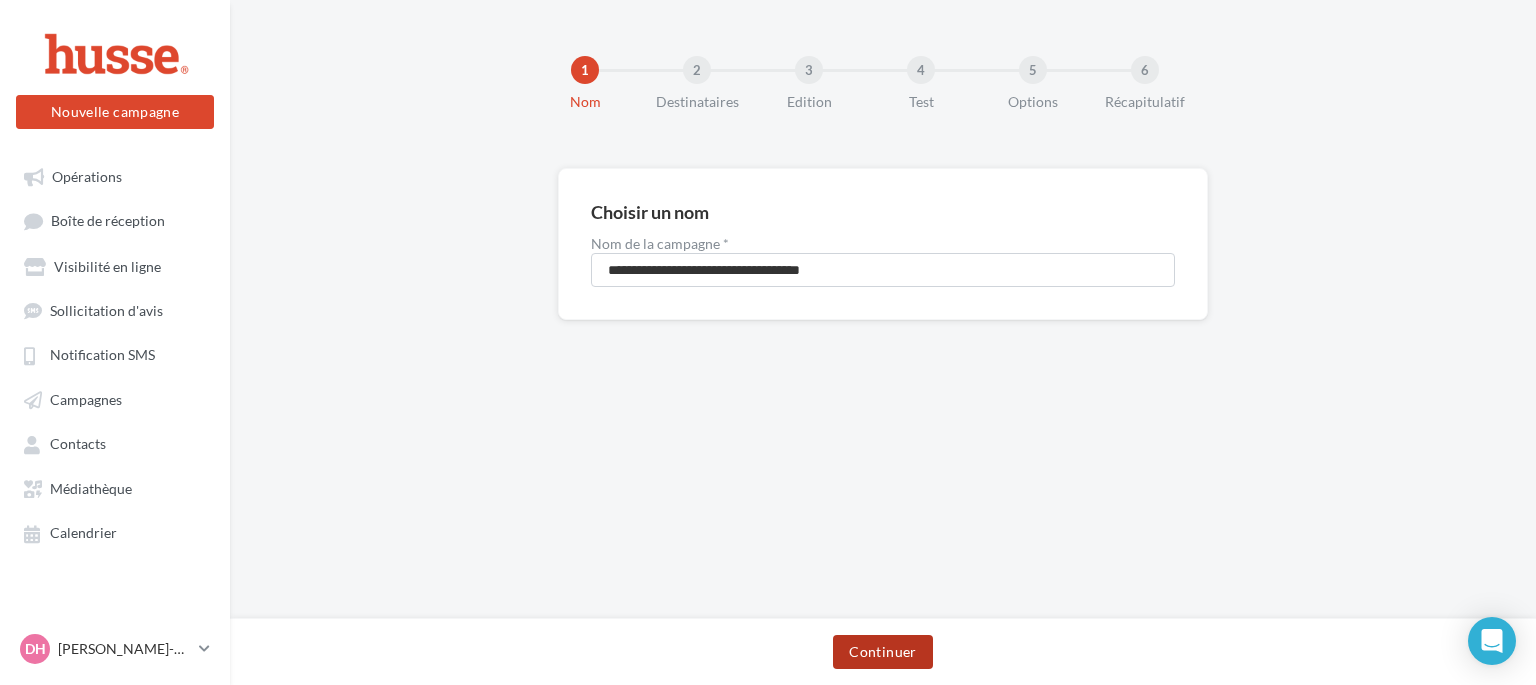 click on "Continuer" at bounding box center [882, 652] 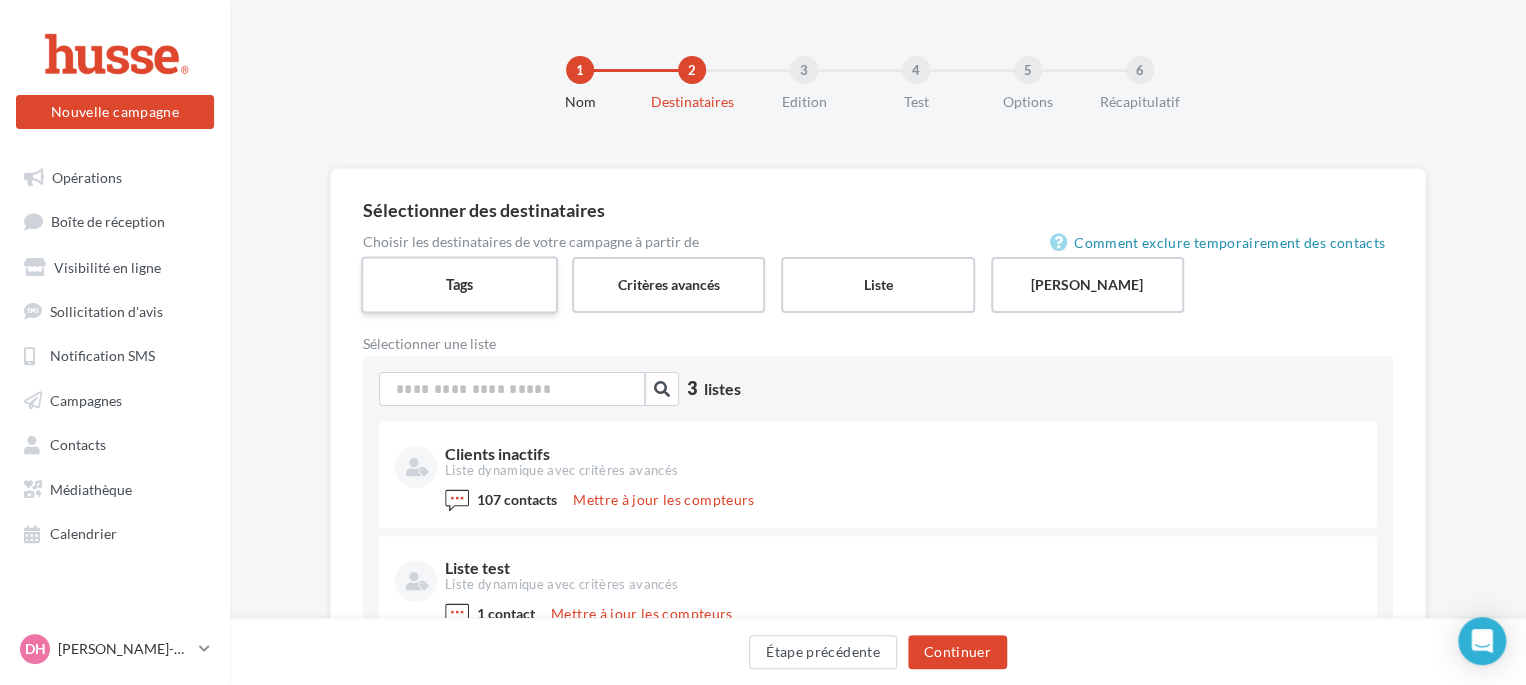 click on "Tags" at bounding box center (459, 284) 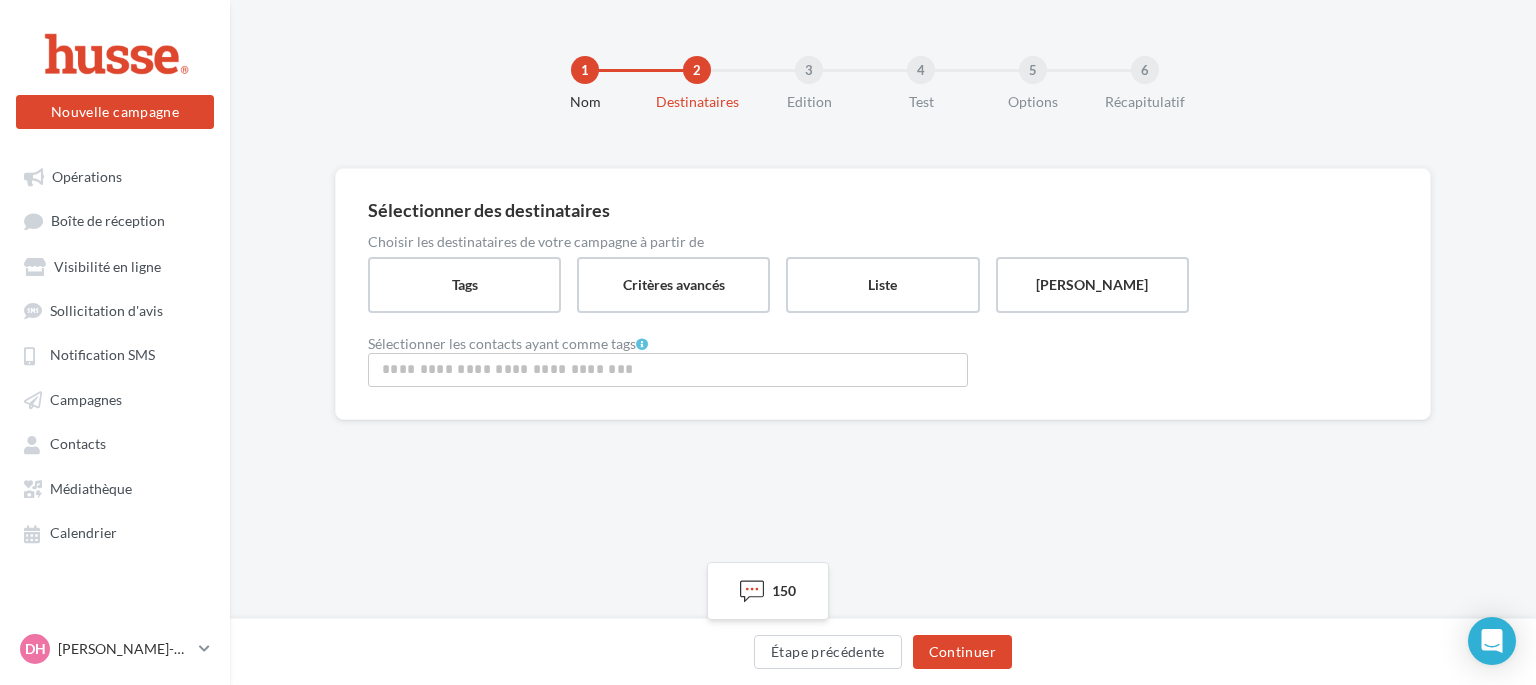 click at bounding box center (668, 369) 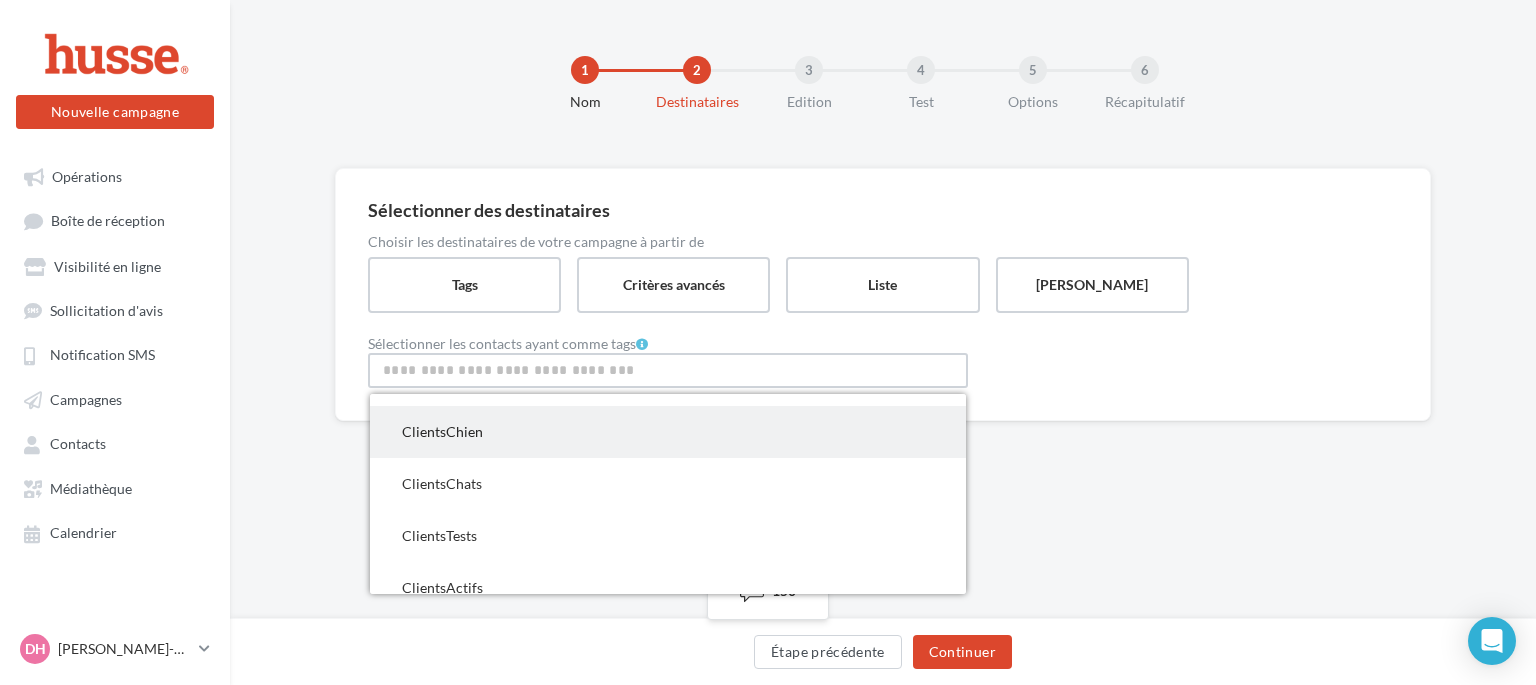 scroll, scrollTop: 108, scrollLeft: 0, axis: vertical 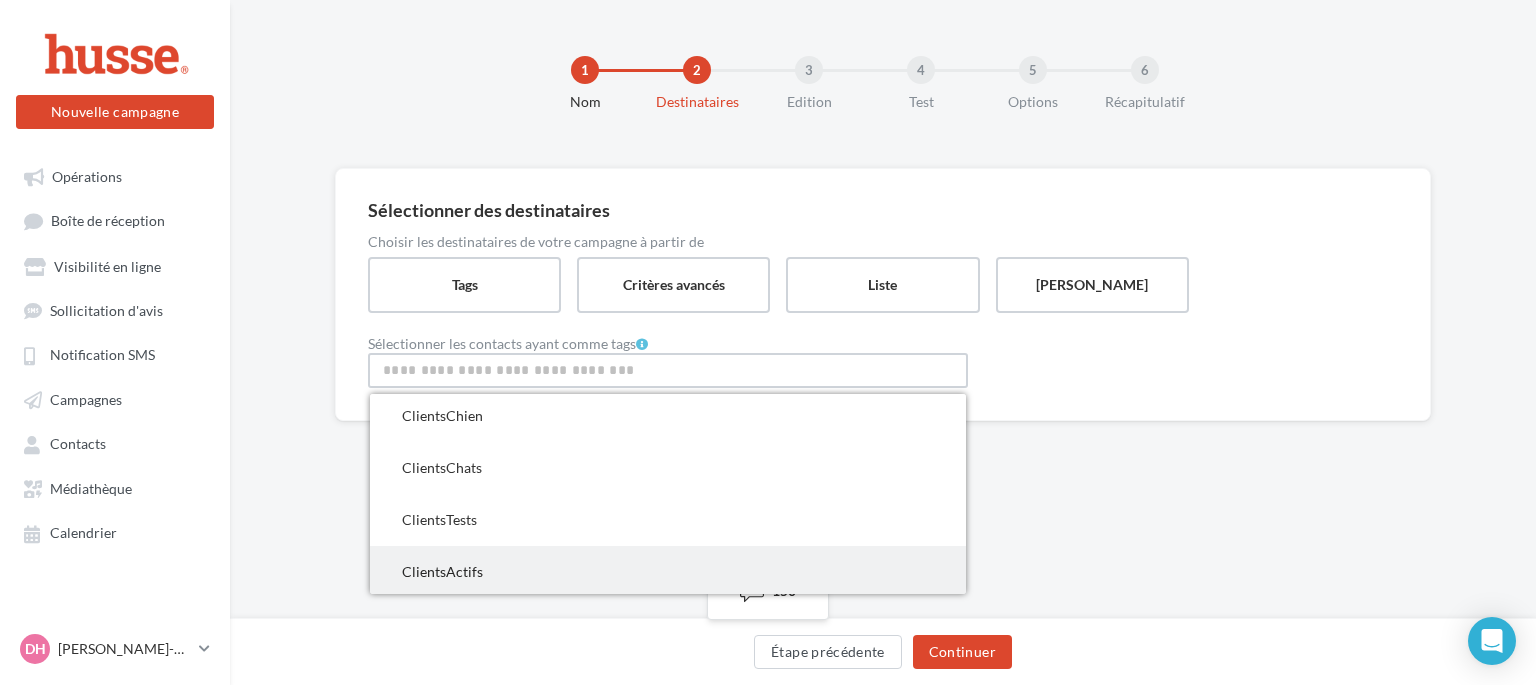 click on "ClientsActifs" at bounding box center [442, 571] 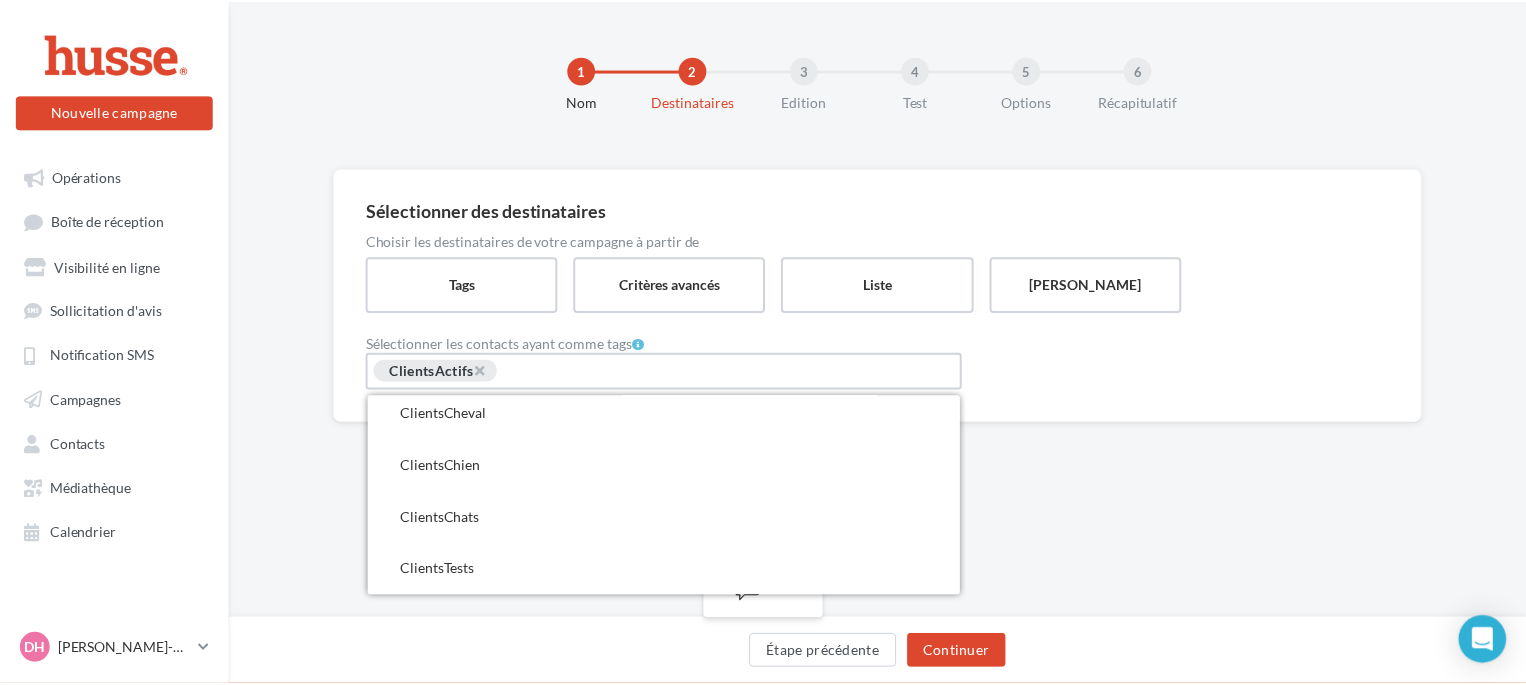 scroll, scrollTop: 60, scrollLeft: 0, axis: vertical 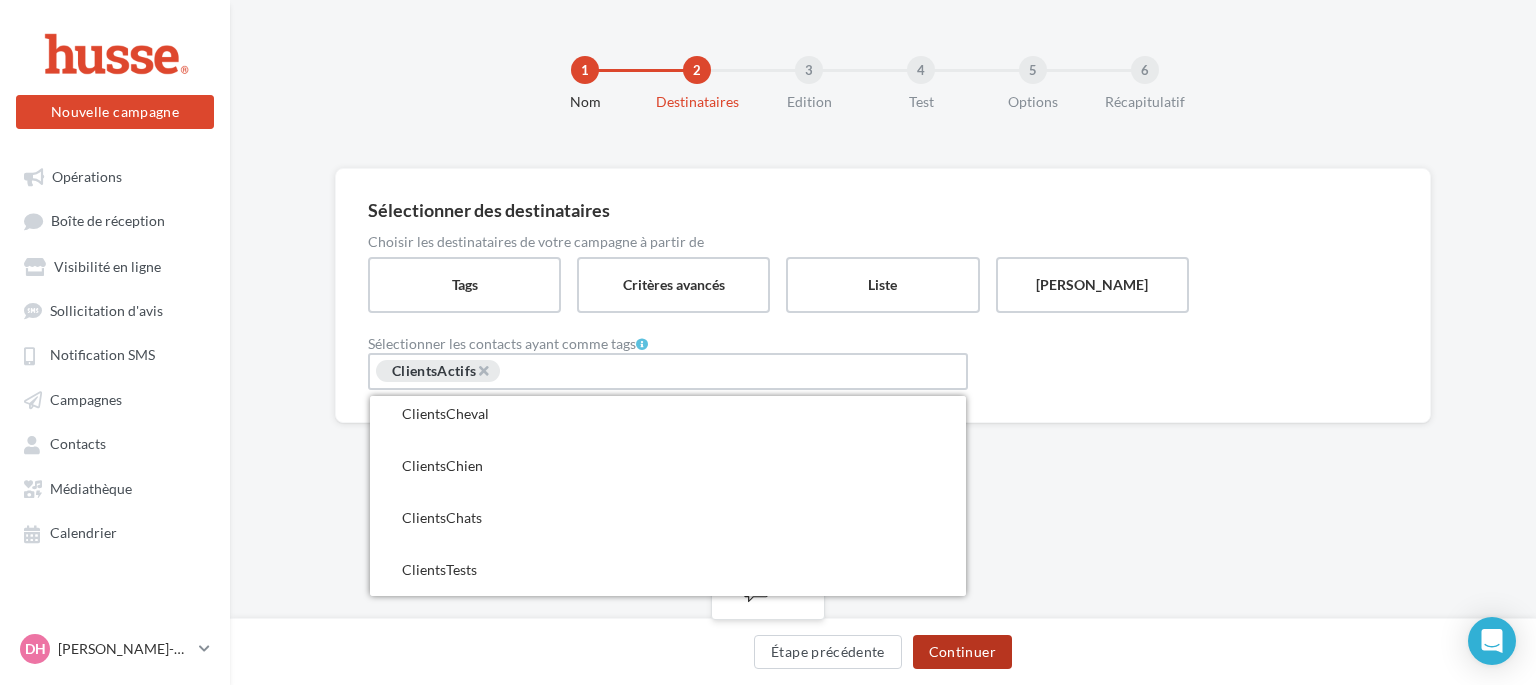 click on "Continuer" at bounding box center [962, 652] 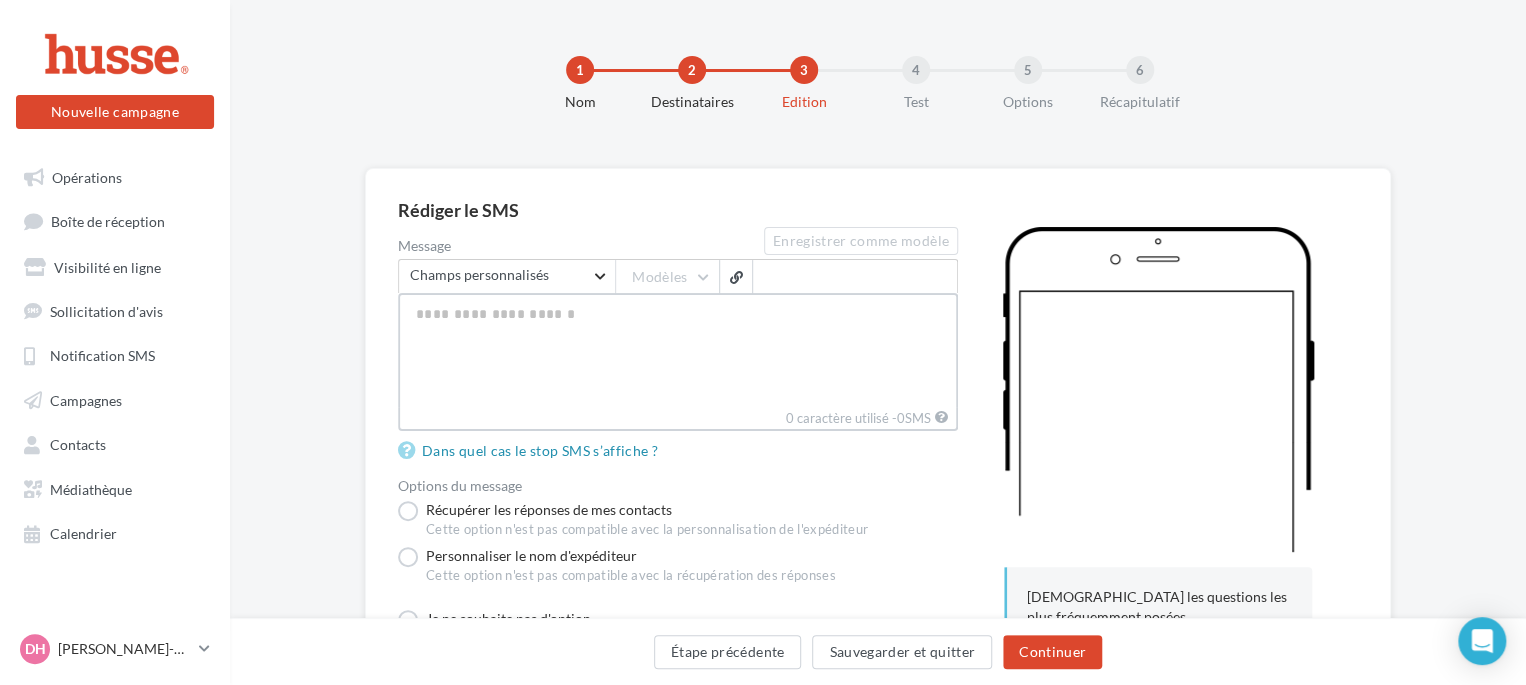 click on "Message" at bounding box center (678, 350) 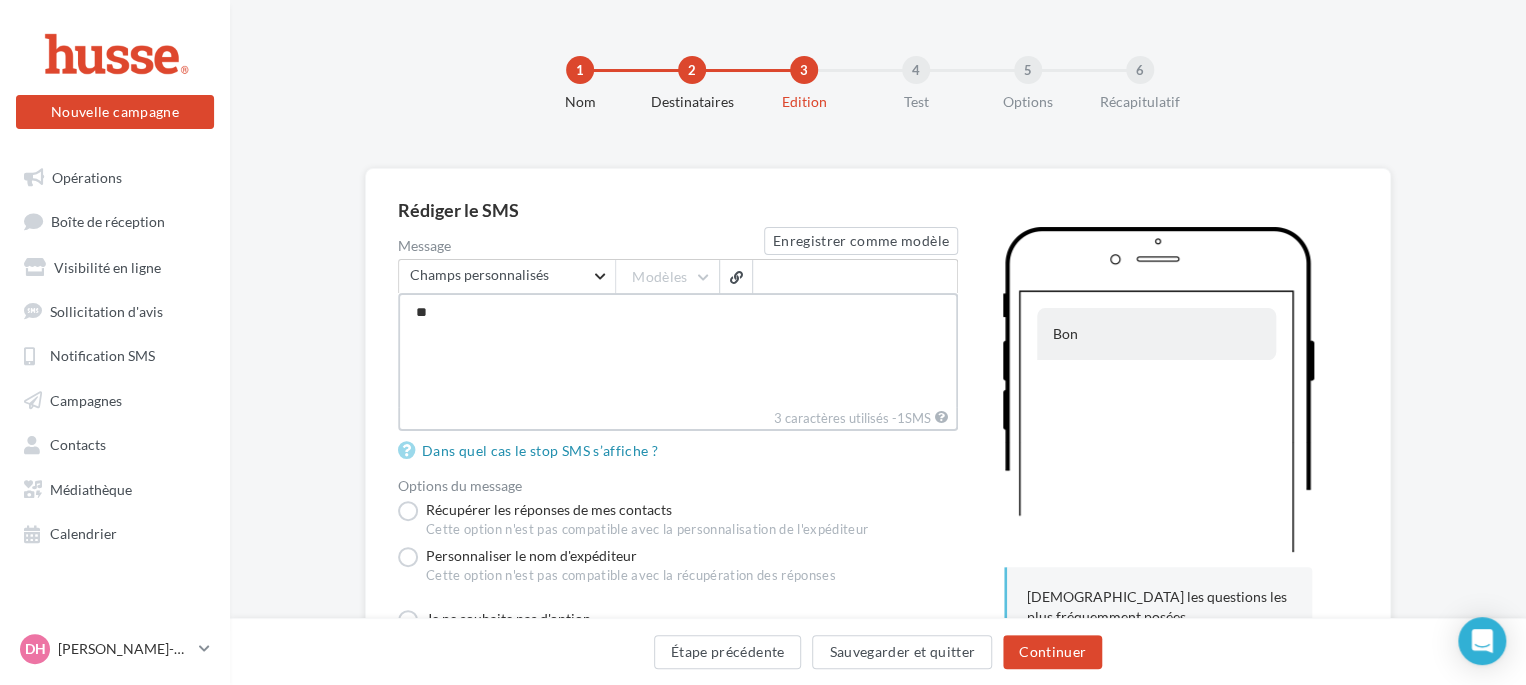type on "*" 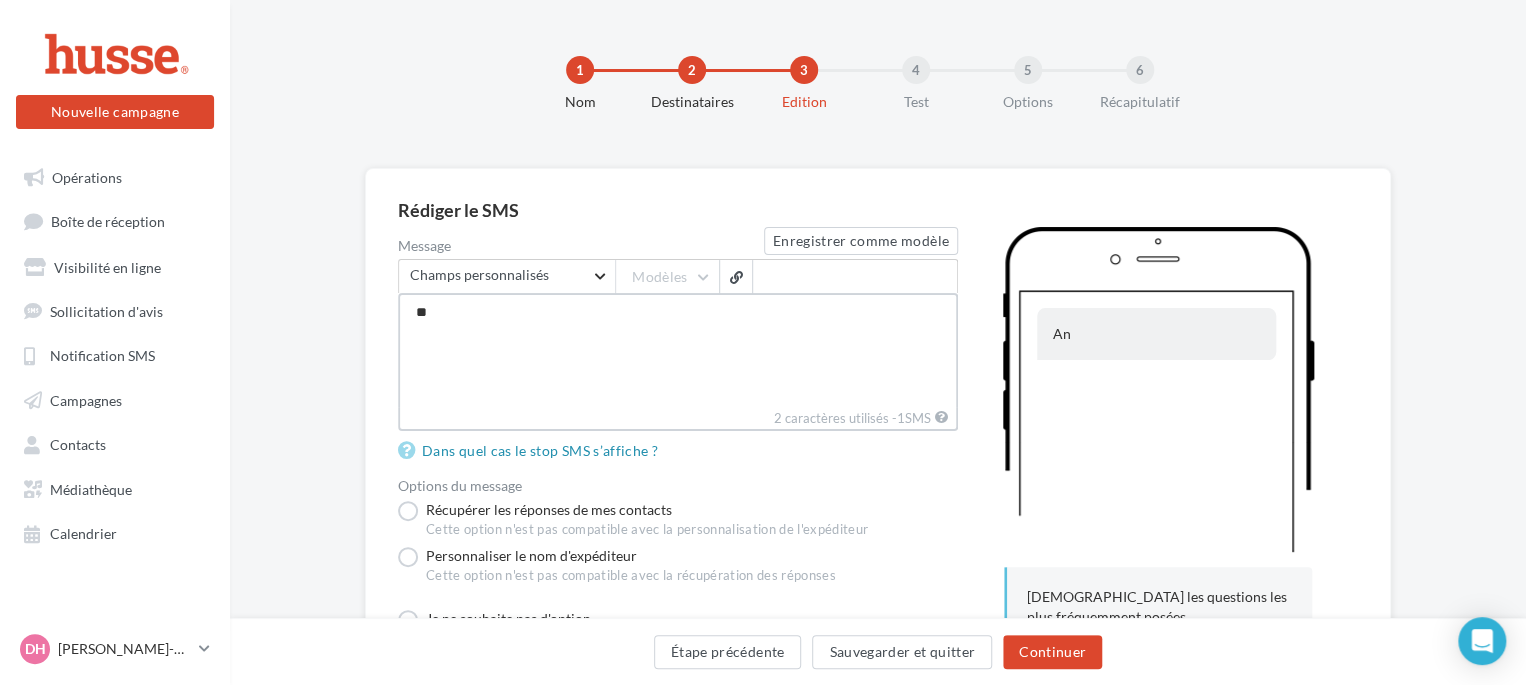 type on "*" 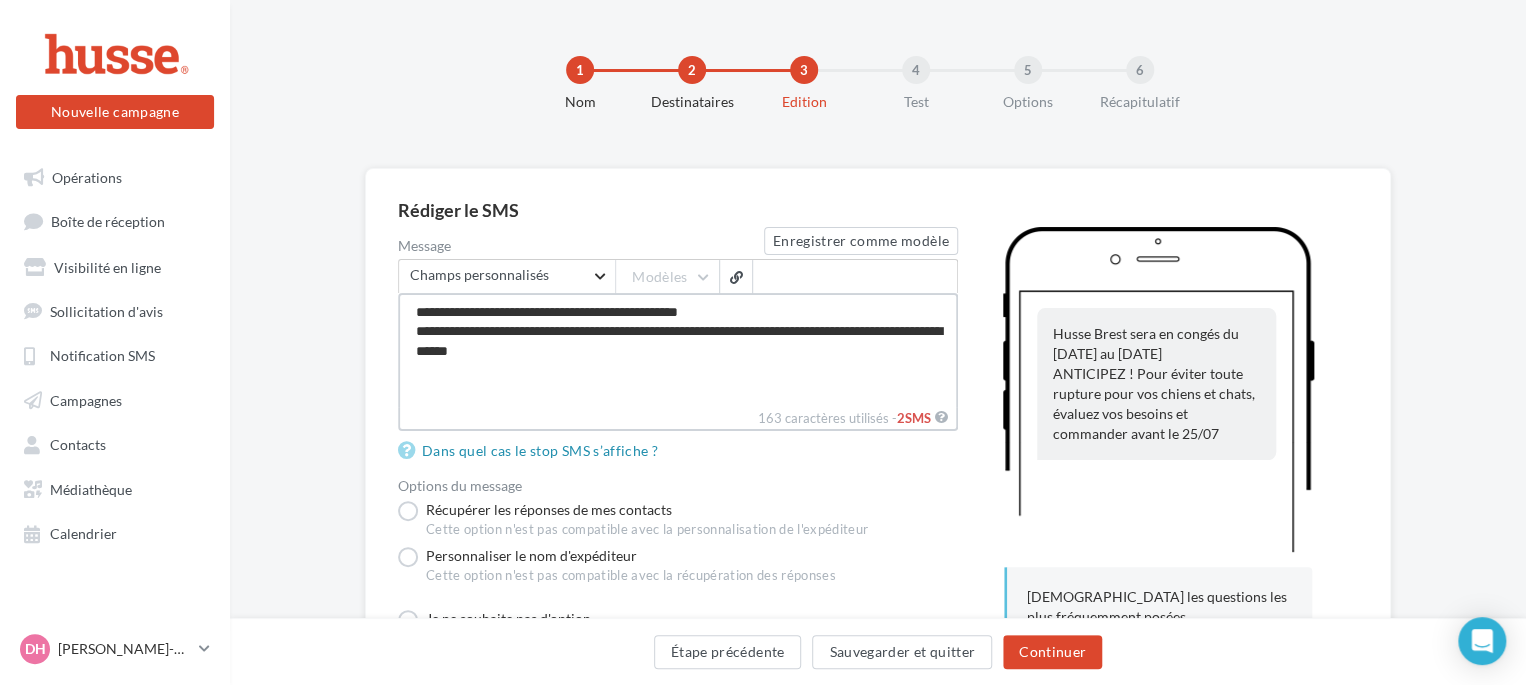 click on "**********" at bounding box center [678, 350] 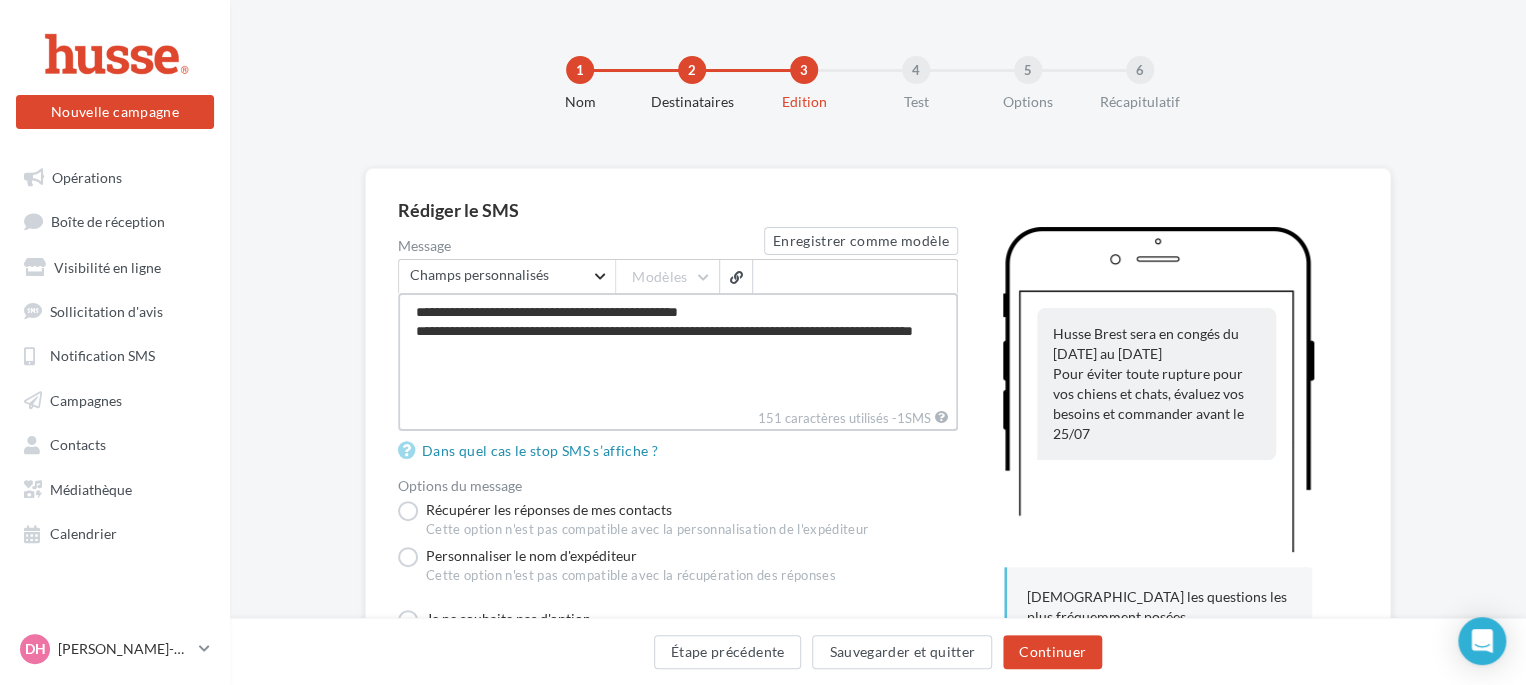 click on "**********" at bounding box center (678, 350) 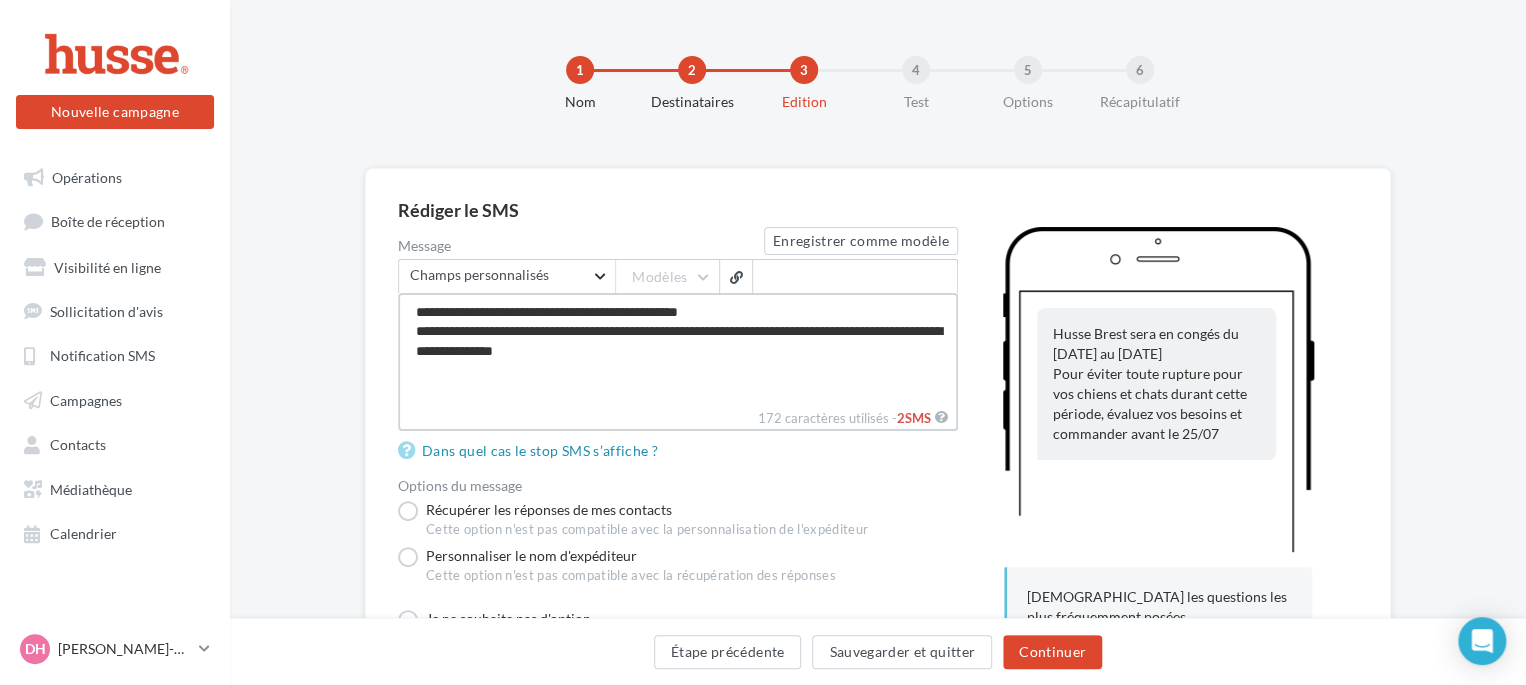 click on "**********" at bounding box center (678, 350) 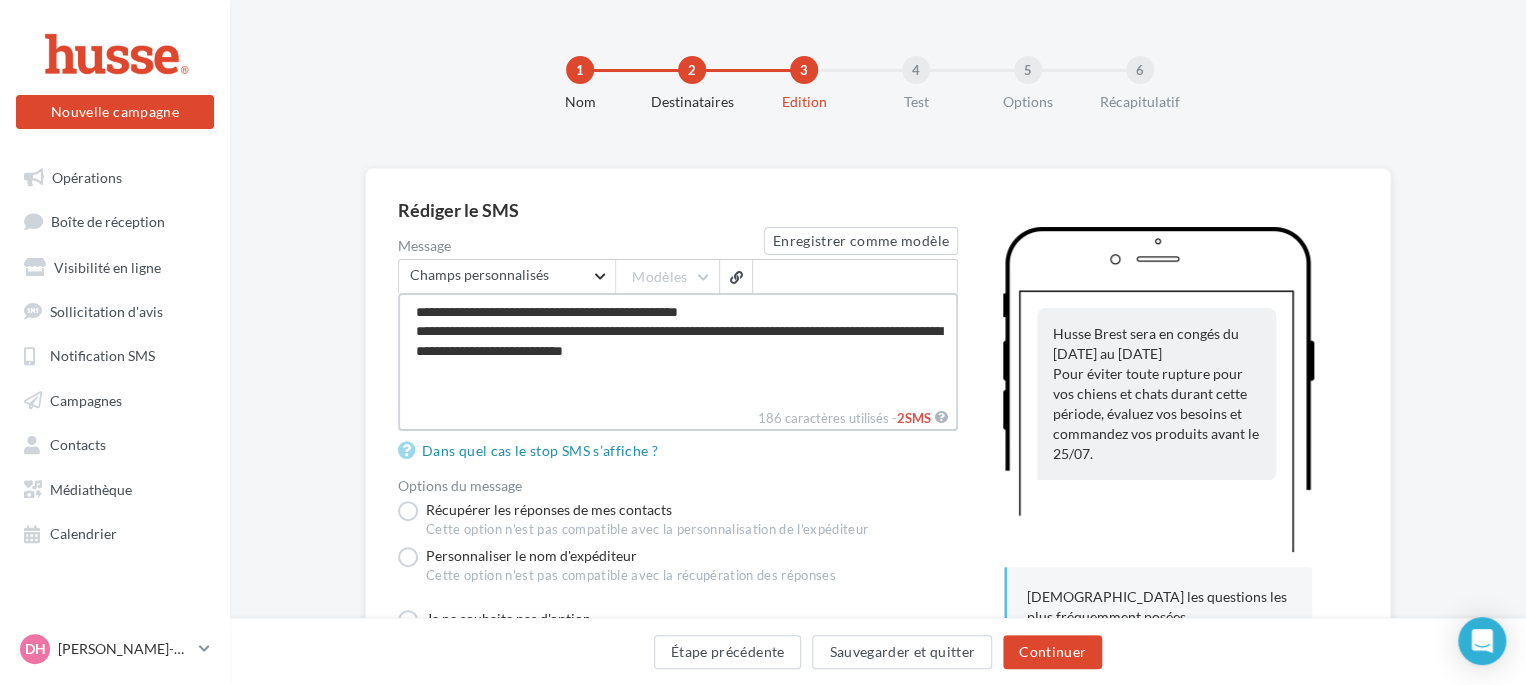 click on "**********" at bounding box center [678, 350] 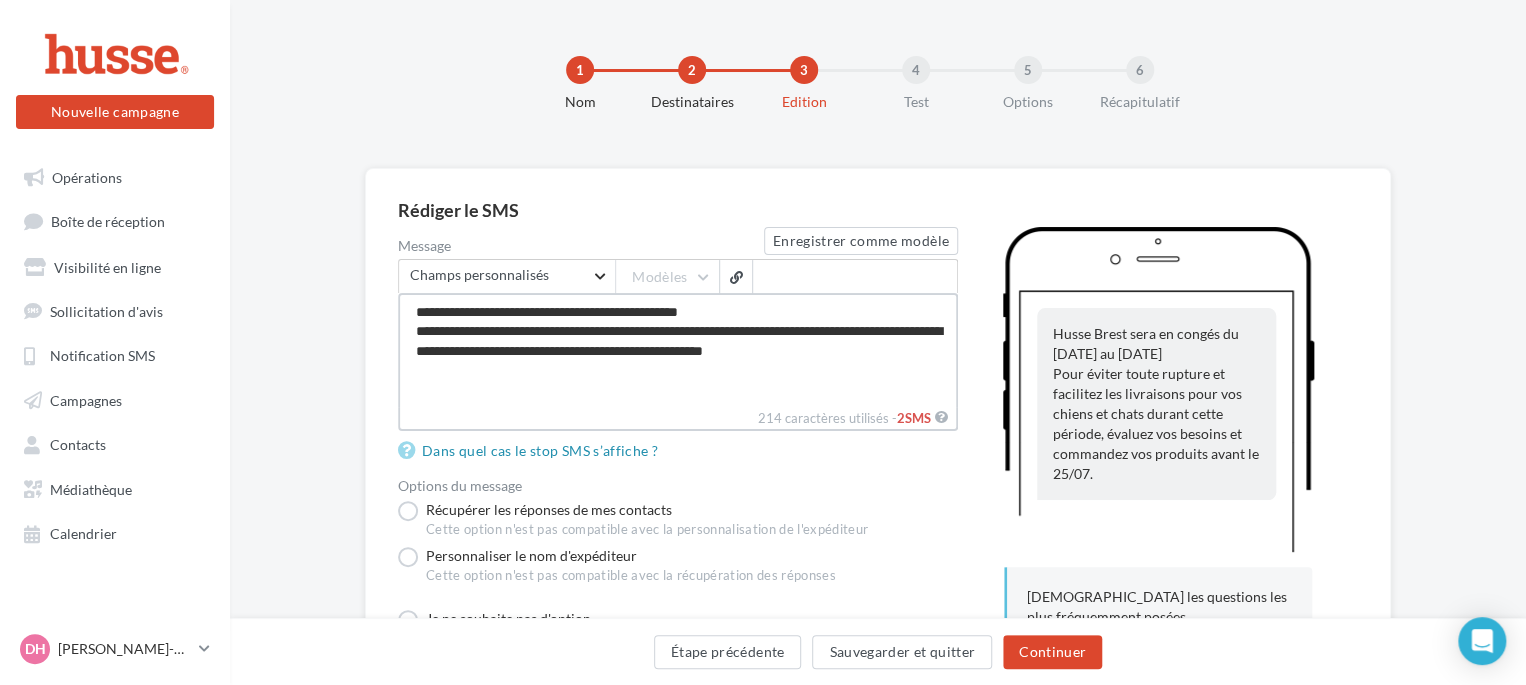 click on "**********" at bounding box center (678, 350) 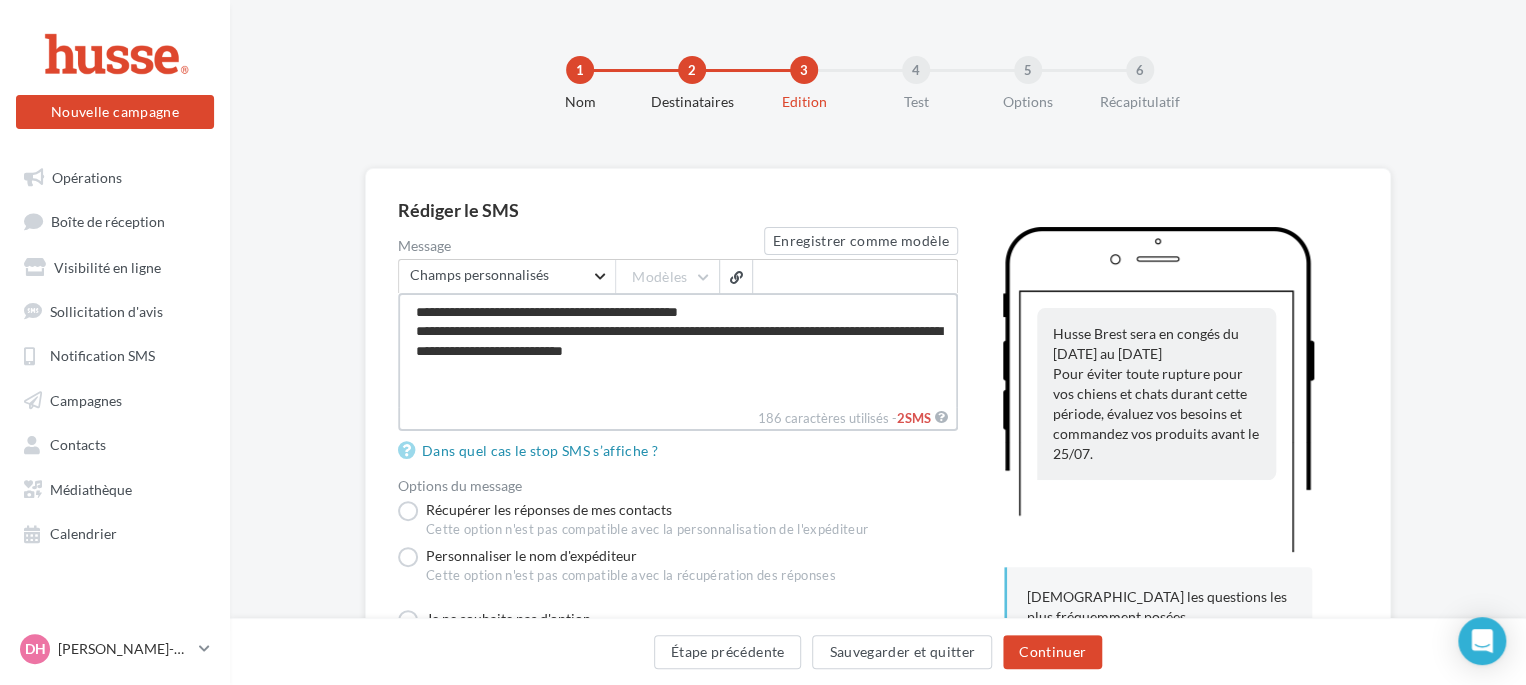 click on "**********" at bounding box center [678, 350] 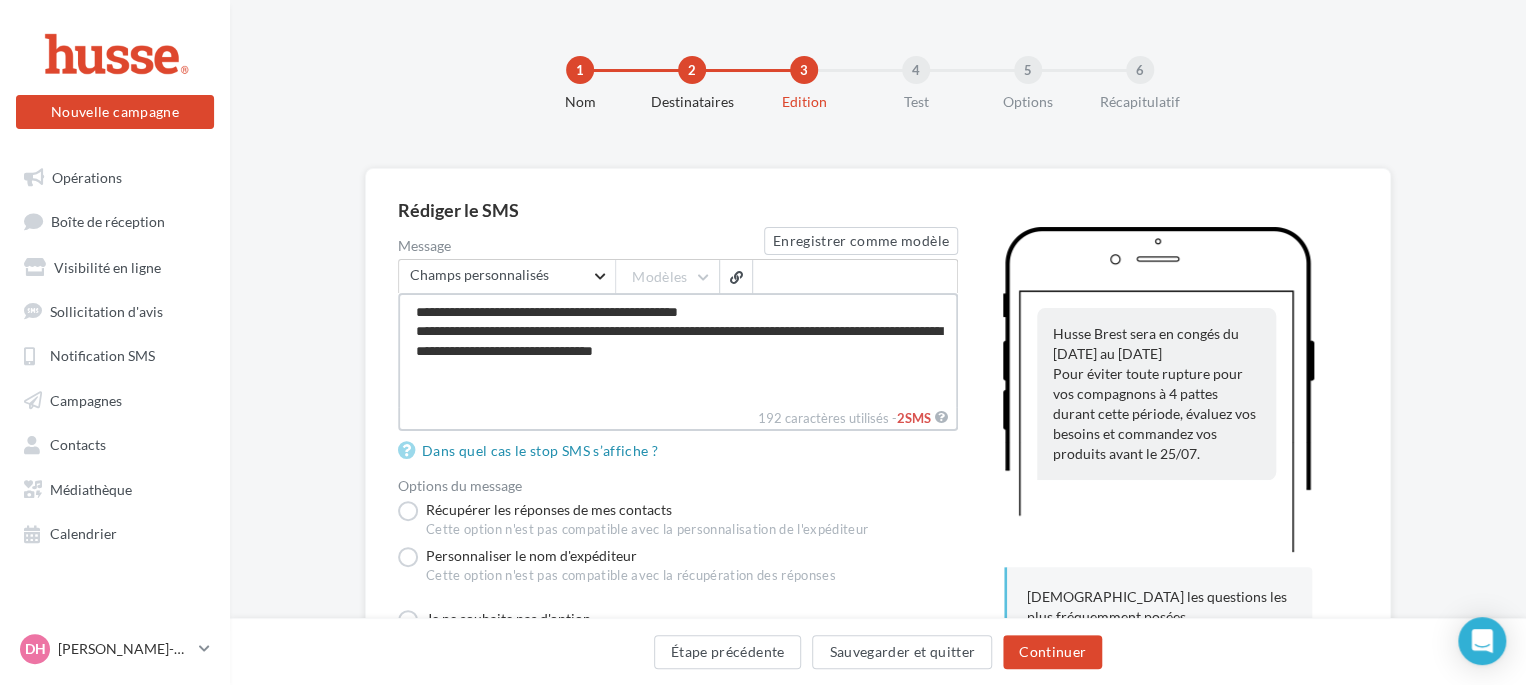 click on "**********" at bounding box center [678, 350] 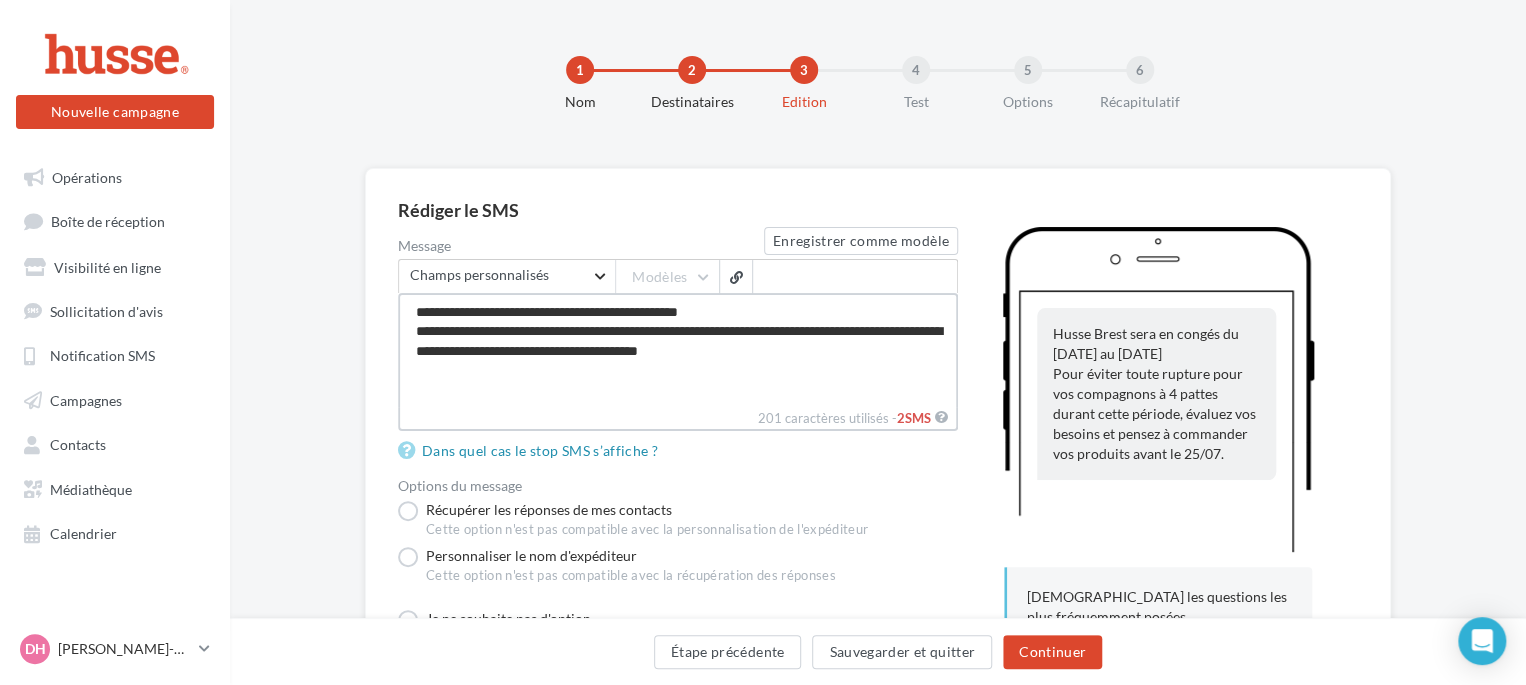 click on "**********" at bounding box center [678, 350] 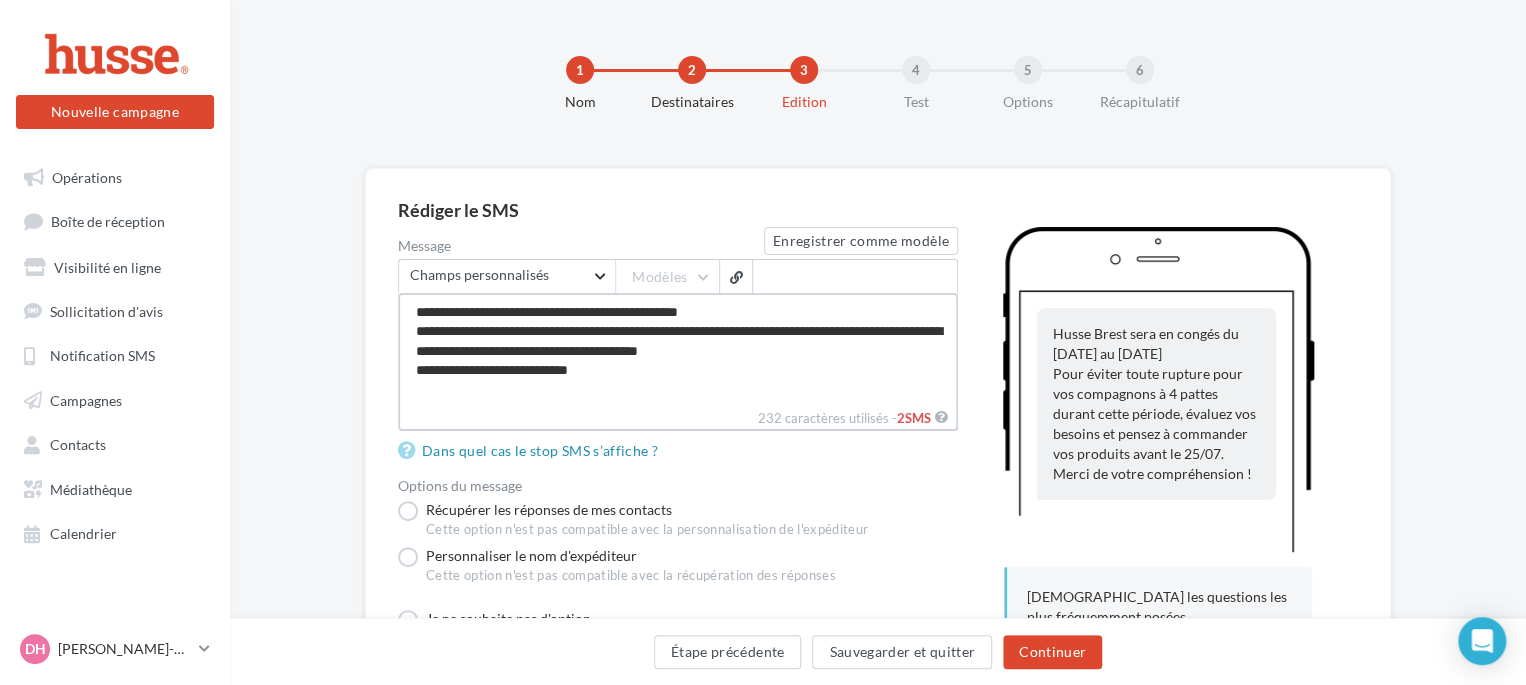 click on "**********" at bounding box center [678, 350] 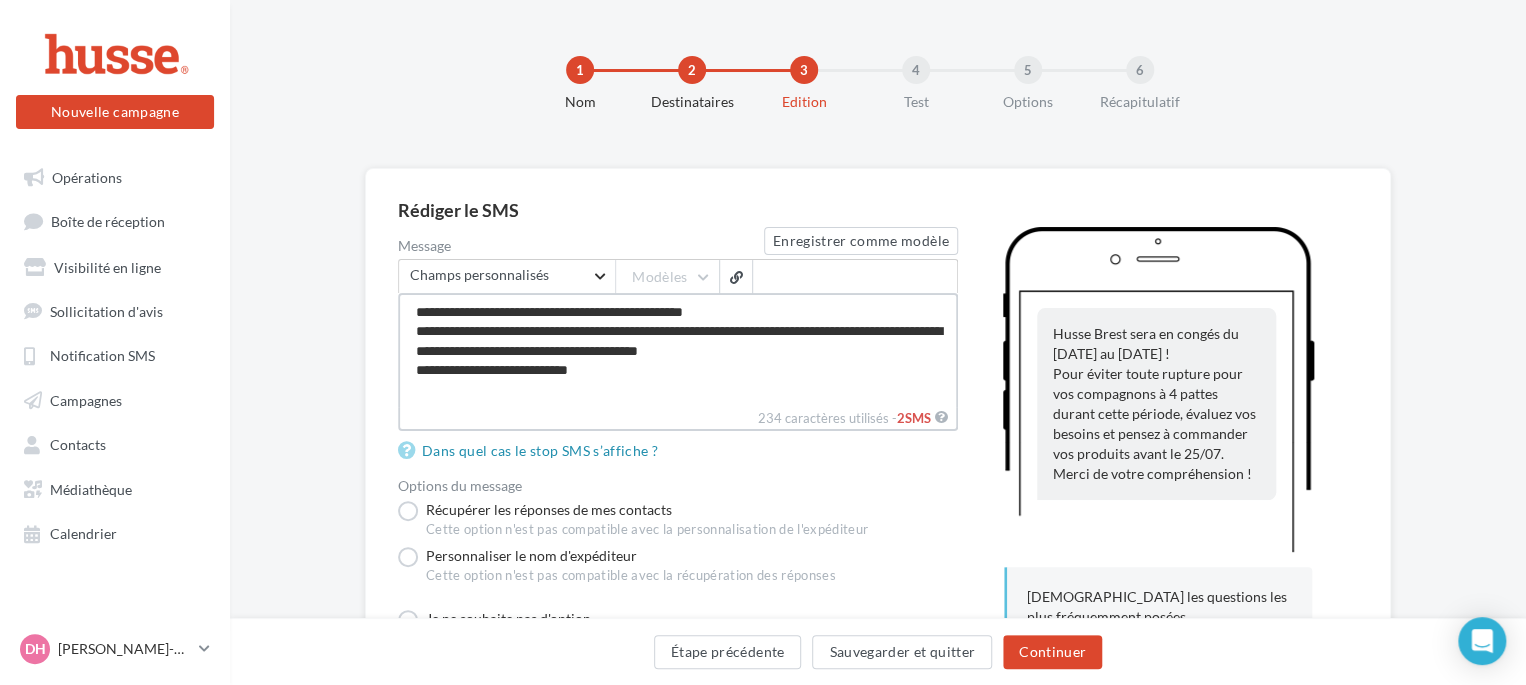 click on "**********" at bounding box center [678, 350] 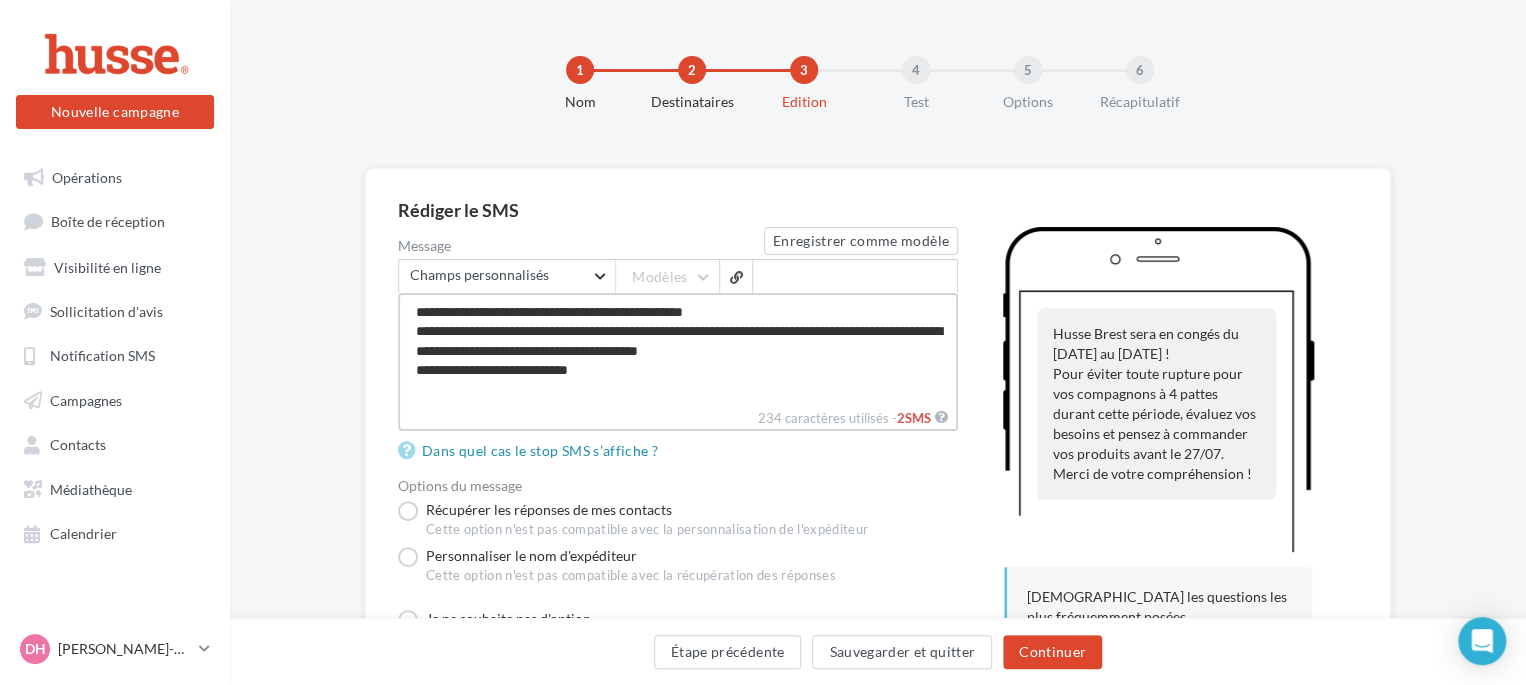 click on "**********" at bounding box center [678, 350] 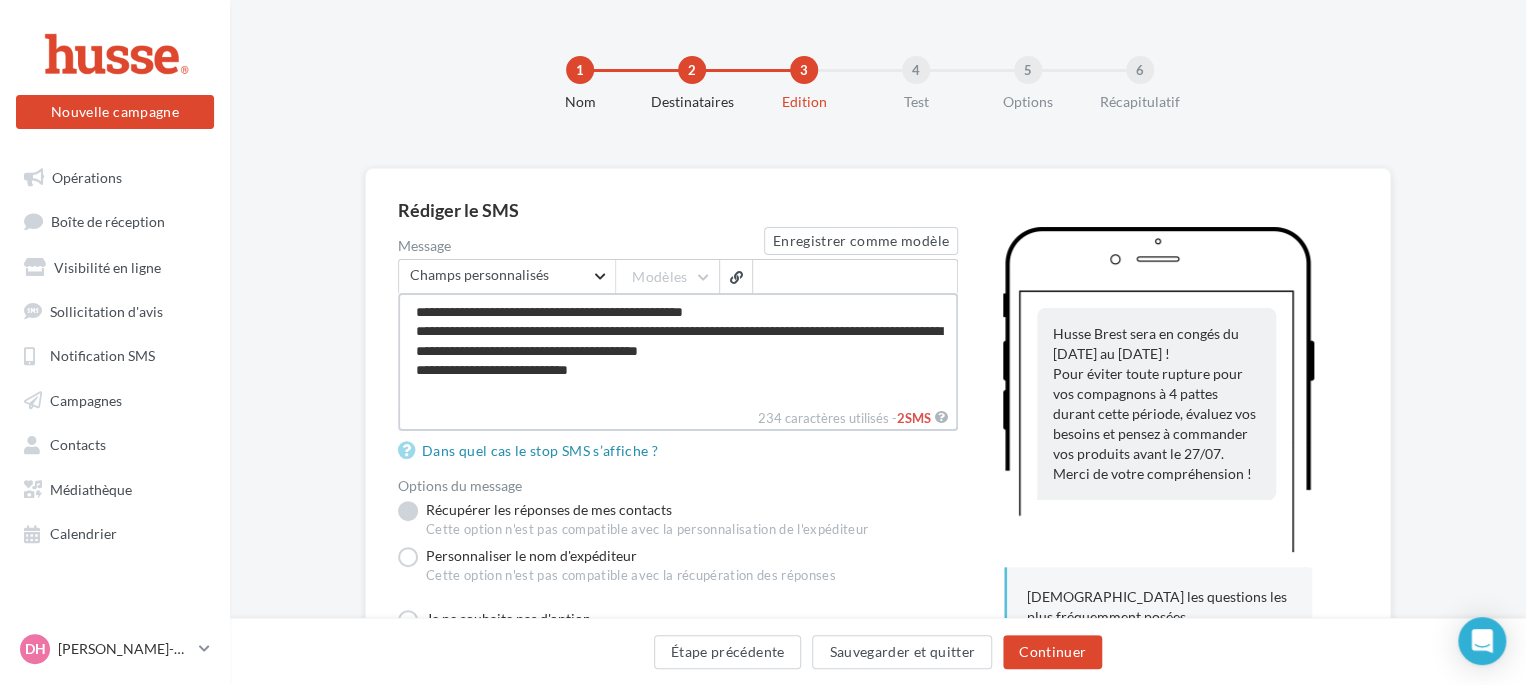 type on "**********" 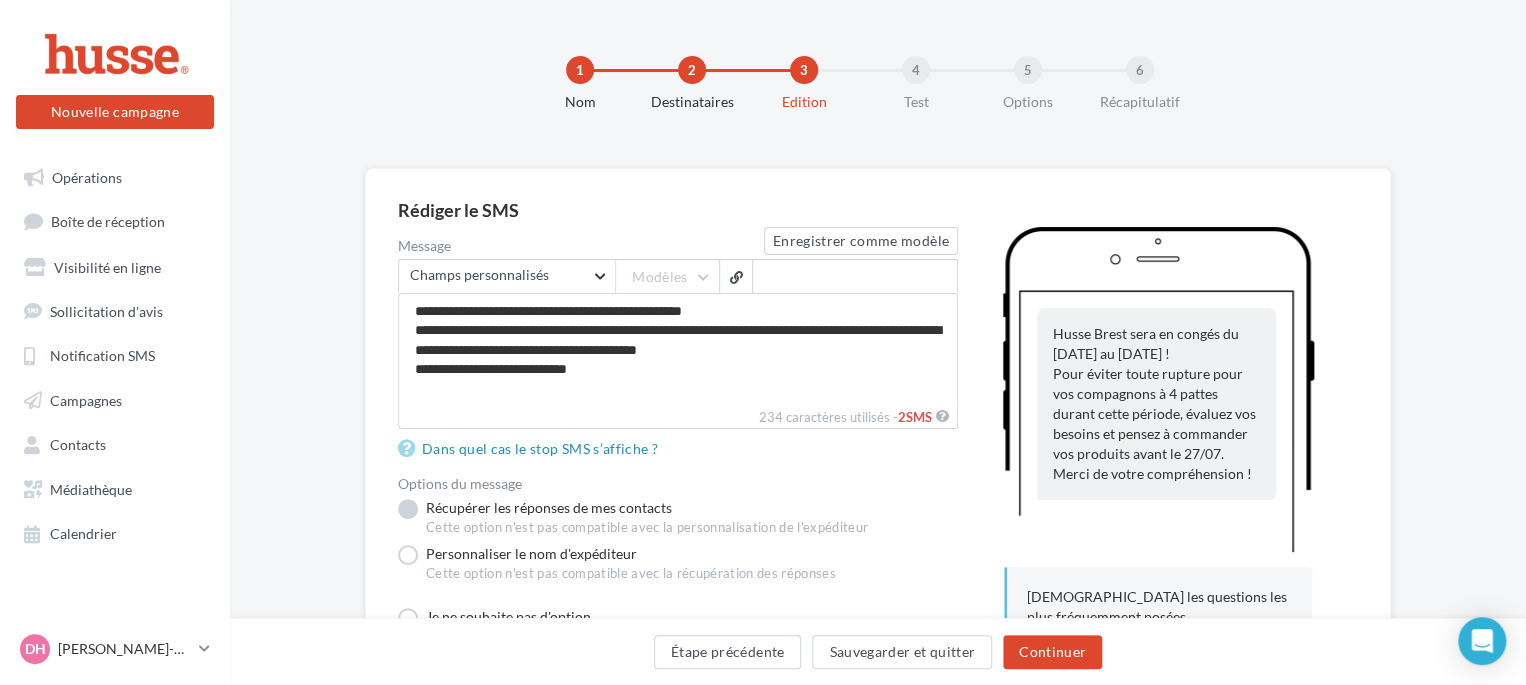 click on "Récupérer les réponses de mes contacts Cette option n'est pas compatible avec la personnalisation de l'expéditeur" at bounding box center [633, 518] 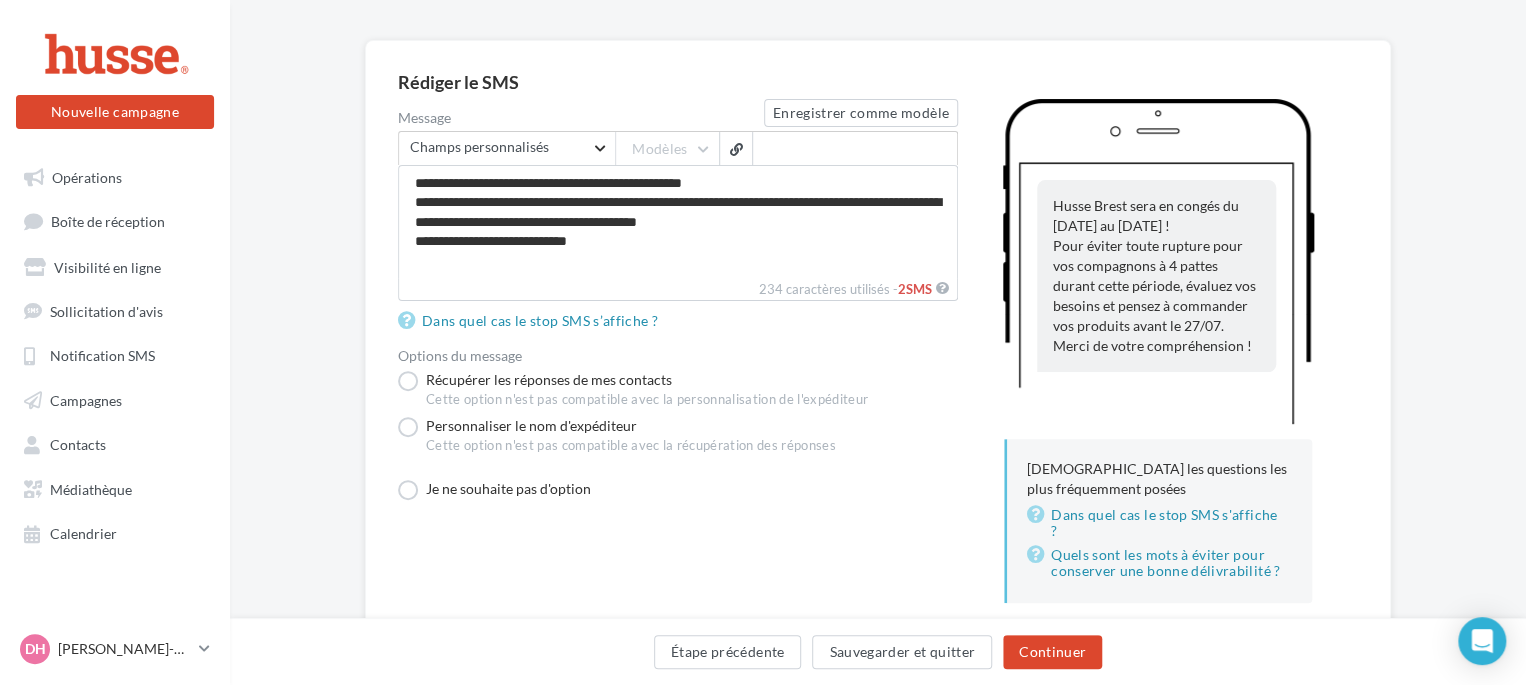 scroll, scrollTop: 168, scrollLeft: 0, axis: vertical 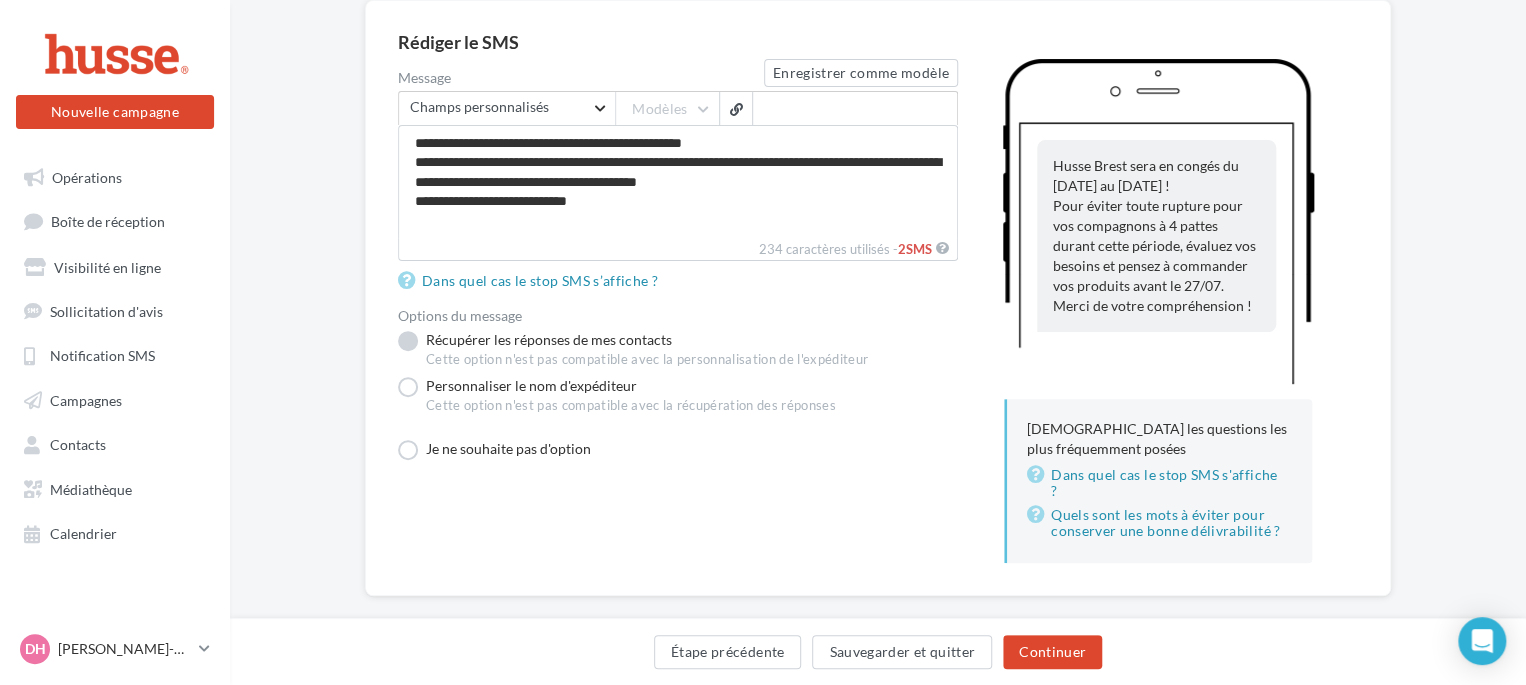 click on "Récupérer les réponses de mes contacts Cette option n'est pas compatible avec la personnalisation de l'expéditeur" at bounding box center (633, 350) 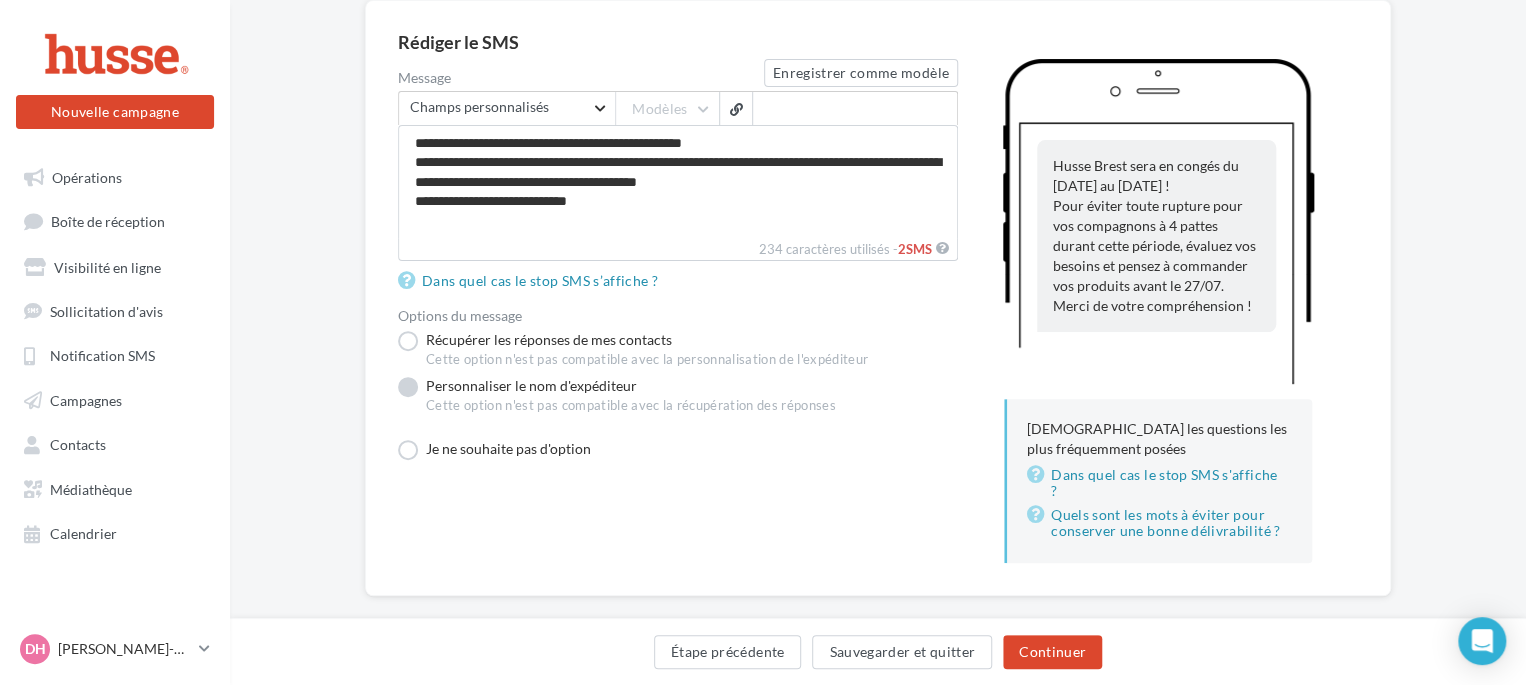 click on "Personnaliser le nom d'expéditeur Cette option n'est pas compatible avec la récupération des réponses" at bounding box center [617, 400] 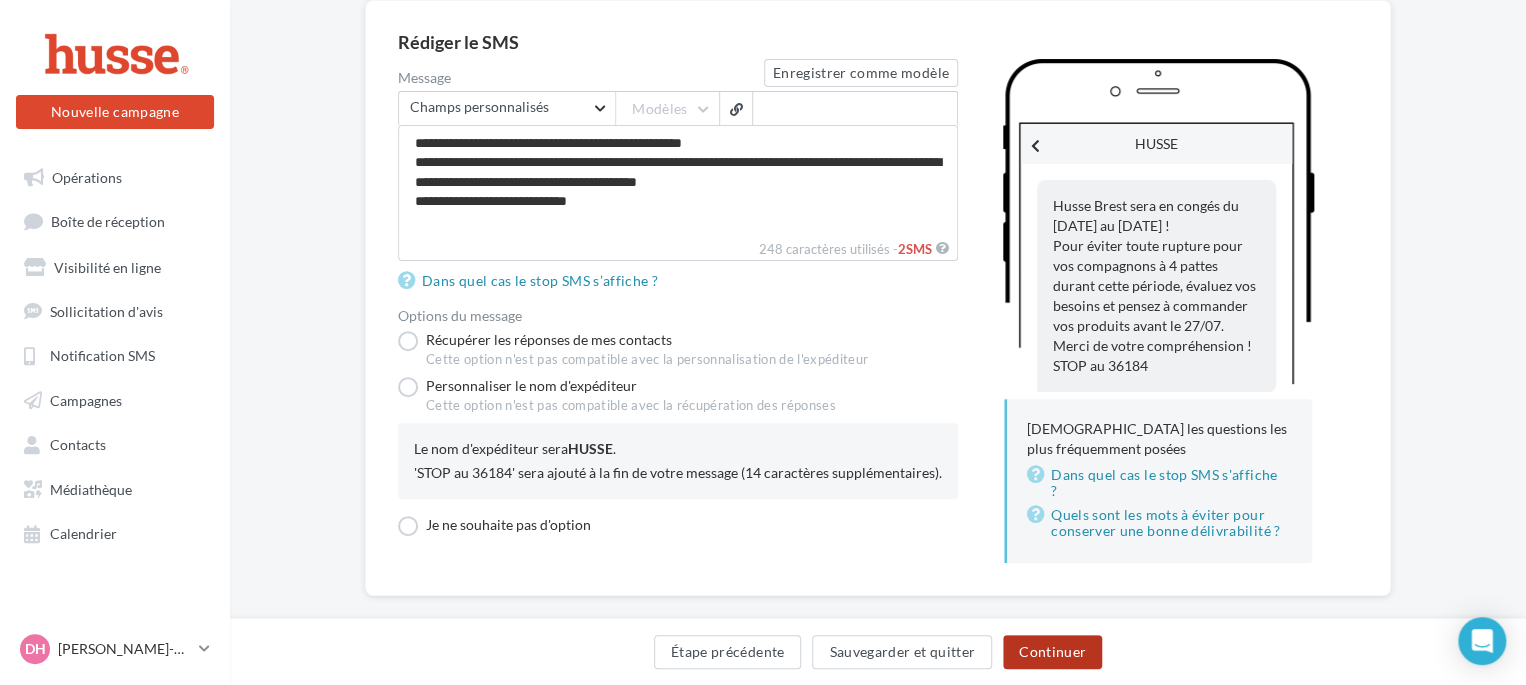 click on "Continuer" at bounding box center [1052, 652] 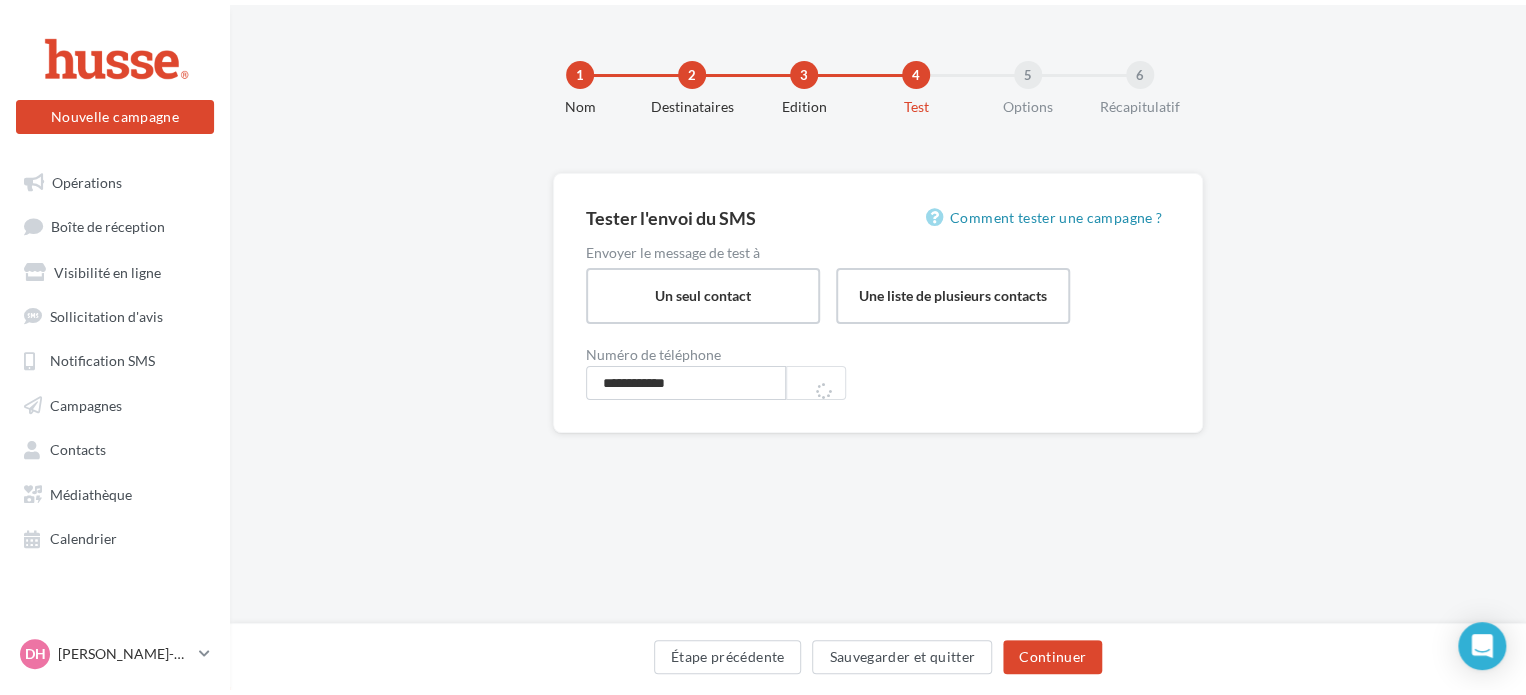 scroll, scrollTop: 0, scrollLeft: 0, axis: both 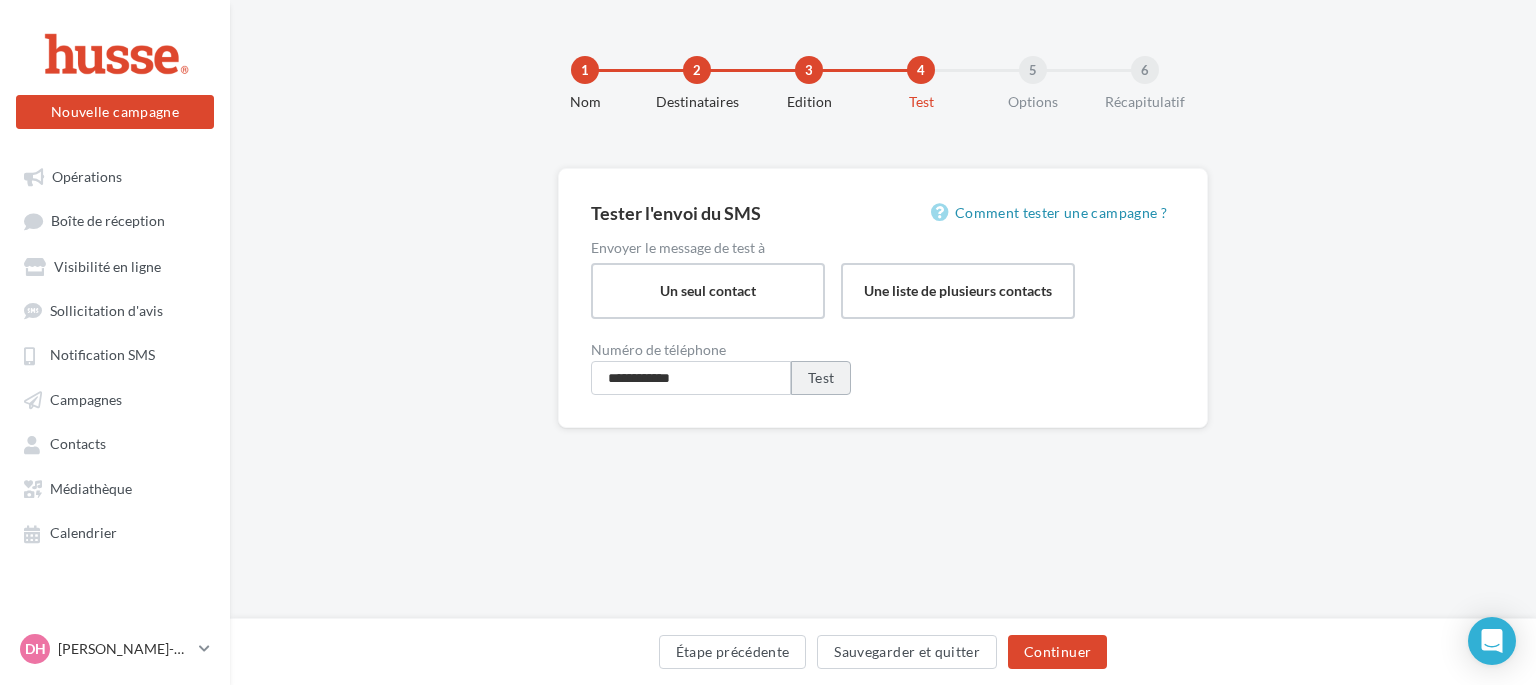 click on "Test" at bounding box center (821, 378) 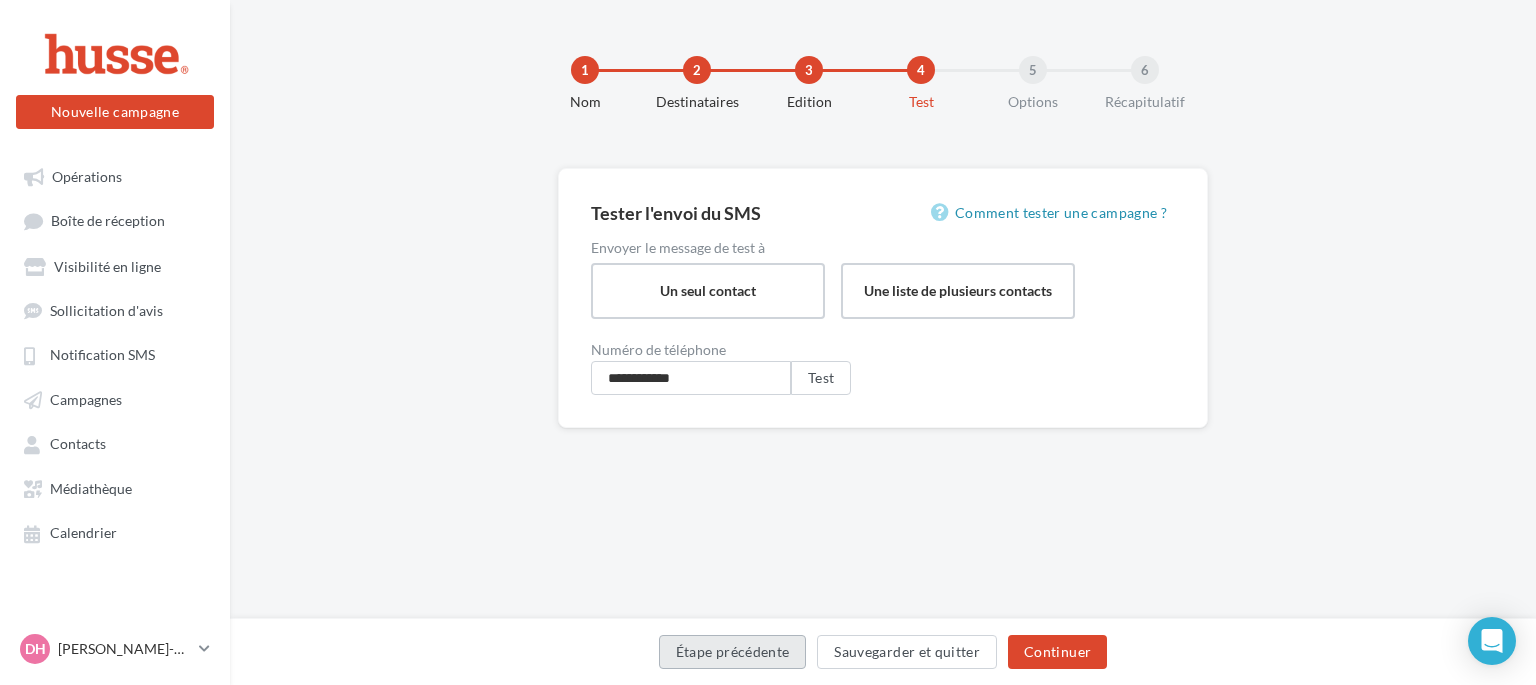 click on "Étape précédente" at bounding box center (733, 652) 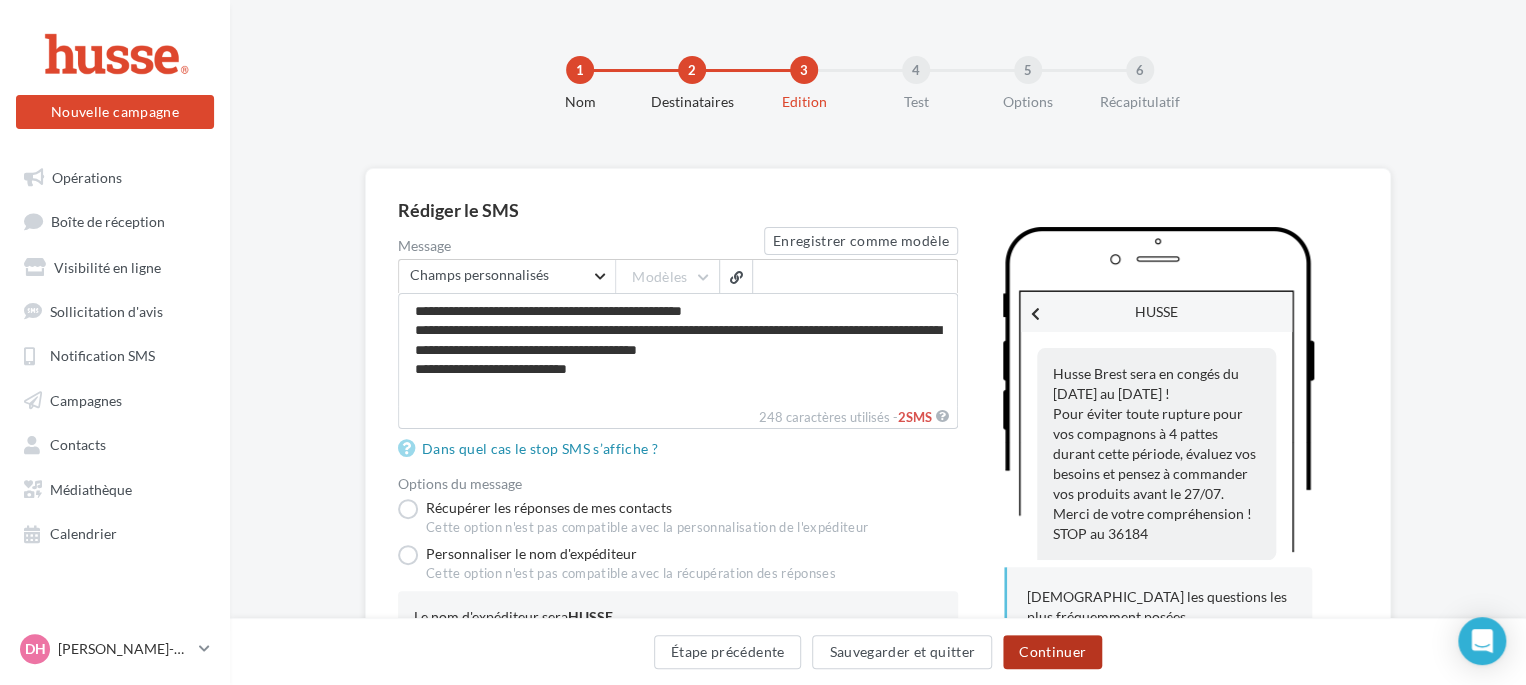 click on "Continuer" at bounding box center [1052, 652] 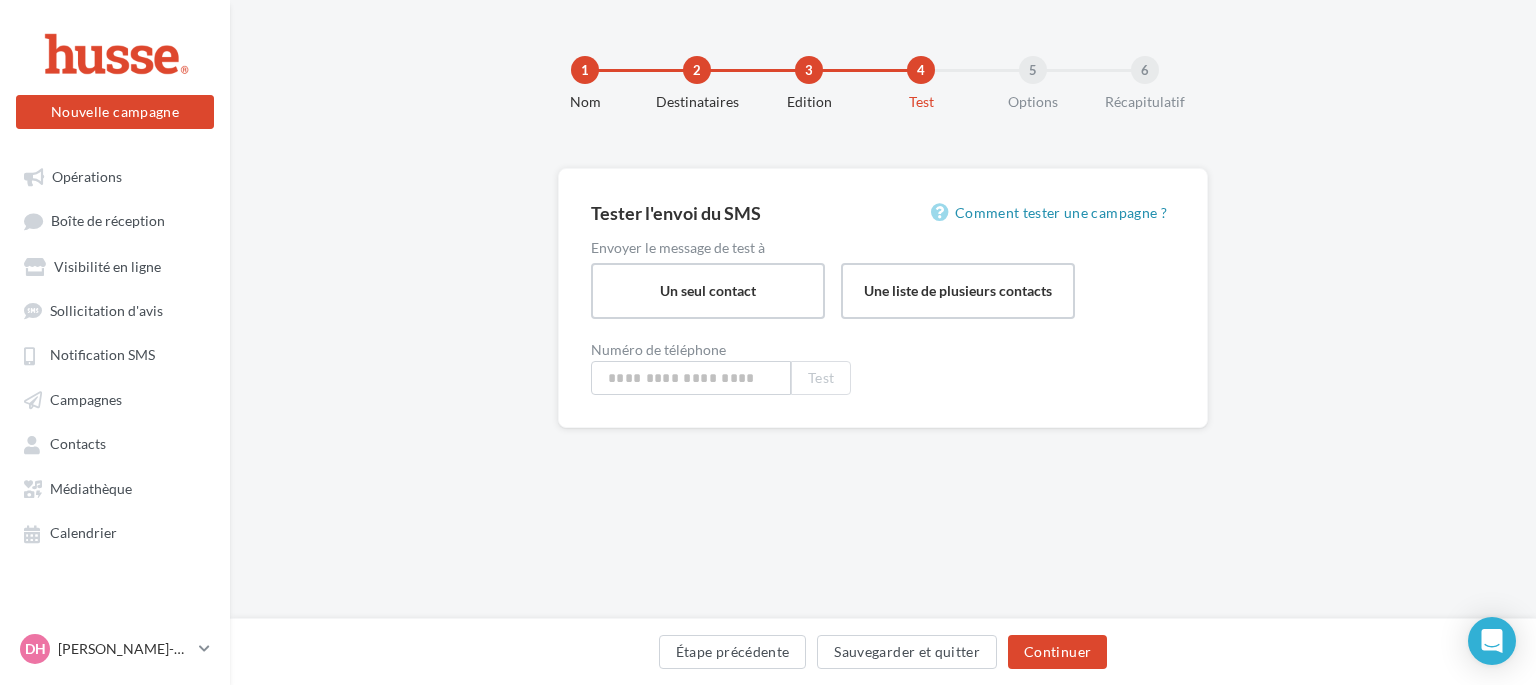 type on "**********" 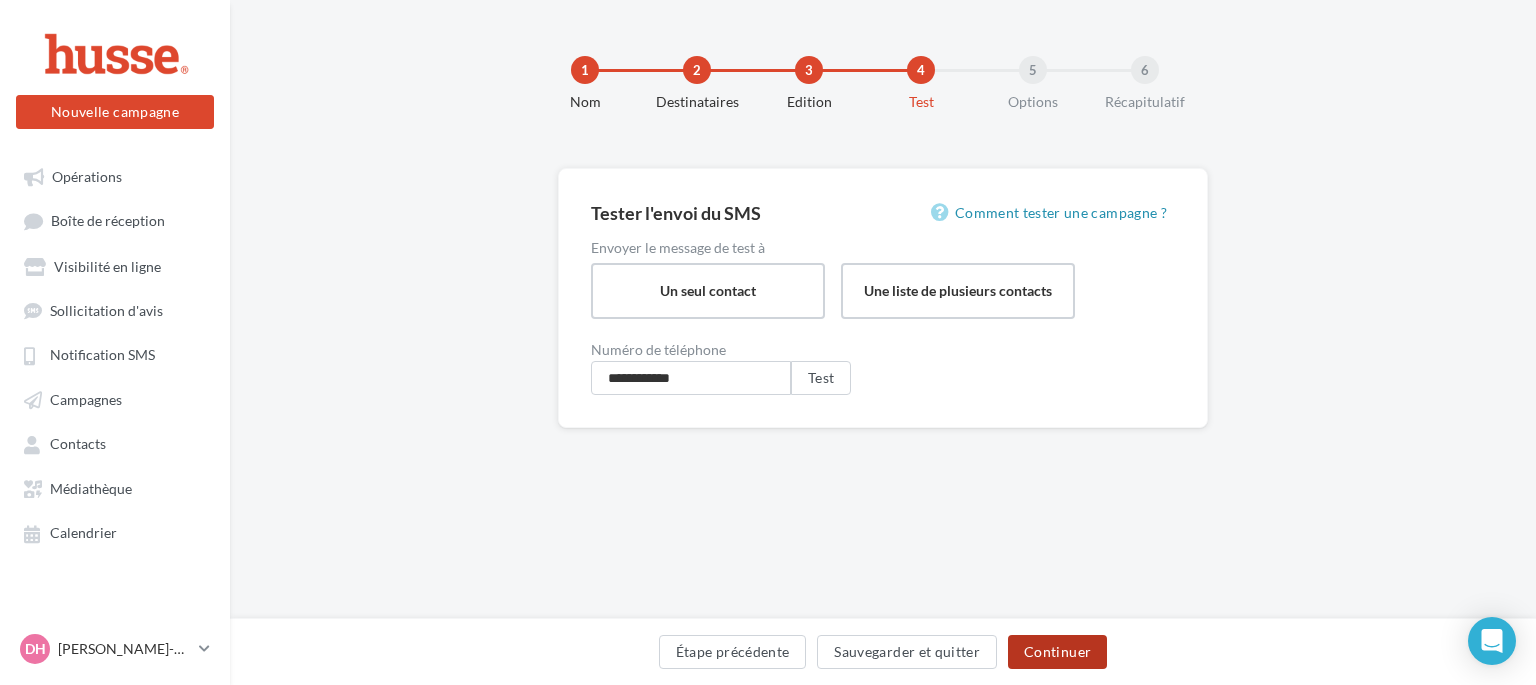 click on "Continuer" at bounding box center [1057, 652] 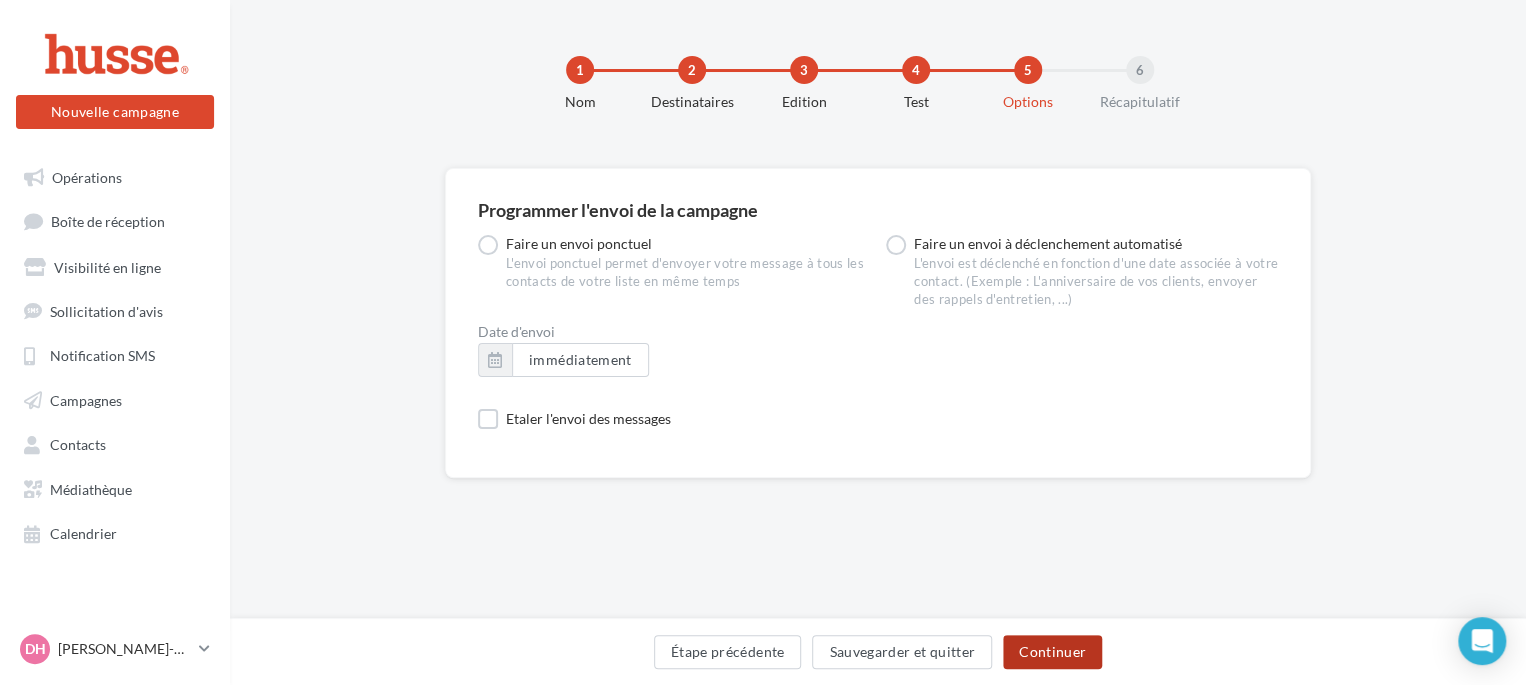 click on "Continuer" at bounding box center (1052, 652) 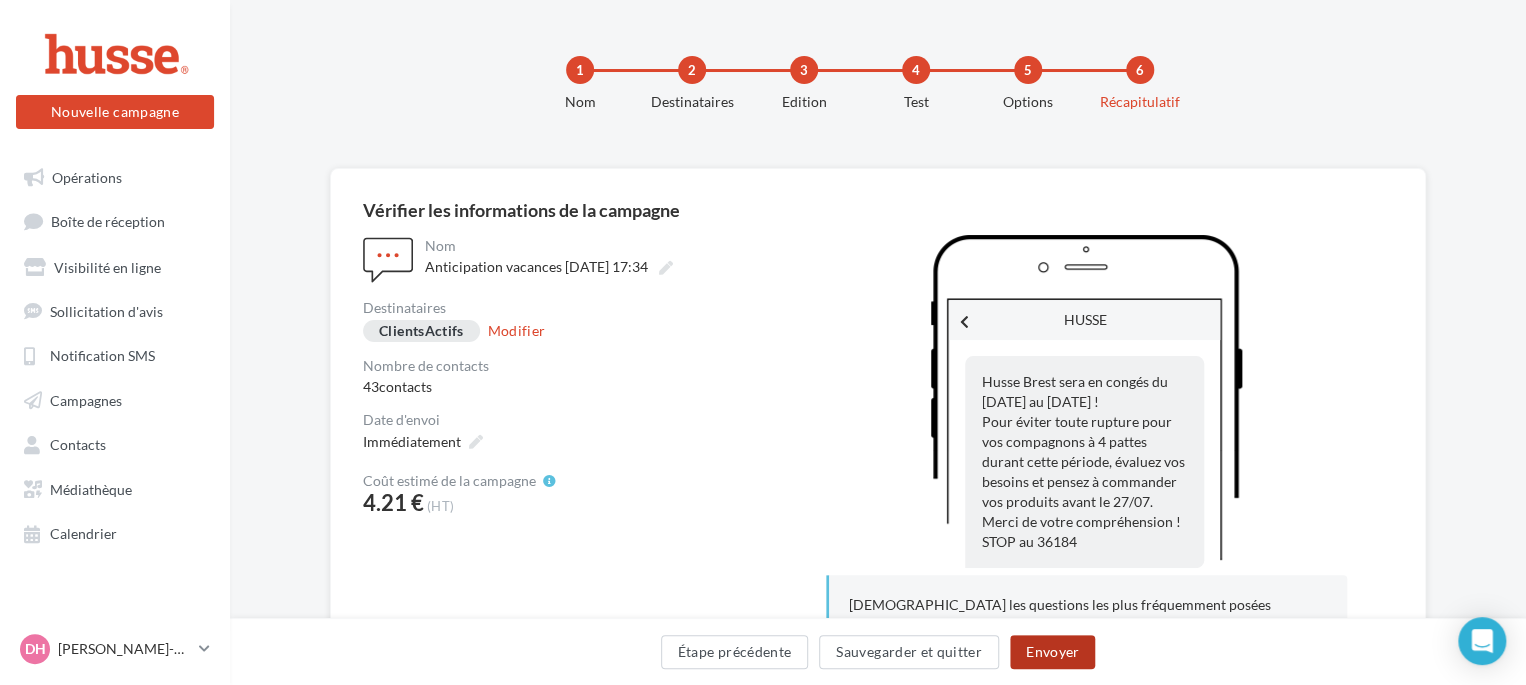click on "Envoyer" at bounding box center [1052, 652] 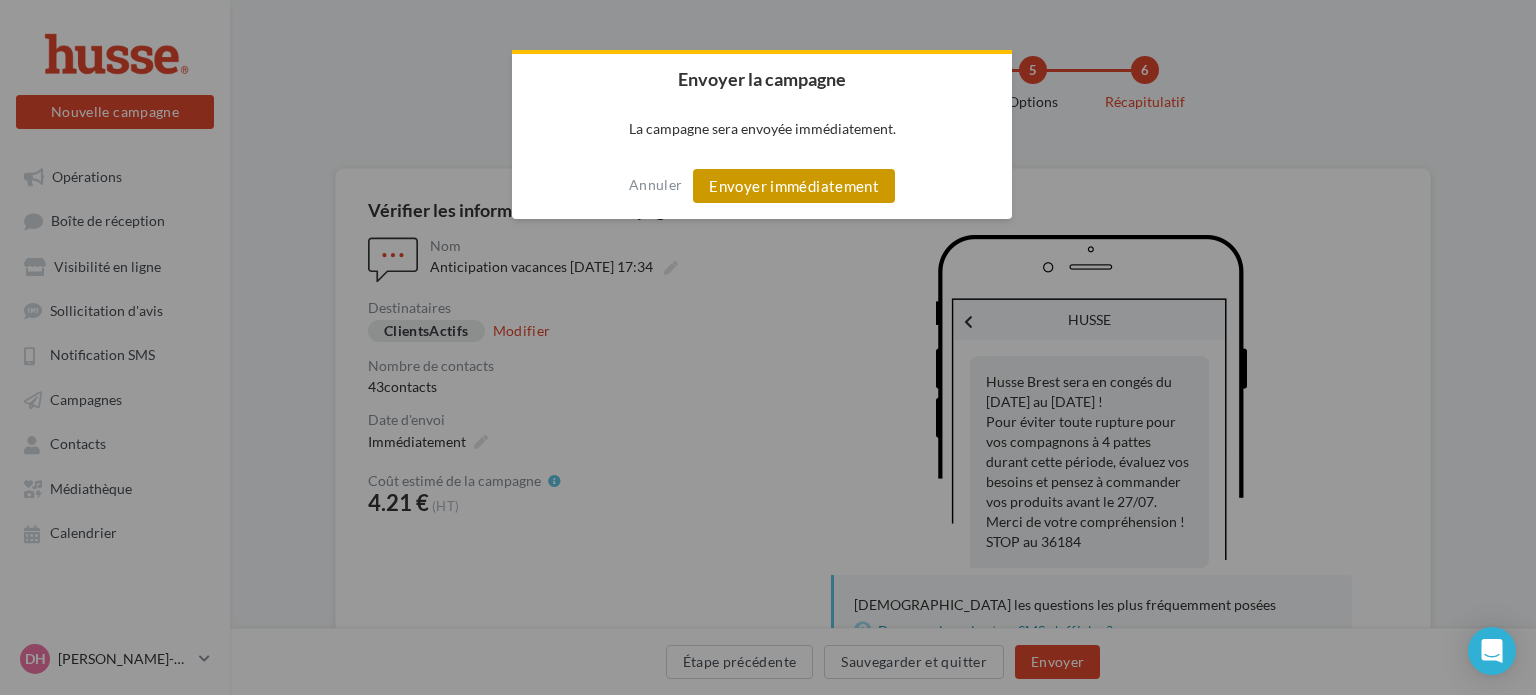 click on "Envoyer immédiatement" at bounding box center [794, 186] 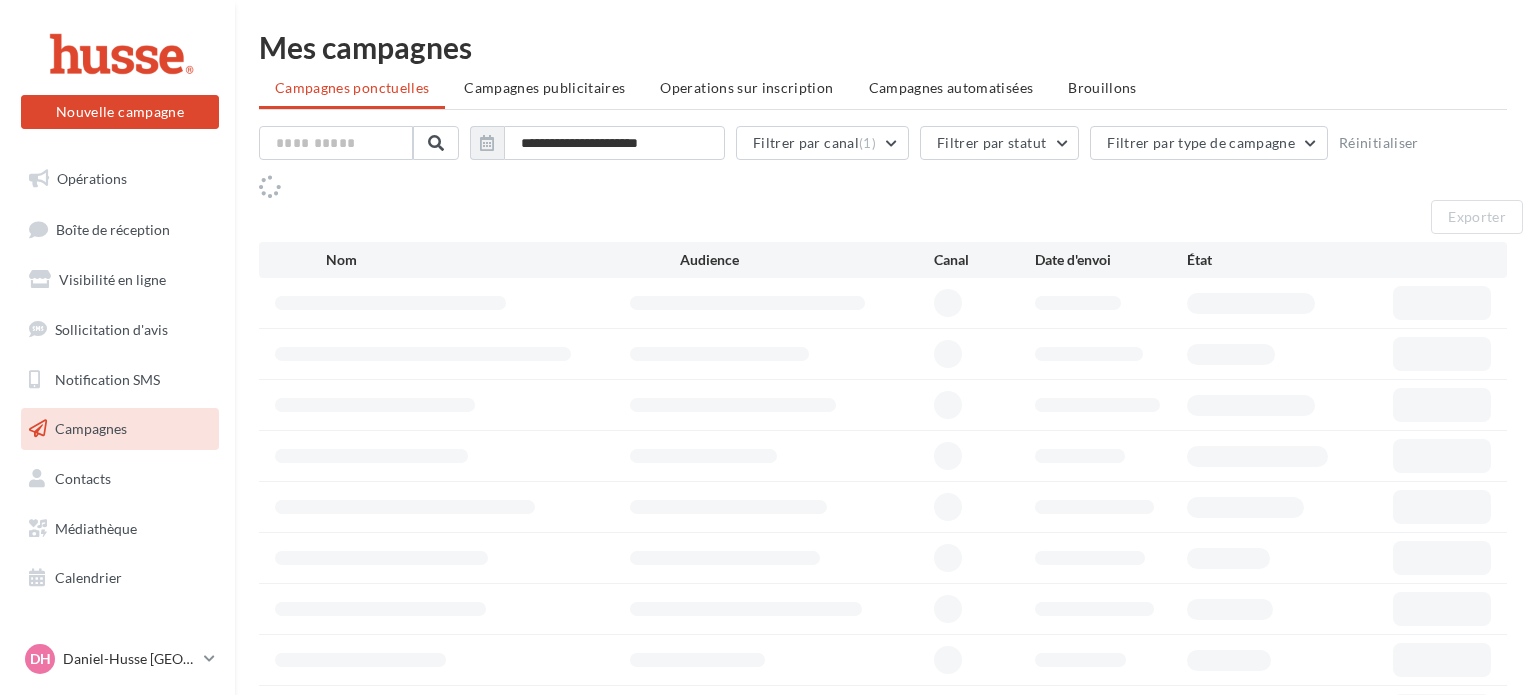 scroll, scrollTop: 0, scrollLeft: 0, axis: both 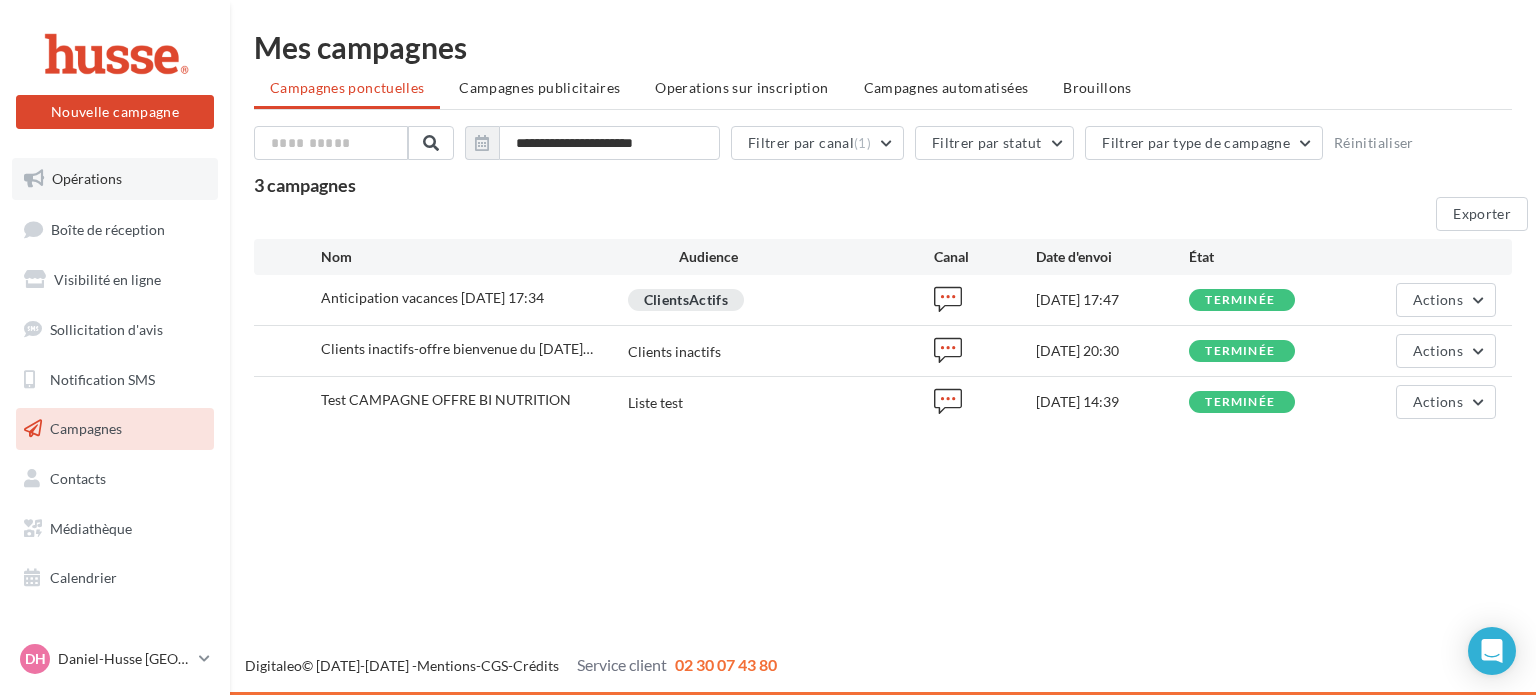 click on "Opérations" at bounding box center (87, 178) 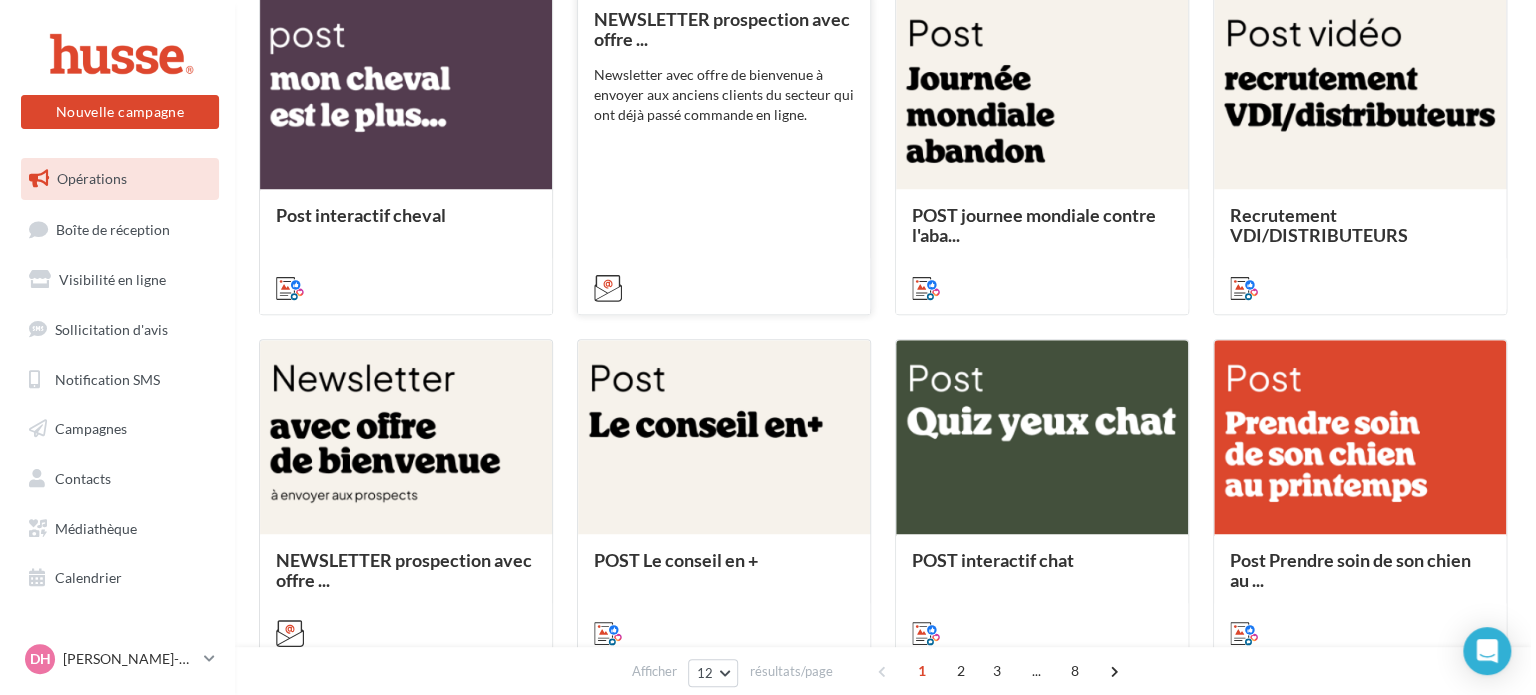 scroll, scrollTop: 588, scrollLeft: 0, axis: vertical 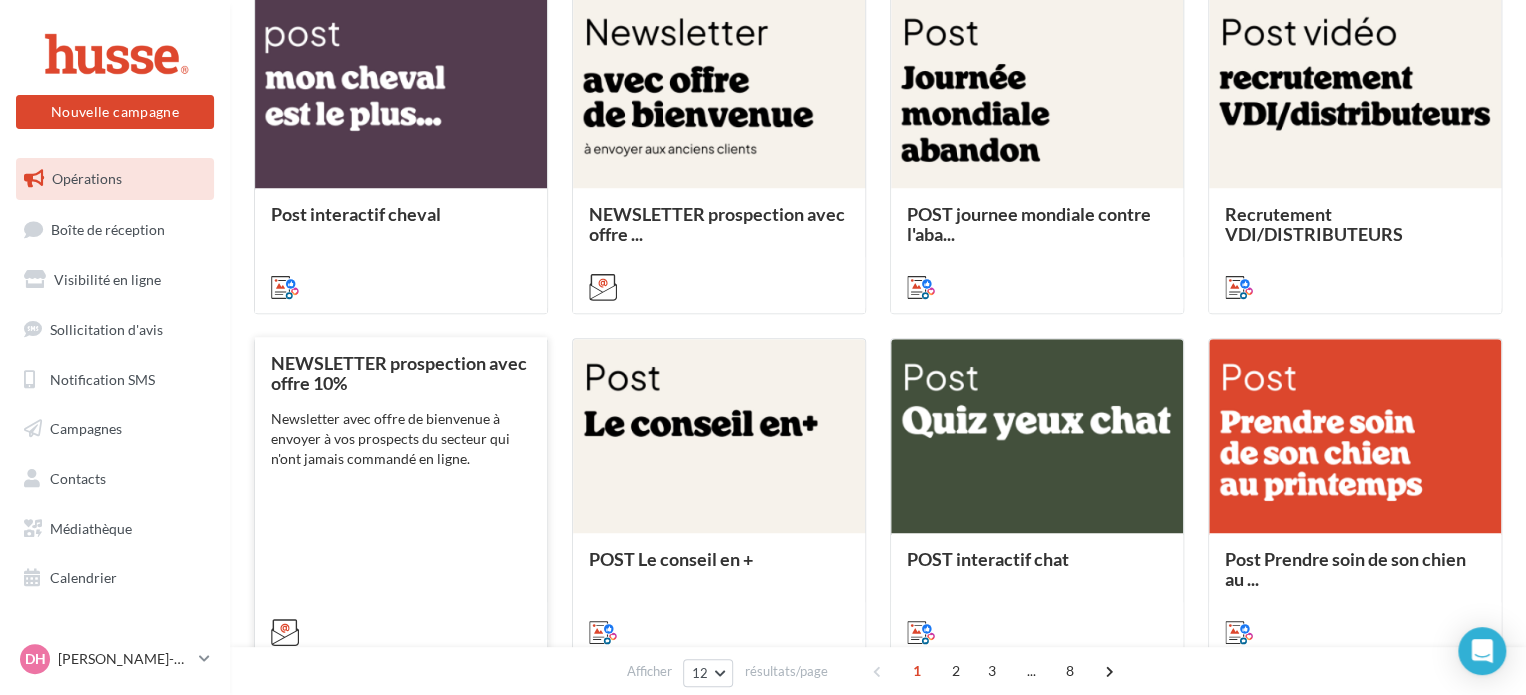 click on "NEWSLETTER prospection avec offre 10%        Newsletter avec offre de bienvenue à envoyer à vos prospects du secteur qui n'ont jamais commandé en ligne." at bounding box center [401, 496] 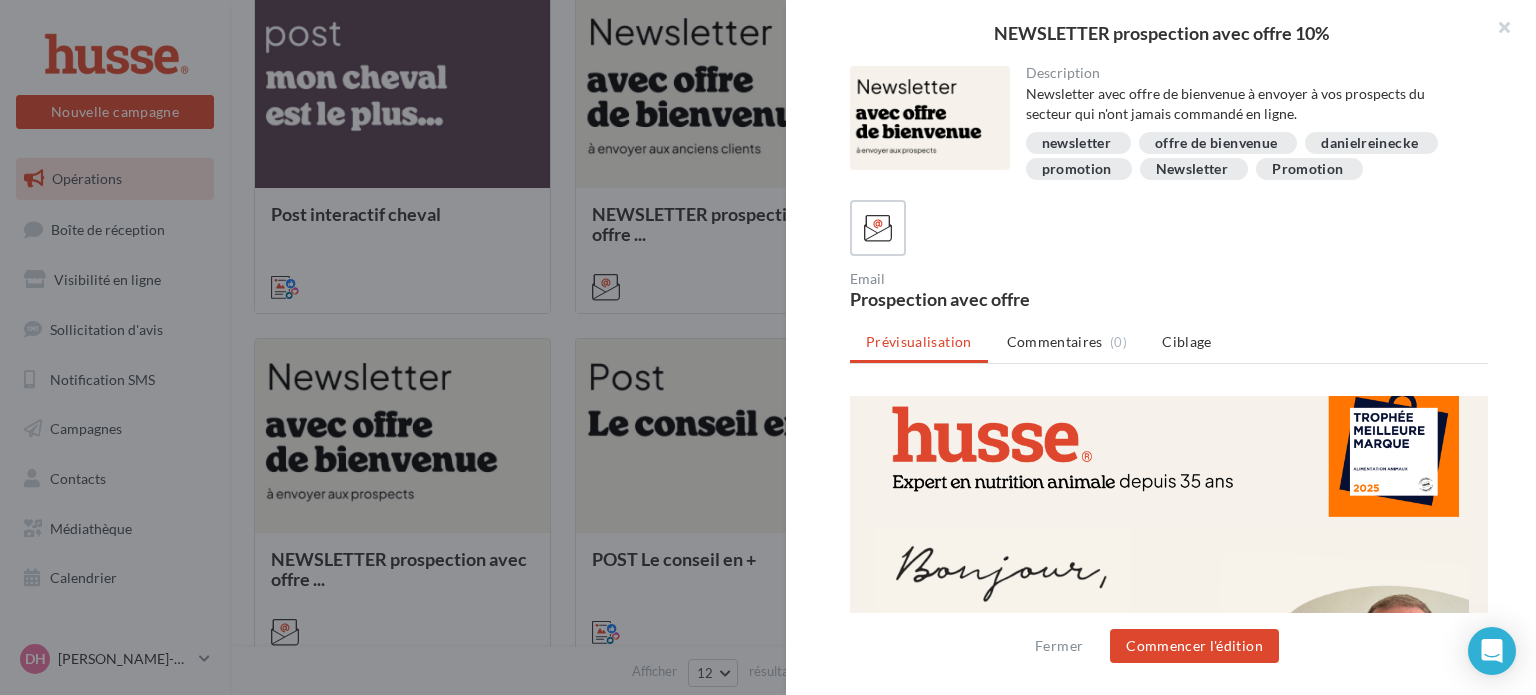 scroll, scrollTop: 0, scrollLeft: 0, axis: both 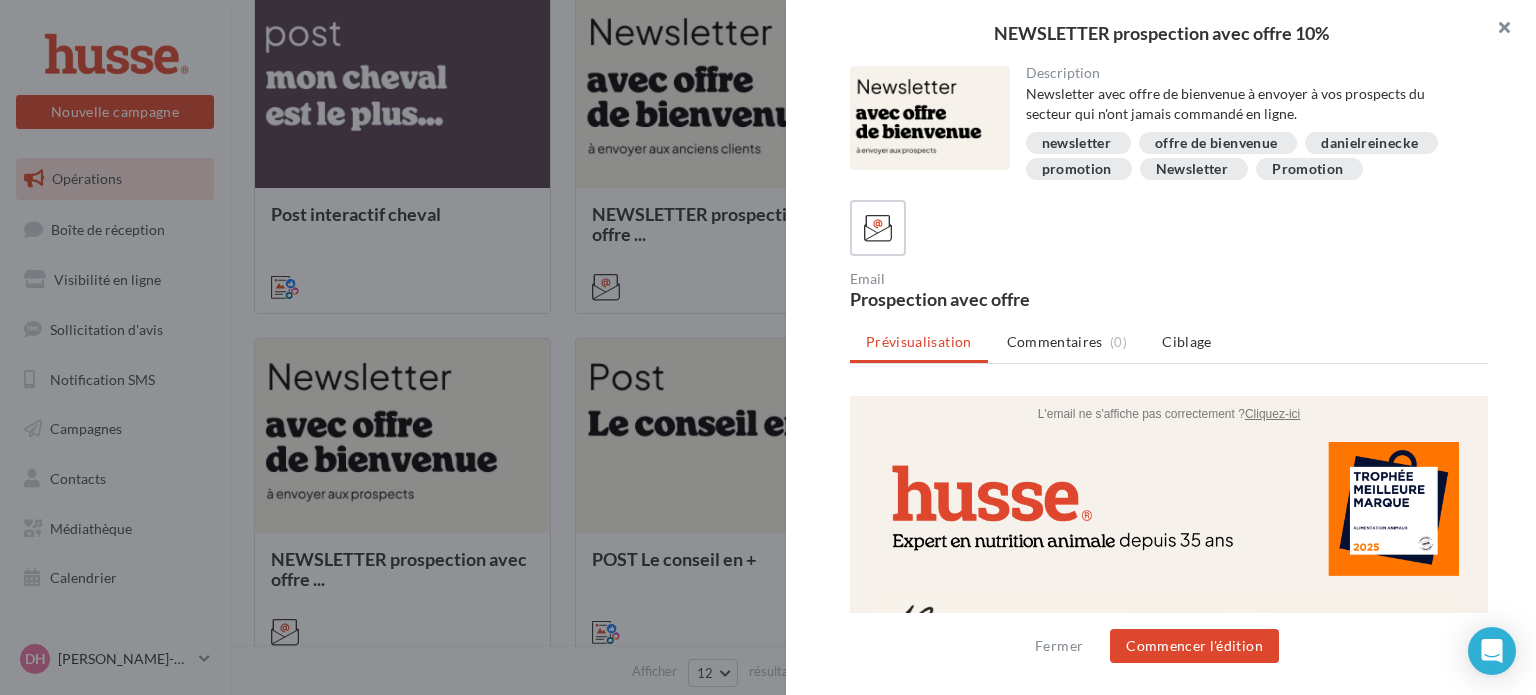 click at bounding box center [1496, 30] 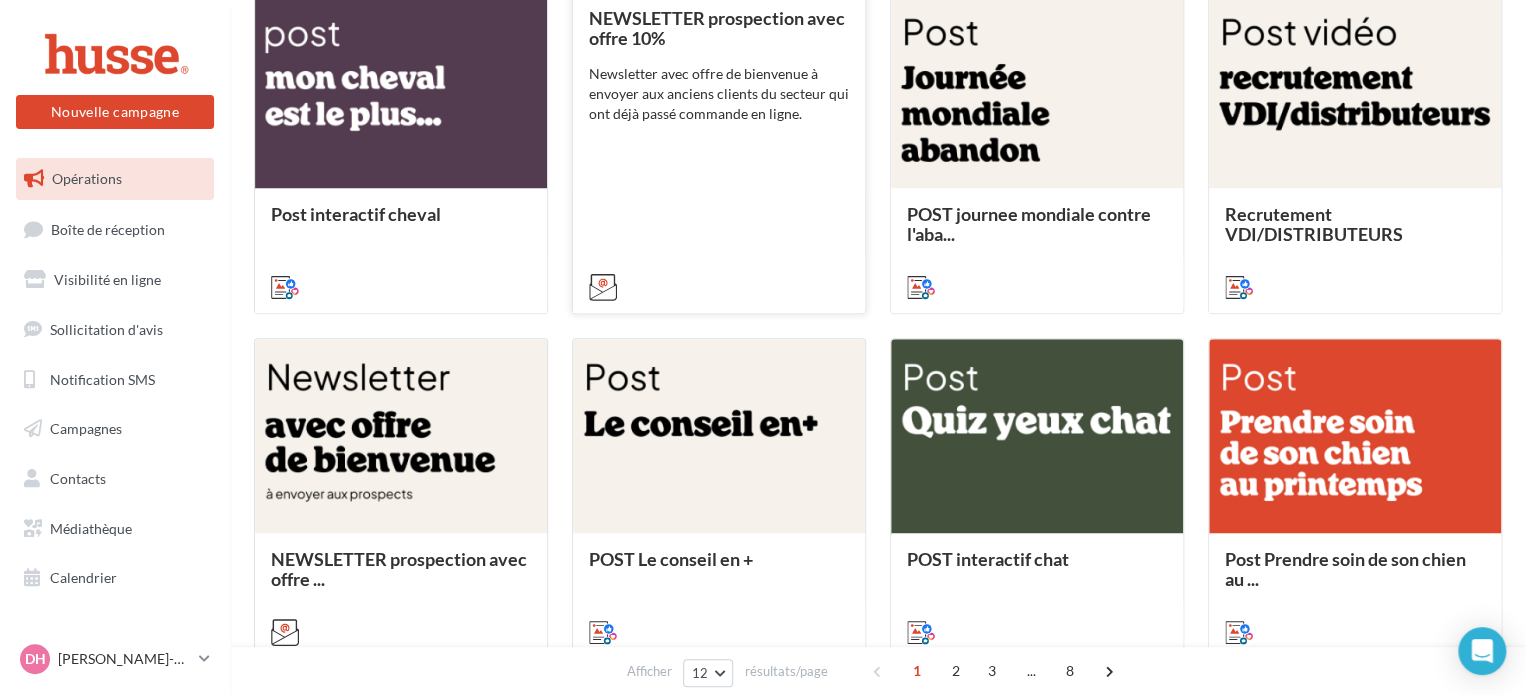 click on "NEWSLETTER prospection avec offre 10%        Newsletter avec offre de bienvenue à envoyer aux anciens clients du secteur qui ont déjà passé commande en ligne." at bounding box center (719, 151) 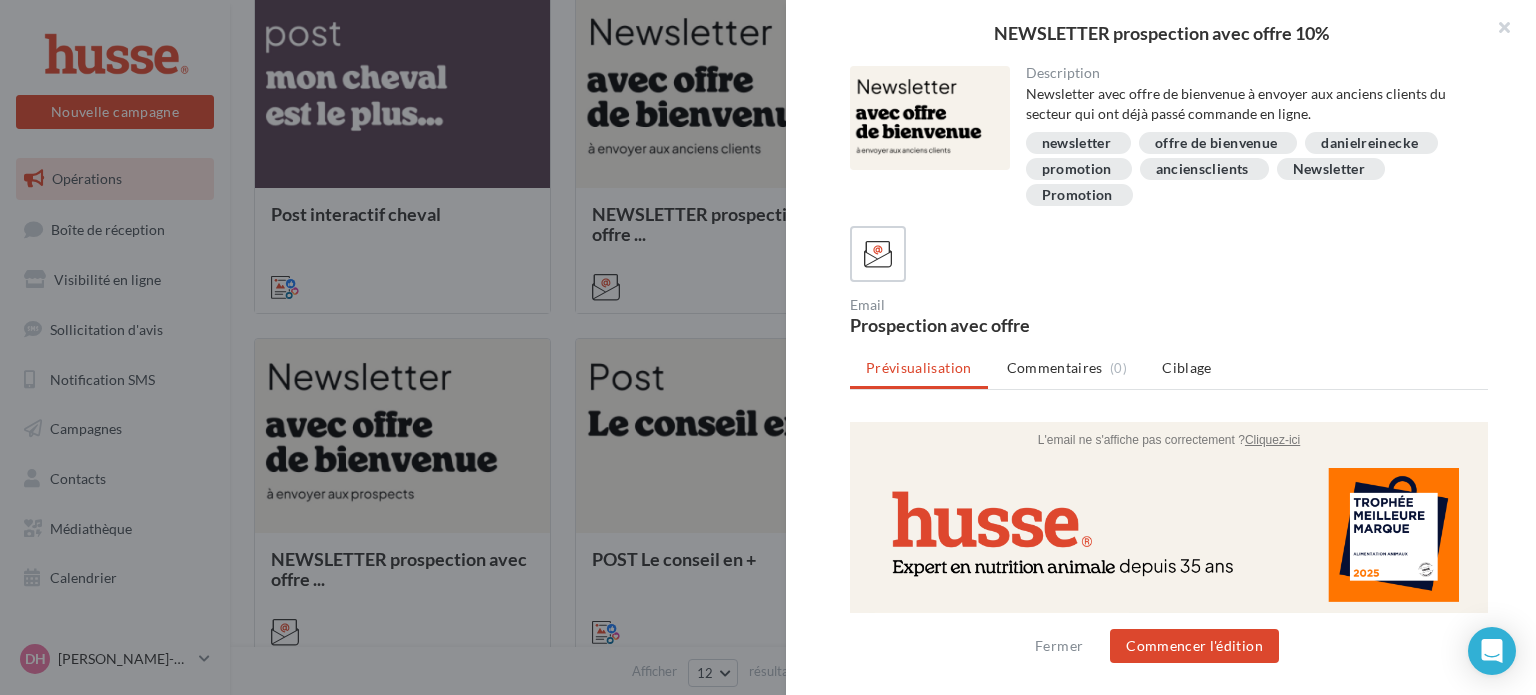 scroll, scrollTop: 0, scrollLeft: 0, axis: both 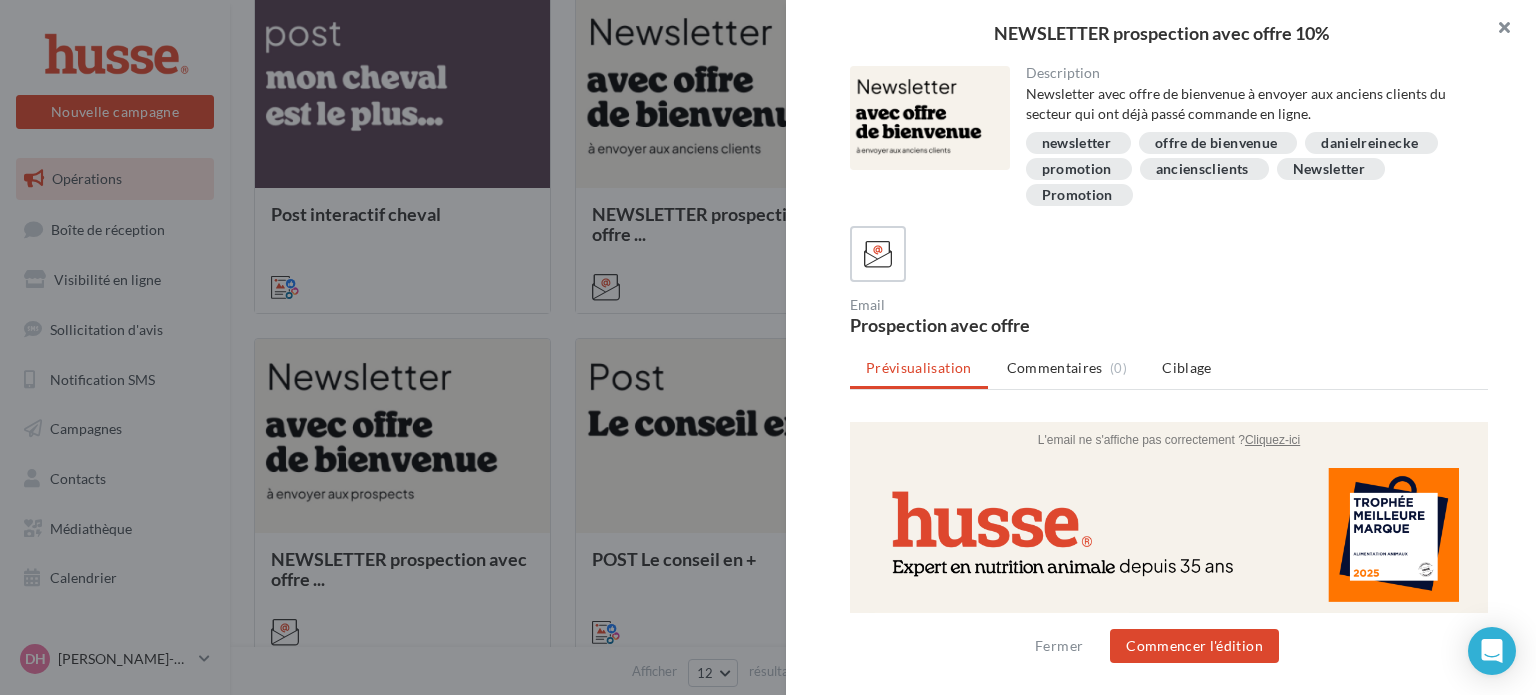 click at bounding box center (1496, 30) 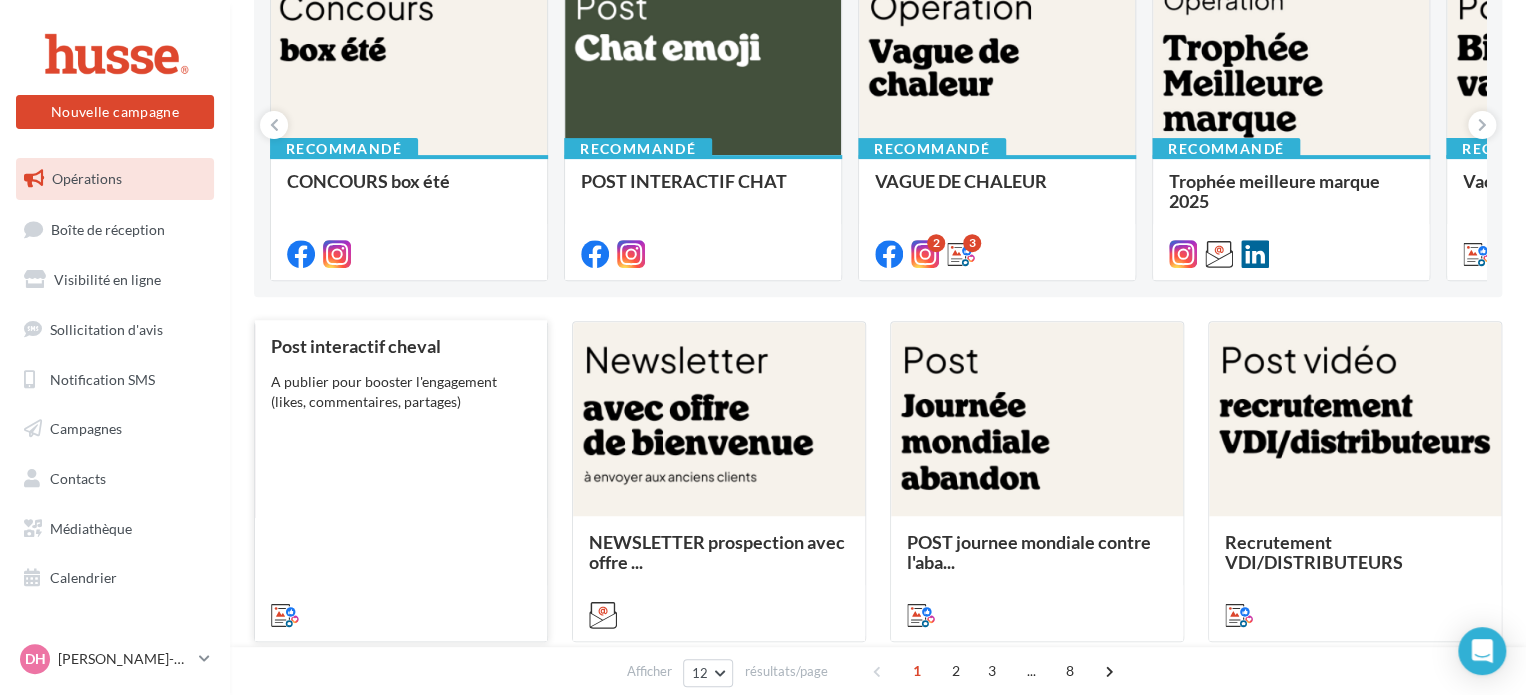 scroll, scrollTop: 0, scrollLeft: 0, axis: both 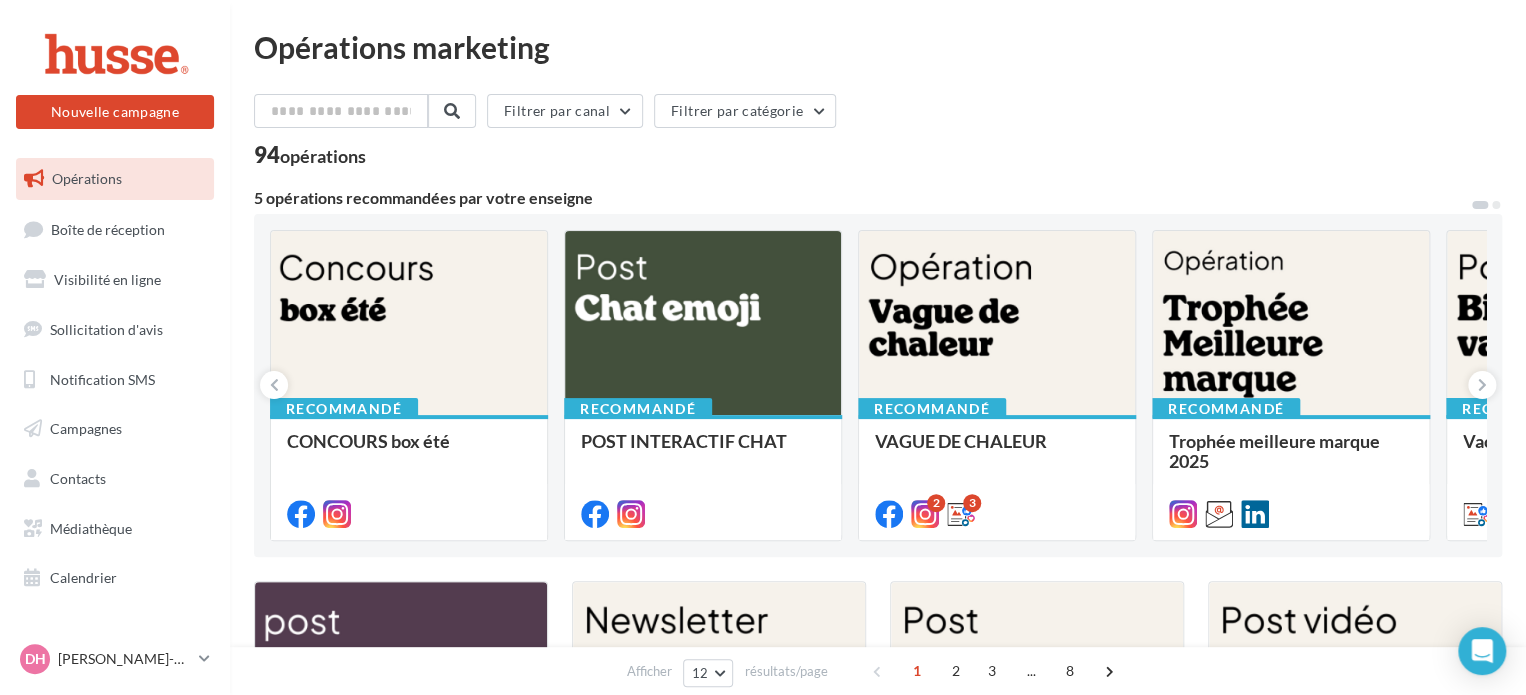 click on "Opérations marketing
Filtrer par canal         Filtrer par catégorie
94
opérations
5 opérations recommandées par votre enseigne
Recommandé          CONCOURS box été                                                 Recommandé          POST INTERACTIF CHAT        Faites participer votre  communauté en leur demandant de décrire leur chat en 3 emojis.                                           Recommandé          VAGUE DE CHALEUR        Quelques conseils à partager sur les raisons pour prendre soin de nos animaux pendant ce pic de chaleur.
De nouveaux posts seront ajoutés [DATE] et [DATE]                      2         3                      Recommandé          Trophée meilleure marque 2025        husse a été élue Meilleure Marque 2025 dans la catégorie Alimentation pour animaux." at bounding box center (878, 844) 